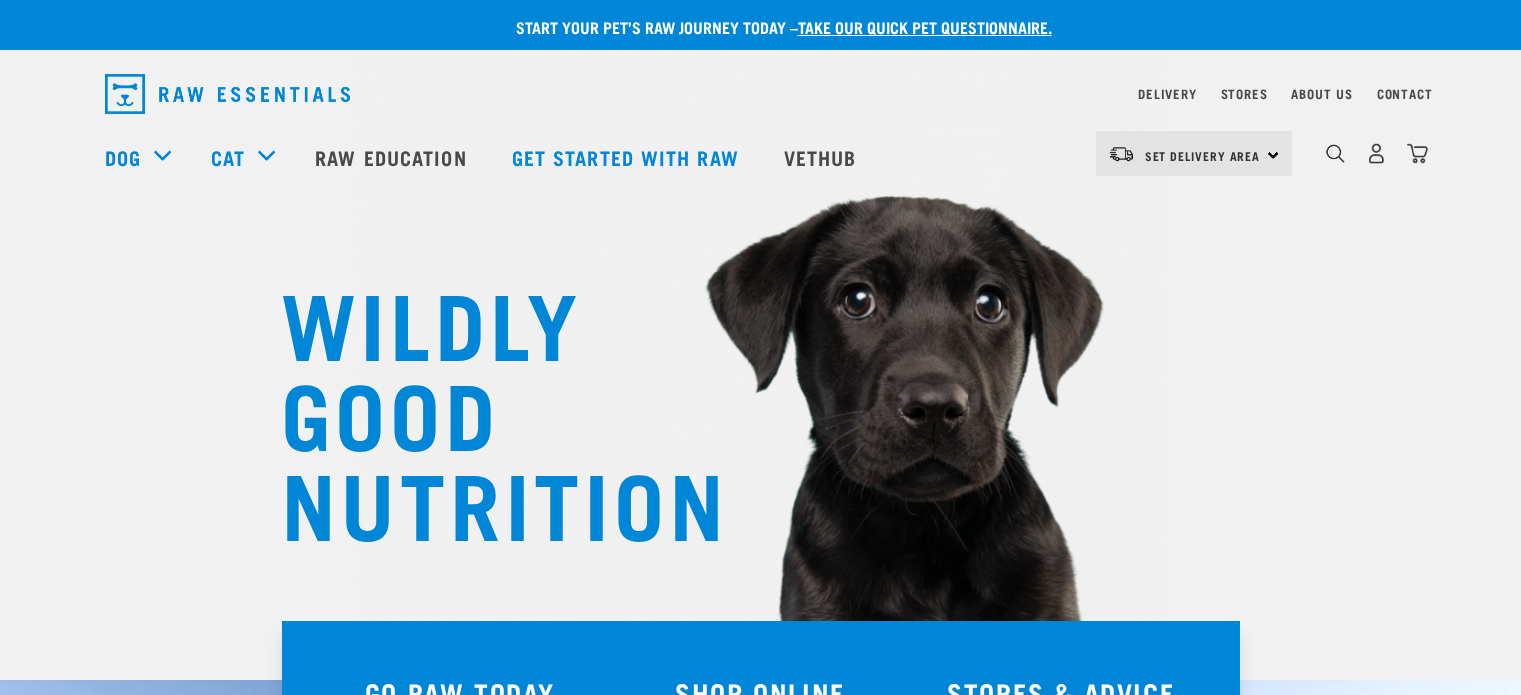 scroll, scrollTop: 0, scrollLeft: 0, axis: both 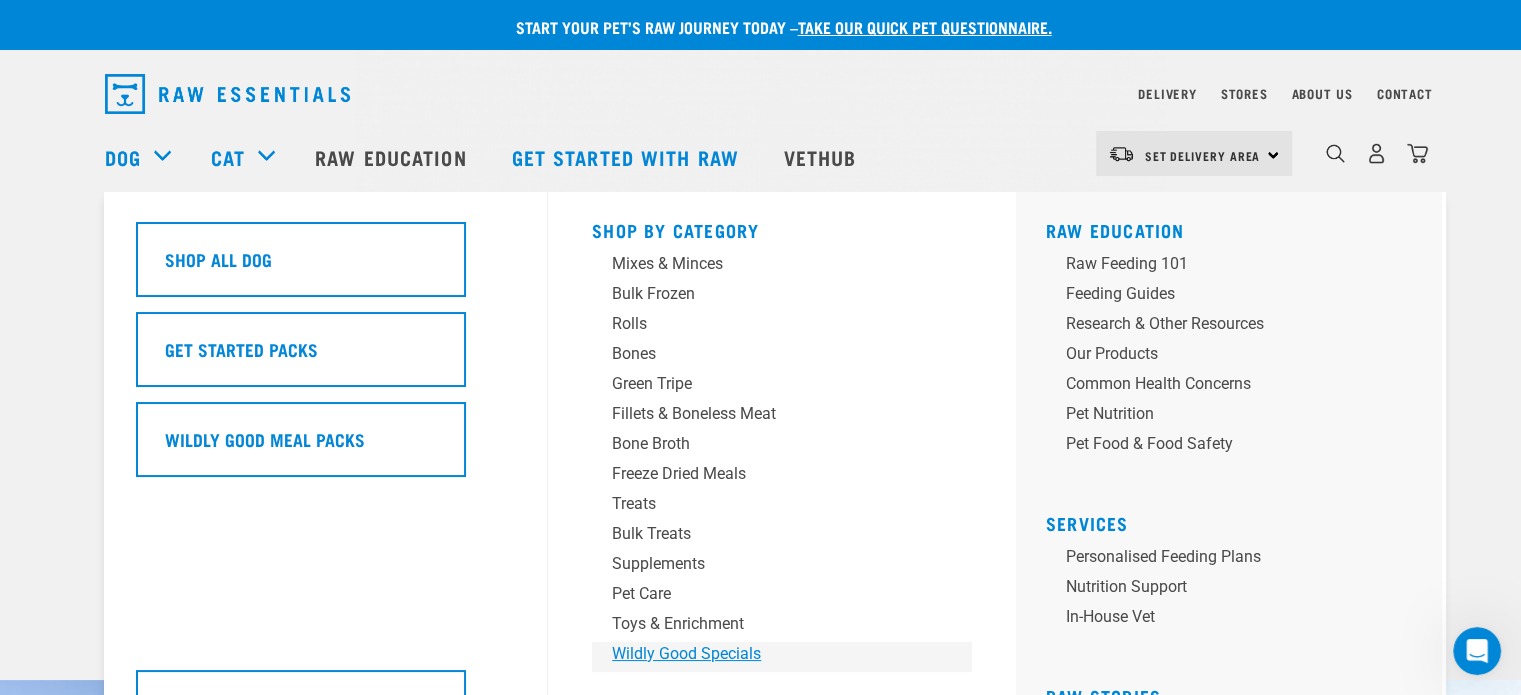 click on "Wildly Good Specials" at bounding box center (768, 654) 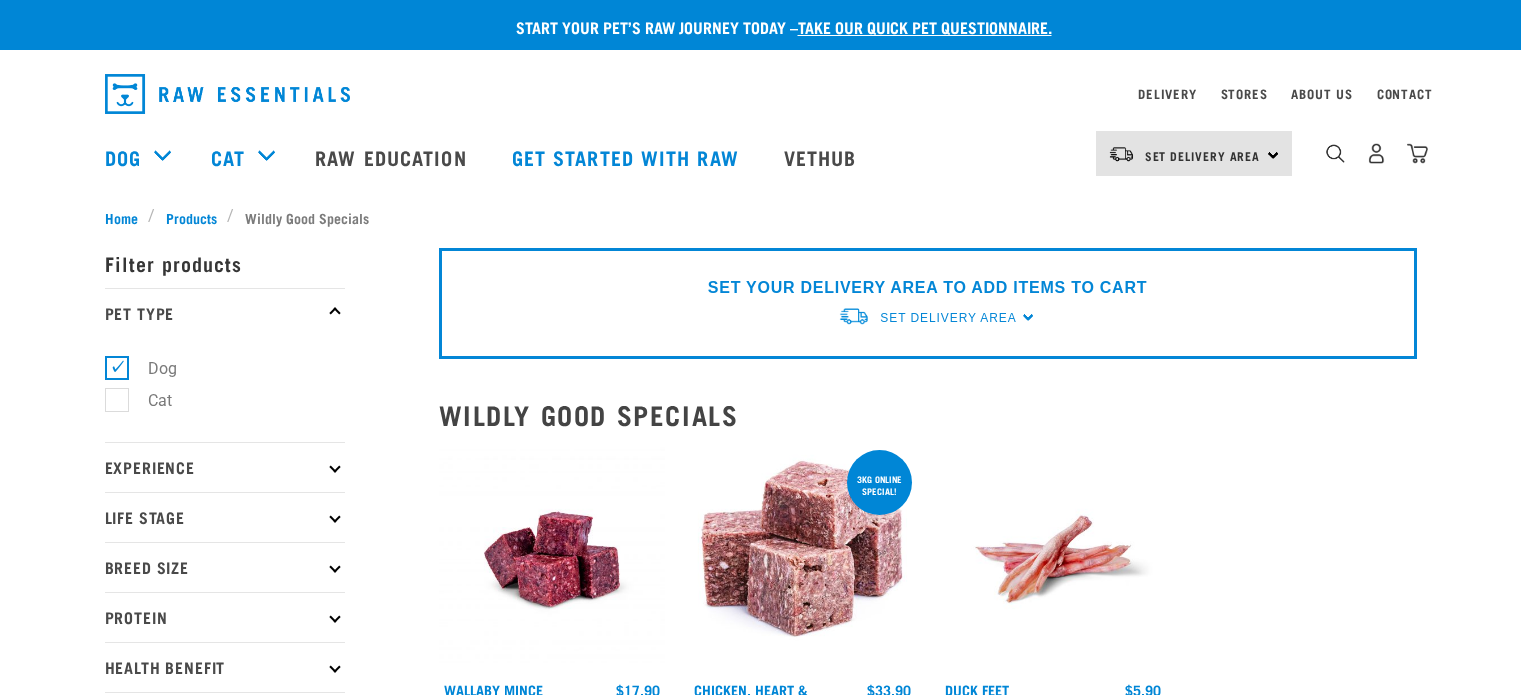 scroll, scrollTop: 0, scrollLeft: 0, axis: both 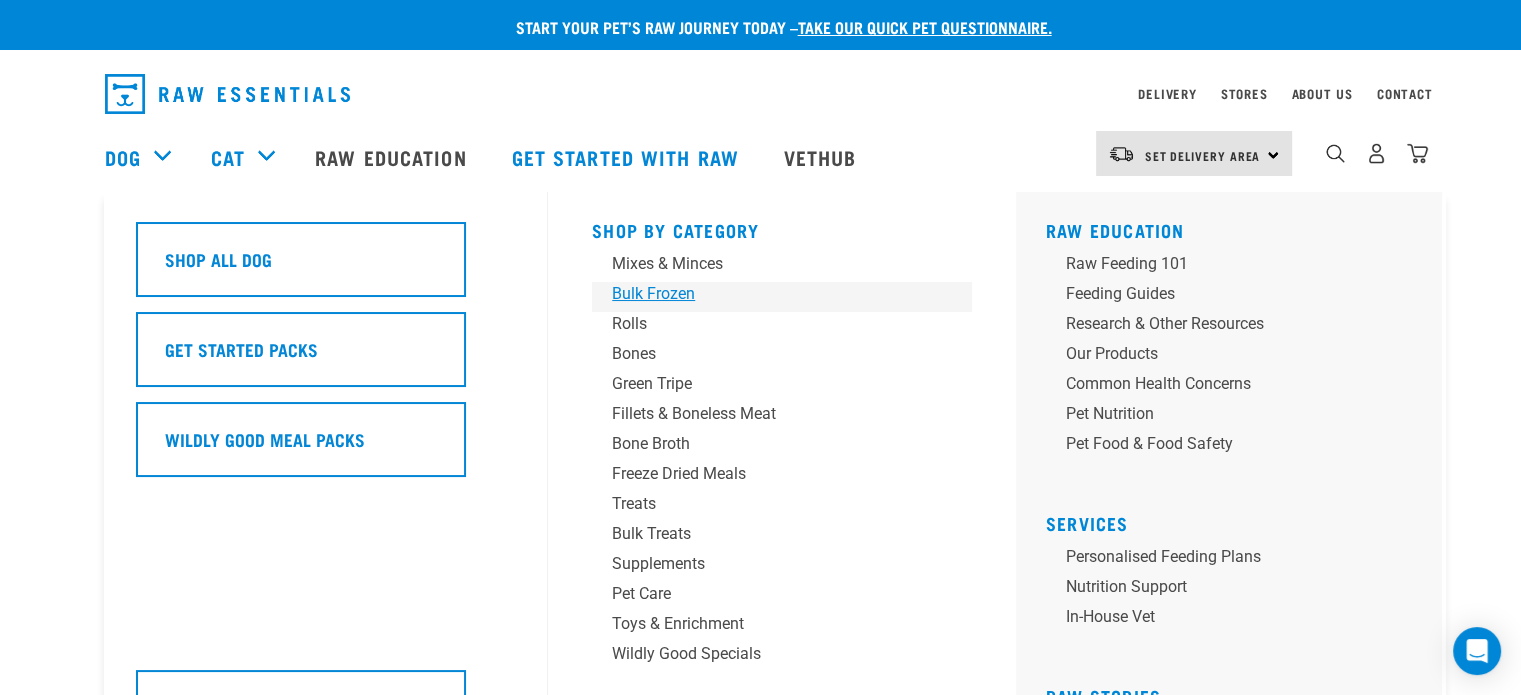 click on "Bulk Frozen" at bounding box center (768, 294) 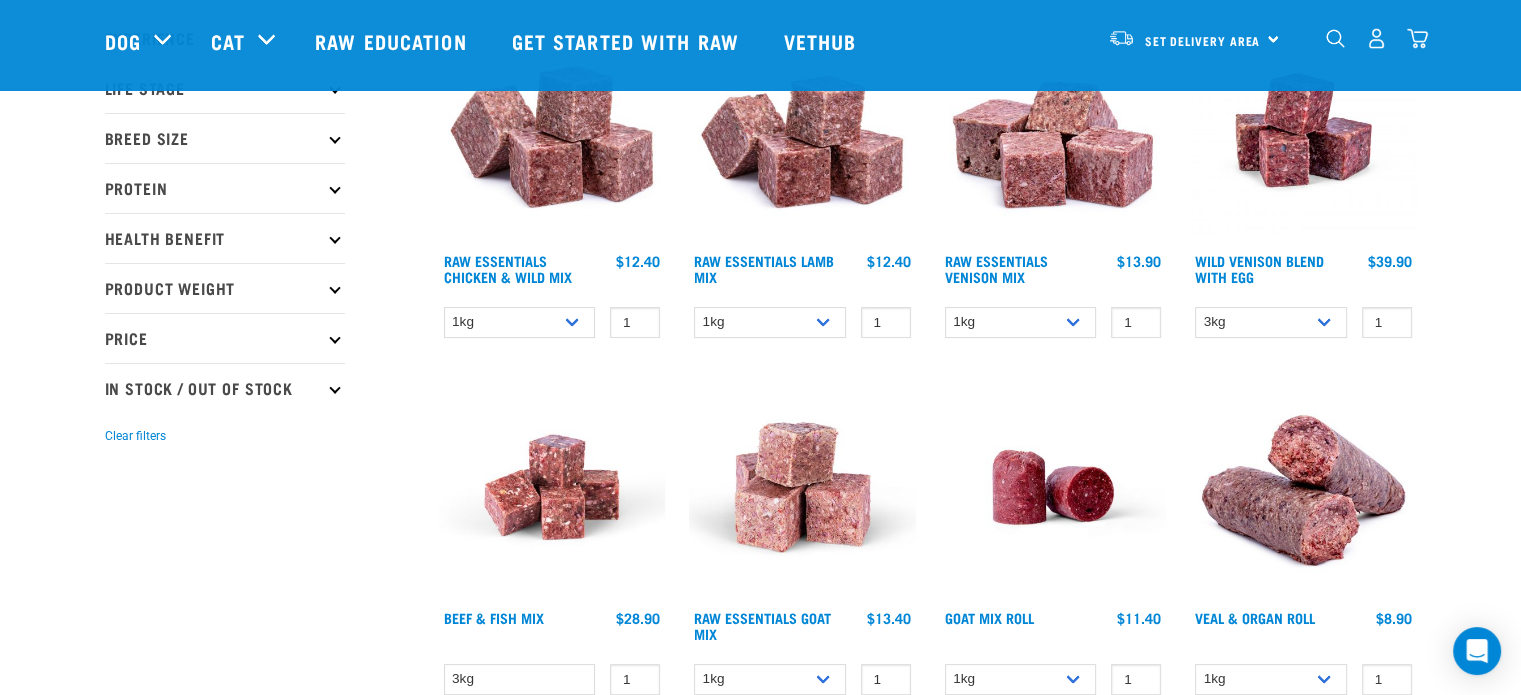 scroll, scrollTop: 282, scrollLeft: 0, axis: vertical 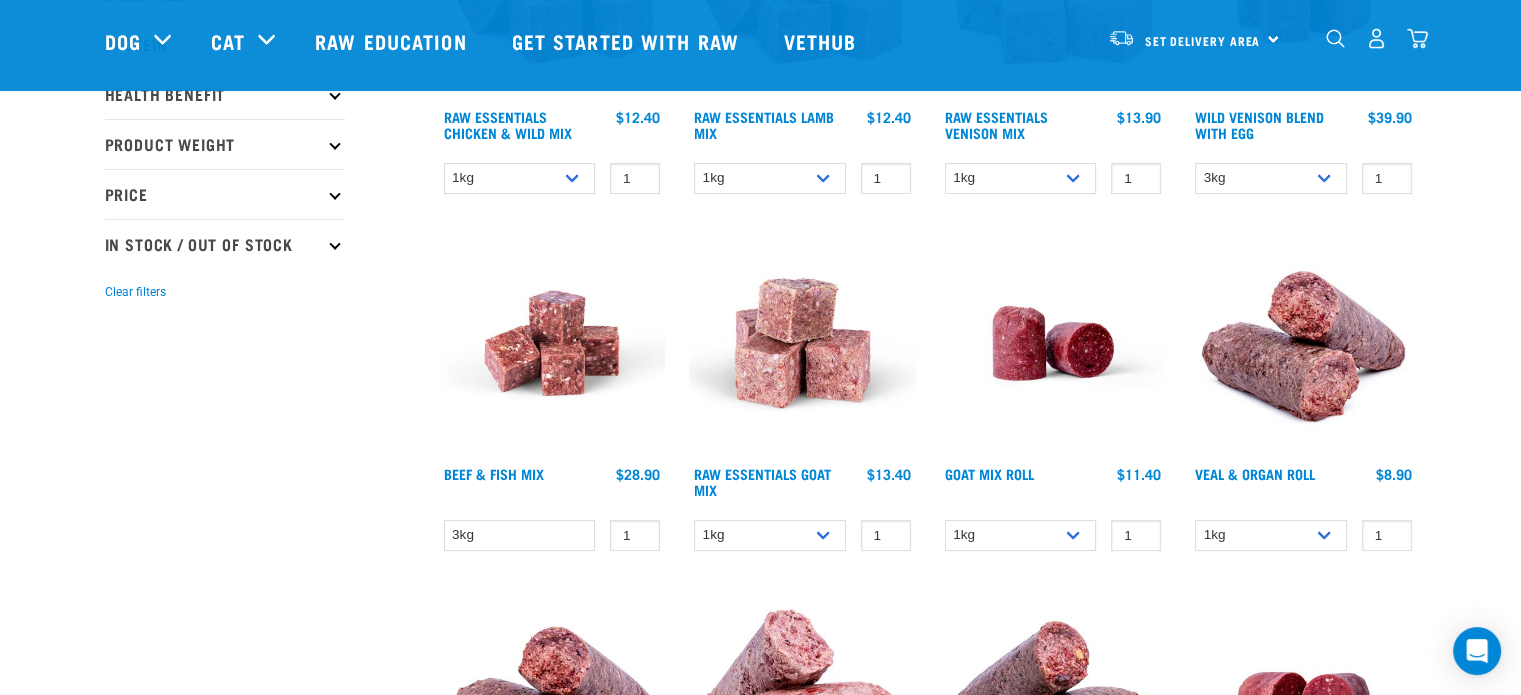 click at bounding box center [1053, 343] 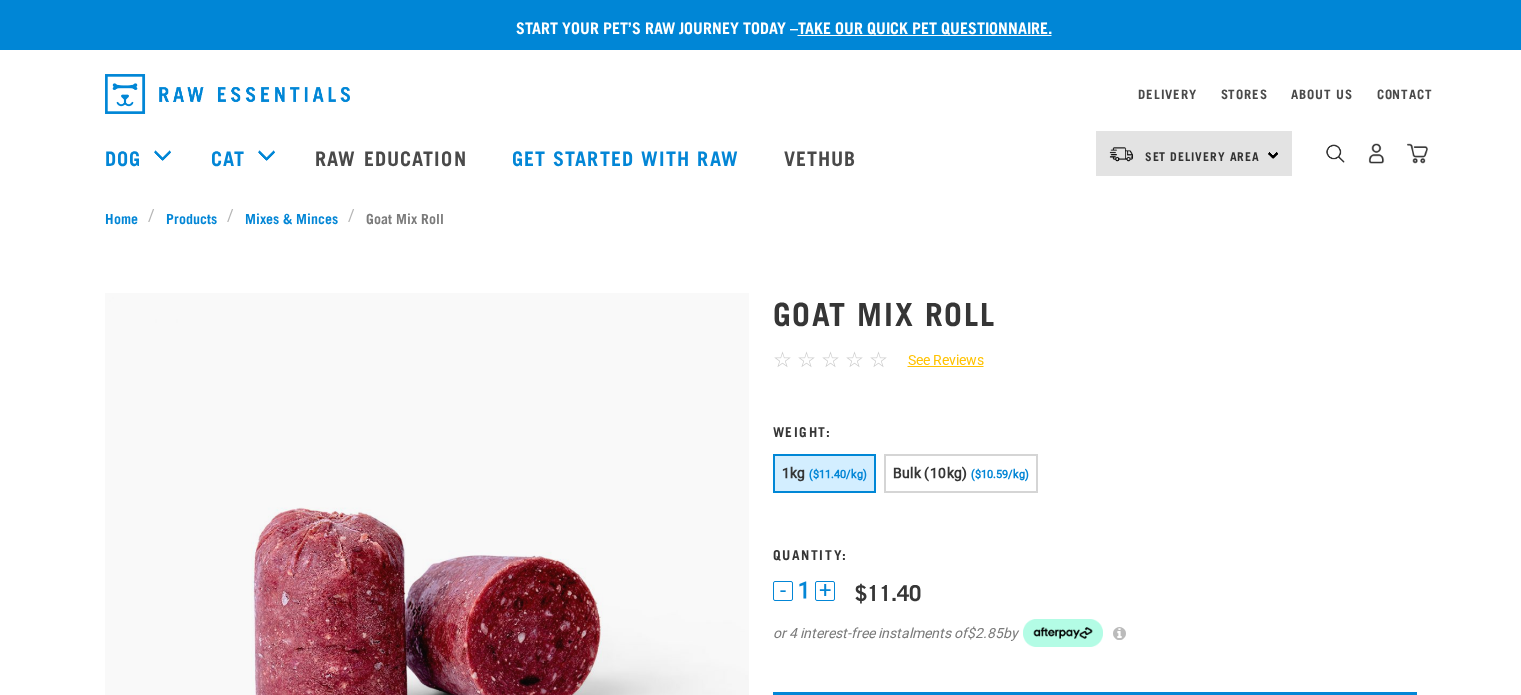 scroll, scrollTop: 0, scrollLeft: 0, axis: both 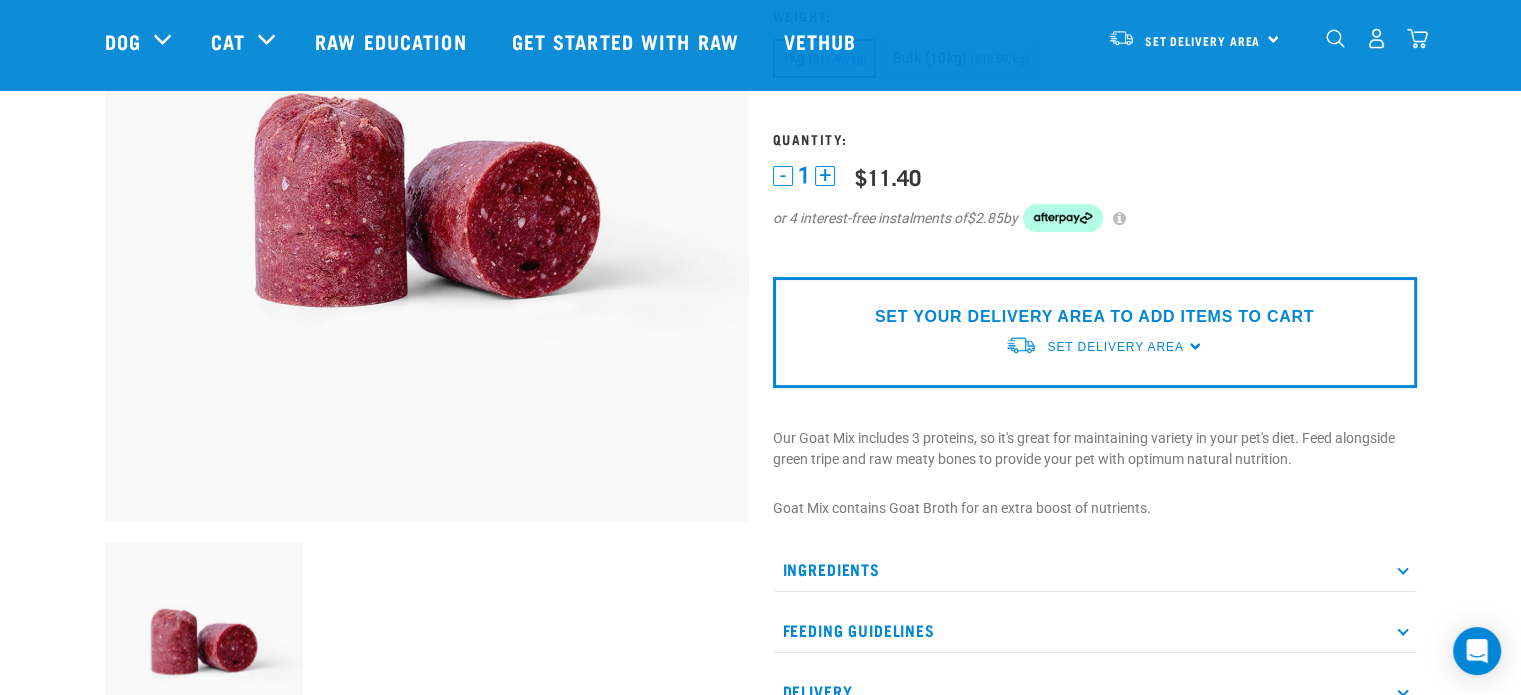 click on "Ingredients" at bounding box center [1095, 569] 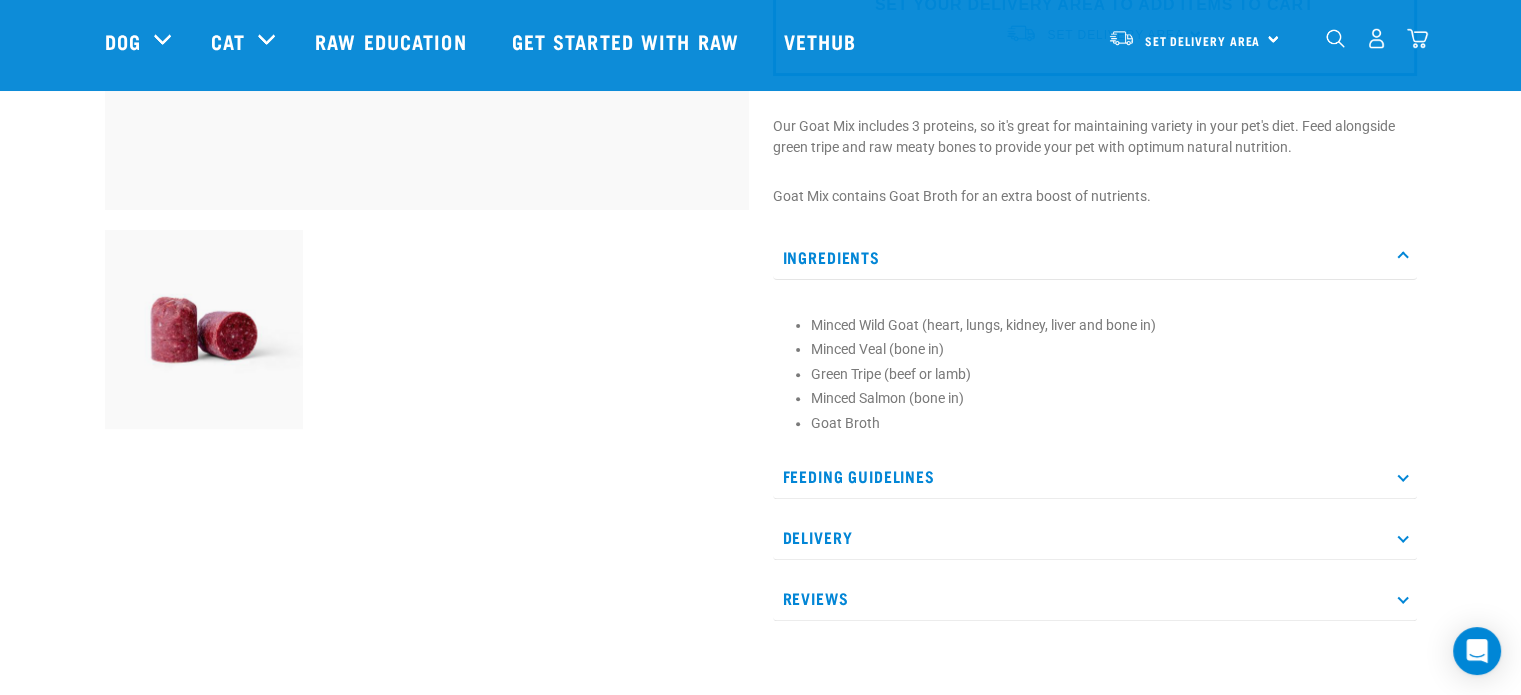 scroll, scrollTop: 608, scrollLeft: 0, axis: vertical 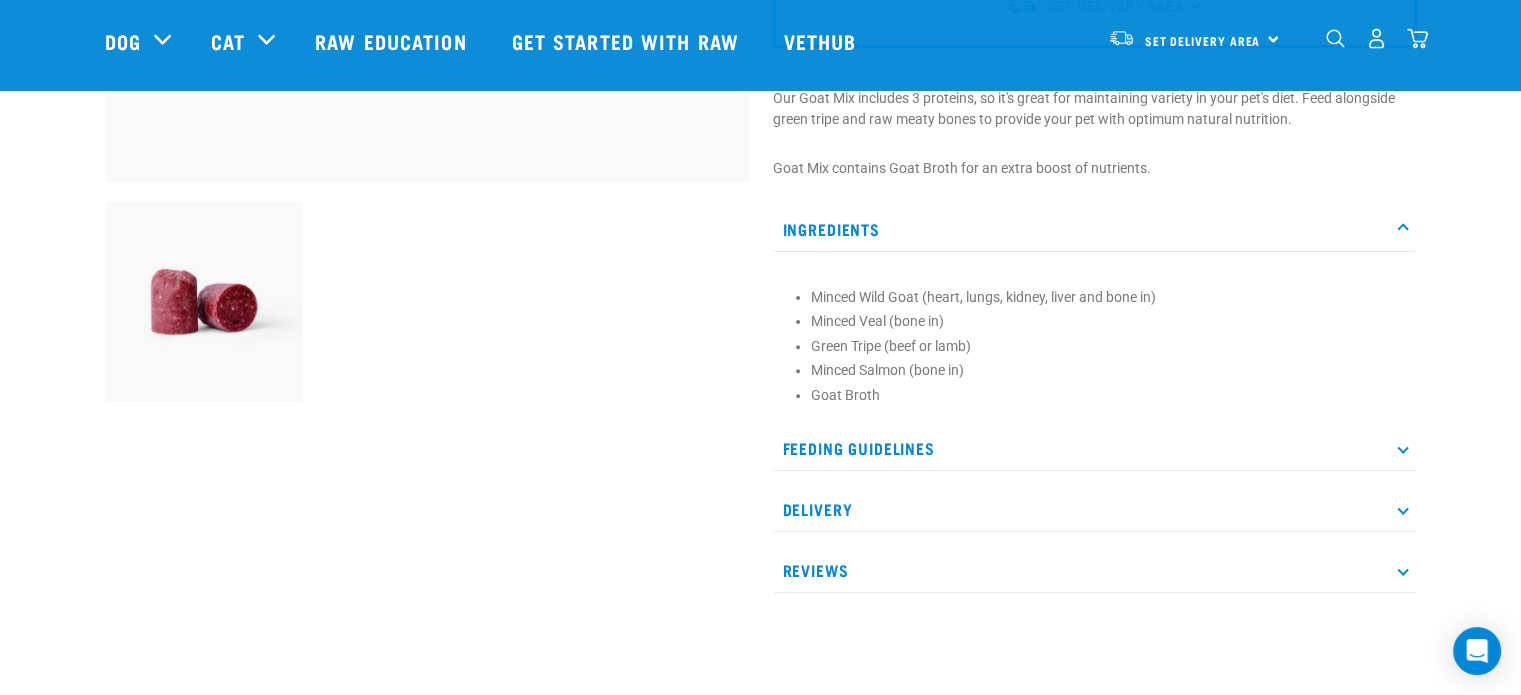 click on "Feeding Guidelines" at bounding box center (1095, 448) 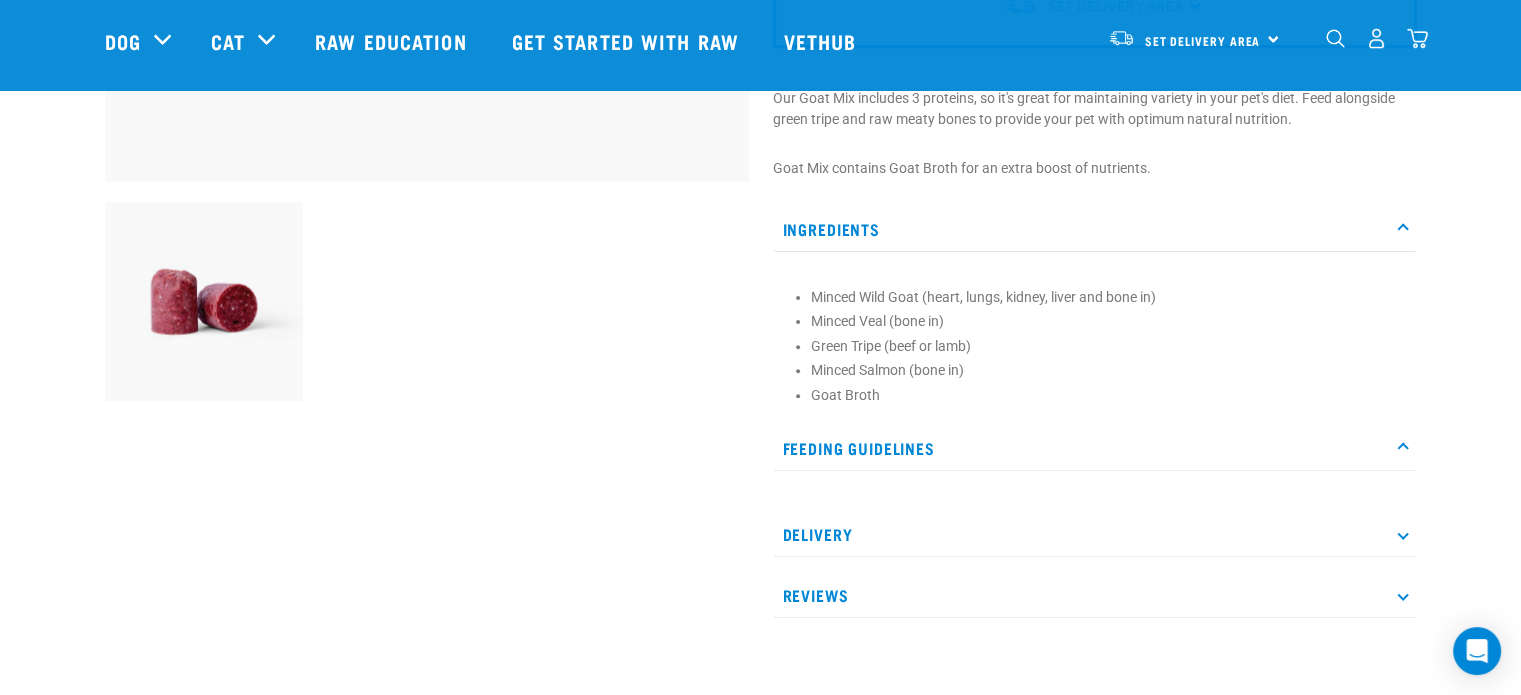 click on "Feeding Guidelines" at bounding box center [1095, 448] 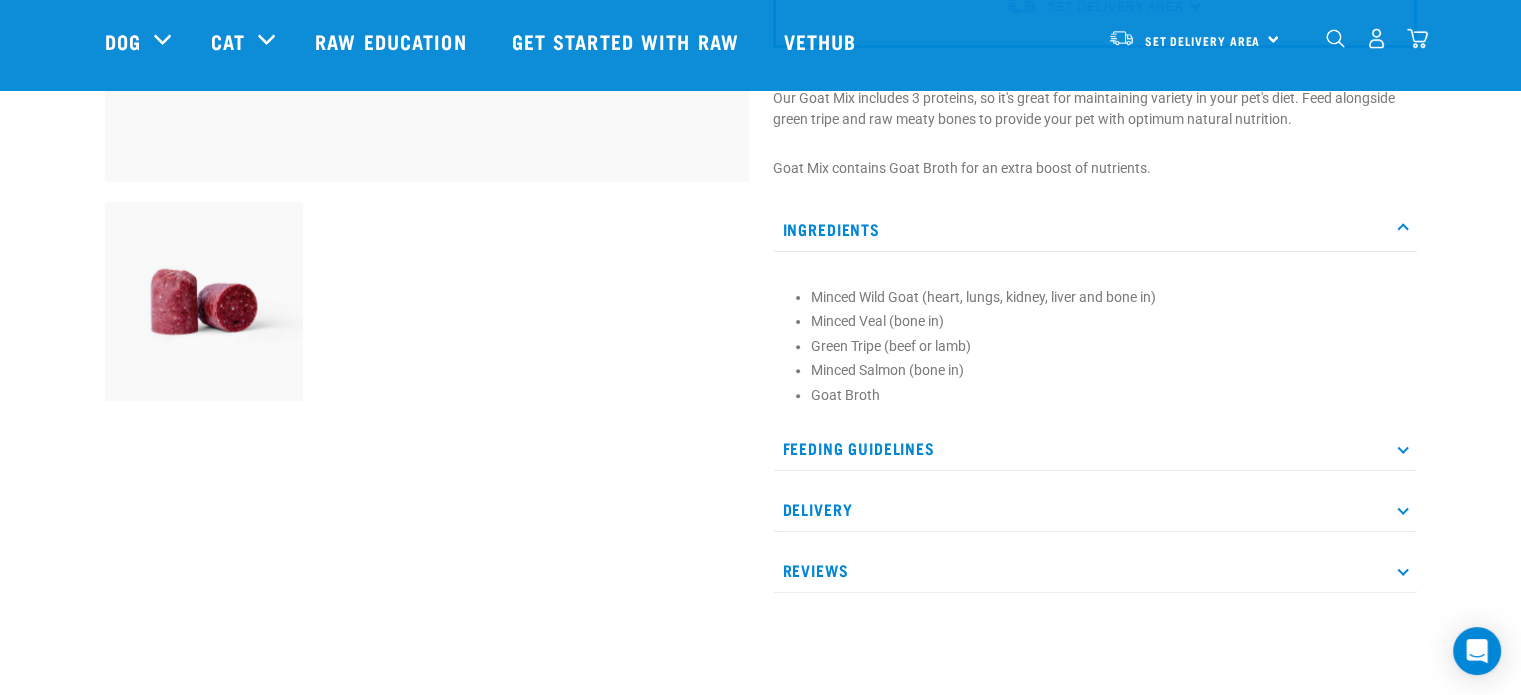 click on "Delivery" at bounding box center [1095, 509] 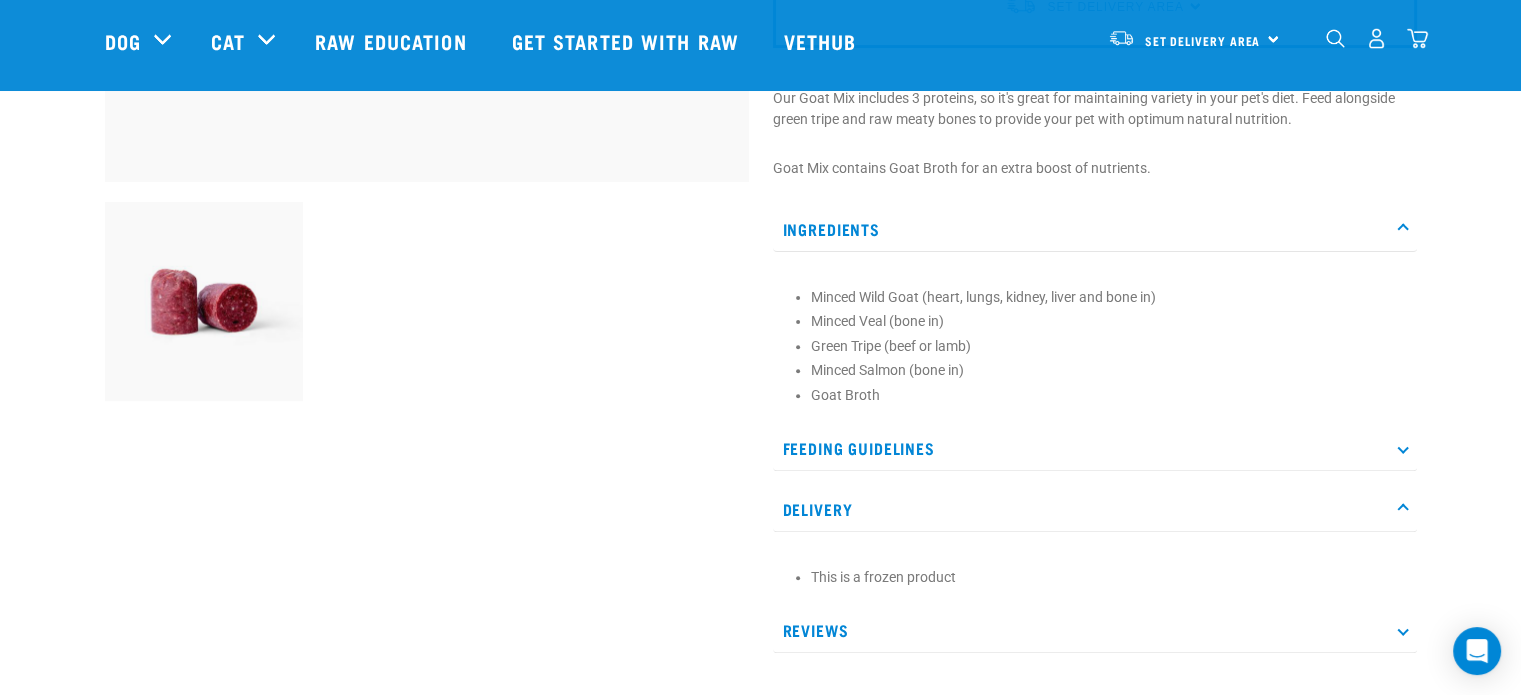 click on "Delivery" at bounding box center [1095, 509] 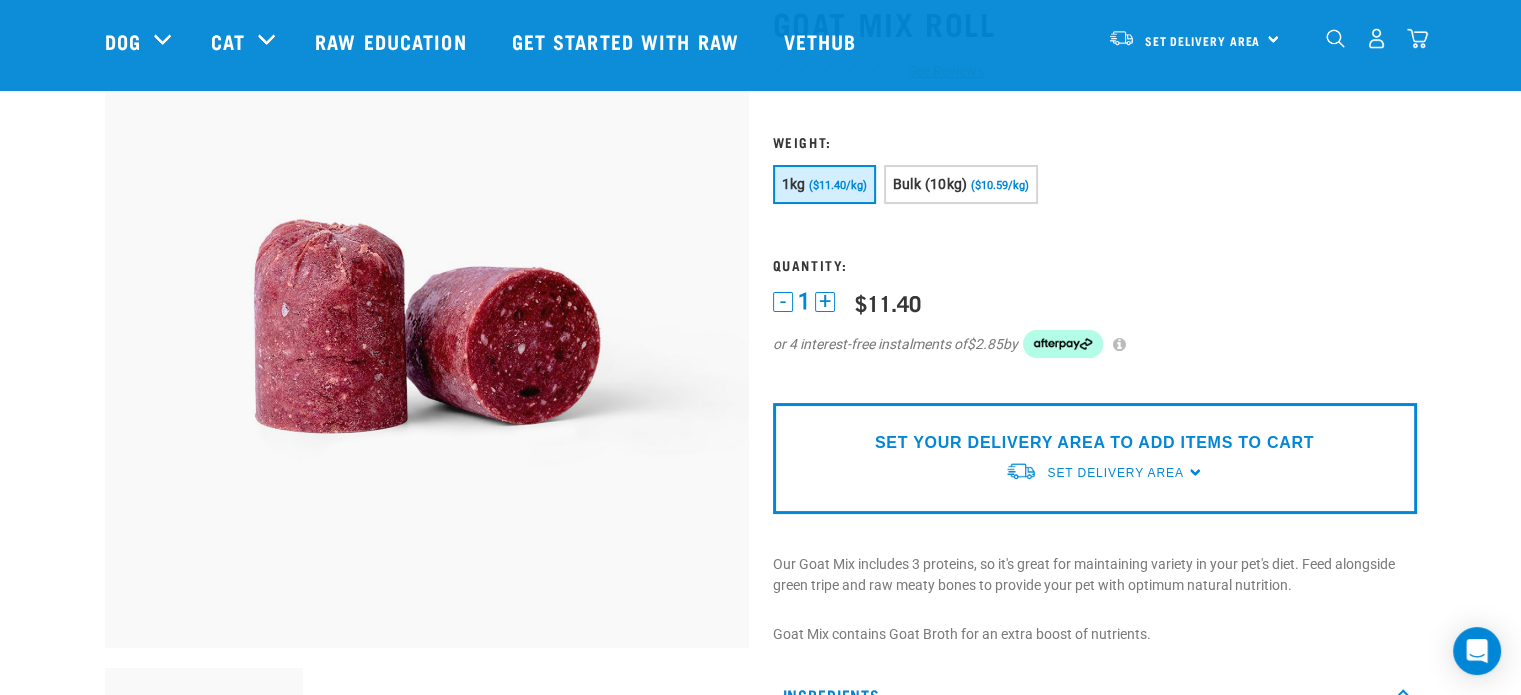 scroll, scrollTop: 140, scrollLeft: 0, axis: vertical 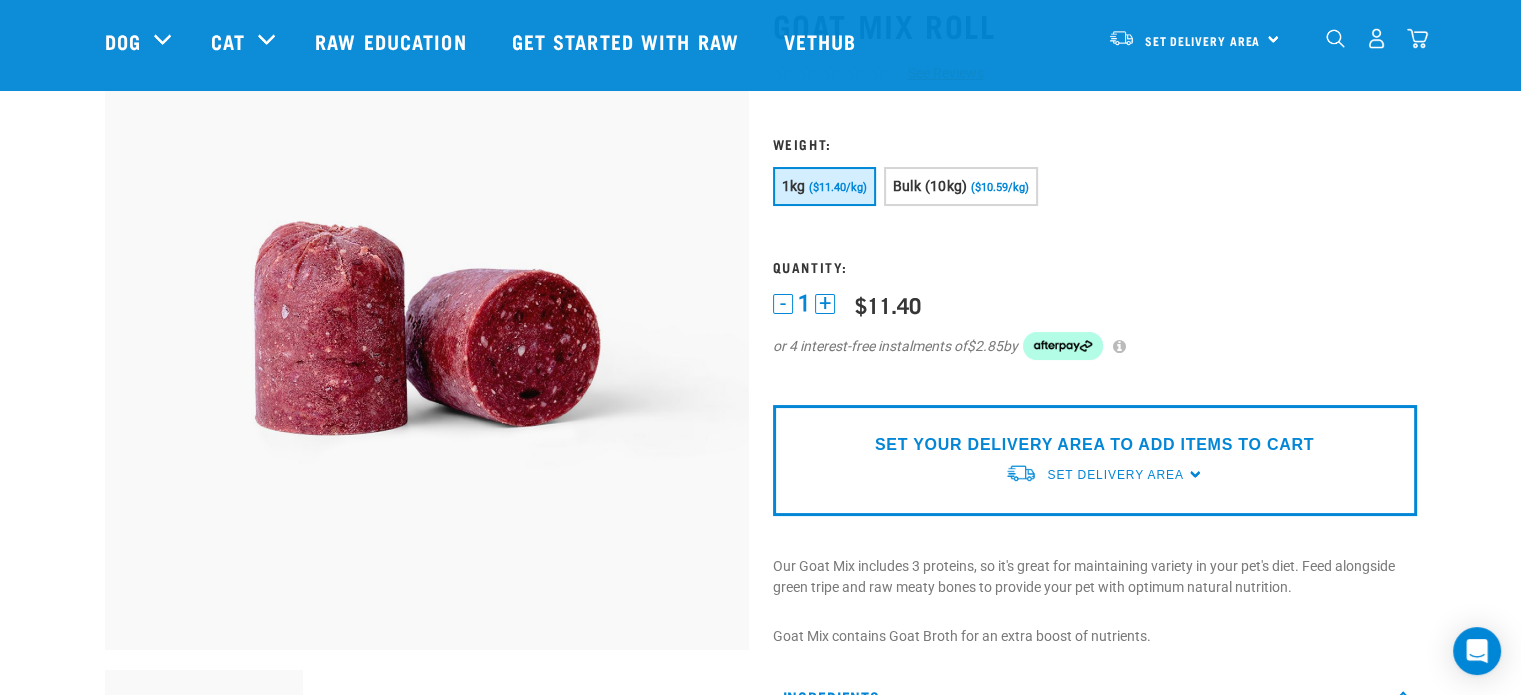 click on "+" at bounding box center [825, 304] 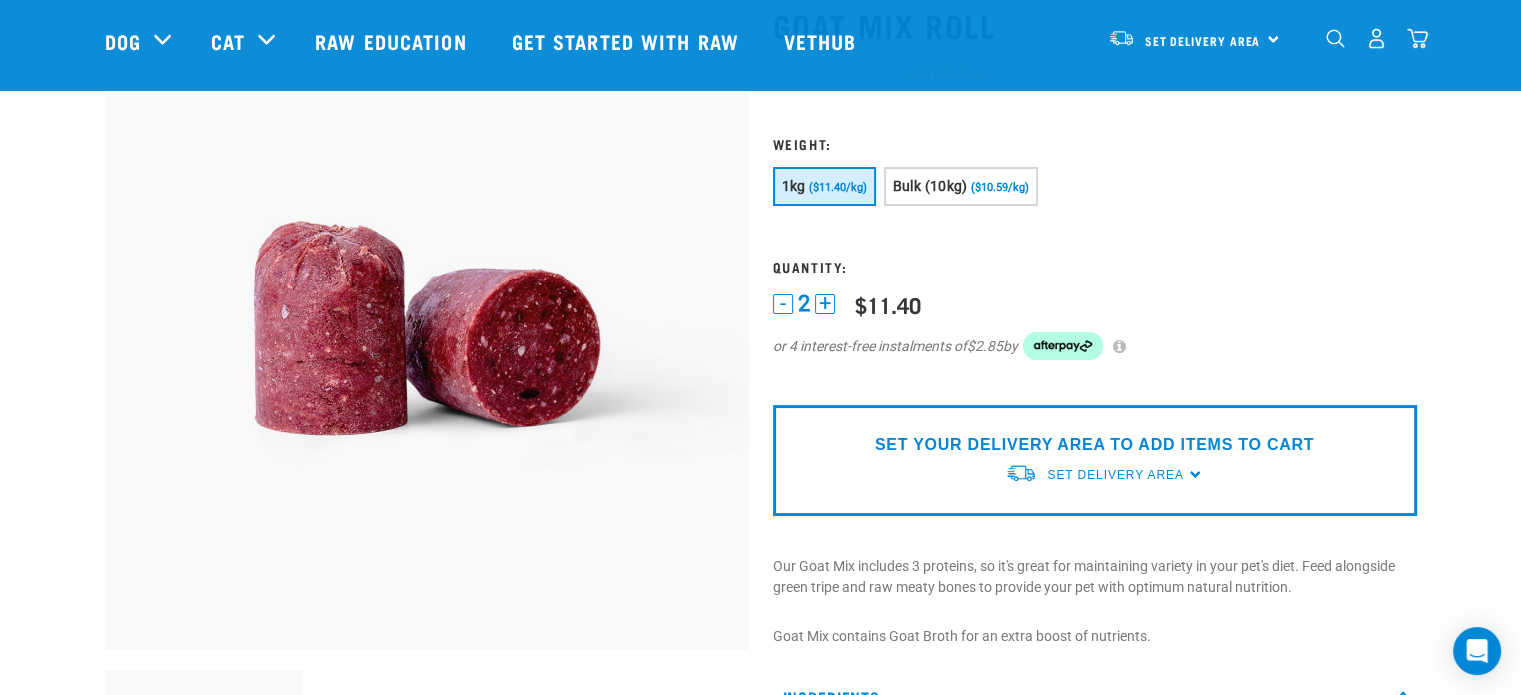 click on "-" at bounding box center (783, 304) 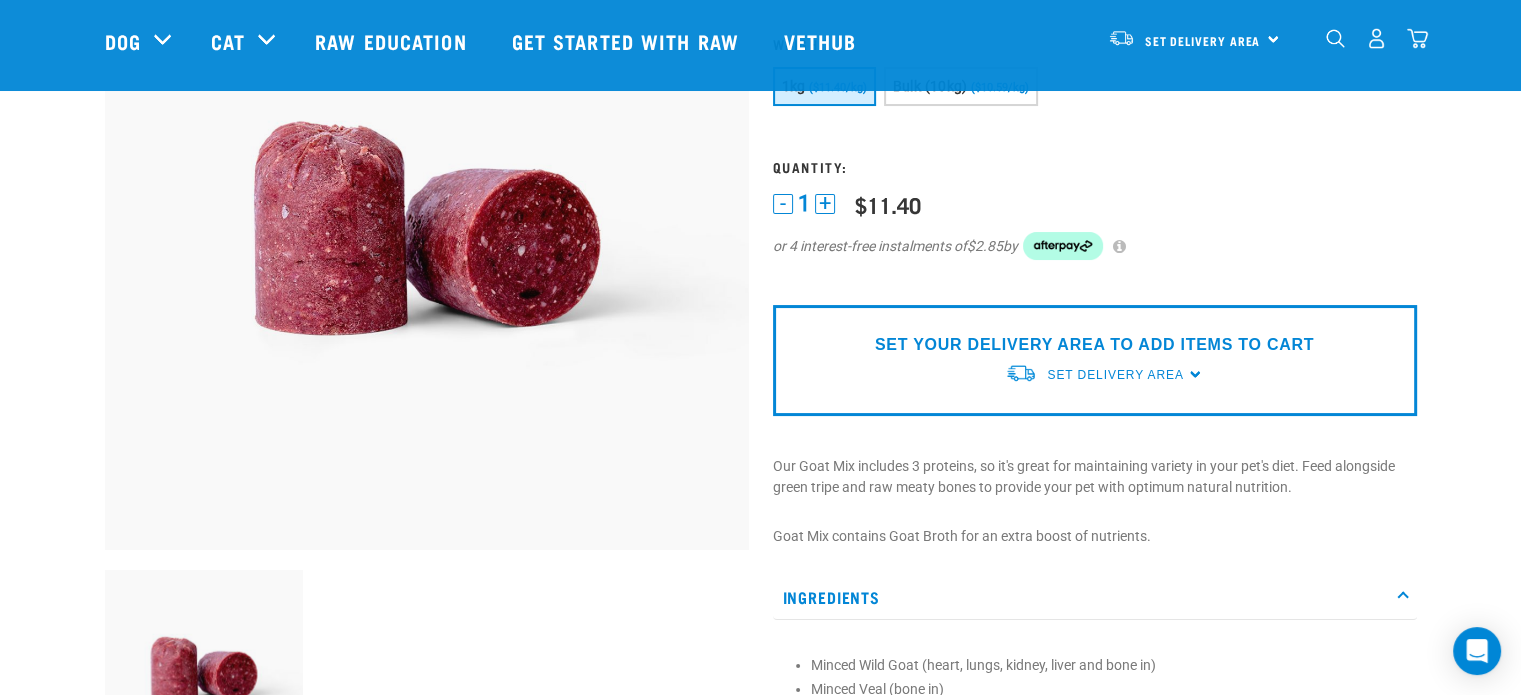 scroll, scrollTop: 260, scrollLeft: 0, axis: vertical 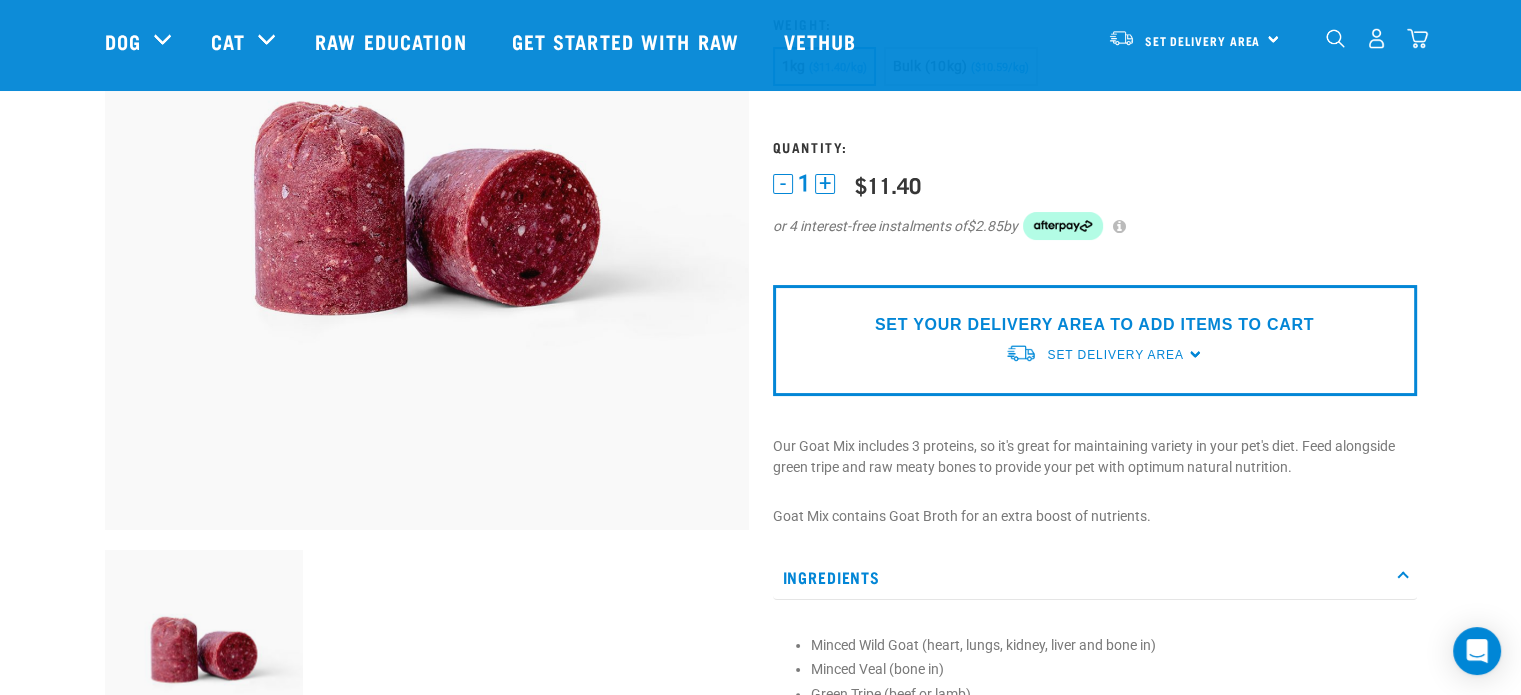 click on "Set Delivery Area" at bounding box center [1115, 355] 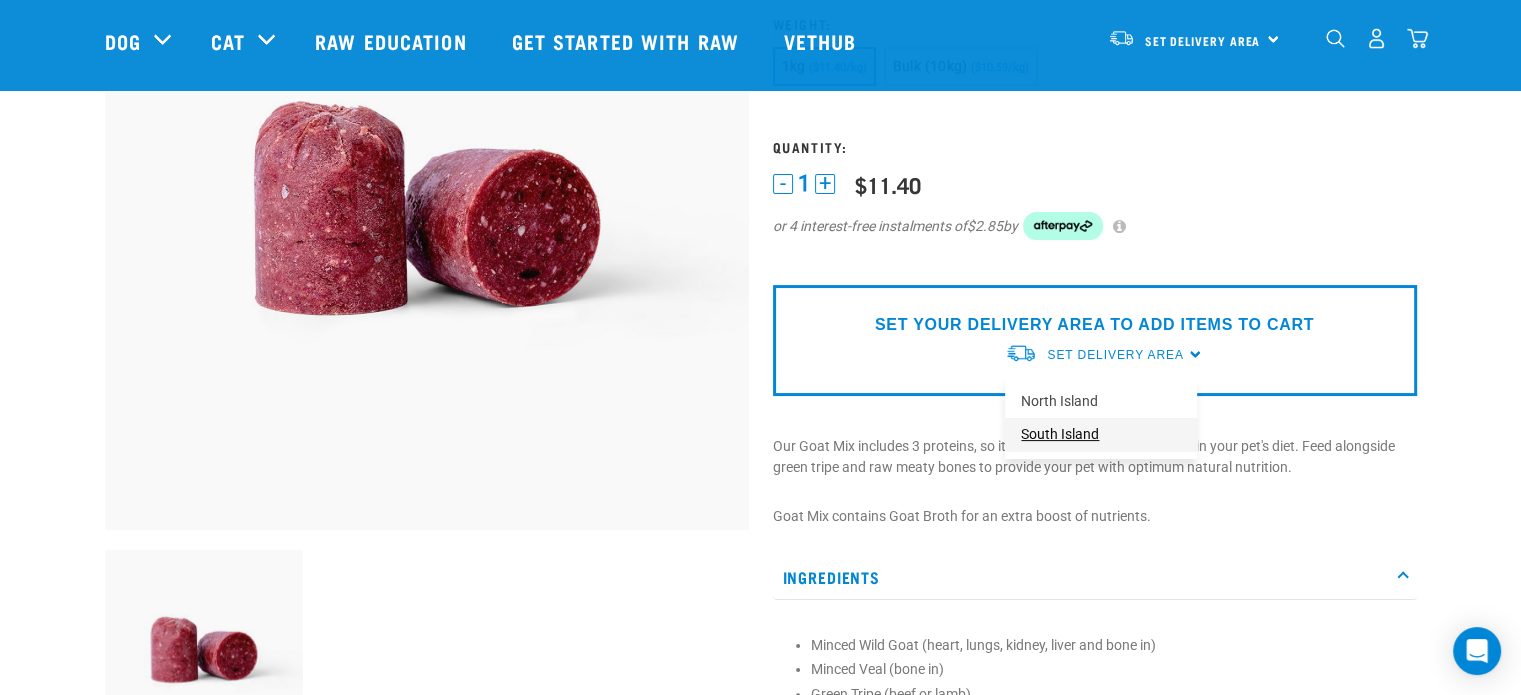 click on "South Island" at bounding box center [1101, 434] 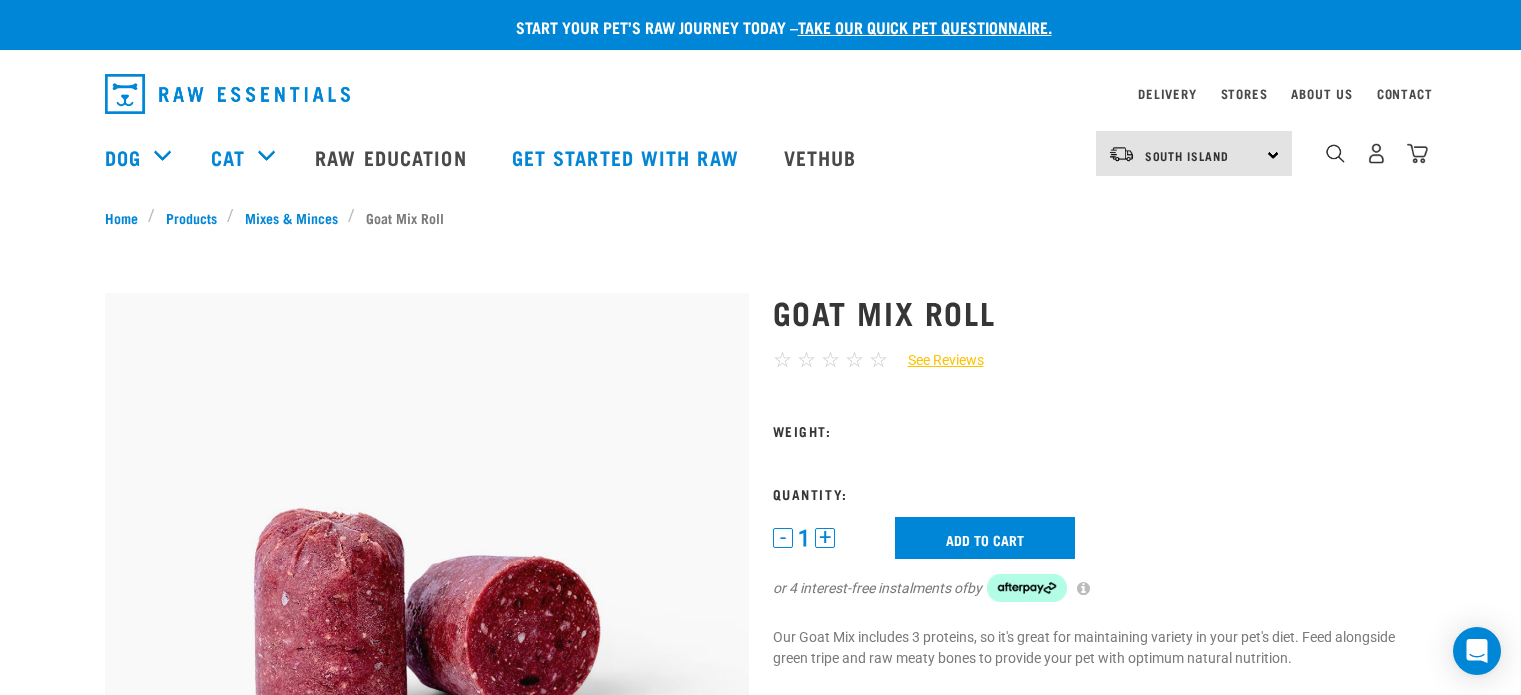 scroll, scrollTop: 407, scrollLeft: 0, axis: vertical 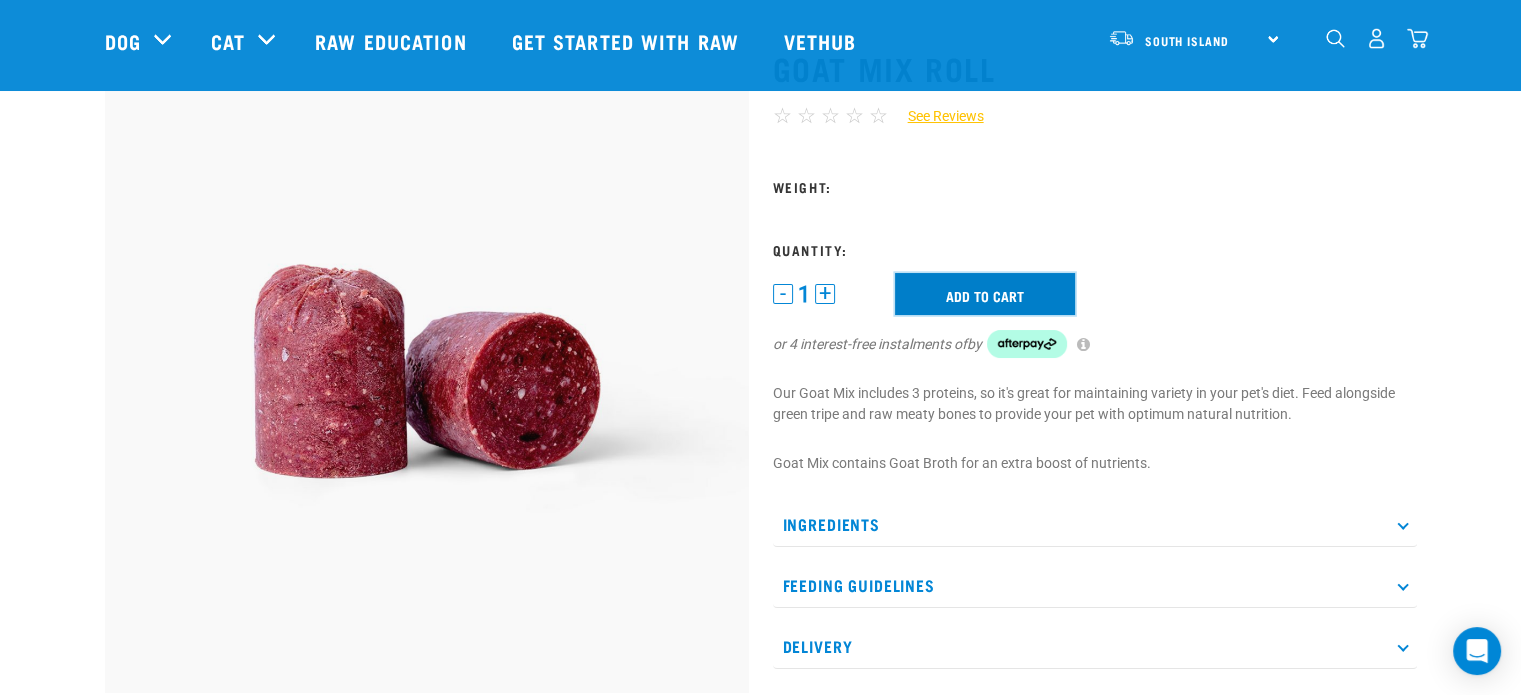 click on "Add to cart" at bounding box center (985, 294) 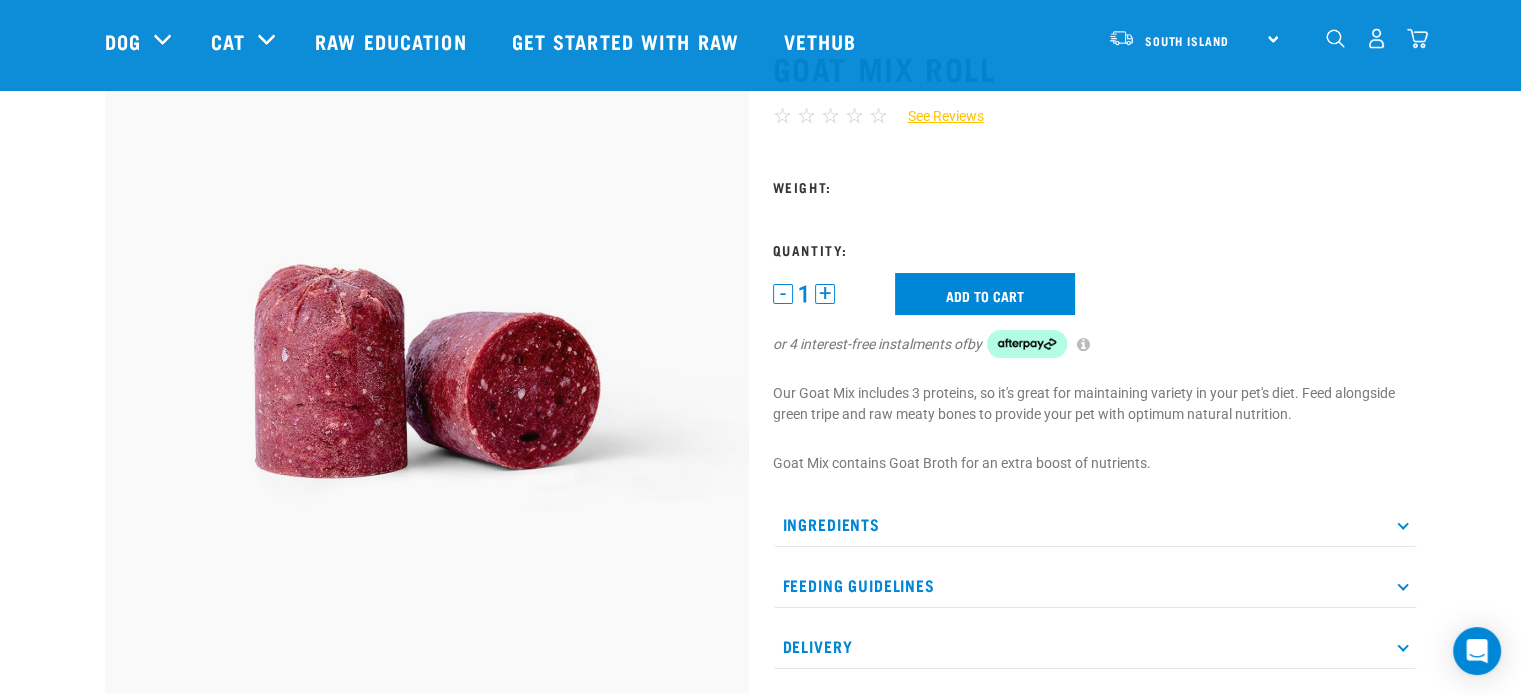 click on "+" at bounding box center [825, 294] 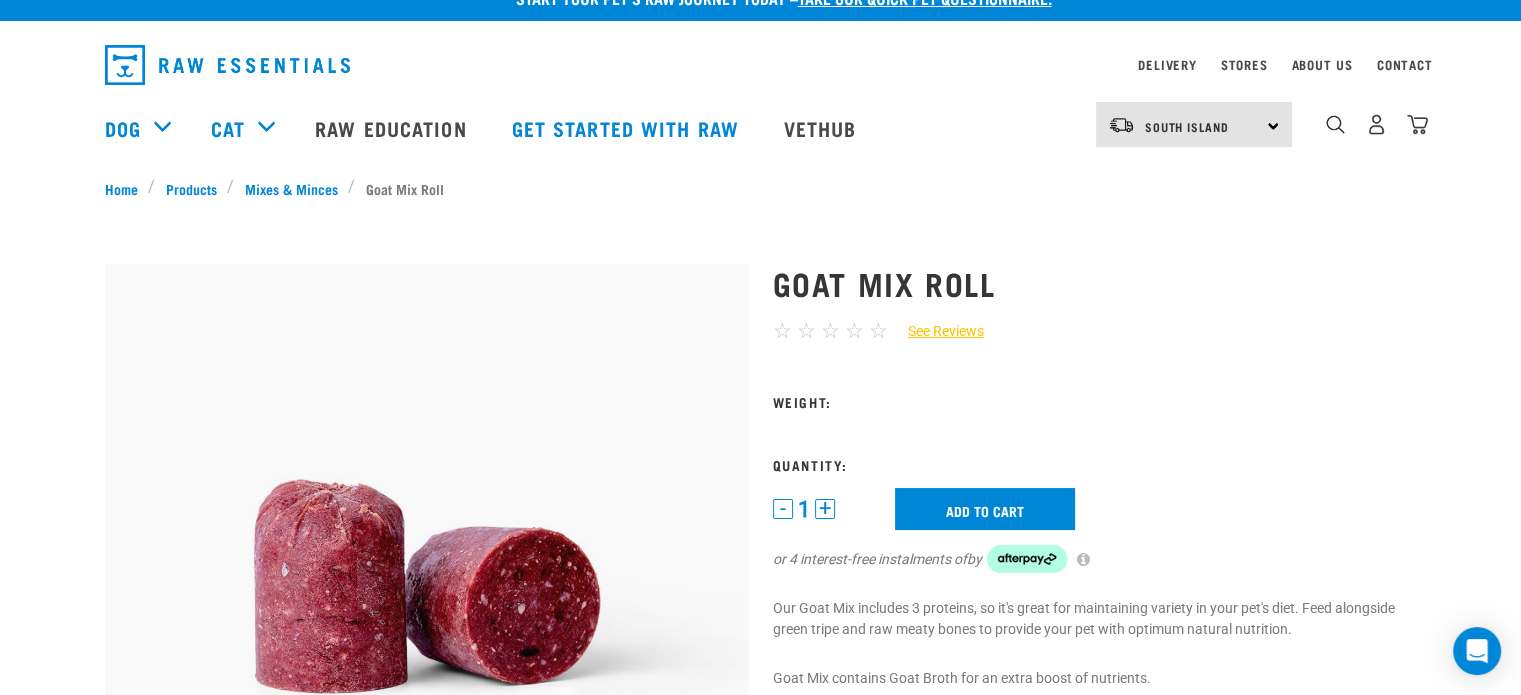 scroll, scrollTop: 0, scrollLeft: 0, axis: both 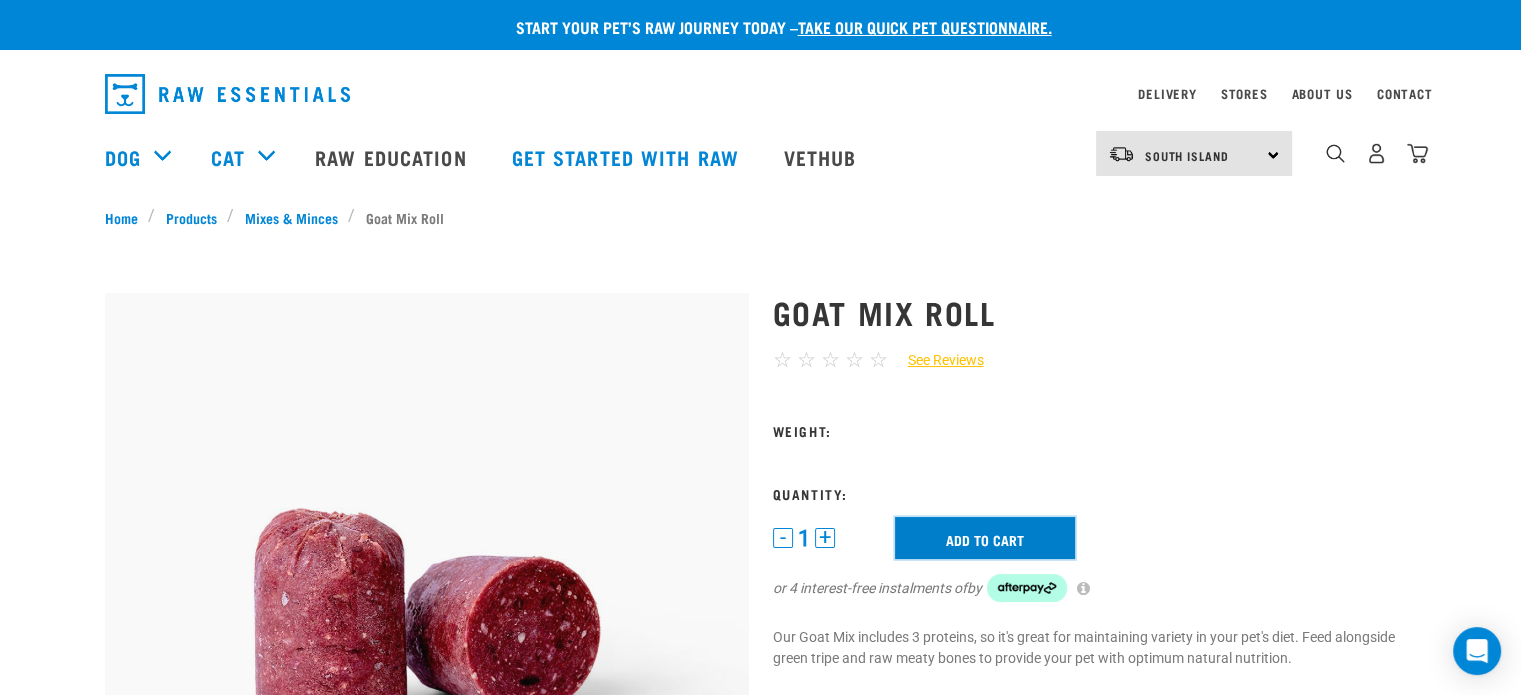 click on "Add to cart" at bounding box center (985, 538) 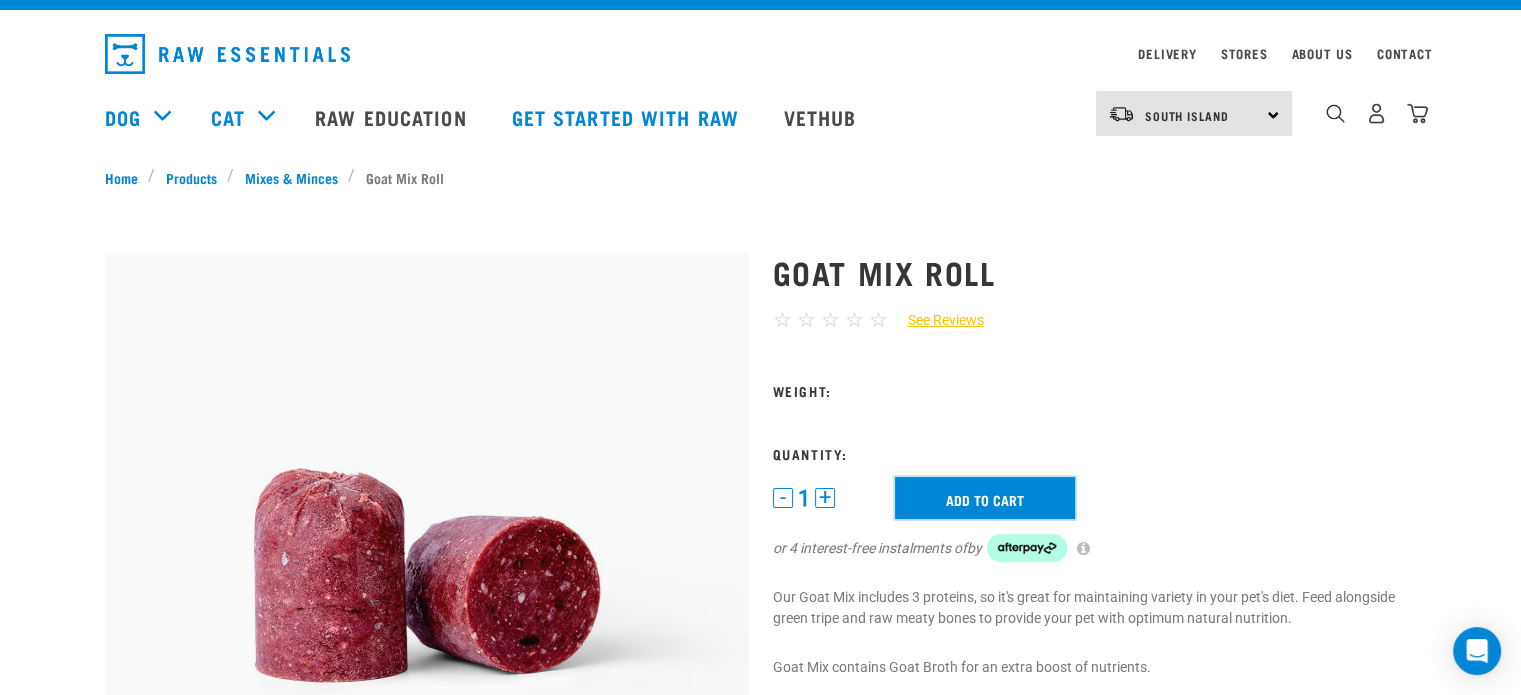 scroll, scrollTop: 0, scrollLeft: 0, axis: both 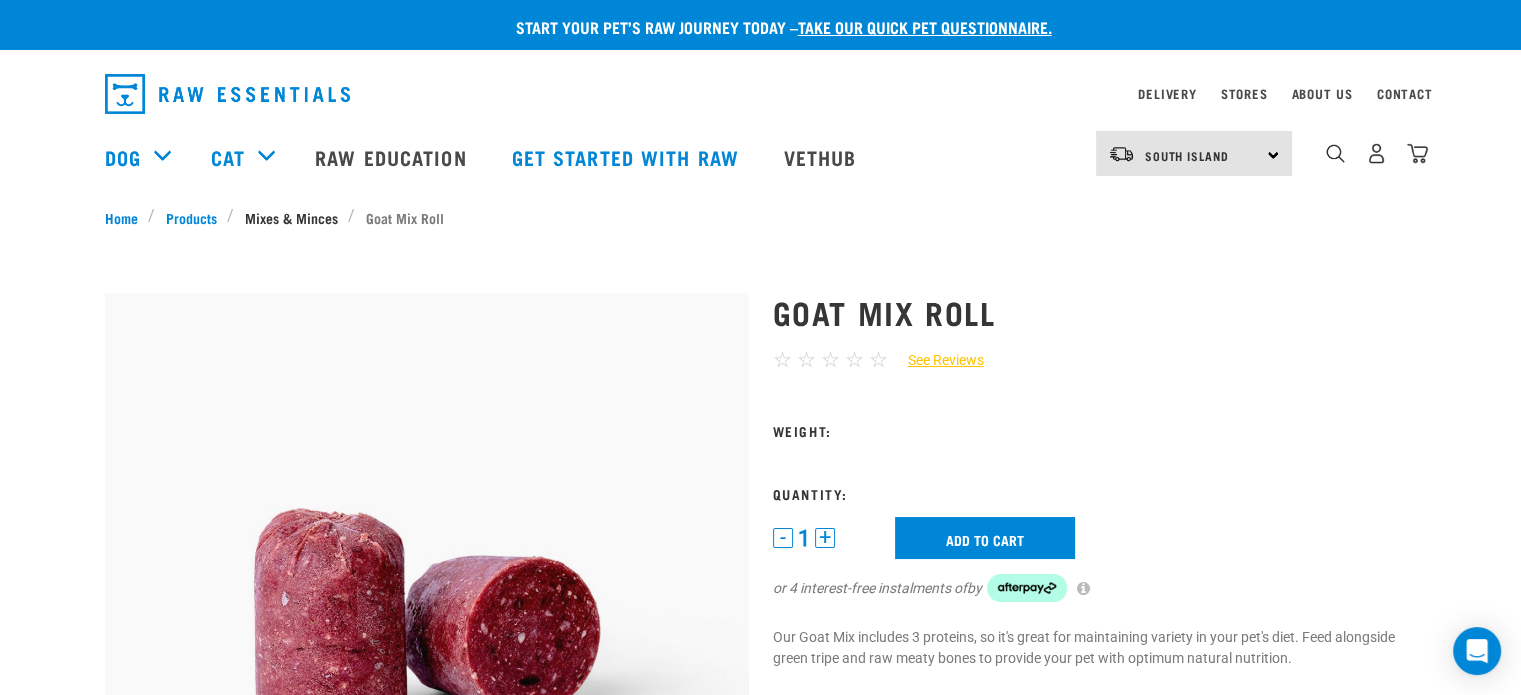 click on "Mixes & Minces" at bounding box center (291, 217) 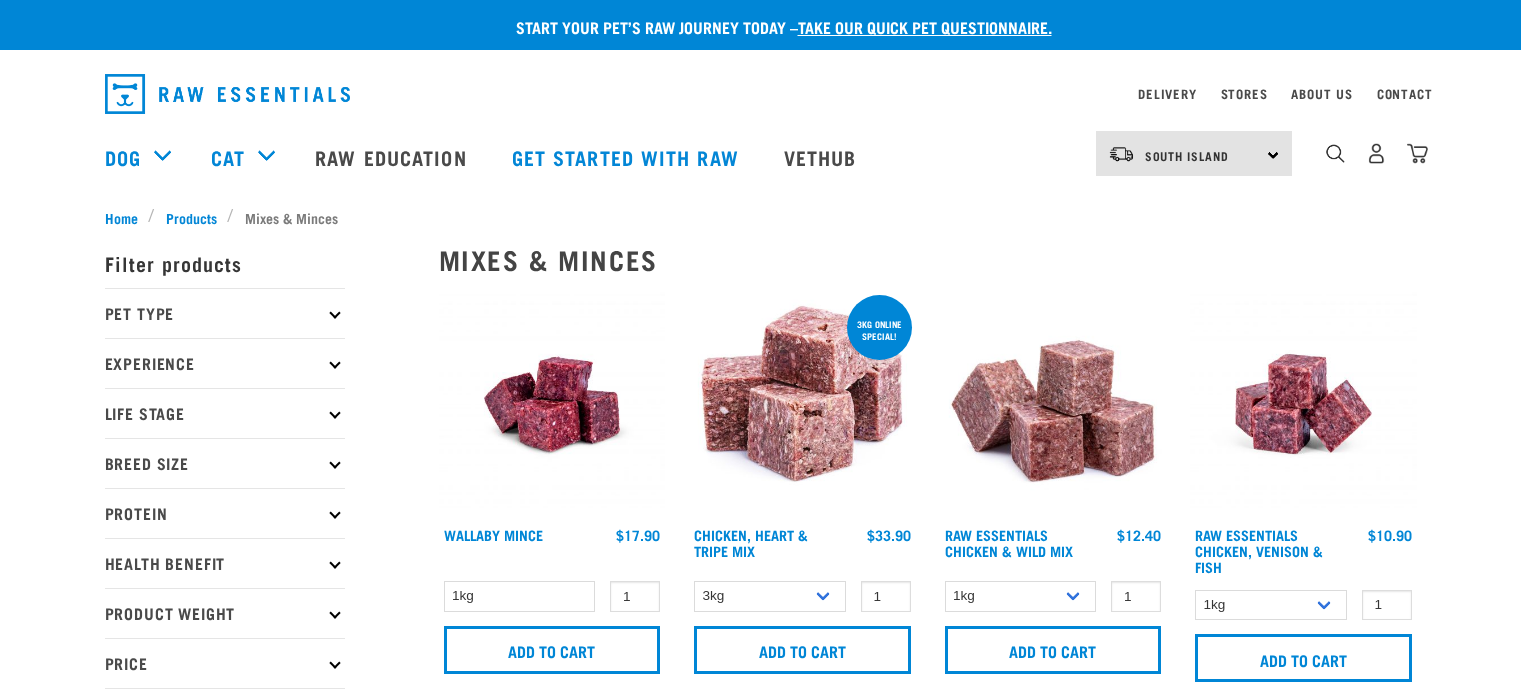 scroll, scrollTop: 0, scrollLeft: 0, axis: both 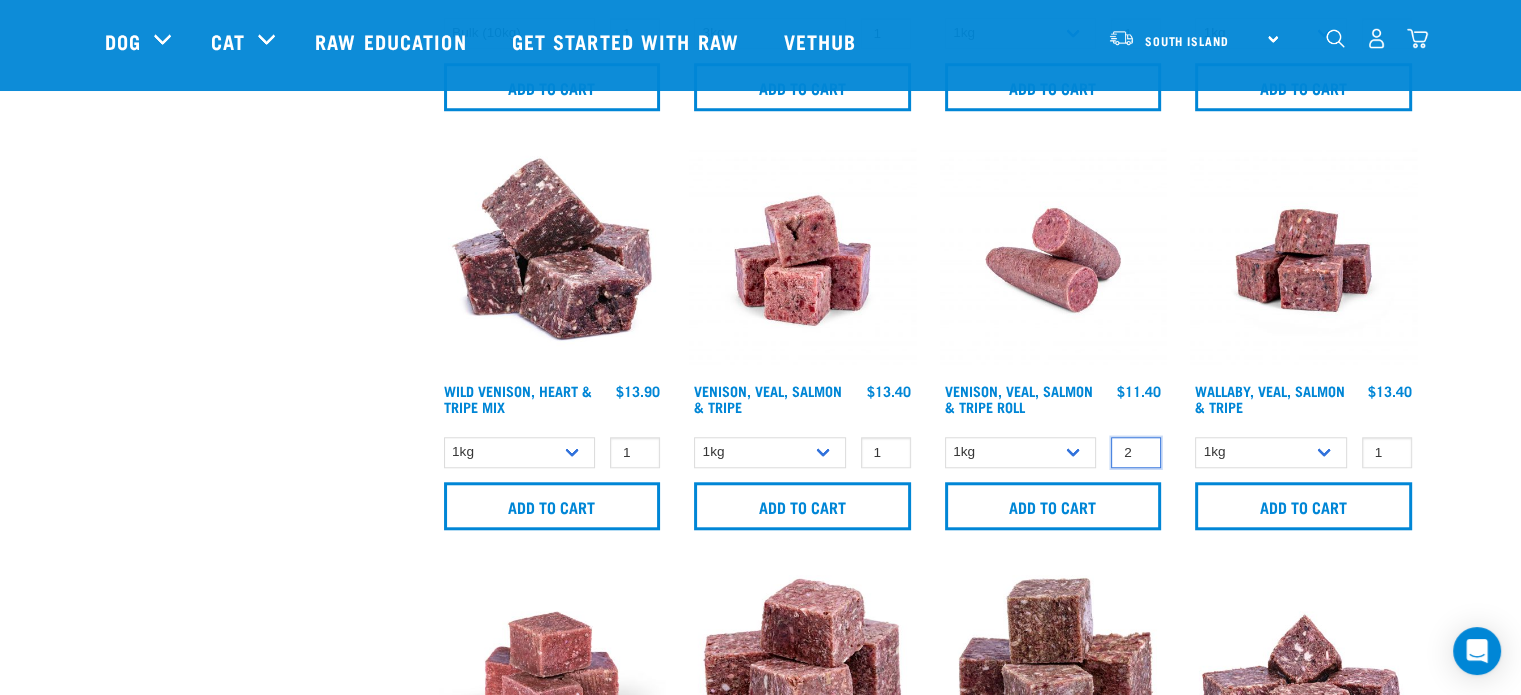 type on "2" 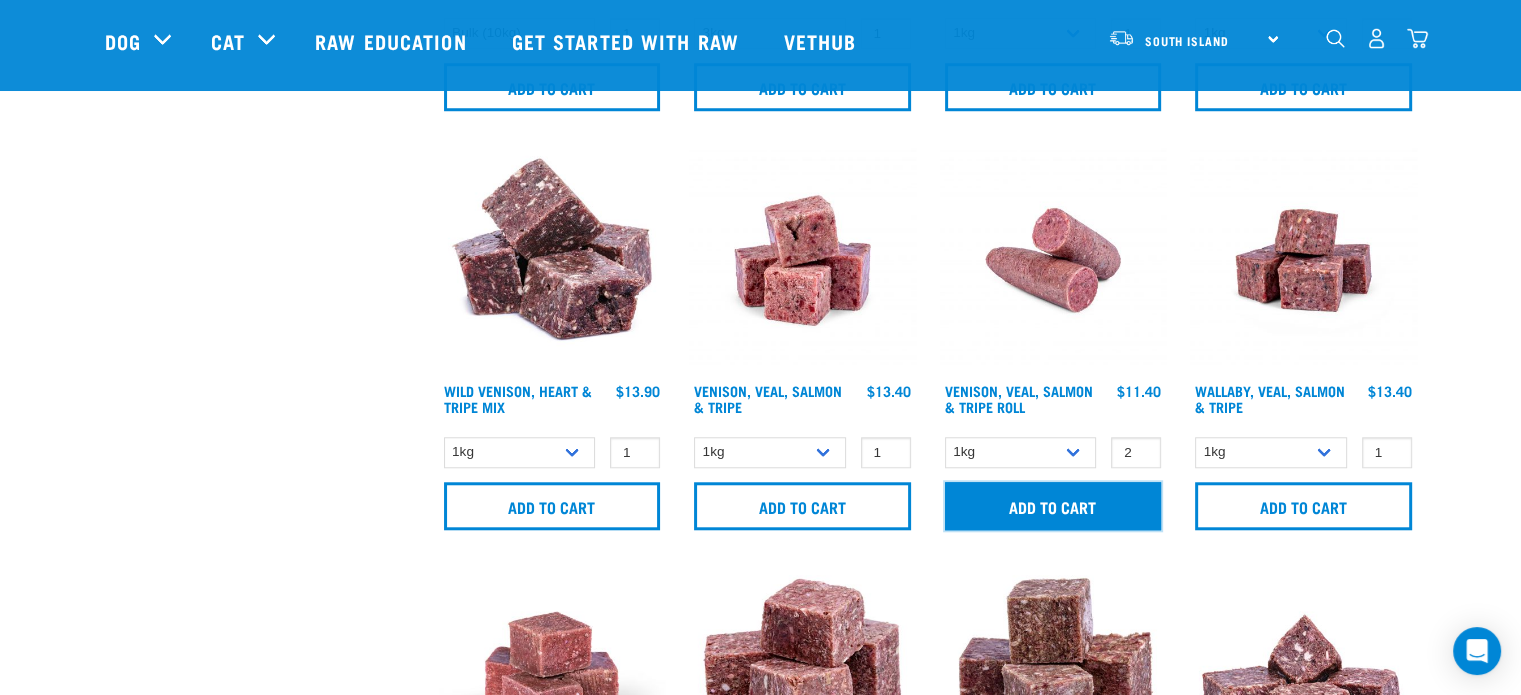 click on "Add to cart" at bounding box center (1053, 506) 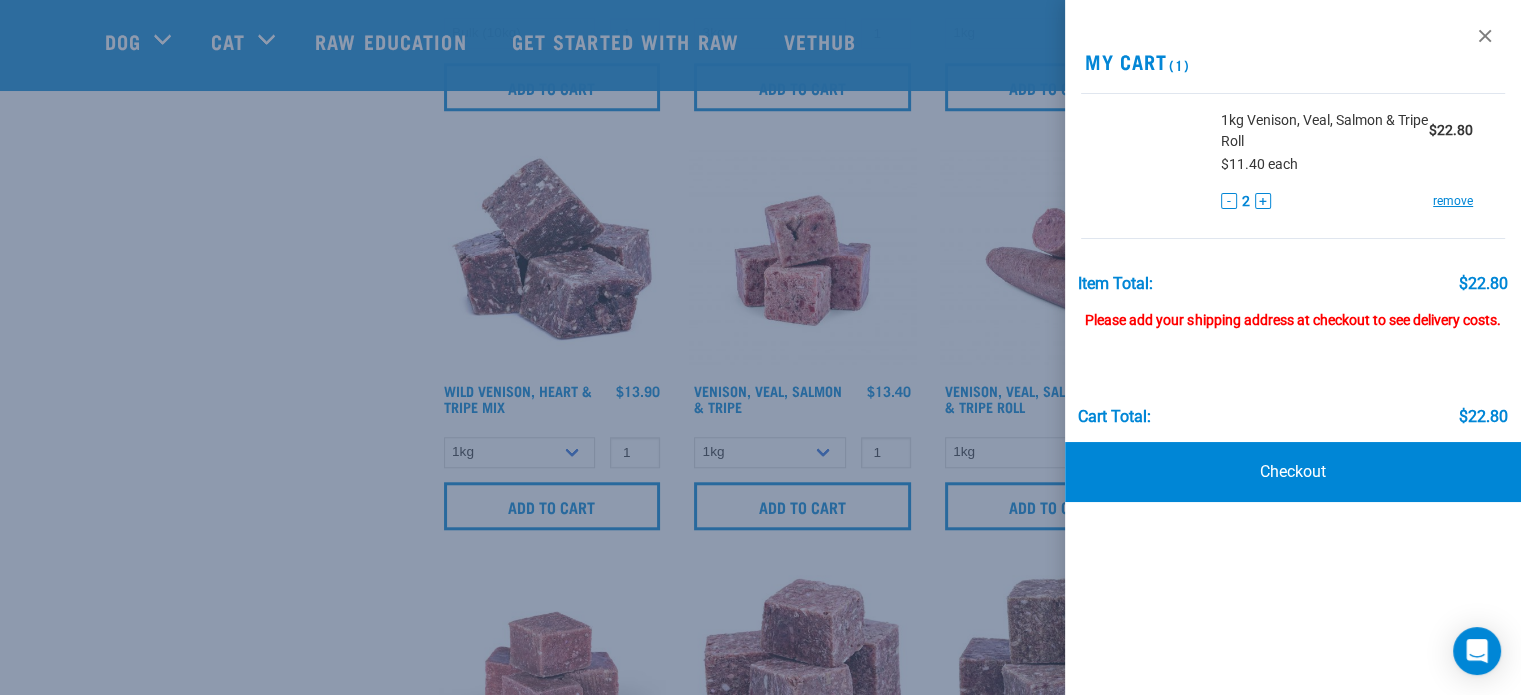 click at bounding box center [760, 347] 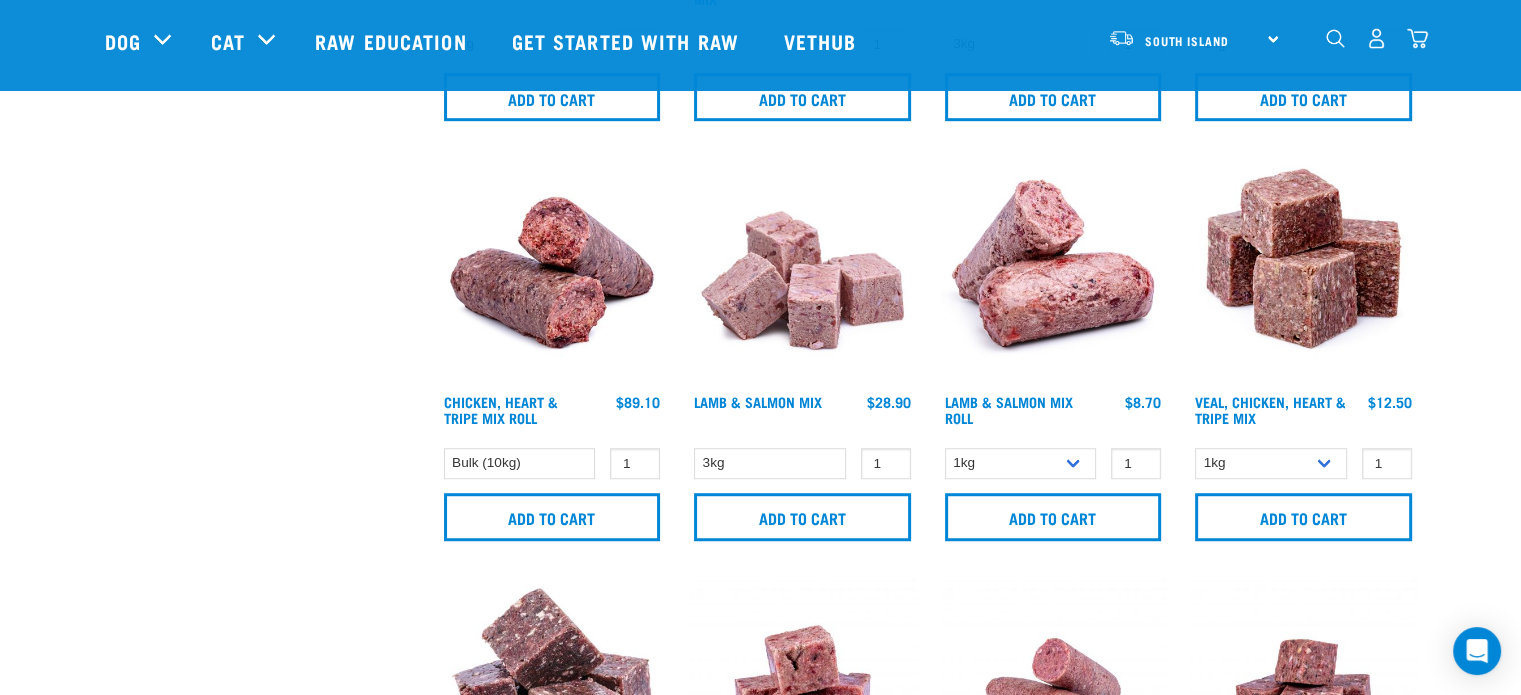 scroll, scrollTop: 1251, scrollLeft: 0, axis: vertical 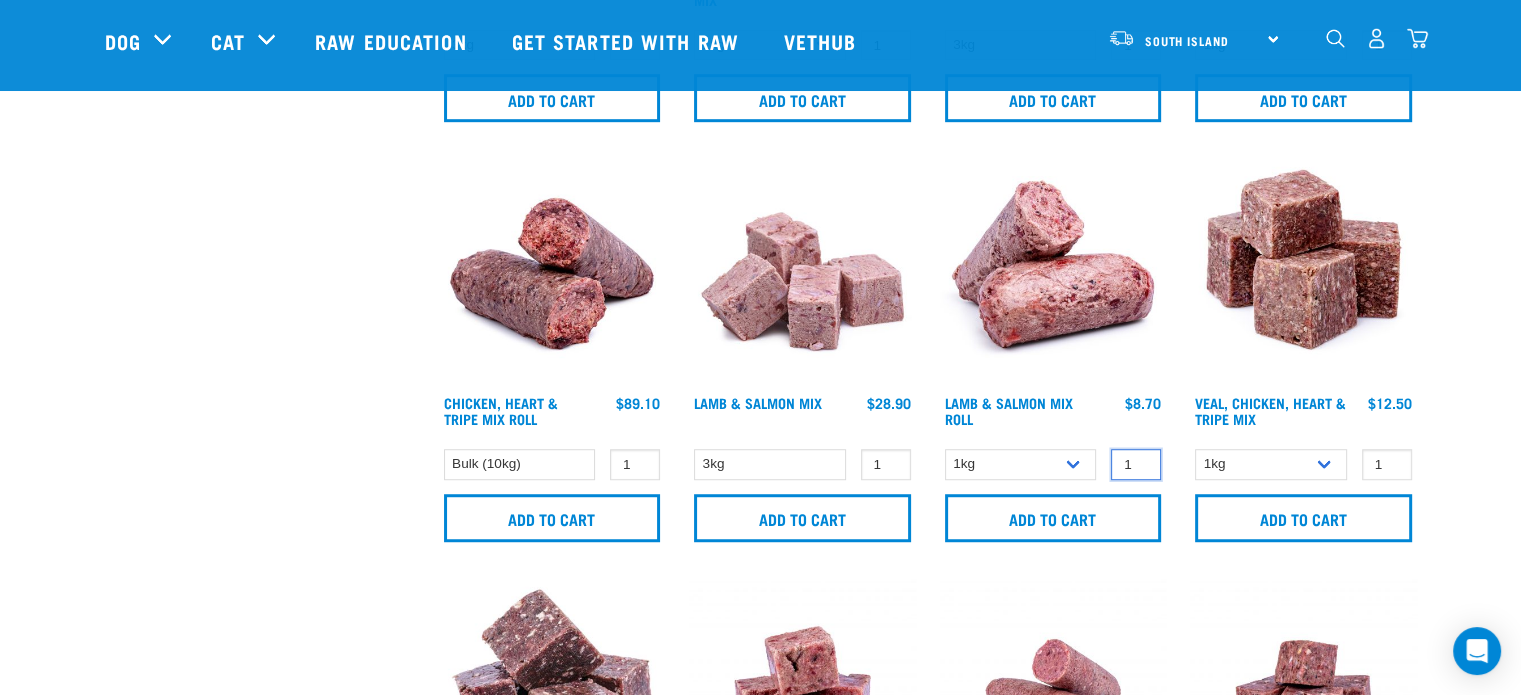 click on "1" at bounding box center [1136, 464] 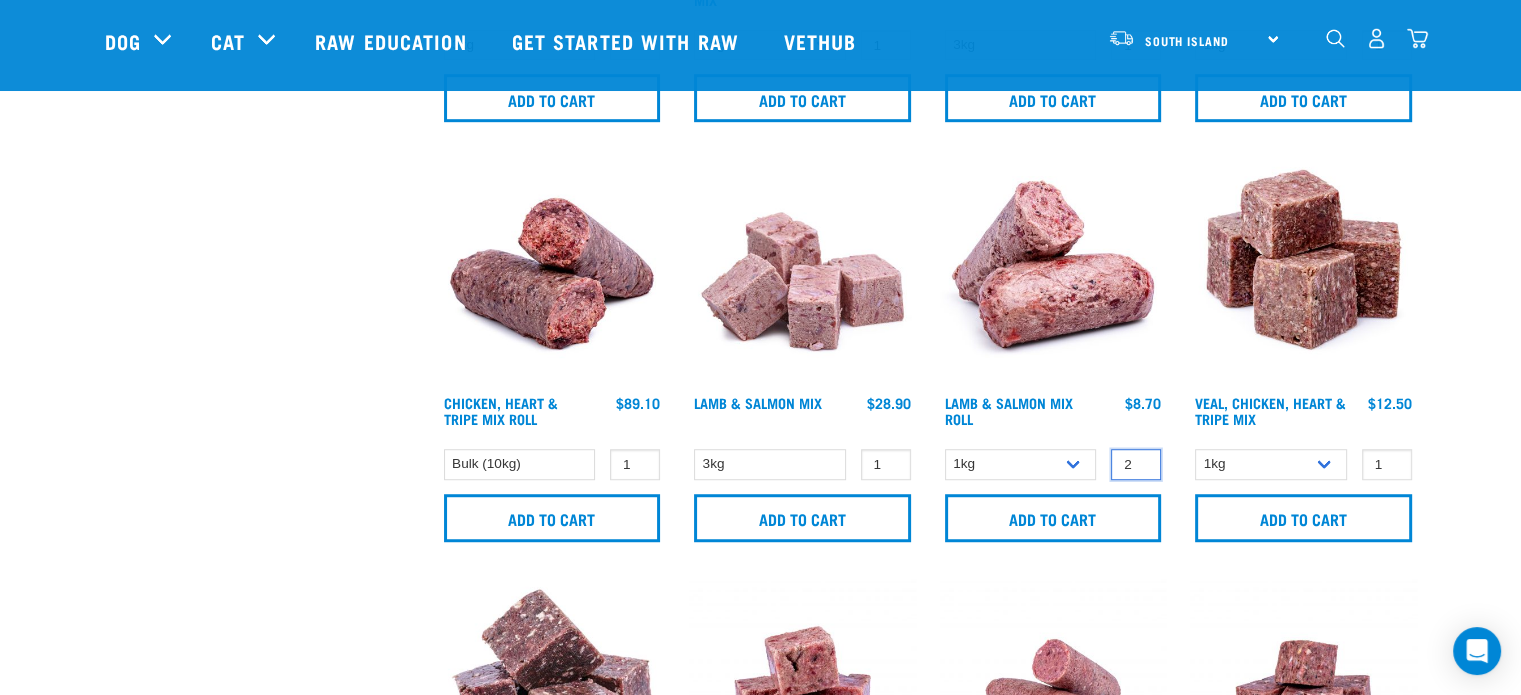 type on "2" 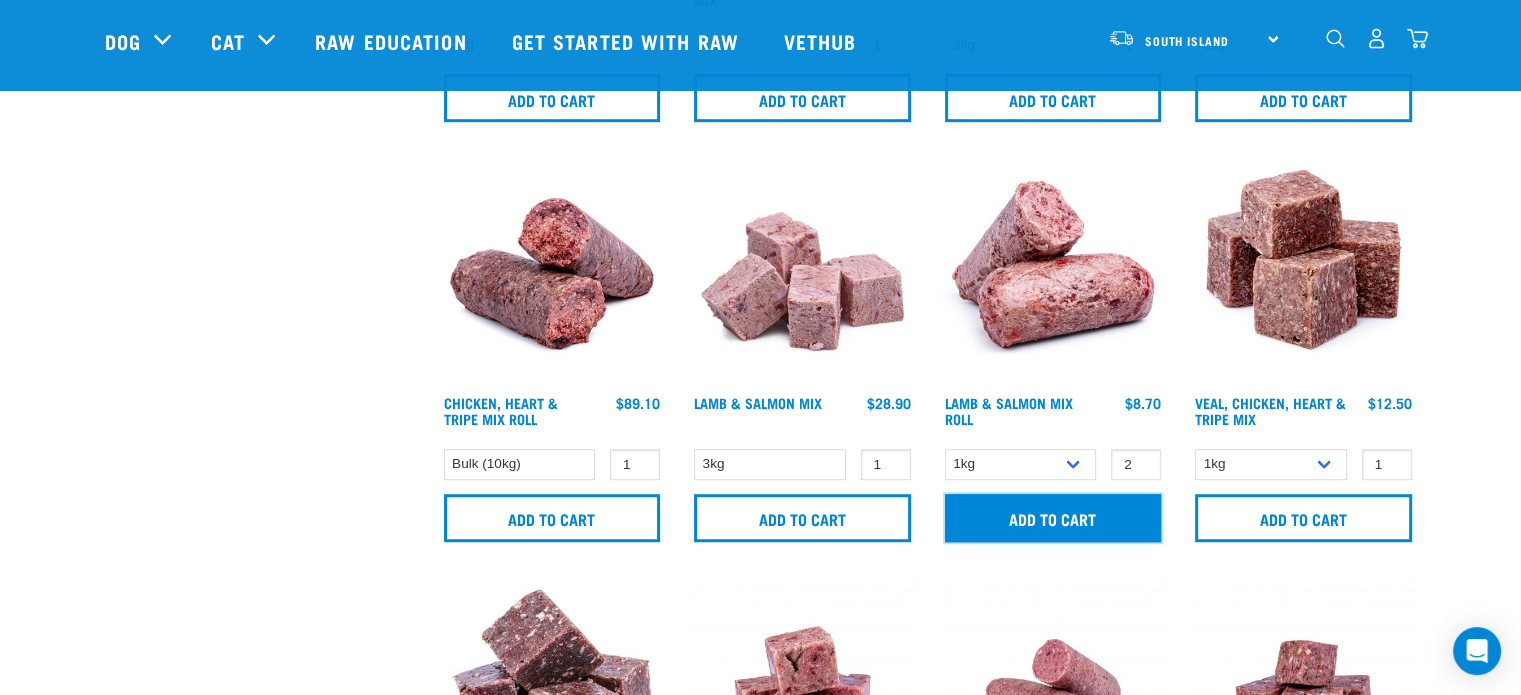 click on "Add to cart" at bounding box center [1053, 518] 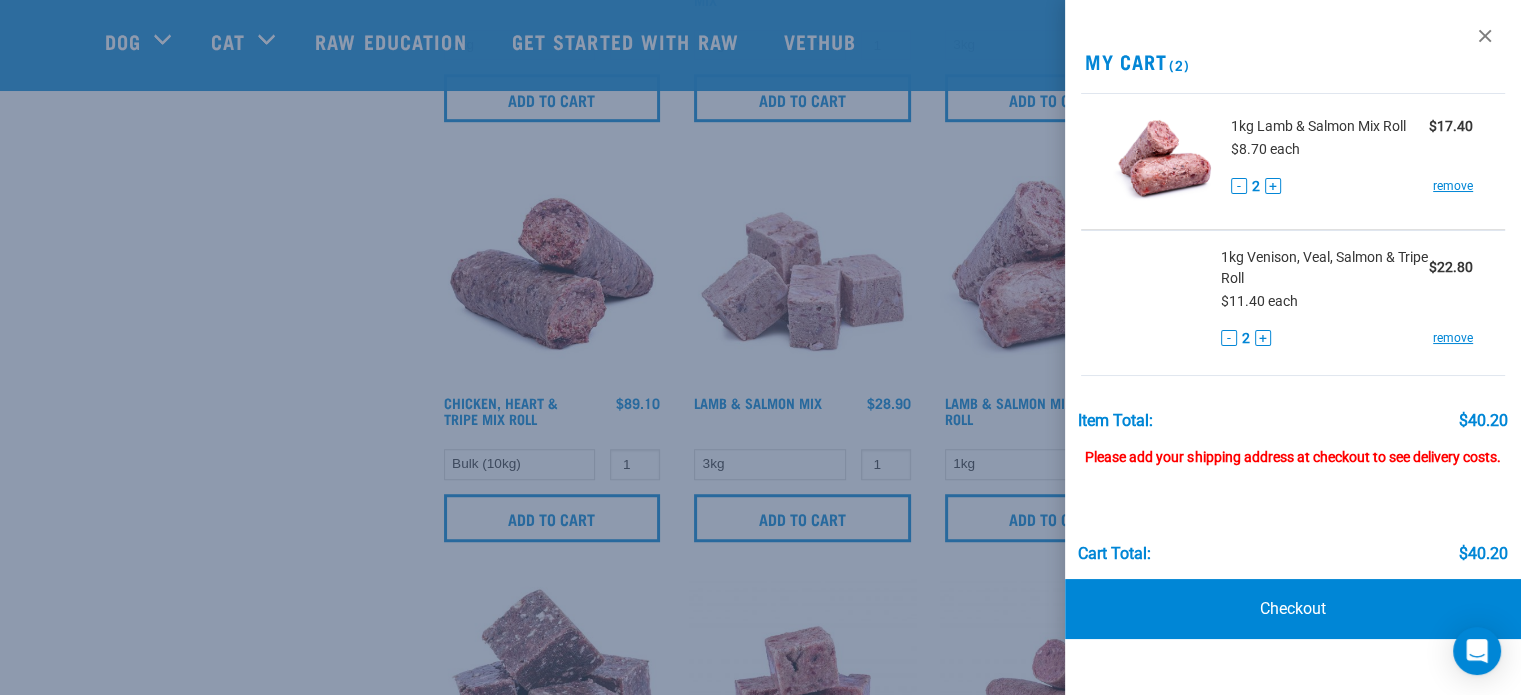 click at bounding box center (760, 347) 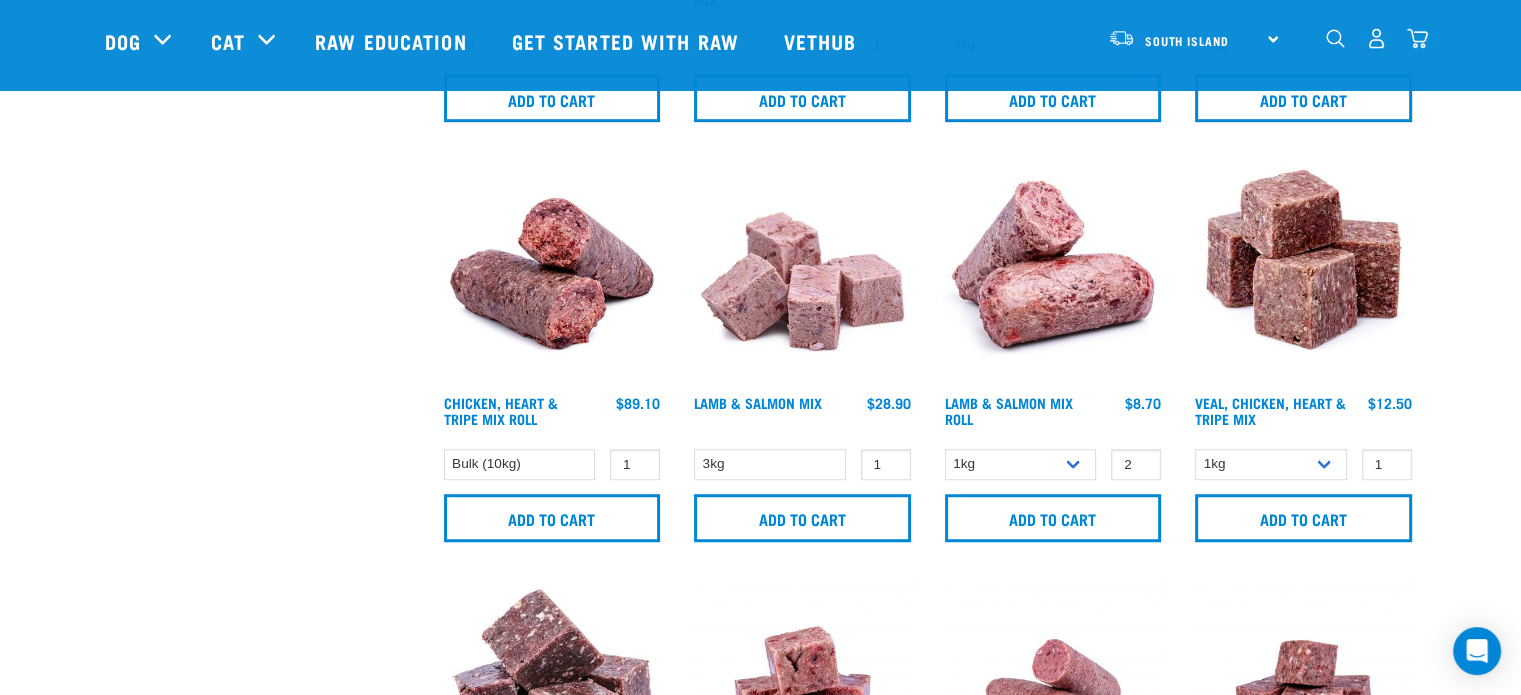 click at bounding box center (1053, 271) 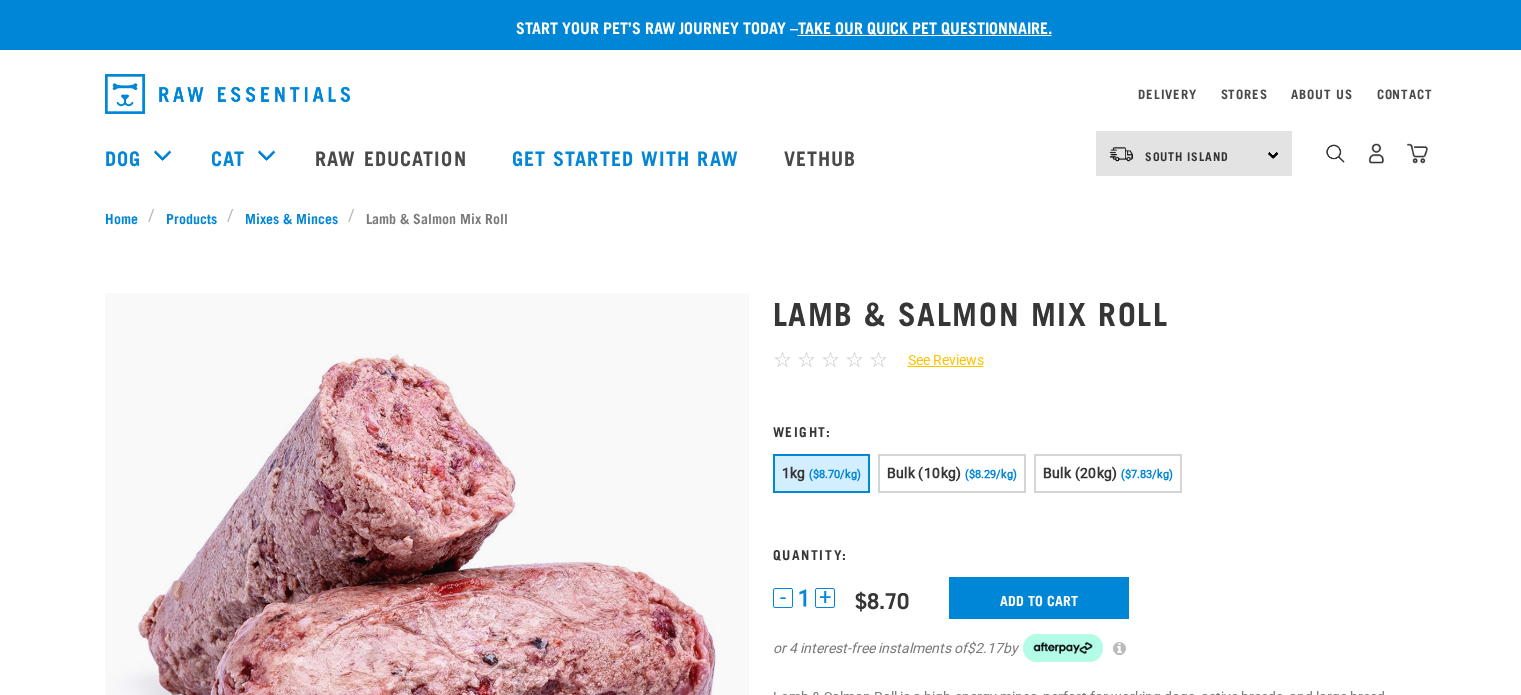 scroll, scrollTop: 0, scrollLeft: 0, axis: both 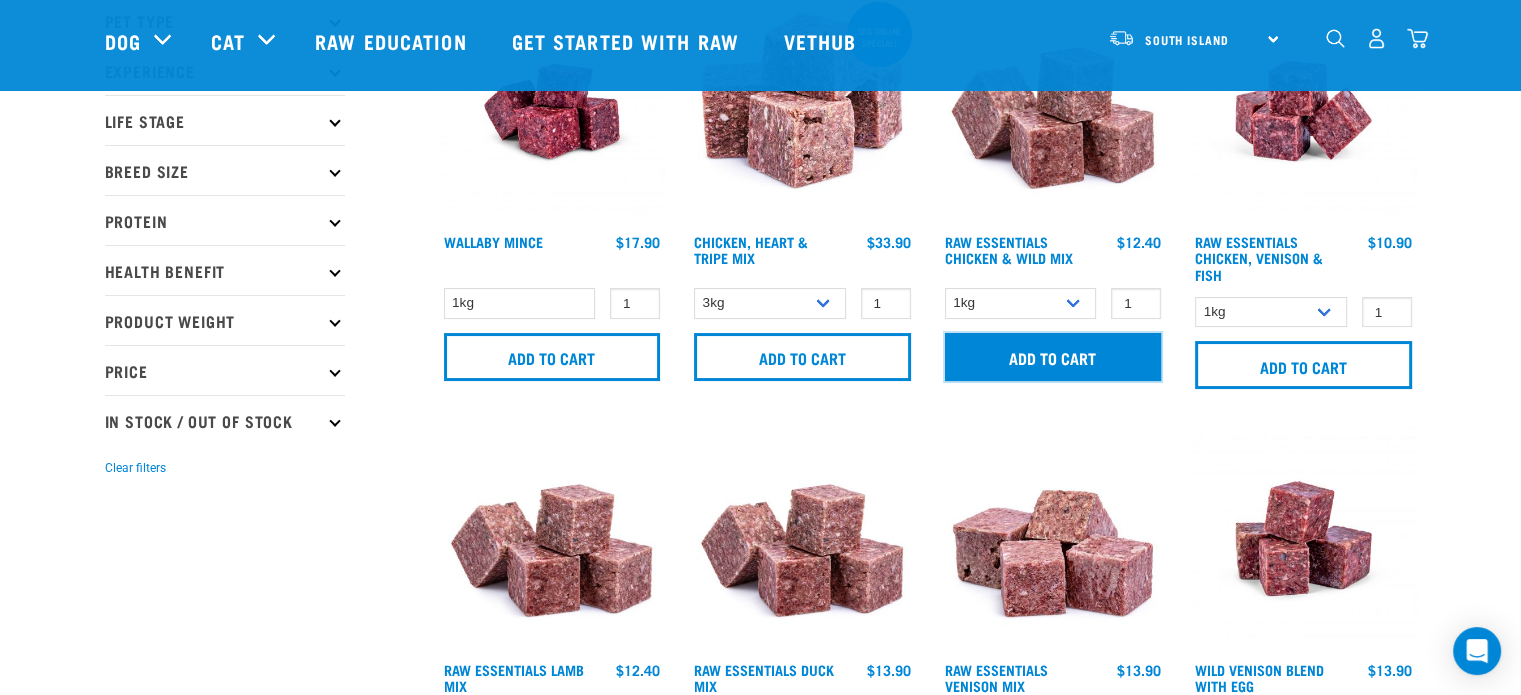 click on "Add to cart" at bounding box center (1053, 357) 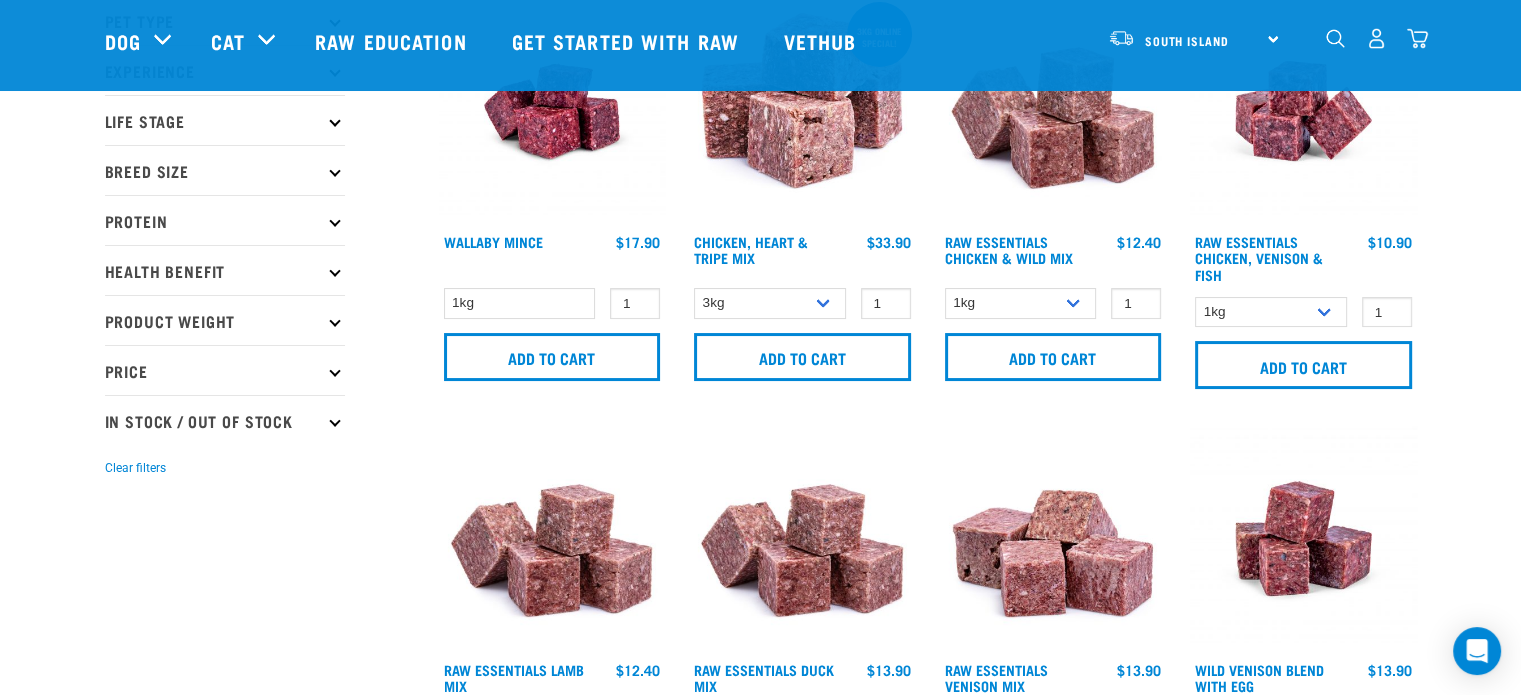 click on "Start your pet’s raw journey today –  take our quick pet questionnaire.
Delivery
Stores
About Us
Contact
5" at bounding box center (760, 2176) 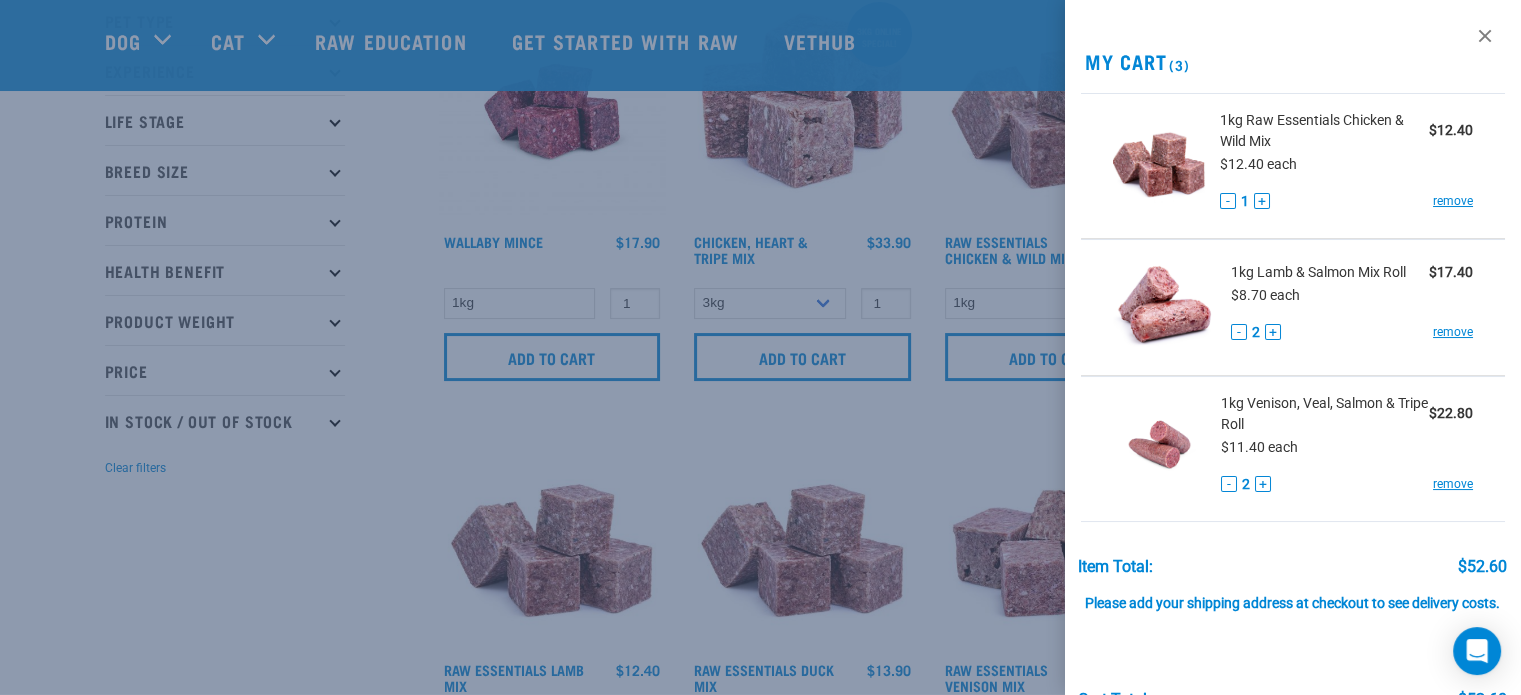 click at bounding box center (760, 347) 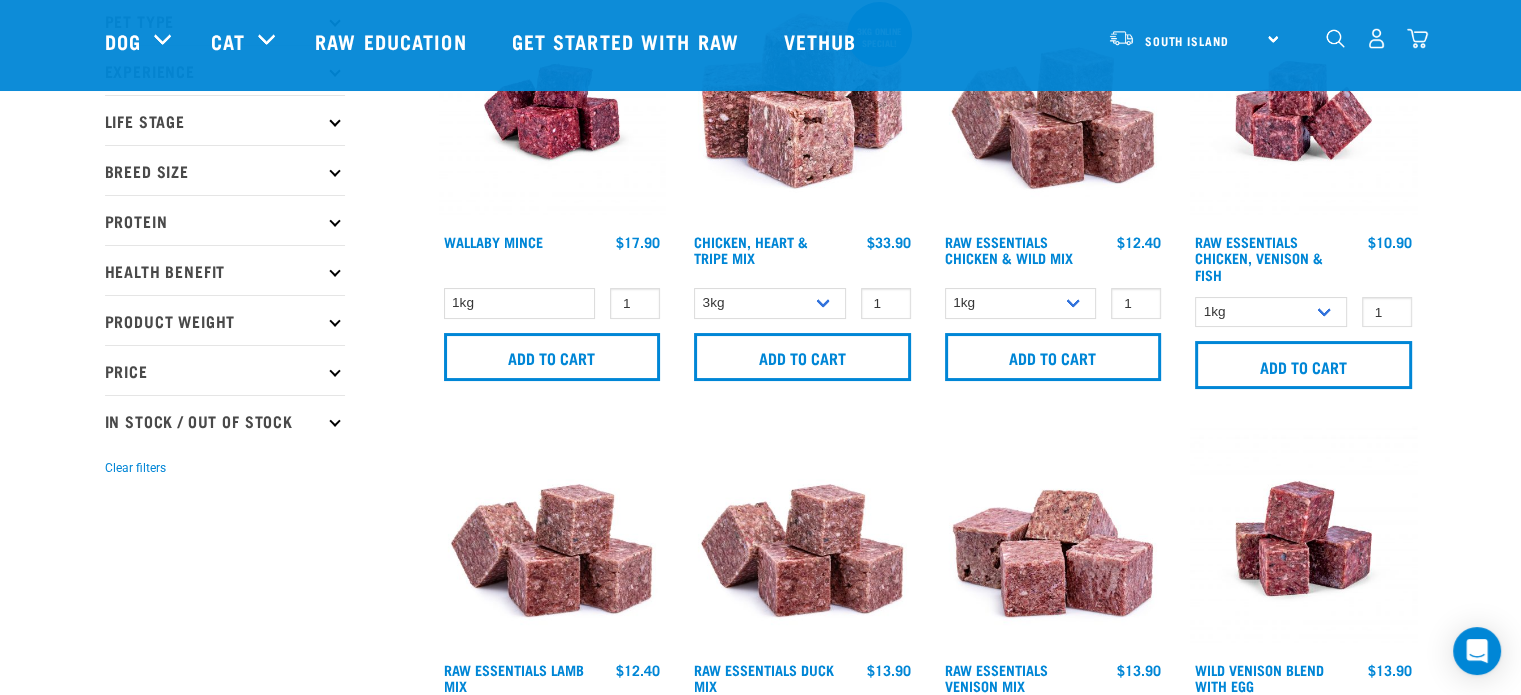 click at bounding box center (1053, 111) 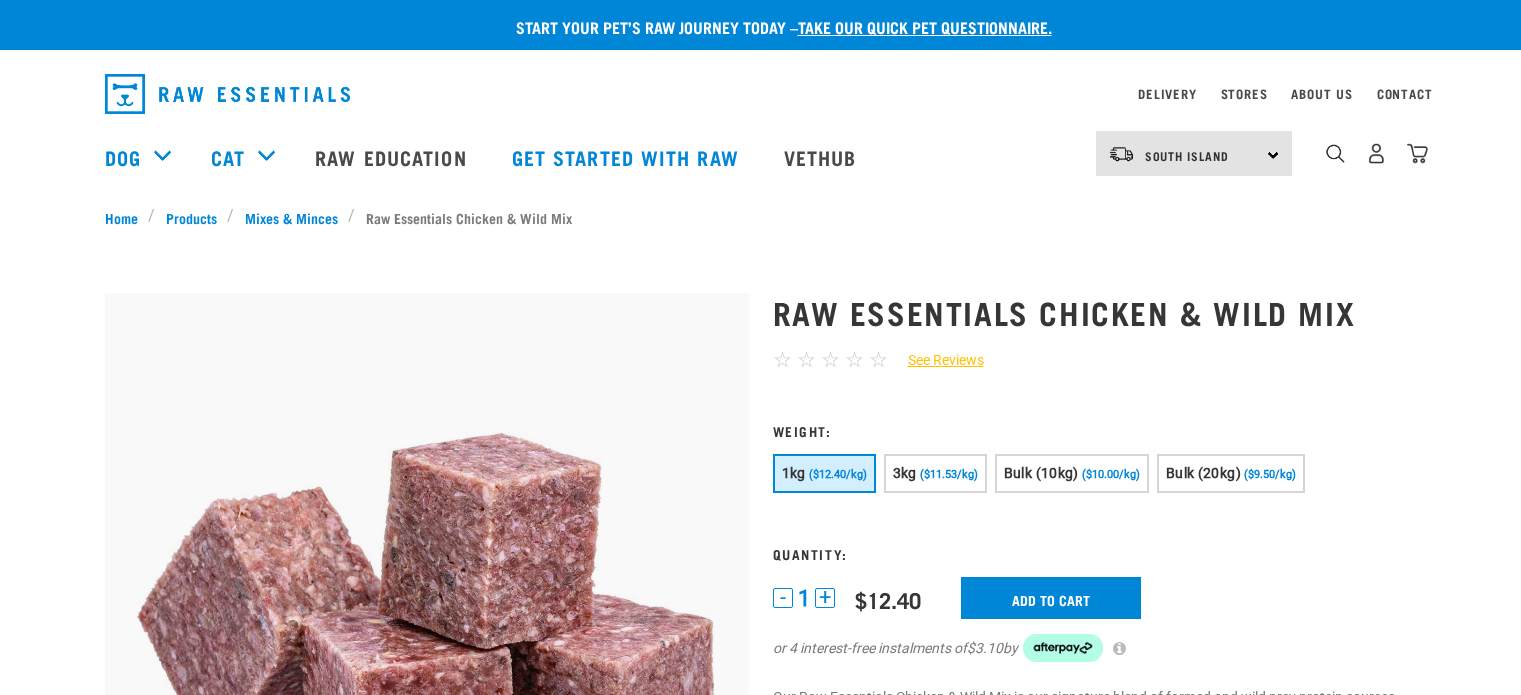 scroll, scrollTop: 0, scrollLeft: 0, axis: both 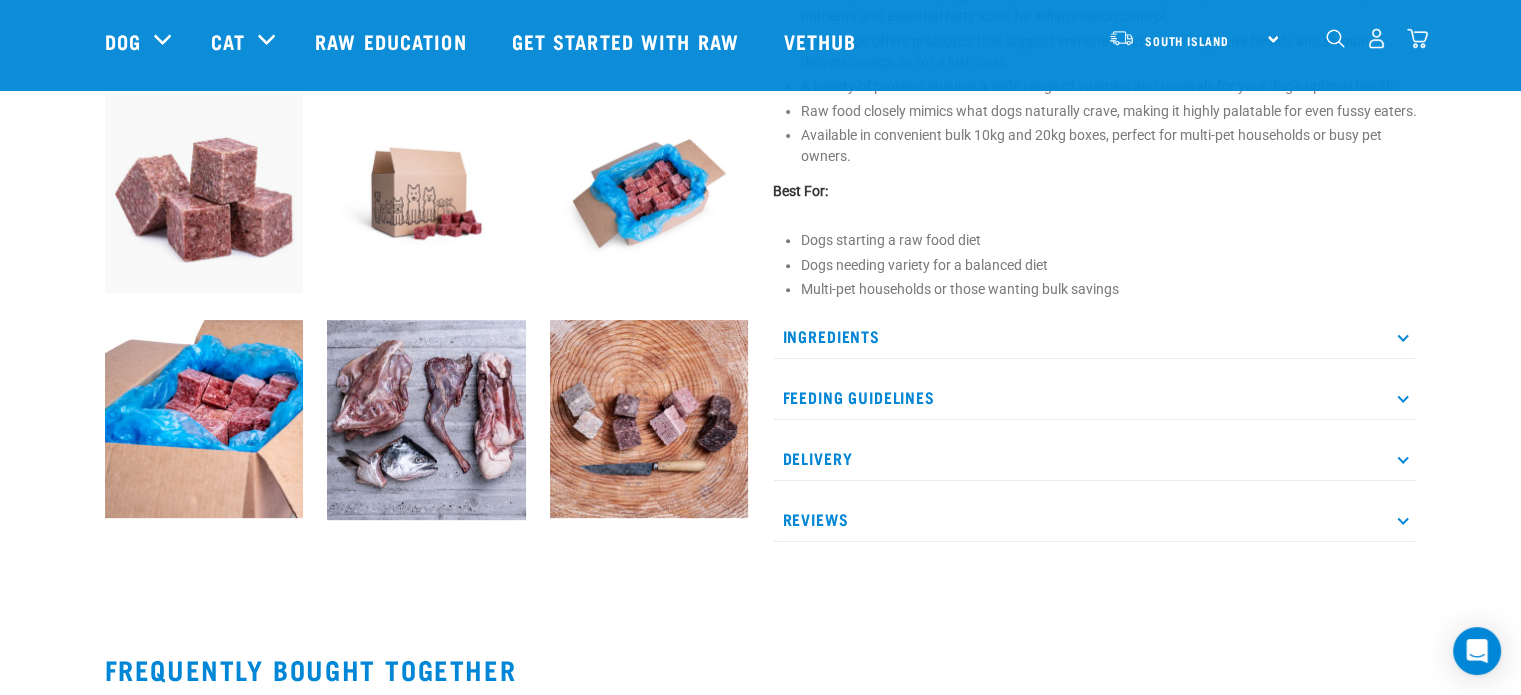 click on "Ingredients
Chicken (muscle meat, bone in) Wild Venison (muscle meat, heart, liver, lung, kidney, bone in) Wild Wallaby (Whole Prey: muscle meat, heart, liver, lung, kidney, bone in) Green Tripe (beef or lamb) Salmon (muscle meat, bone in)
Our chicken is cage-free, sourced from MPI-approved New Zealand suppliers. Wild NZ wallaby comes from NZFSA-accredited hunters in poison-free areas. Venison is from the South Island, and salmon is farmed by Akaroa Salmon in Christchurch, supporting local, sustainable fisheries.
Feeding Guidelines
Feed your dog 2-3% of their body weight (or ideal body weight).
Delivery" at bounding box center (1095, 428) 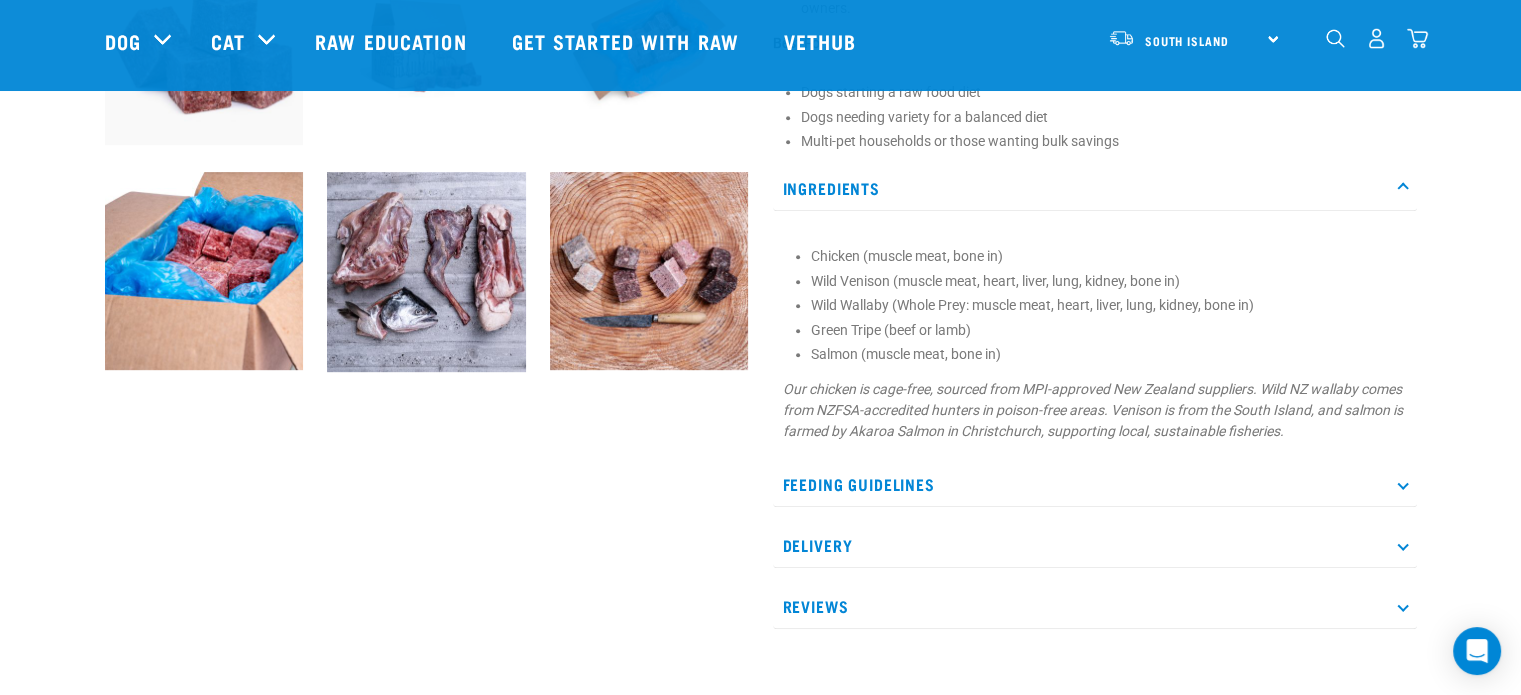 scroll, scrollTop: 884, scrollLeft: 0, axis: vertical 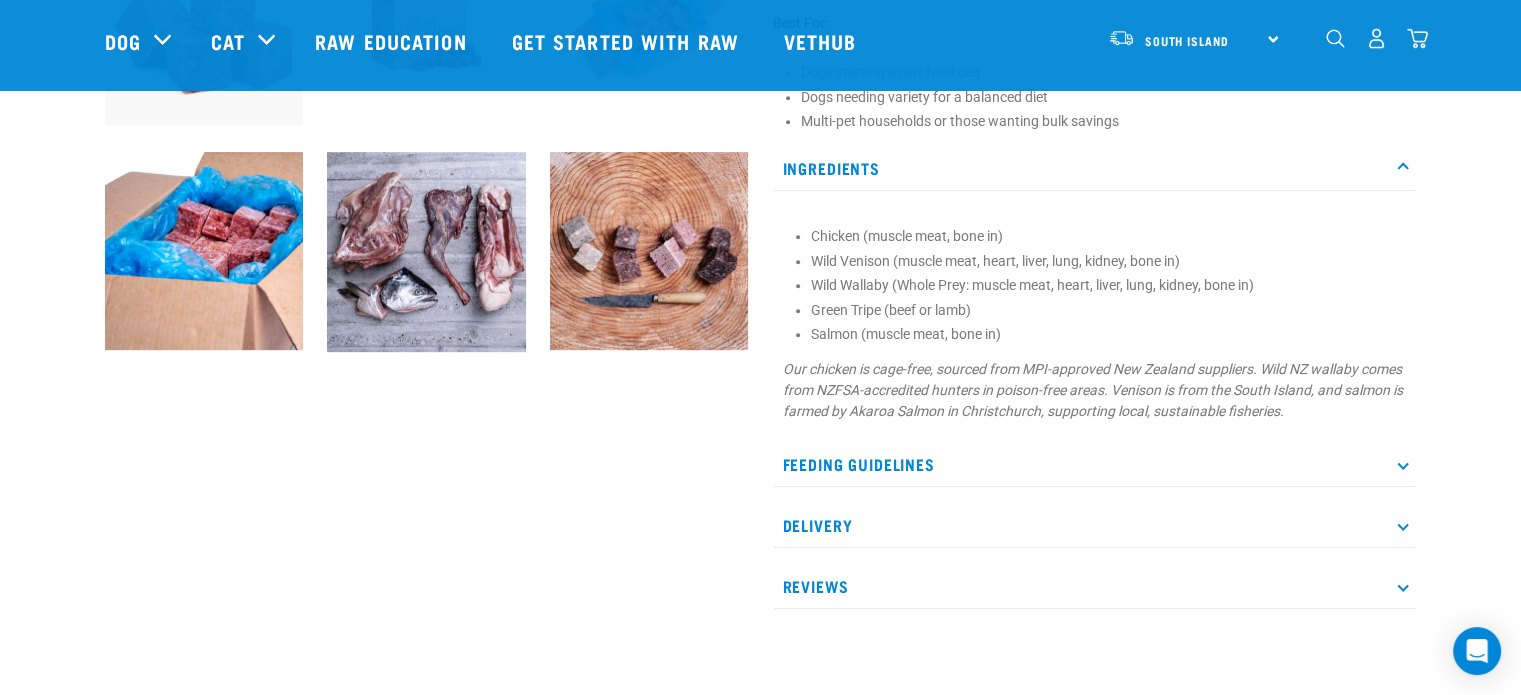 click on "Feeding Guidelines" at bounding box center (1095, 464) 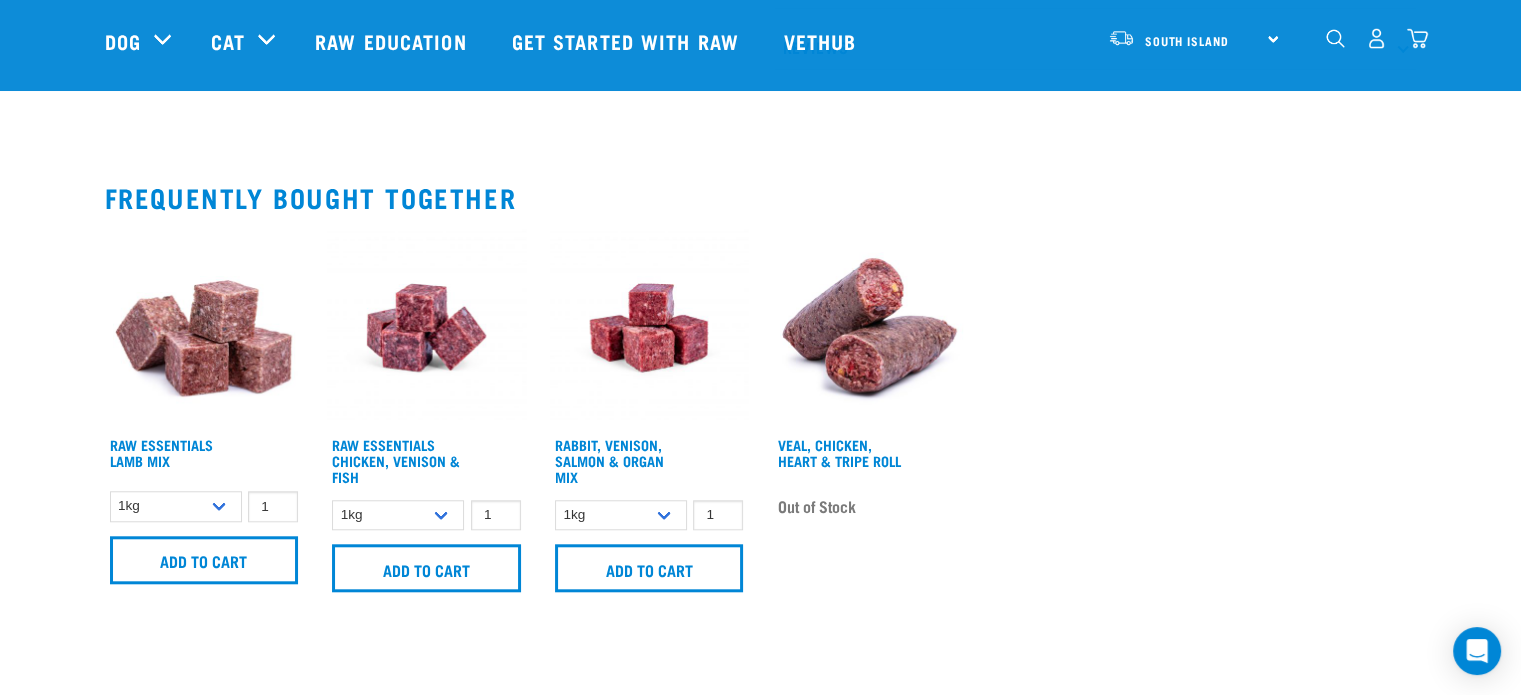 scroll, scrollTop: 1732, scrollLeft: 0, axis: vertical 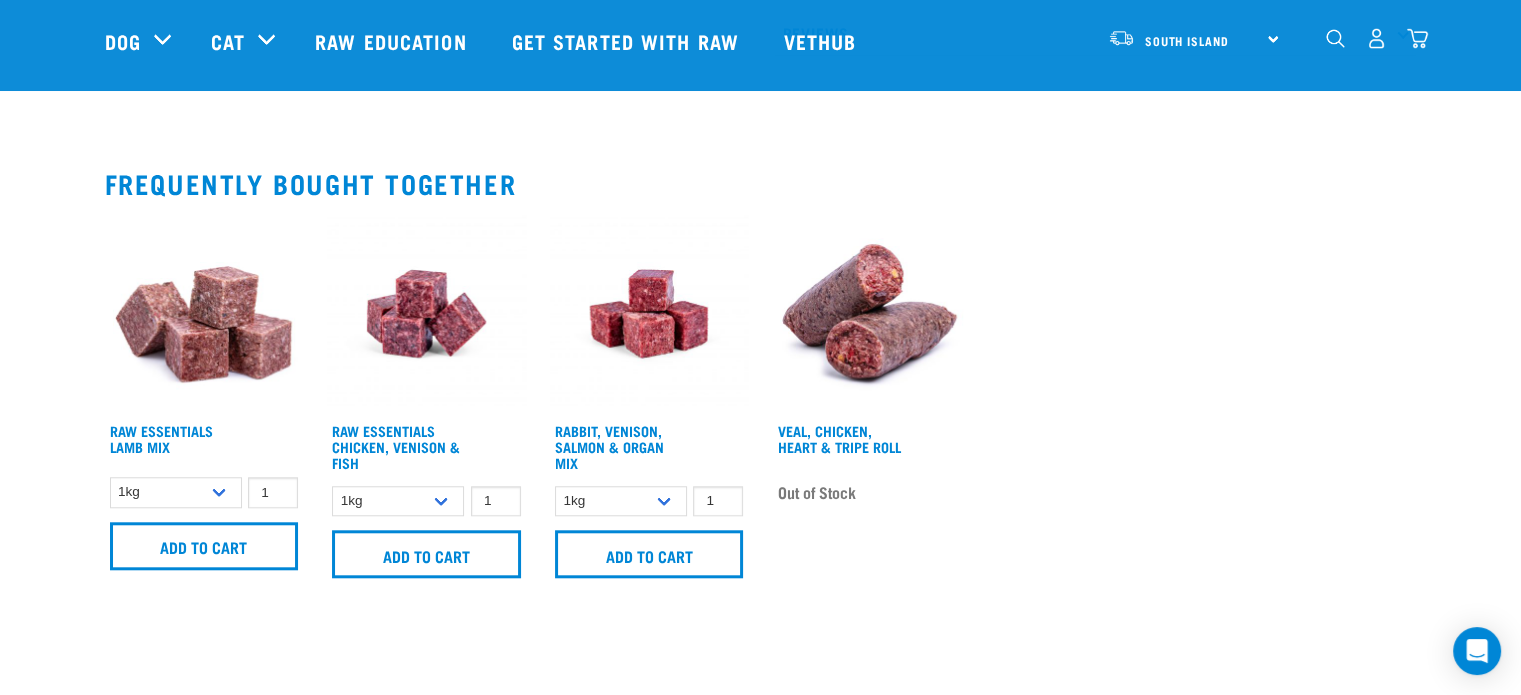 click at bounding box center [649, 313] 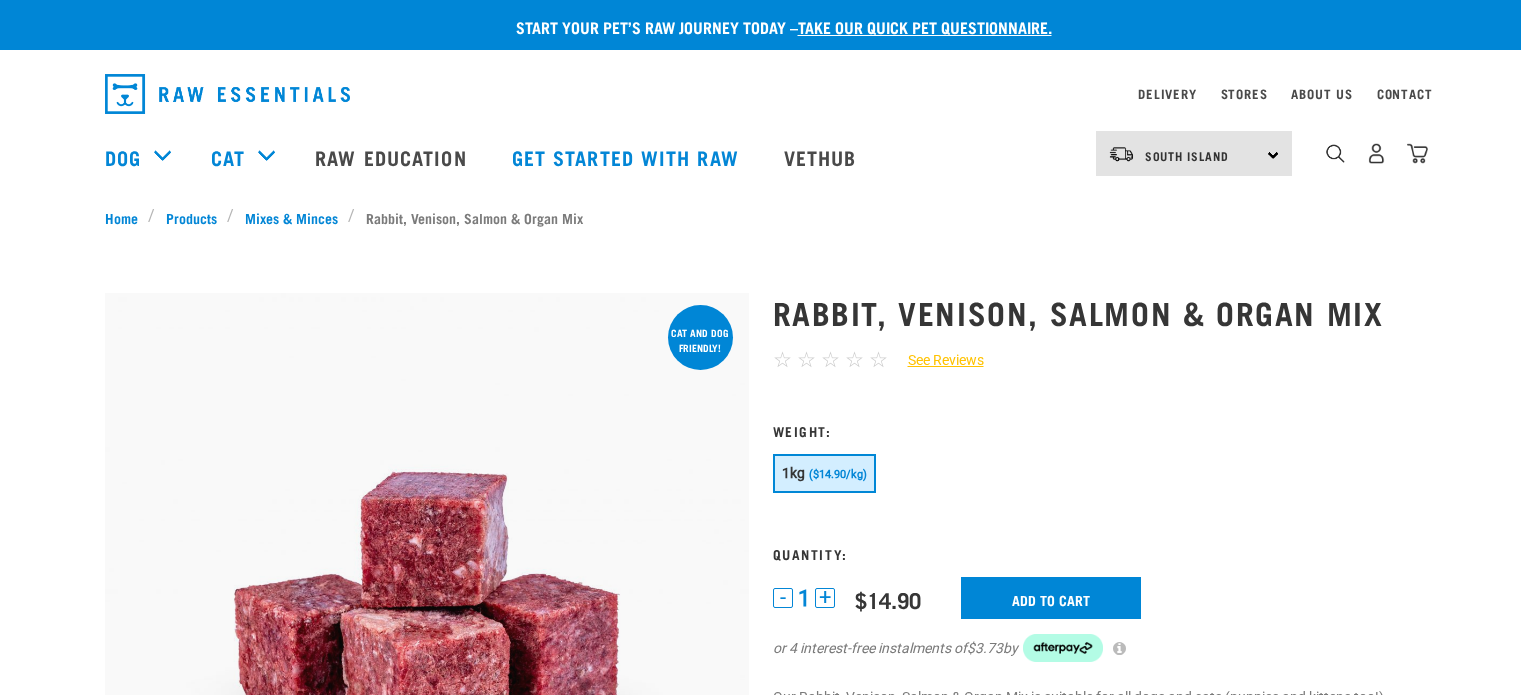 scroll, scrollTop: 0, scrollLeft: 0, axis: both 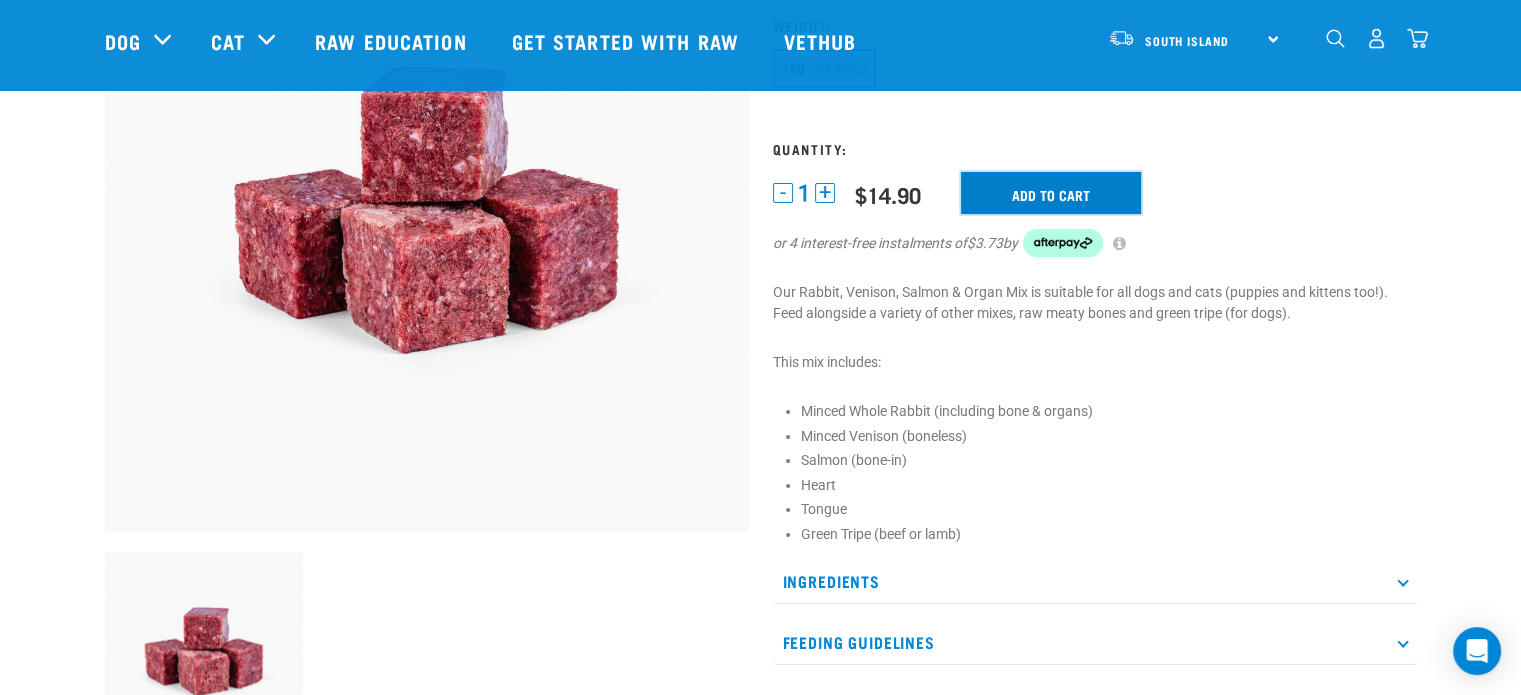 click on "Add to cart" at bounding box center (1051, 193) 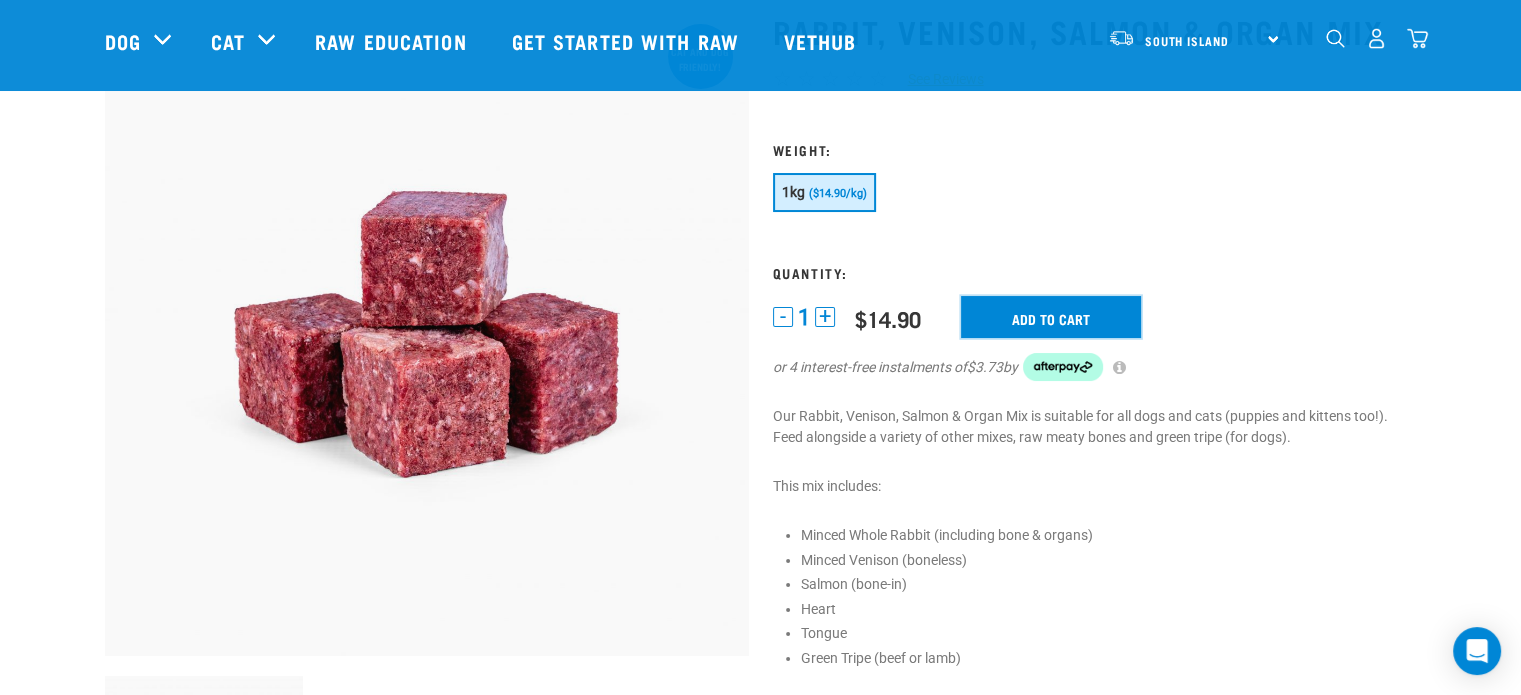 scroll, scrollTop: 0, scrollLeft: 0, axis: both 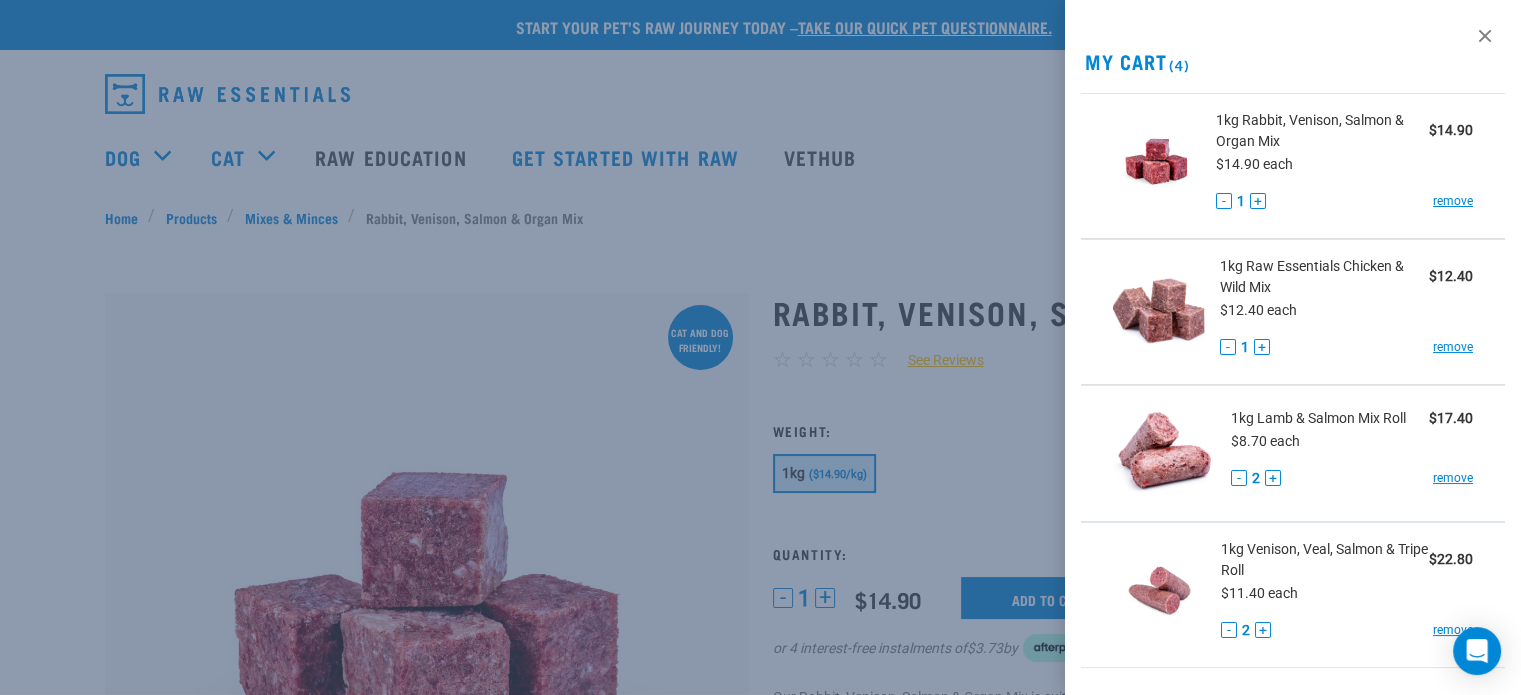 click on "-" at bounding box center (1239, 478) 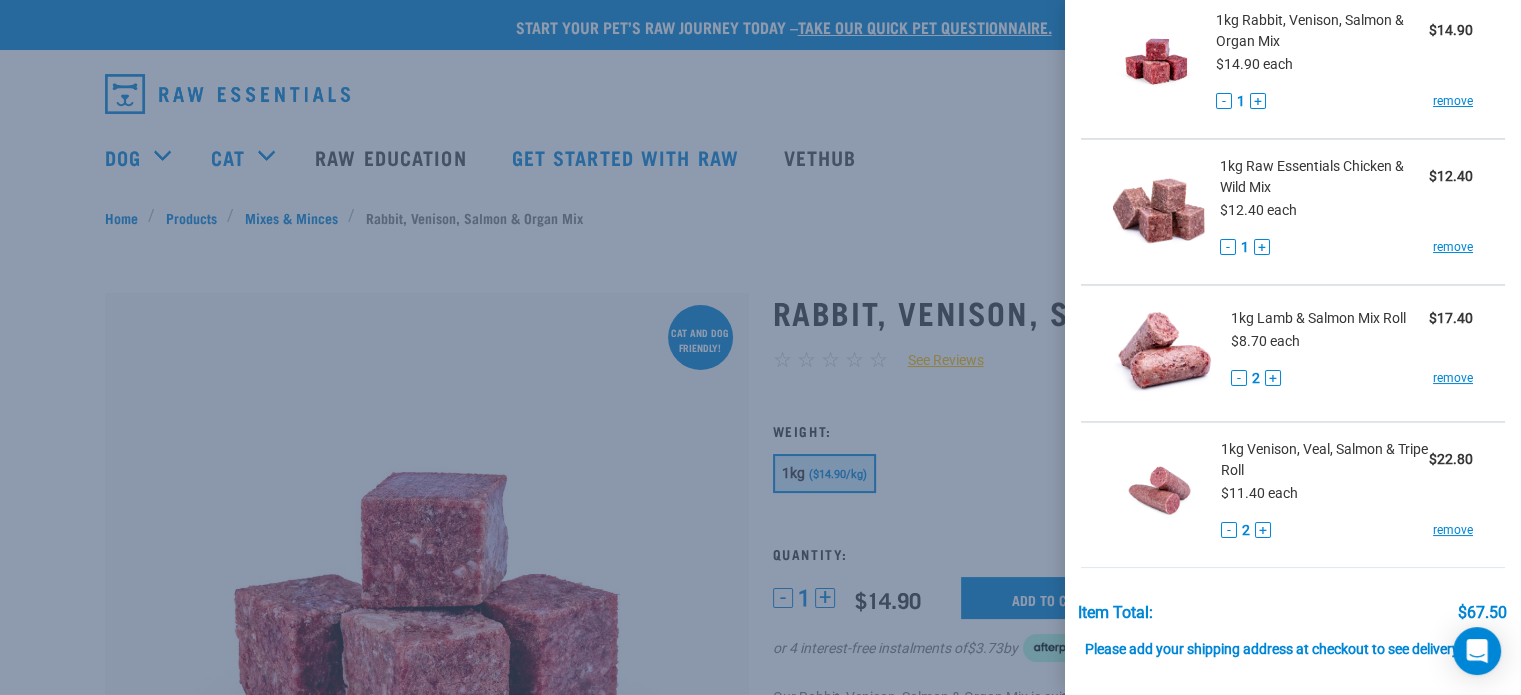 scroll, scrollTop: 100, scrollLeft: 0, axis: vertical 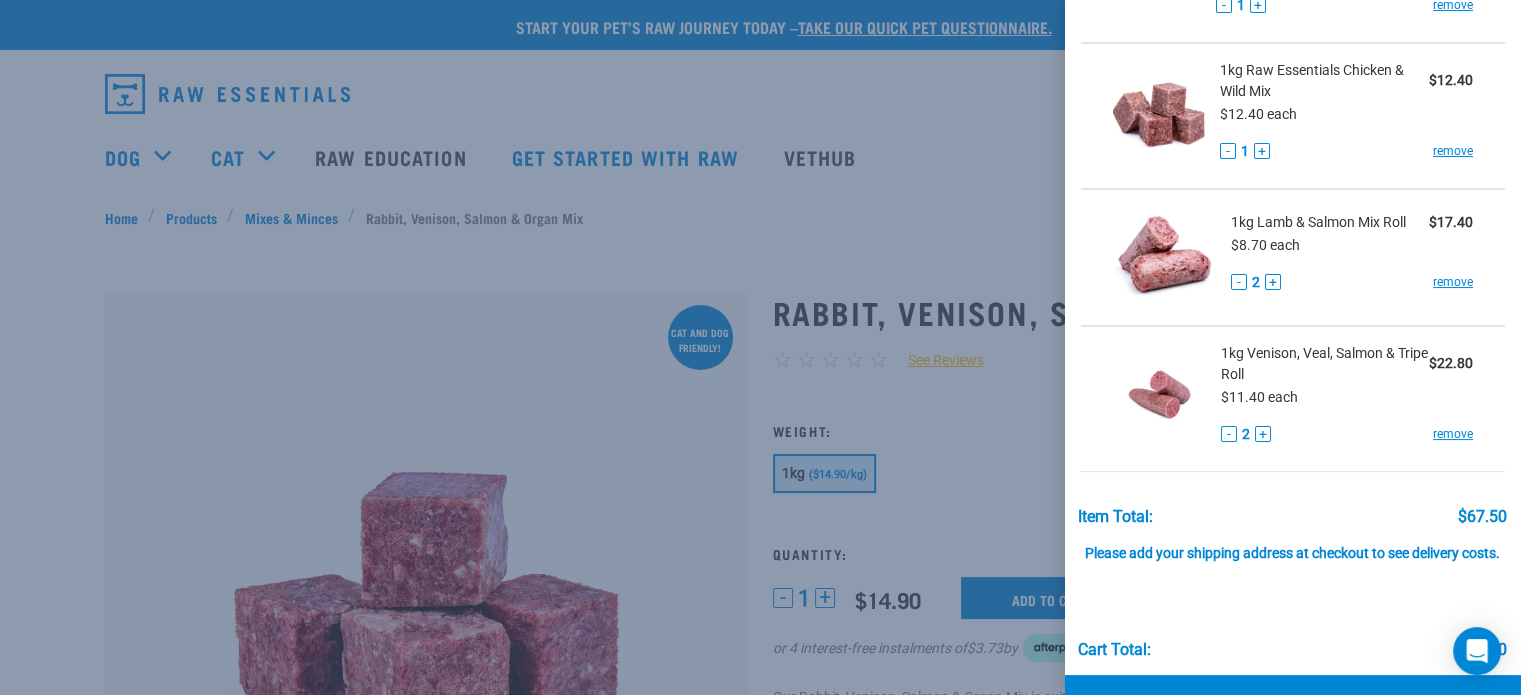 click on "-" at bounding box center [1229, 434] 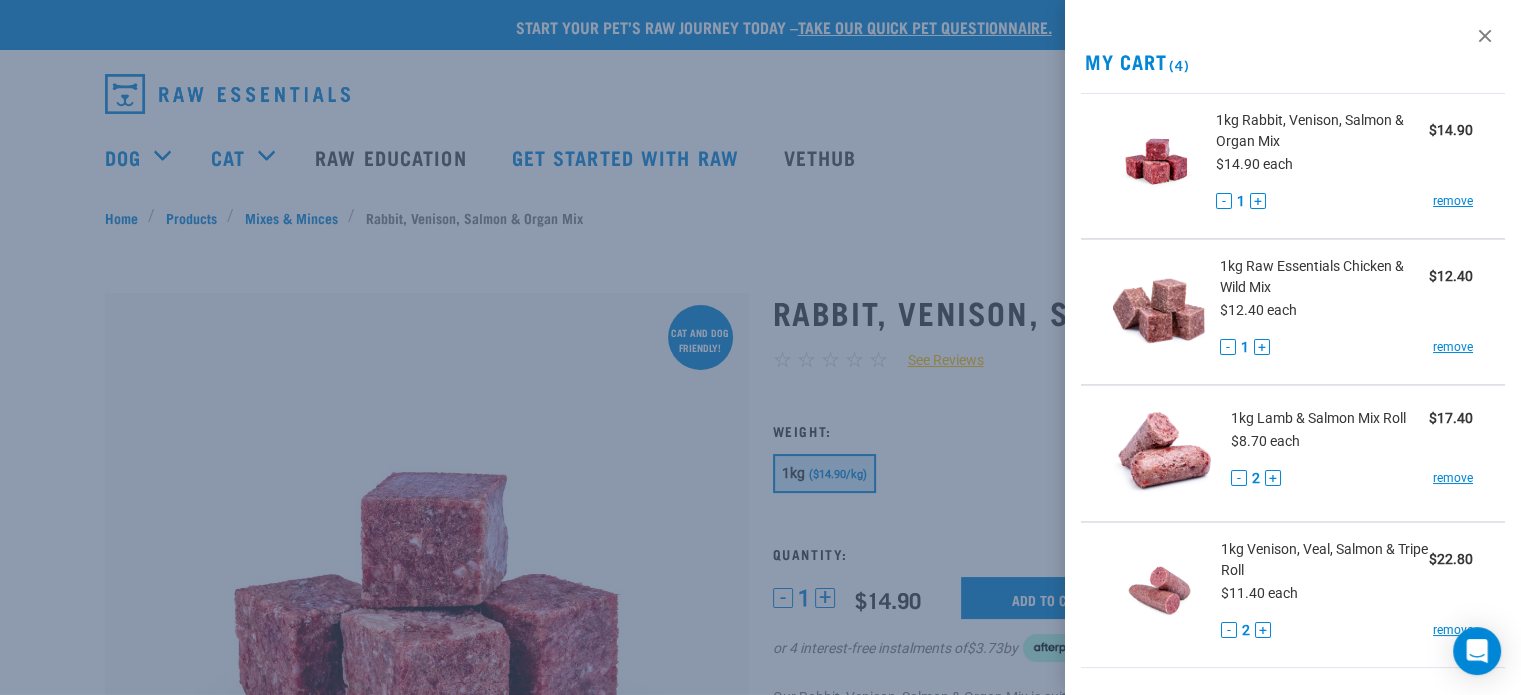 click on "My Cart  (4)" at bounding box center [1293, 61] 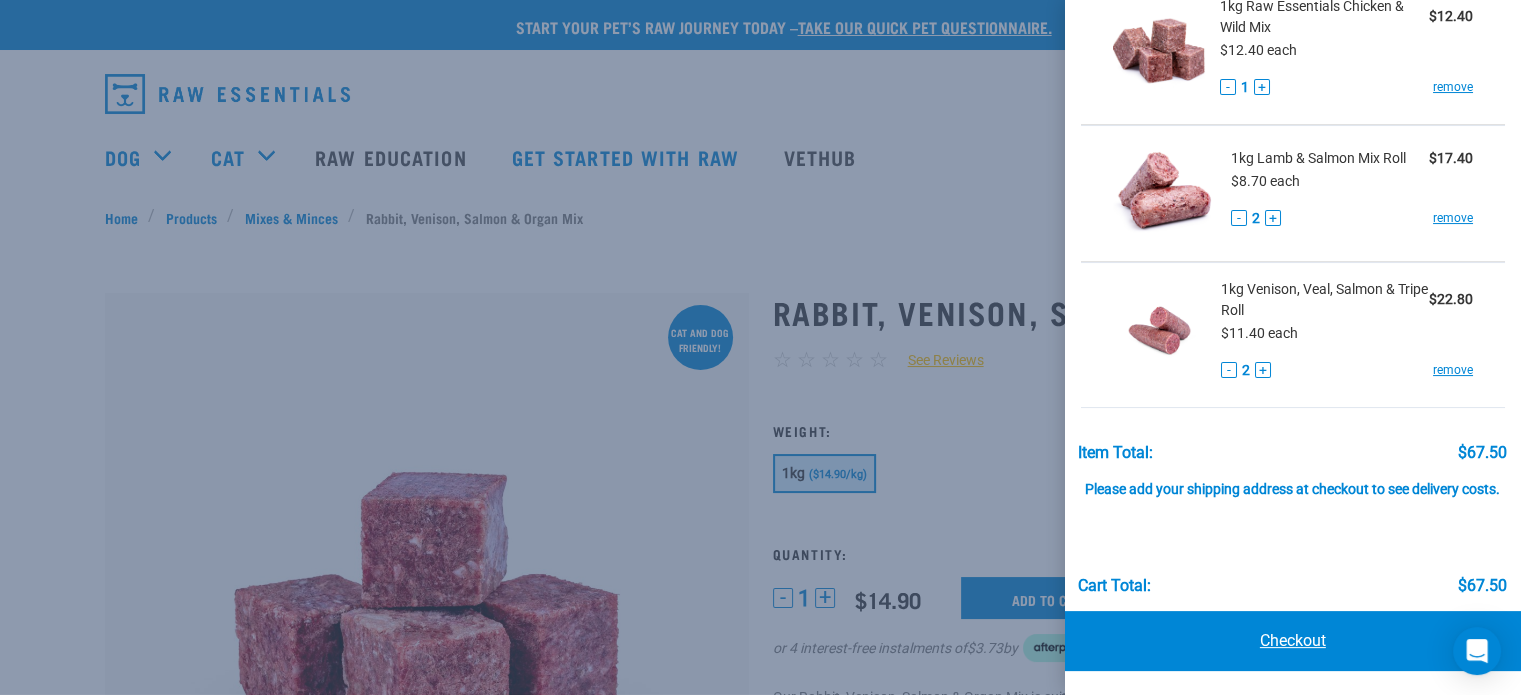 click on "Checkout" at bounding box center (1293, 641) 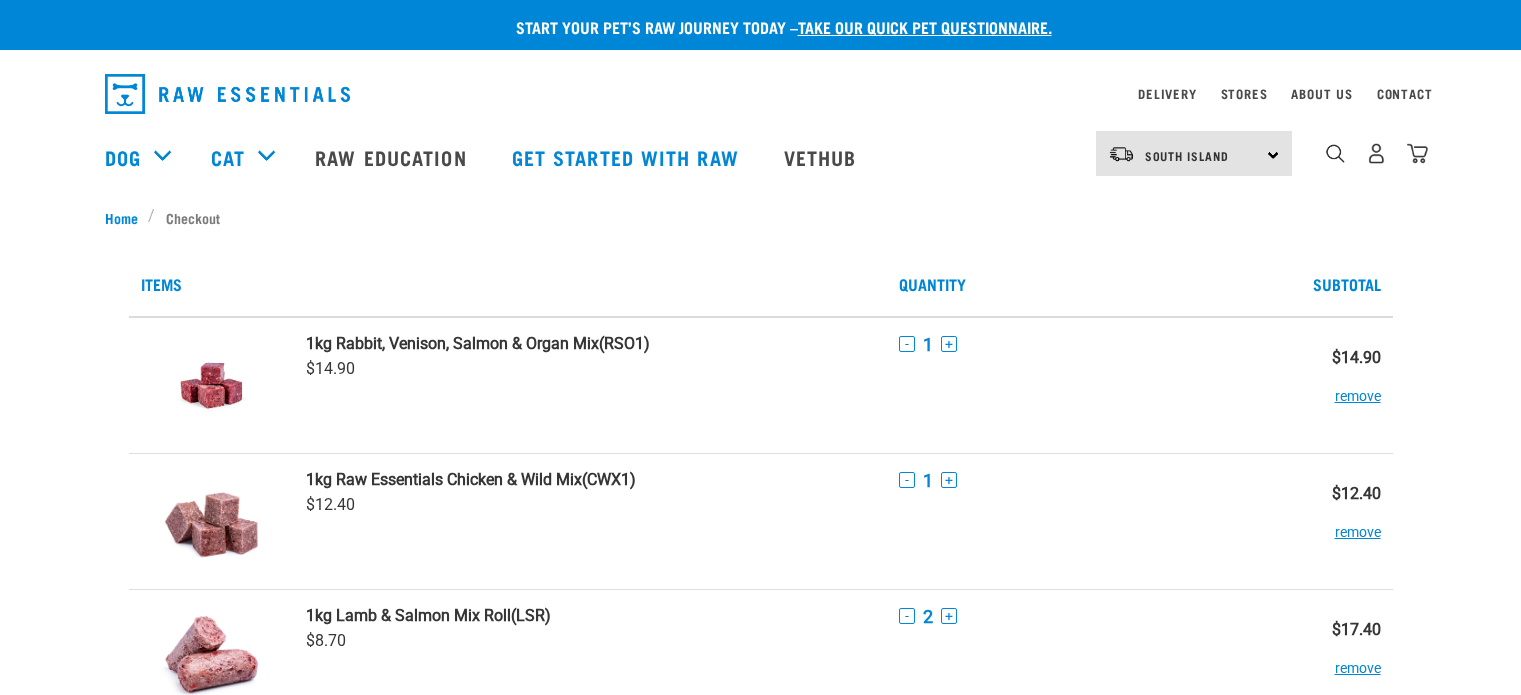 scroll, scrollTop: 0, scrollLeft: 0, axis: both 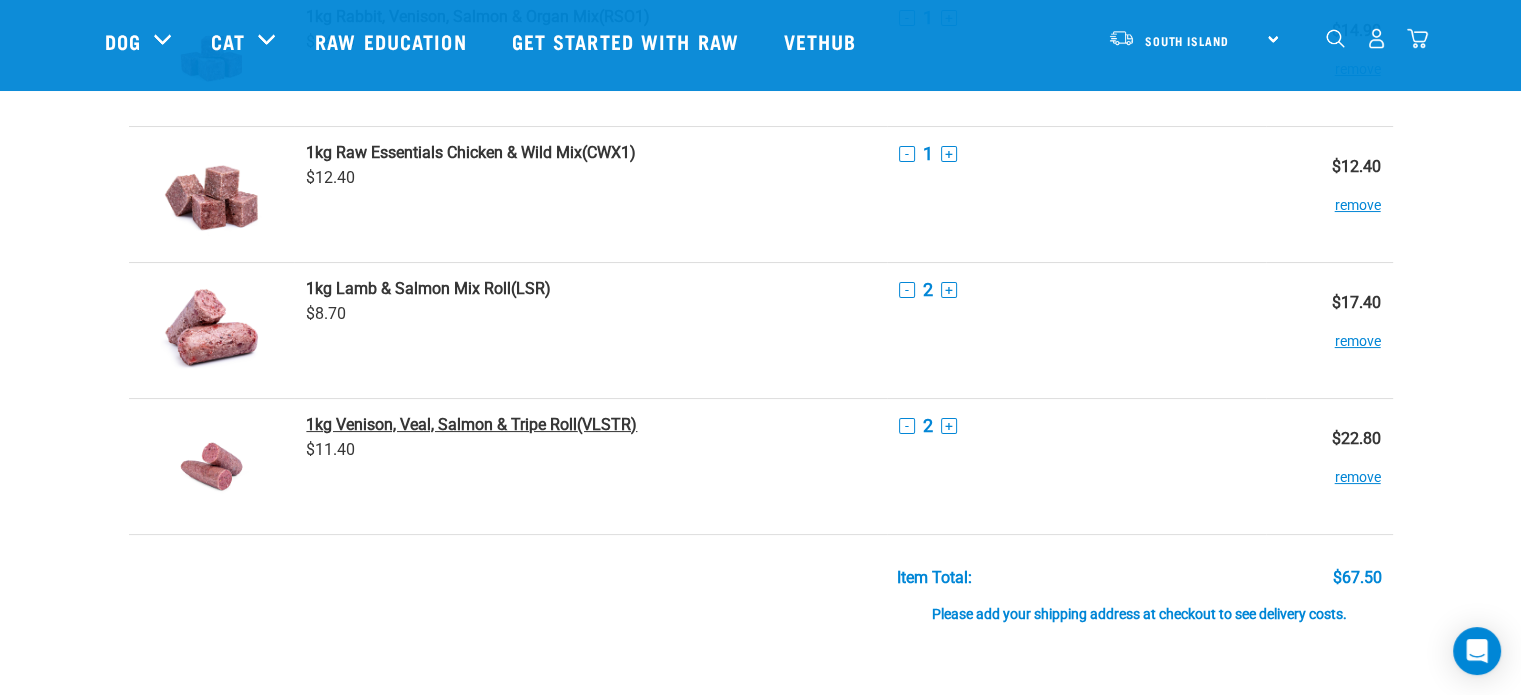 click on "1kg Venison, Veal, Salmon & Tripe Roll" at bounding box center (441, 424) 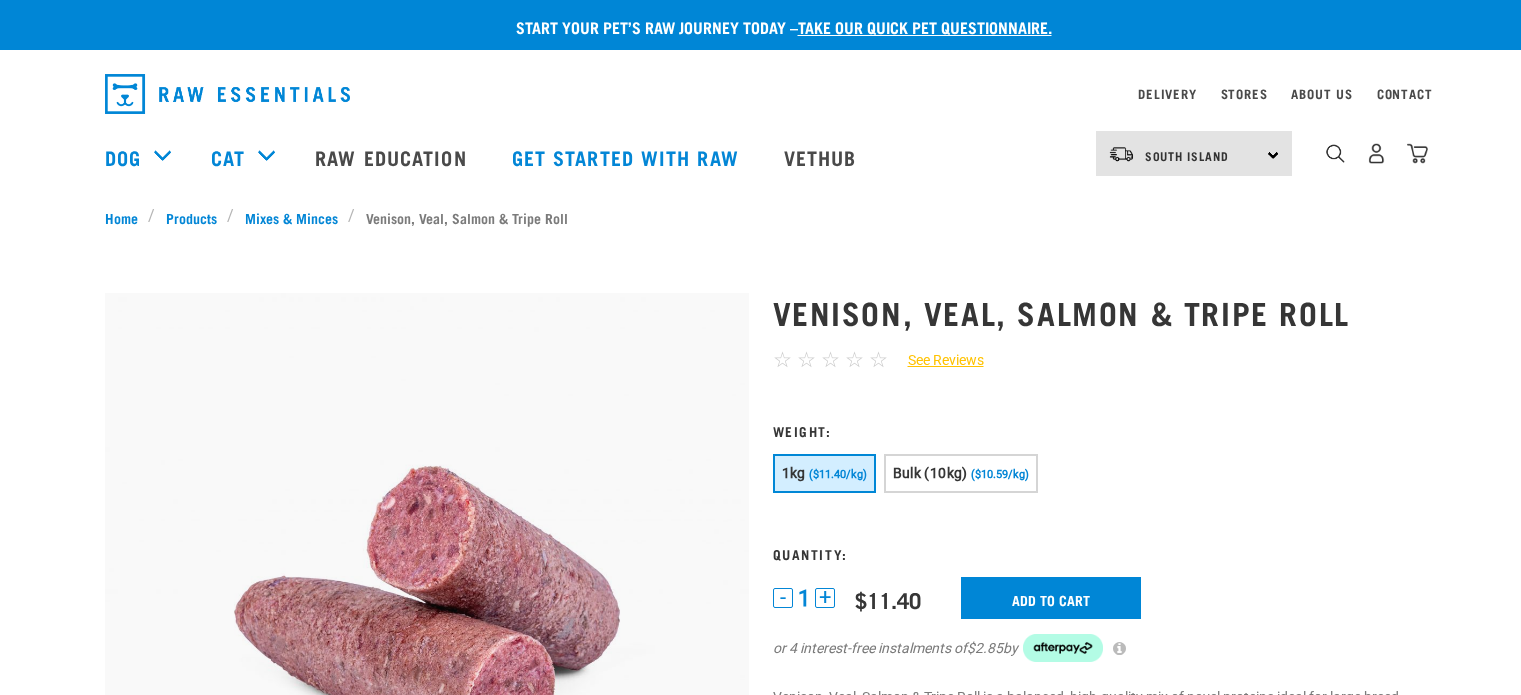 scroll, scrollTop: 0, scrollLeft: 0, axis: both 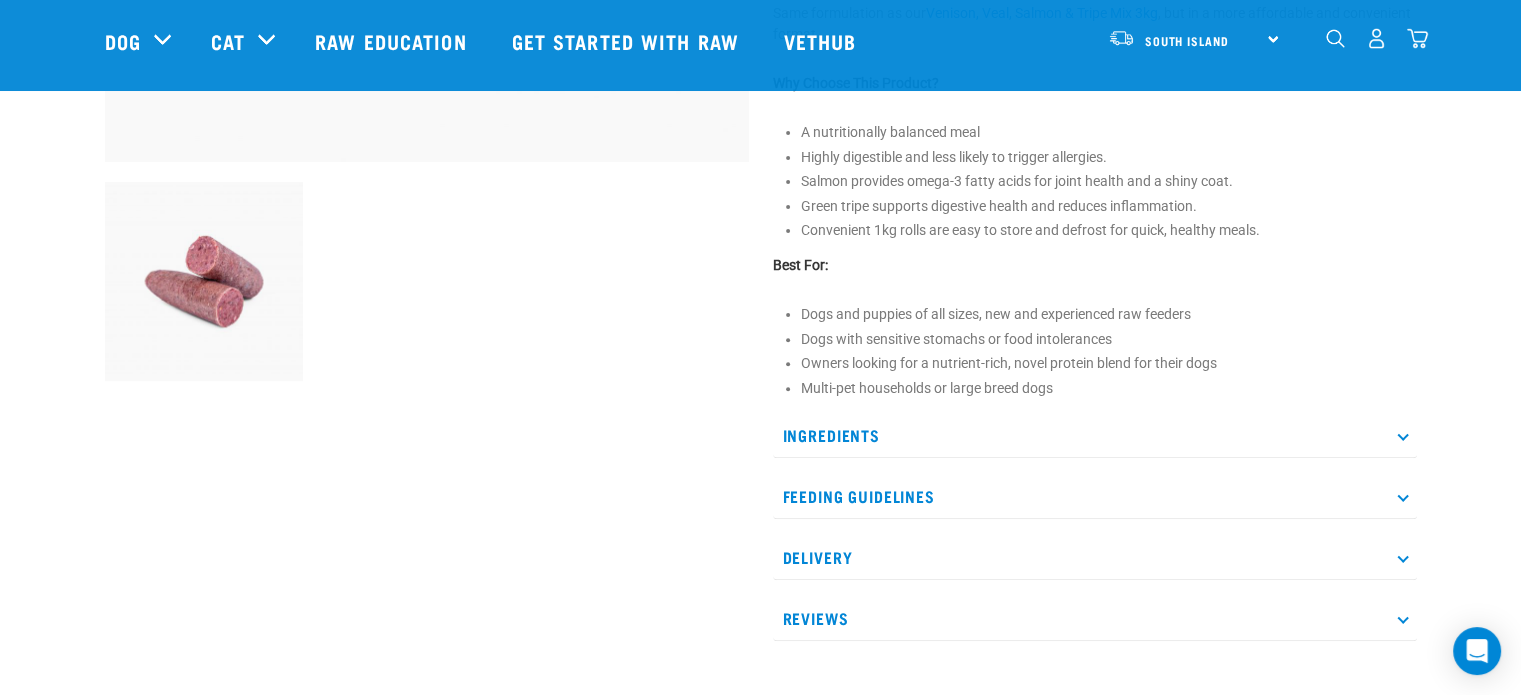 click on "Ingredients" at bounding box center [1095, 435] 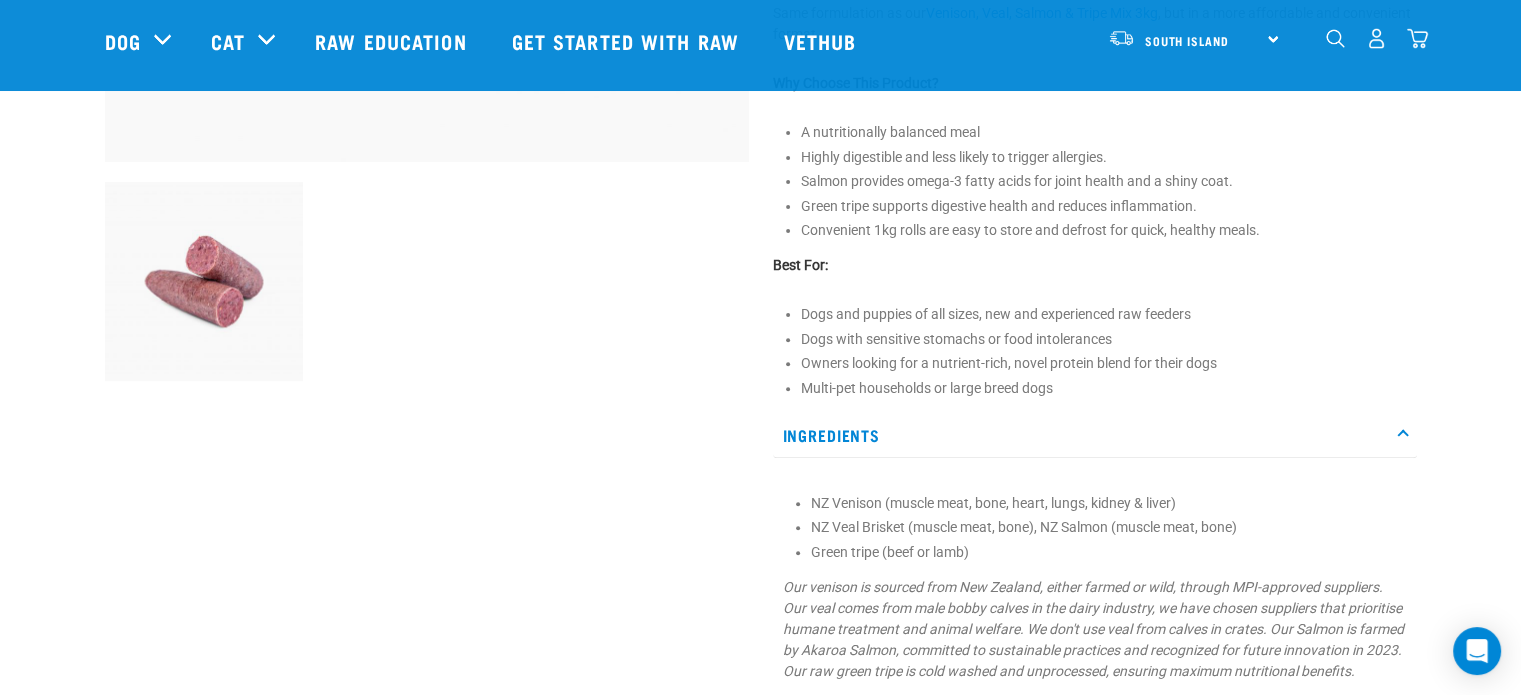 scroll, scrollTop: 824, scrollLeft: 0, axis: vertical 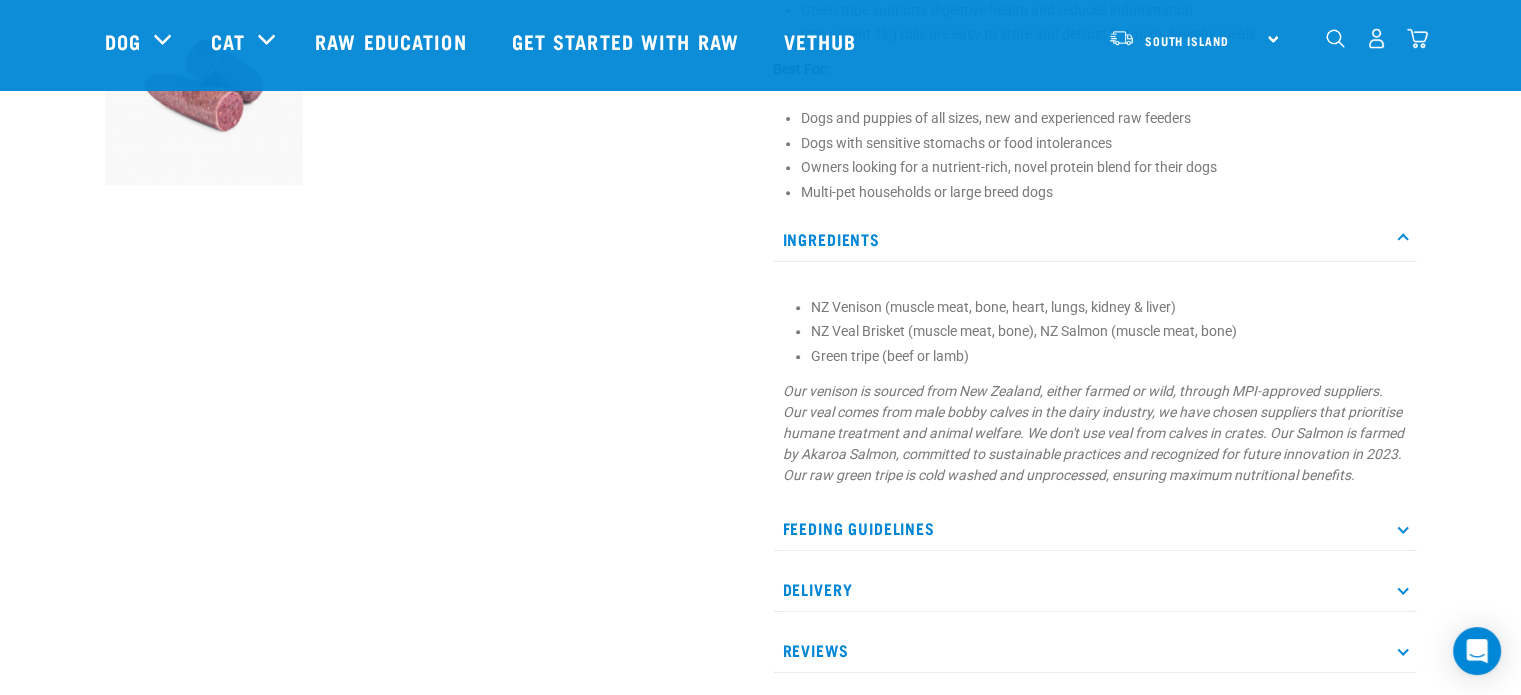 click on "Ingredients" at bounding box center (1095, 239) 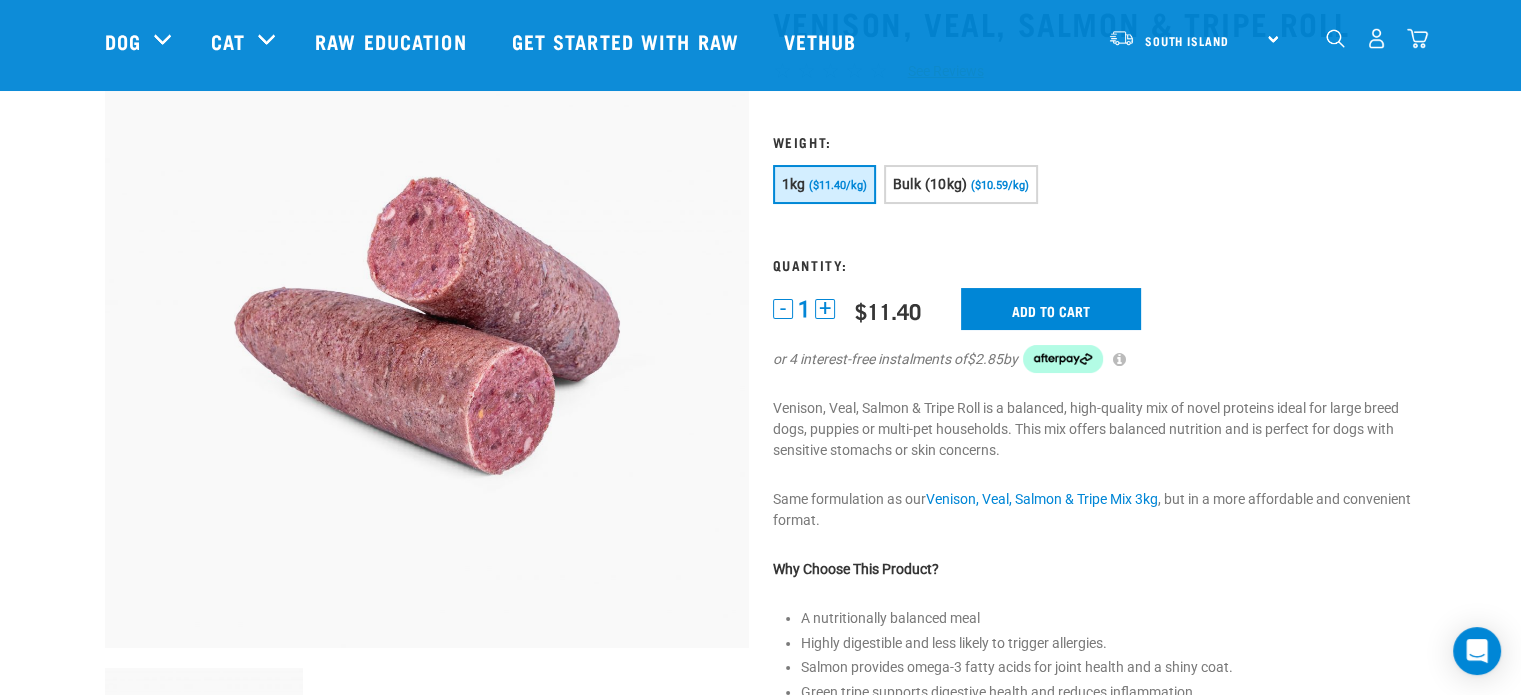 scroll, scrollTop: 139, scrollLeft: 0, axis: vertical 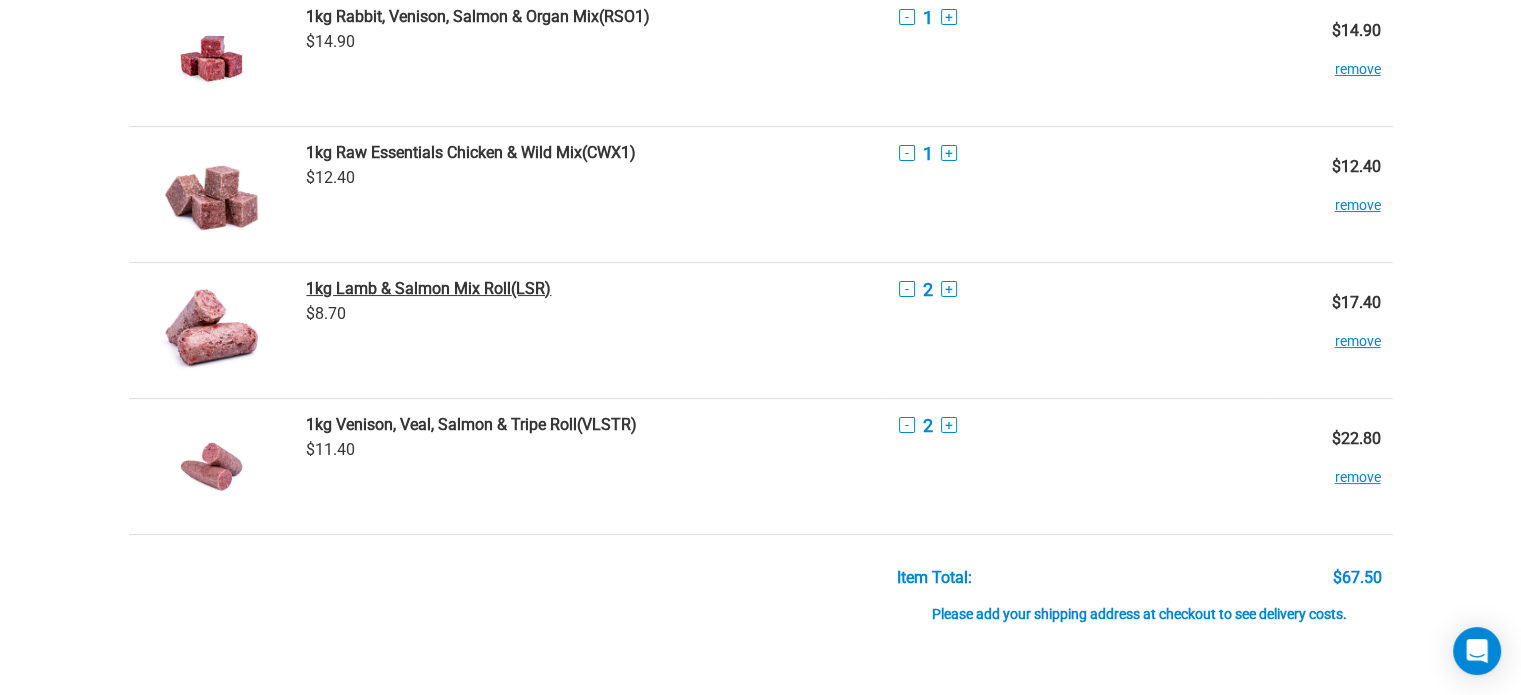 click on "1kg Lamb & Salmon Mix Roll" at bounding box center [408, 288] 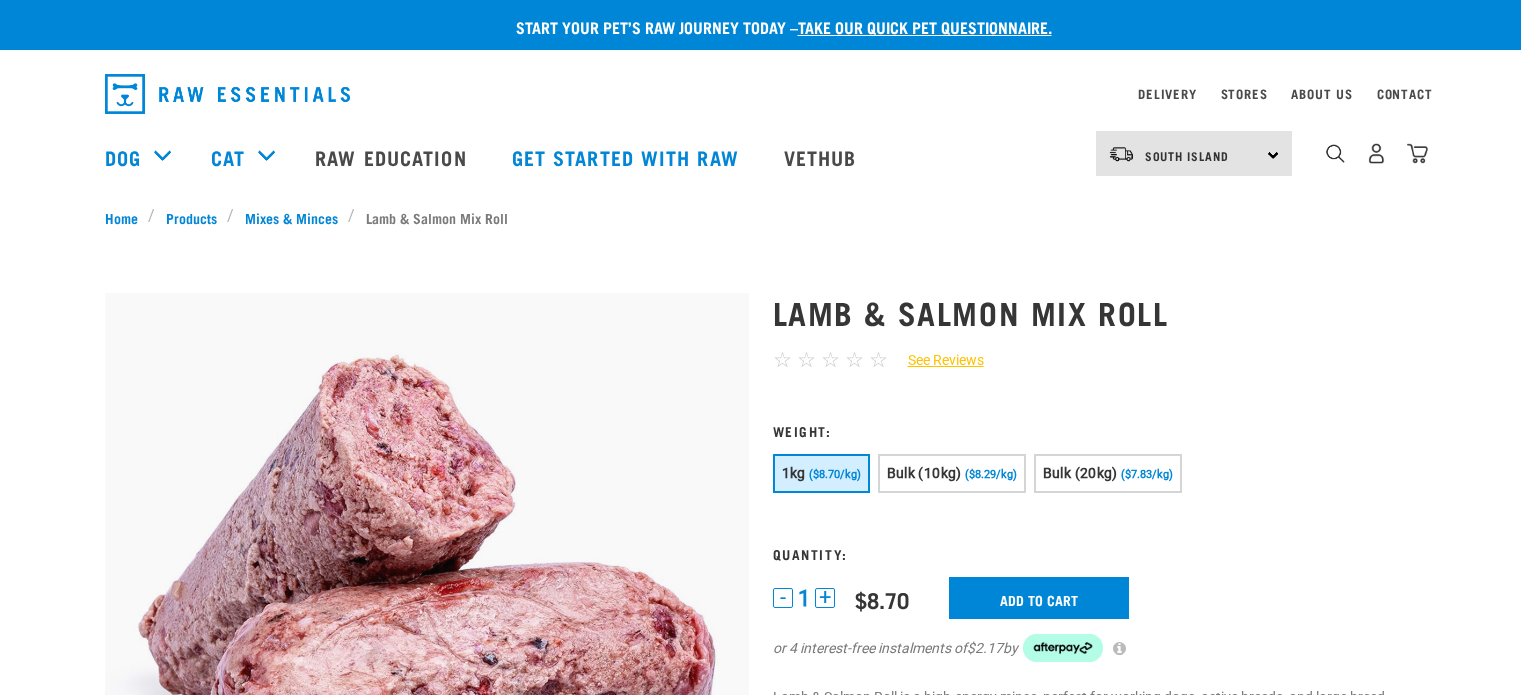scroll, scrollTop: 0, scrollLeft: 0, axis: both 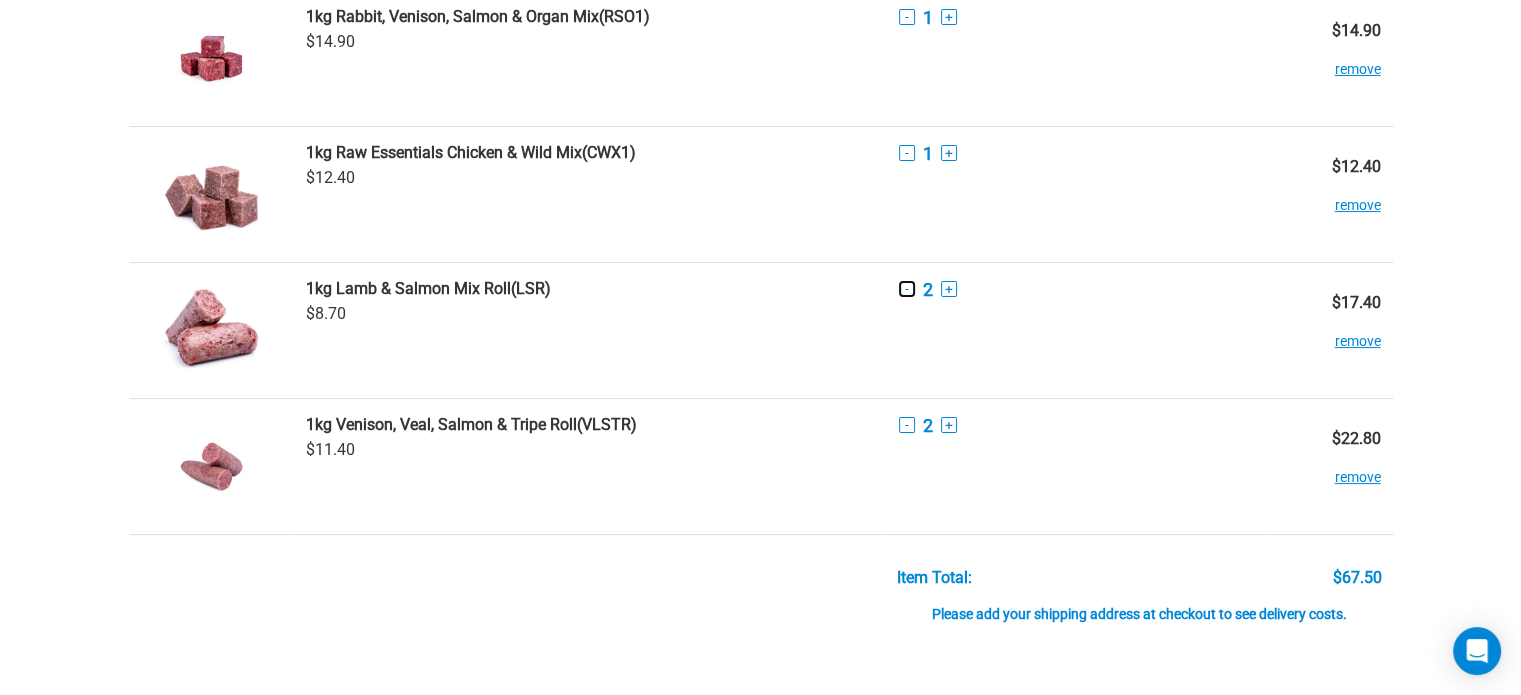 click on "-" at bounding box center (907, 289) 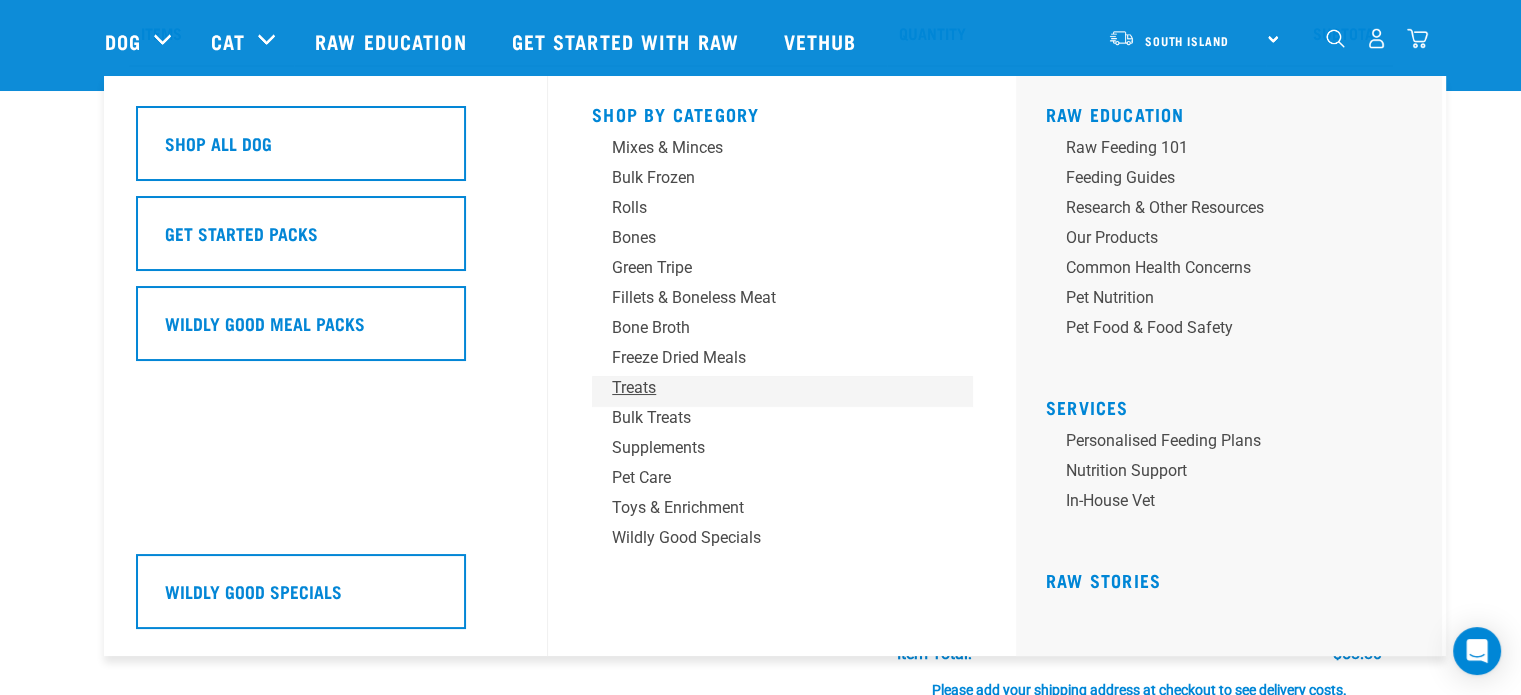 scroll, scrollTop: 107, scrollLeft: 0, axis: vertical 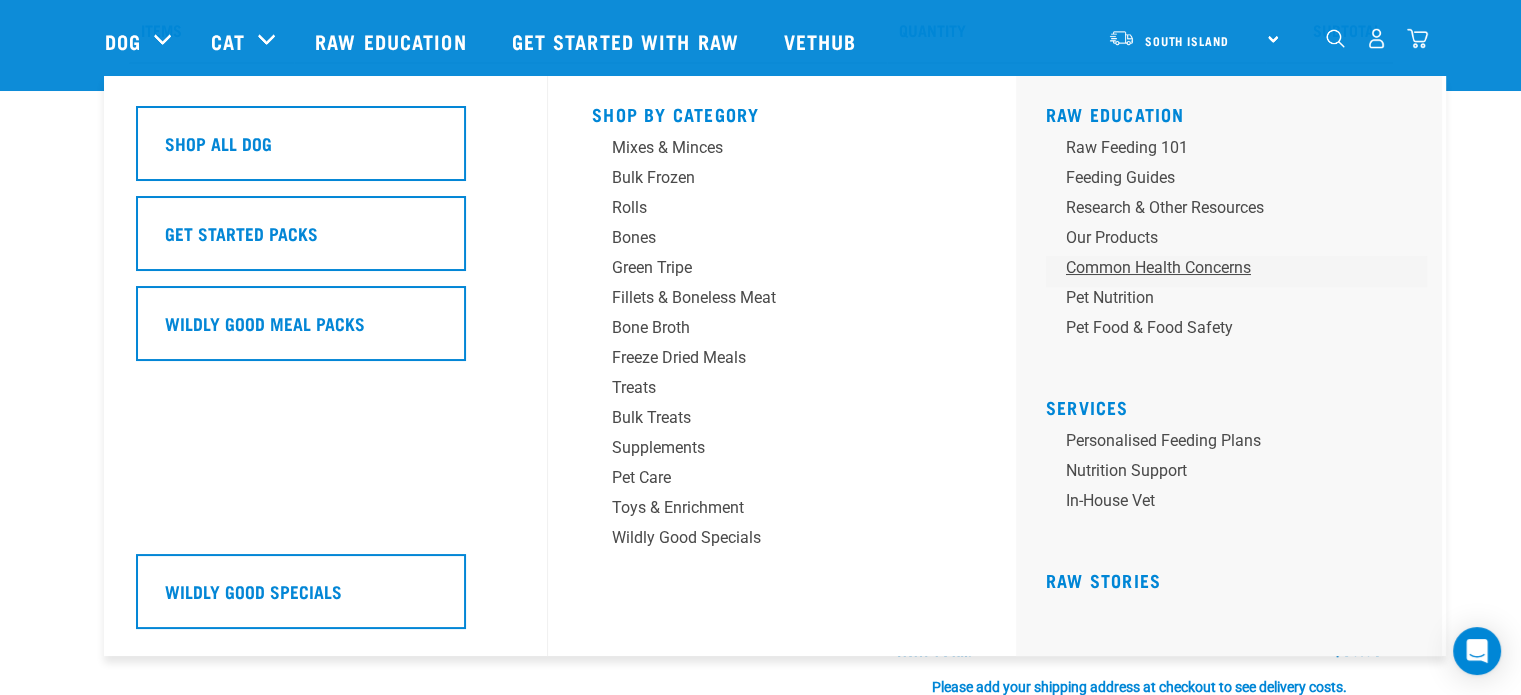 click on "Common Health Concerns" at bounding box center [1222, 268] 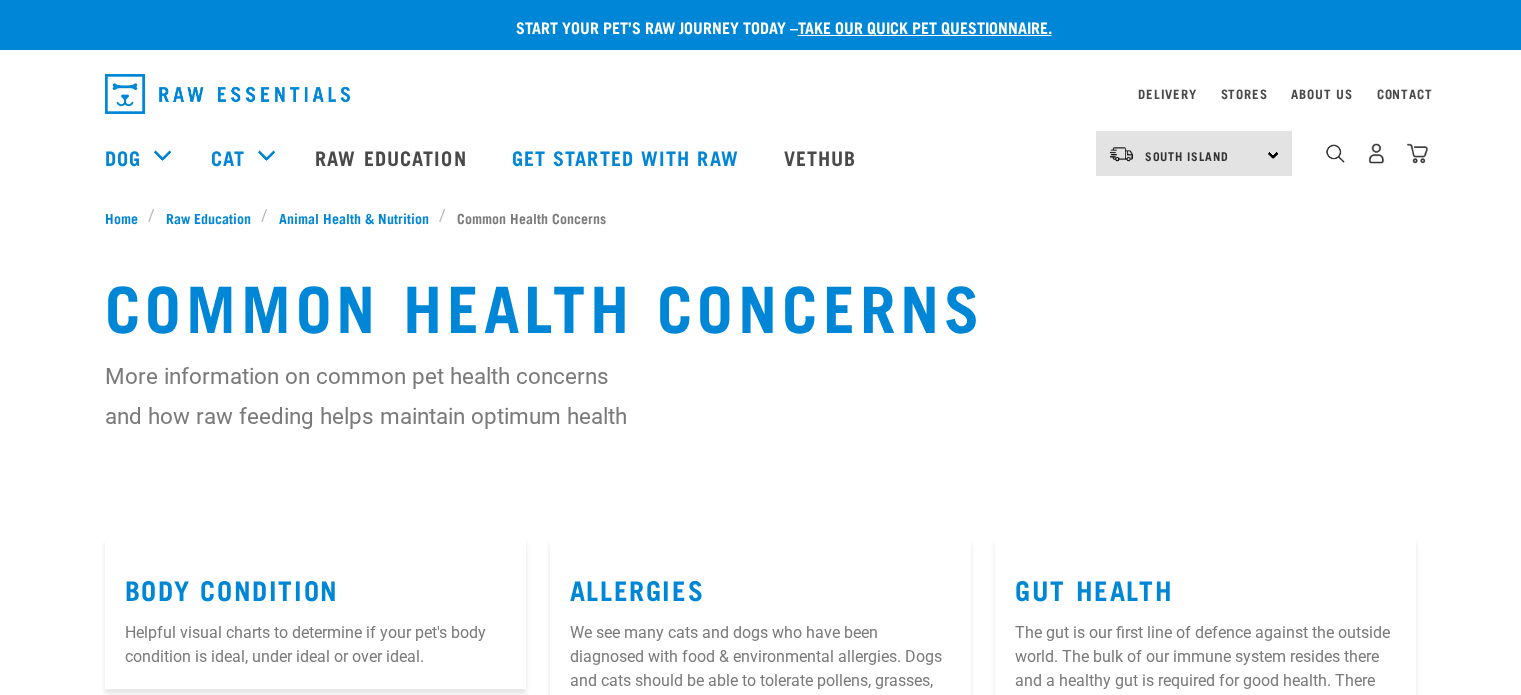 scroll, scrollTop: 0, scrollLeft: 0, axis: both 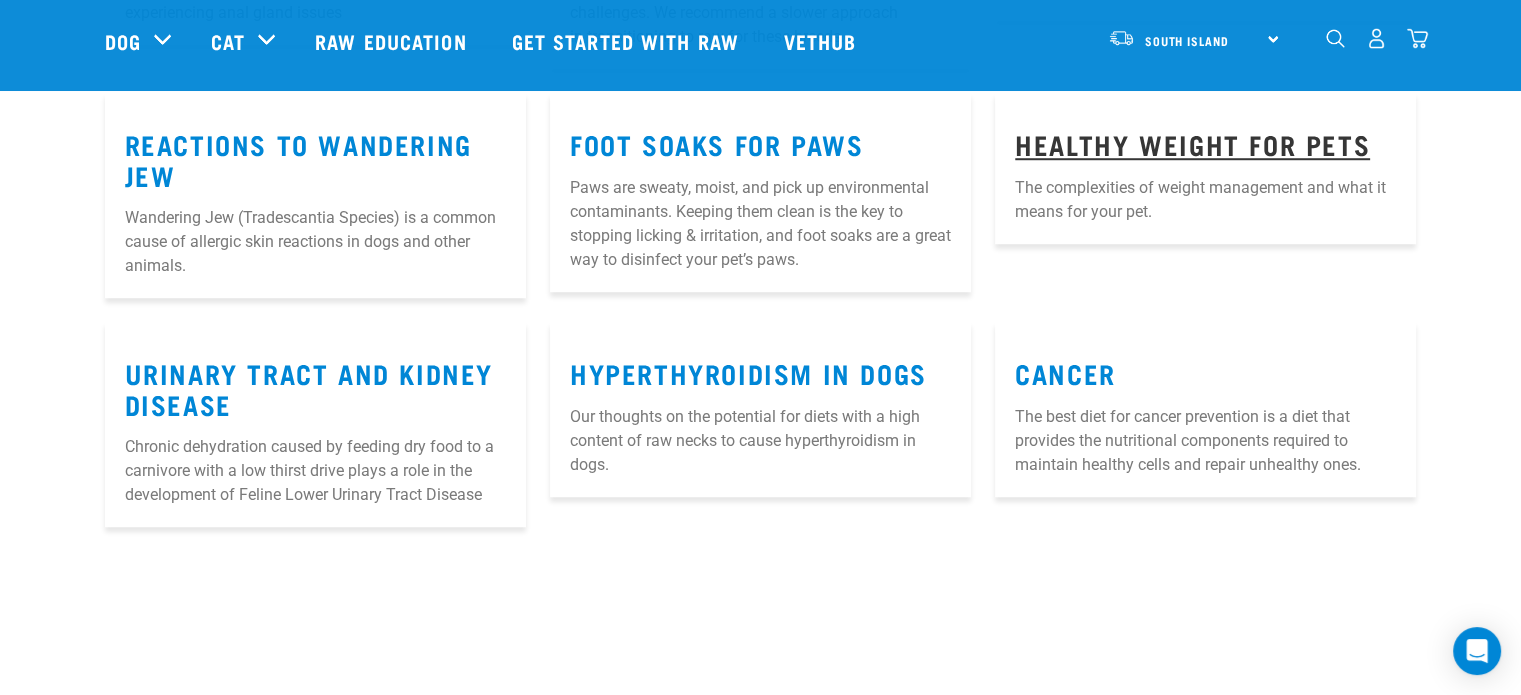 click on "Healthy Weight for Pets" at bounding box center [1192, 143] 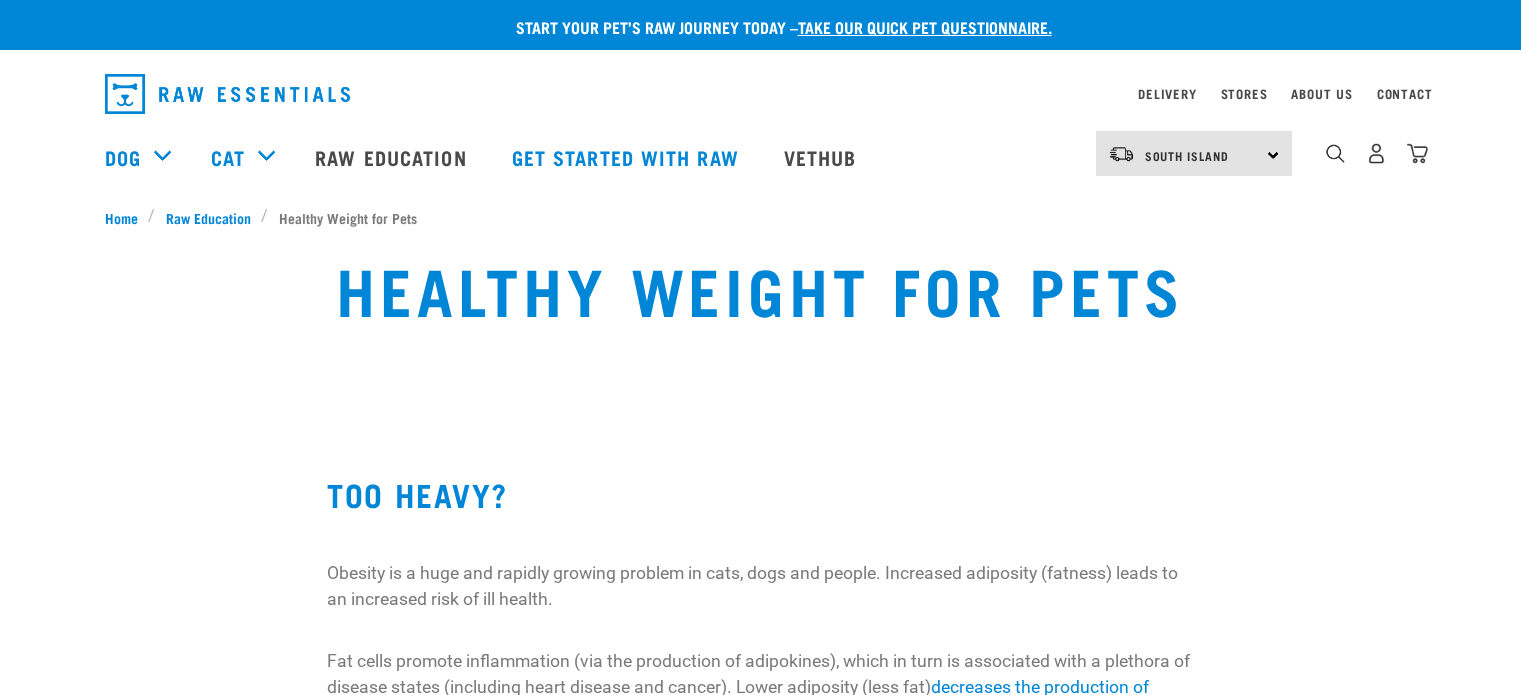 scroll, scrollTop: 0, scrollLeft: 0, axis: both 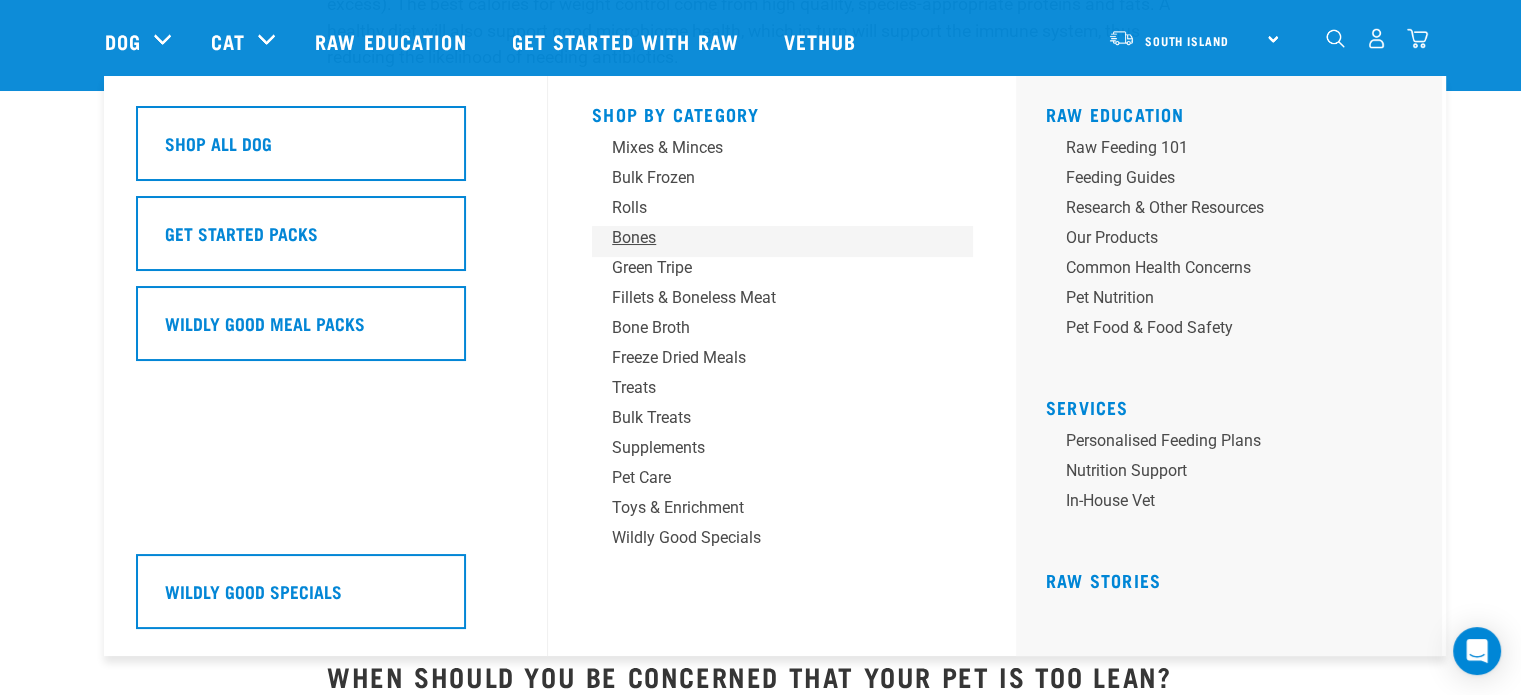 click on "Bones" at bounding box center [768, 238] 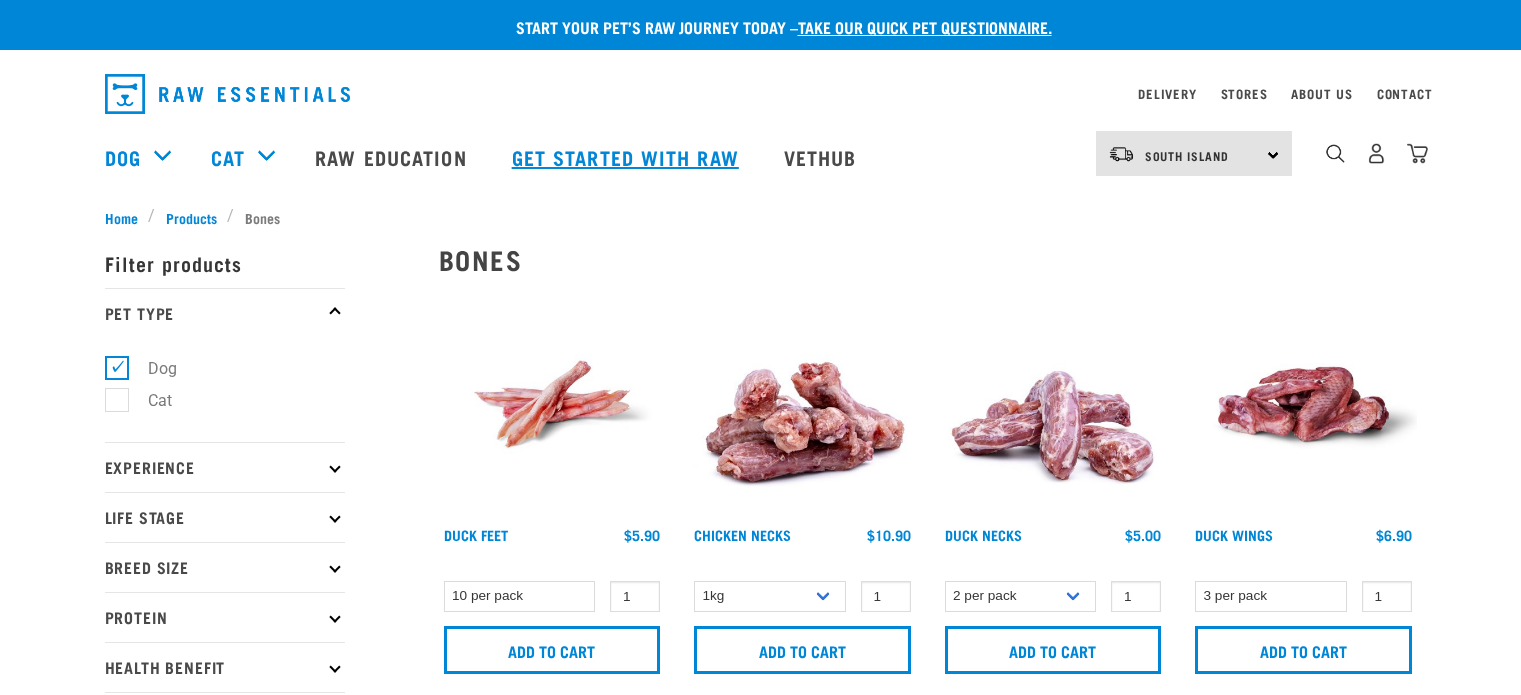 scroll, scrollTop: 0, scrollLeft: 0, axis: both 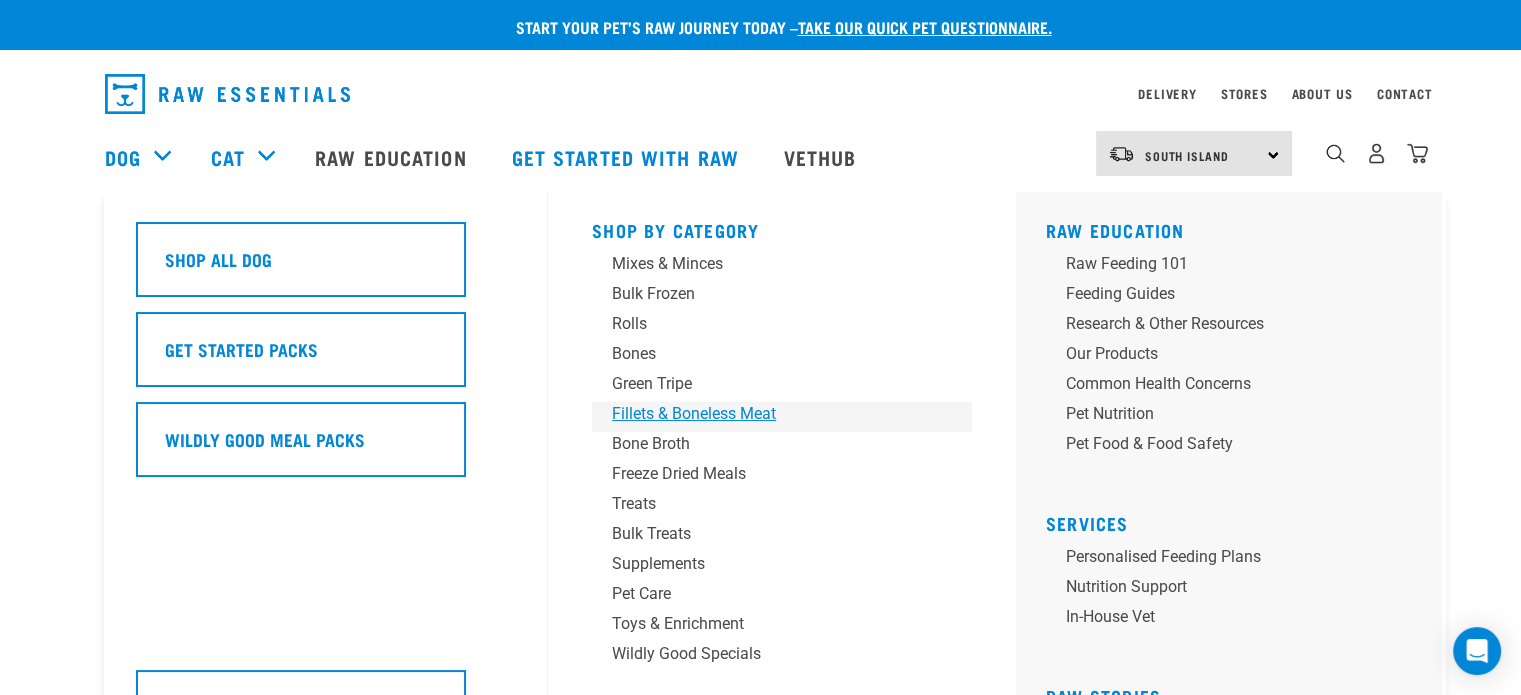 click on "Fillets & Boneless Meat" at bounding box center (768, 414) 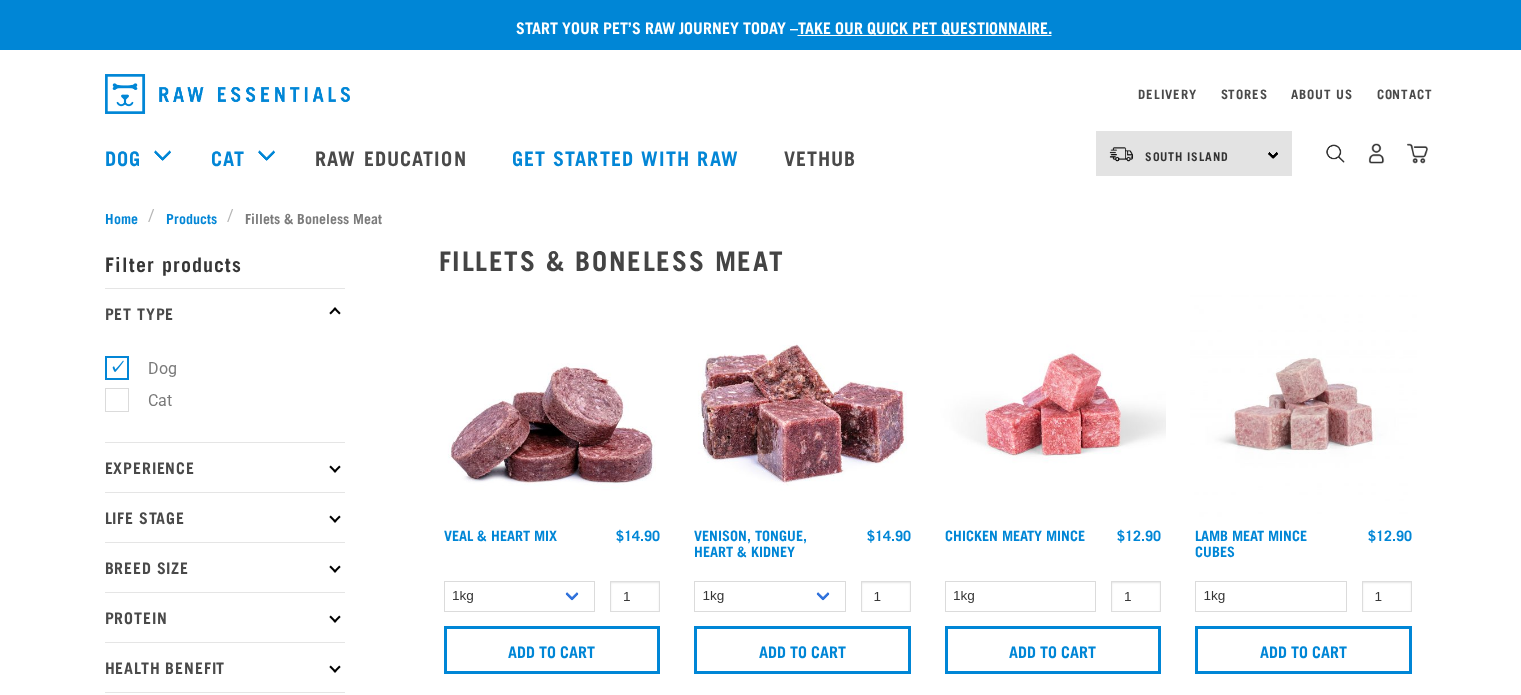 scroll, scrollTop: 0, scrollLeft: 0, axis: both 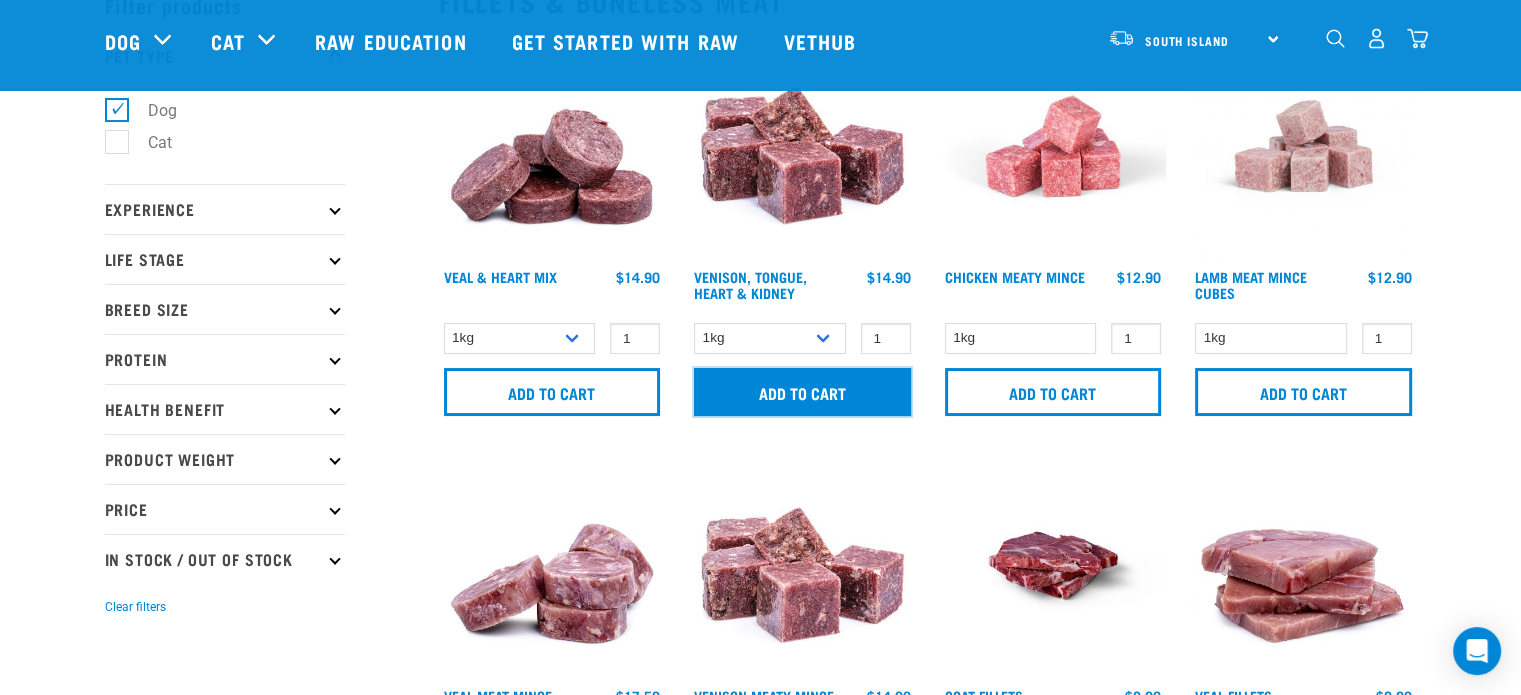 click on "Add to cart" at bounding box center (802, 392) 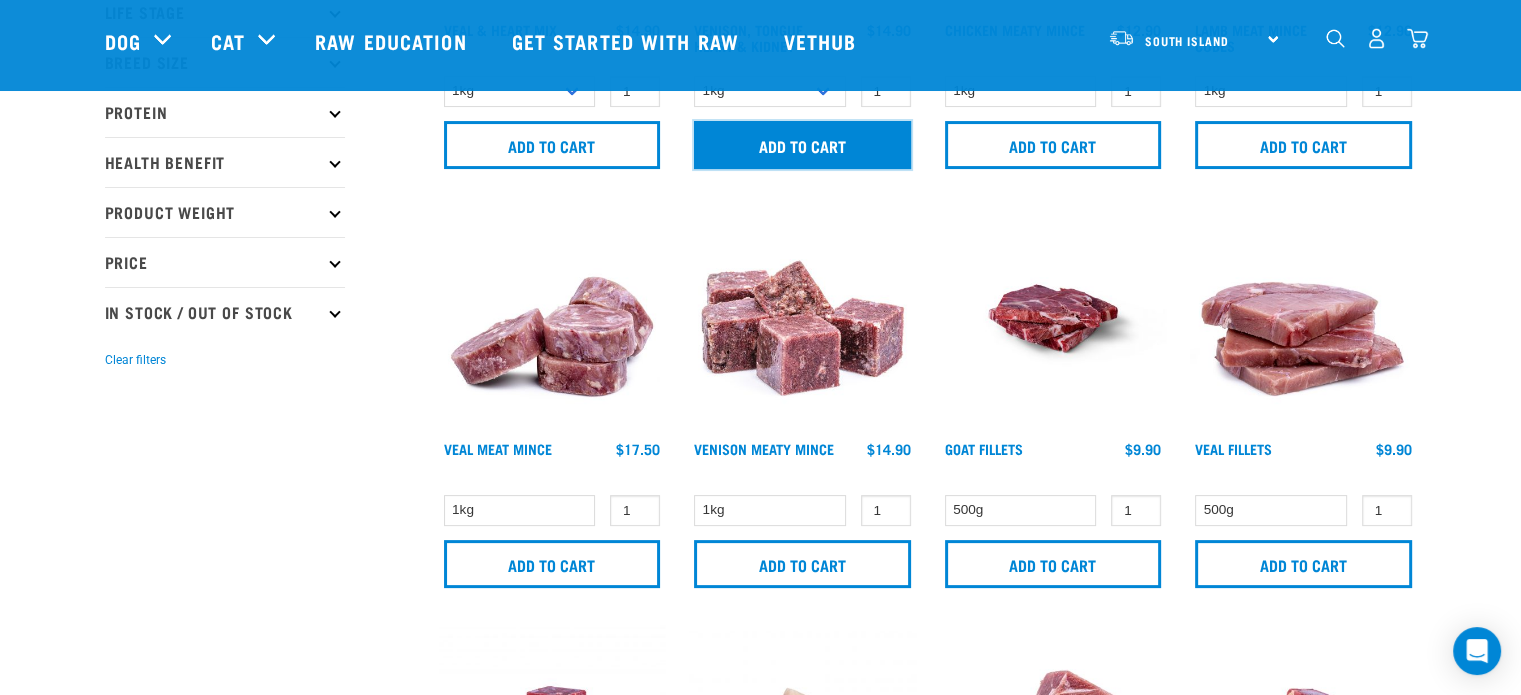 scroll, scrollTop: 359, scrollLeft: 0, axis: vertical 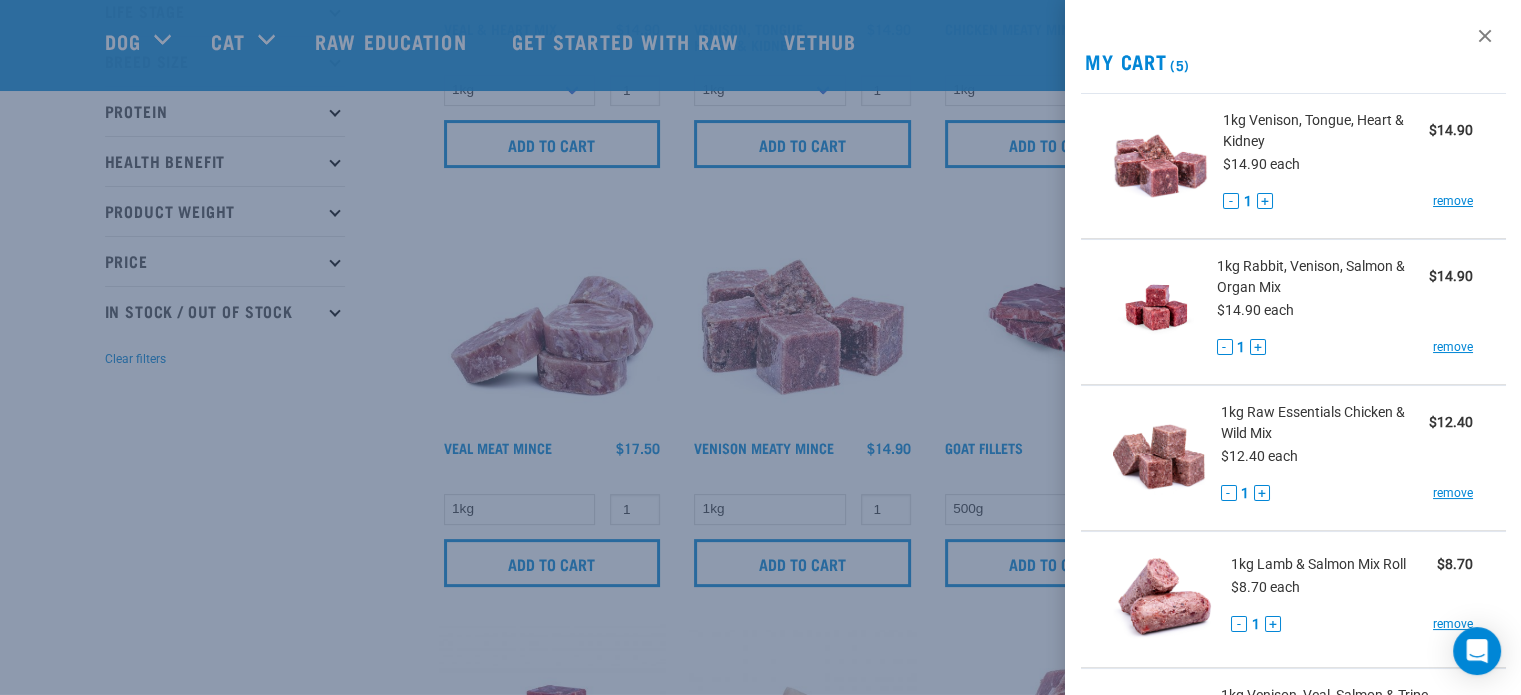 click at bounding box center (760, 347) 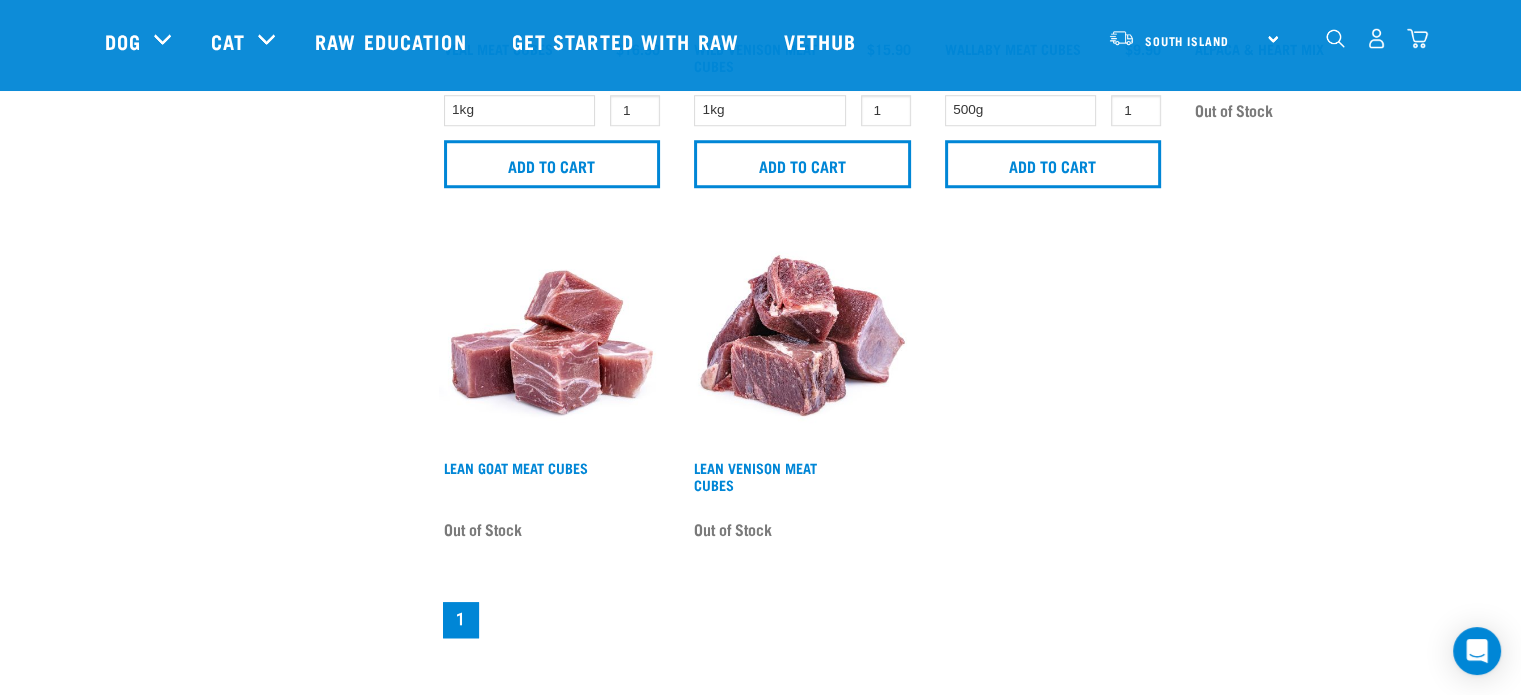 scroll, scrollTop: 1599, scrollLeft: 0, axis: vertical 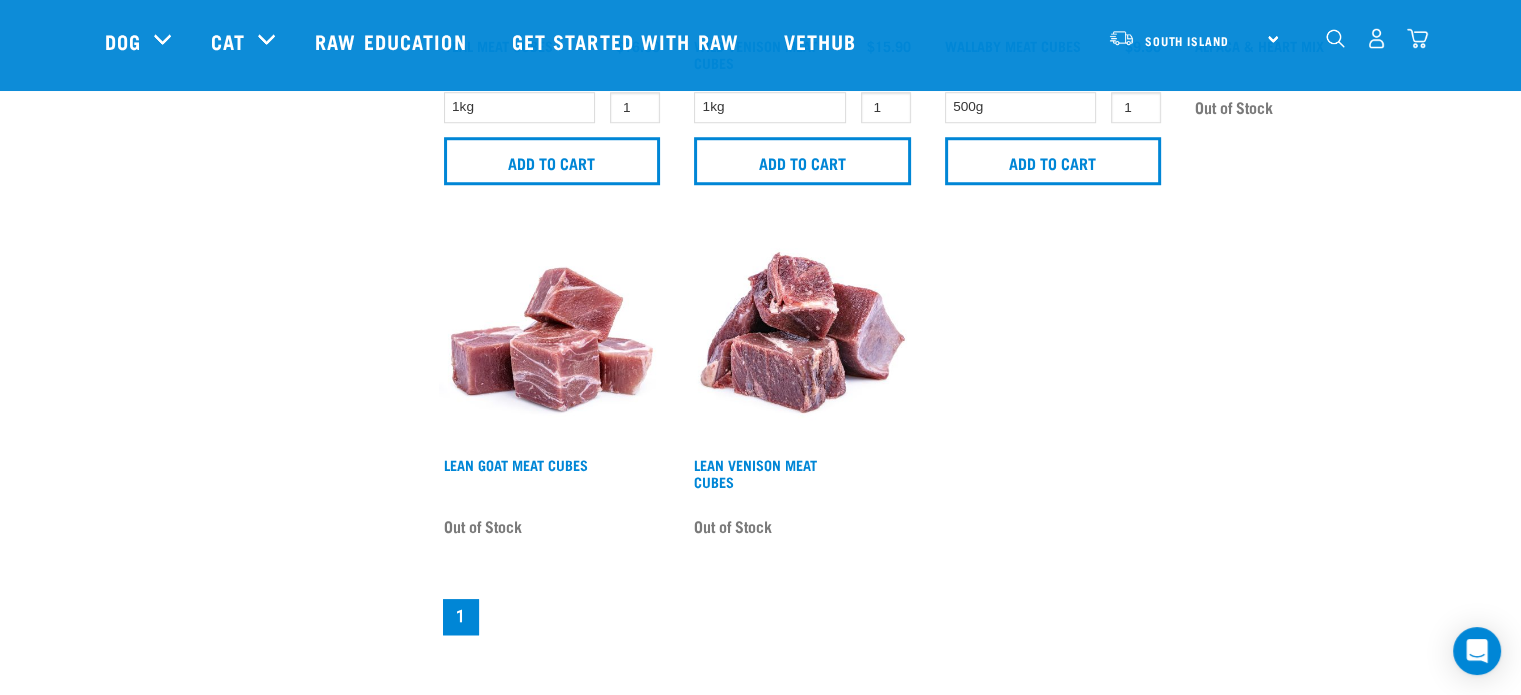 click at bounding box center (802, 334) 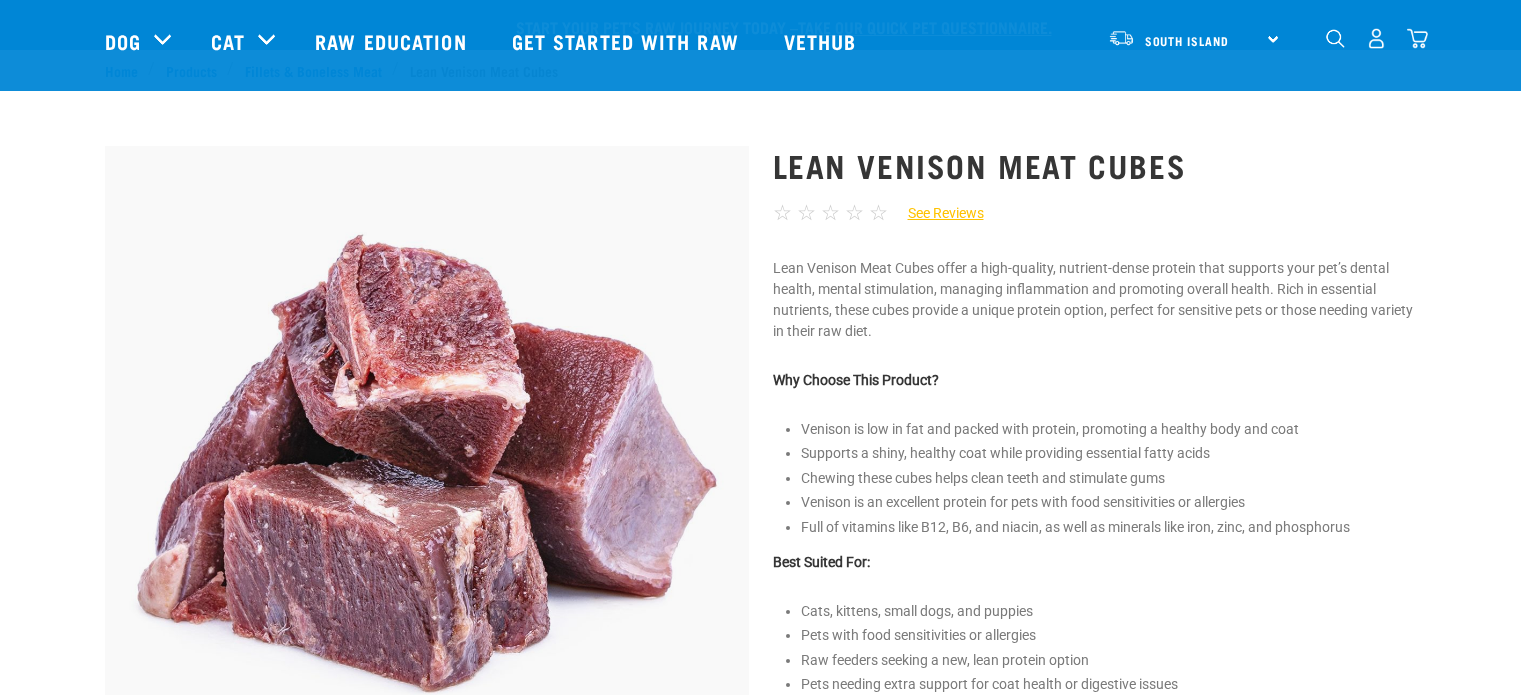 scroll, scrollTop: 232, scrollLeft: 0, axis: vertical 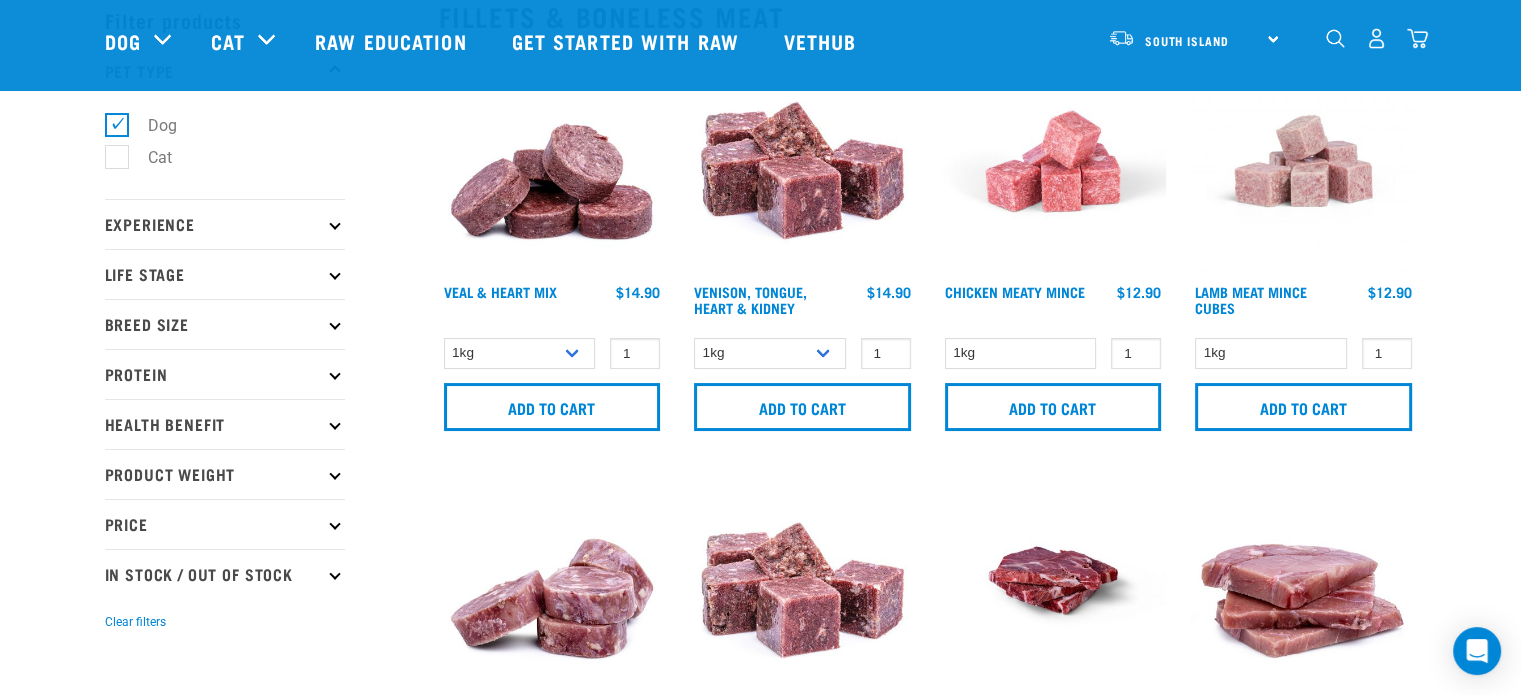 click at bounding box center [802, 161] 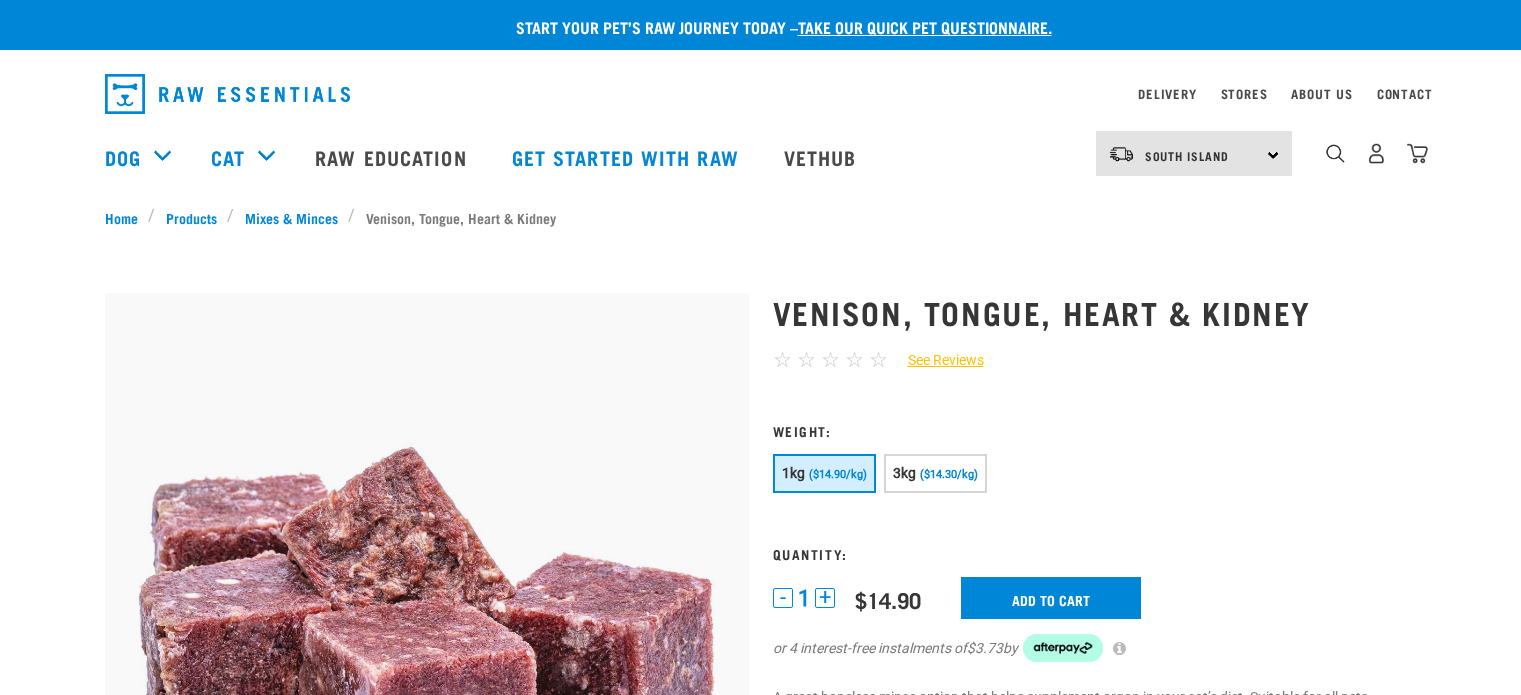 scroll, scrollTop: 0, scrollLeft: 0, axis: both 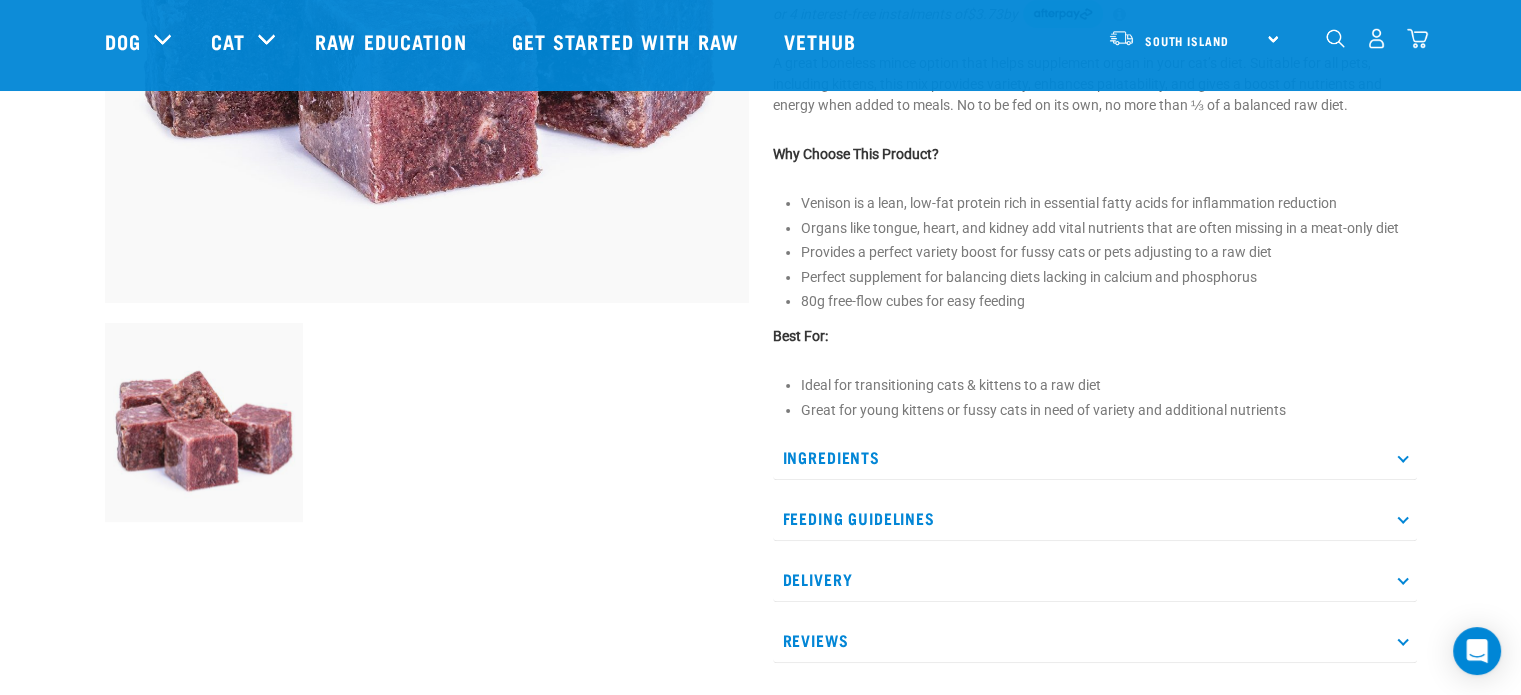 click on "Ingredients" at bounding box center [1095, 457] 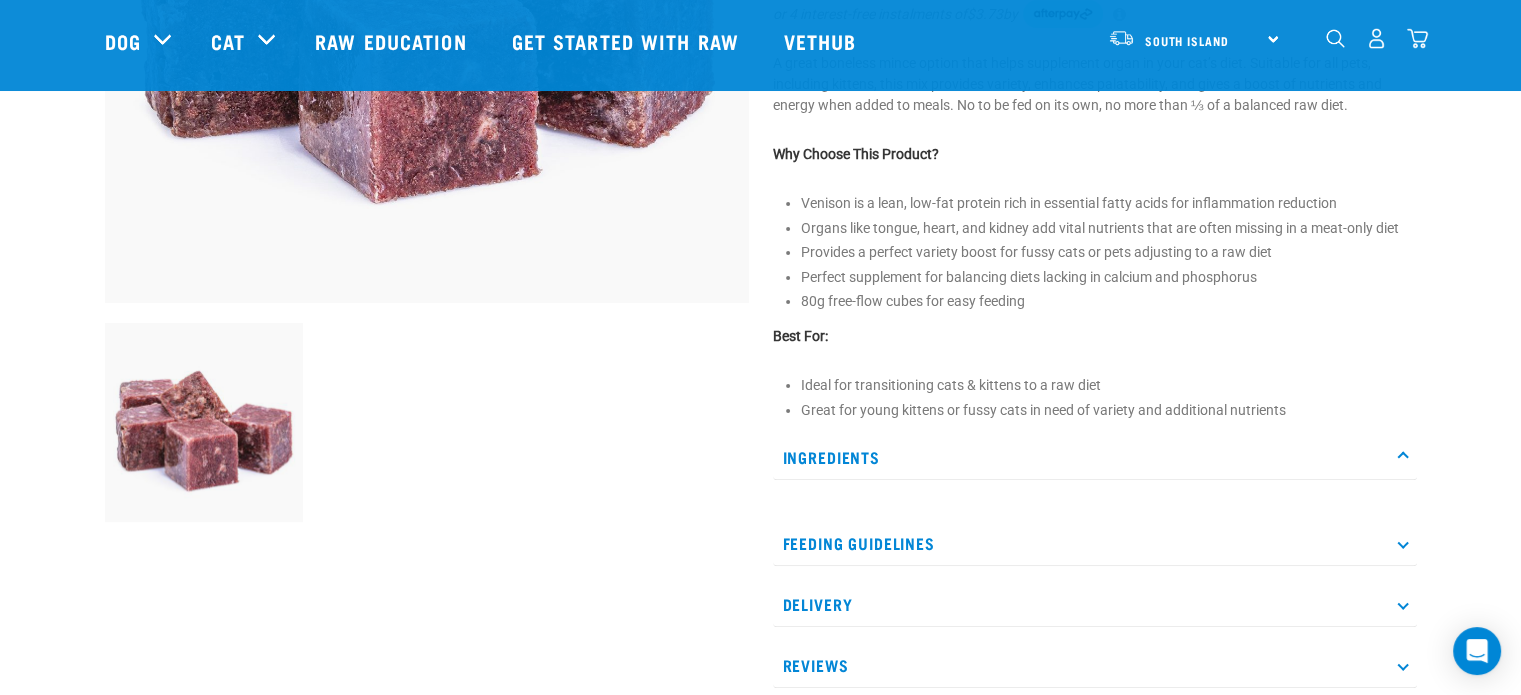click on "Ingredients" at bounding box center [1095, 457] 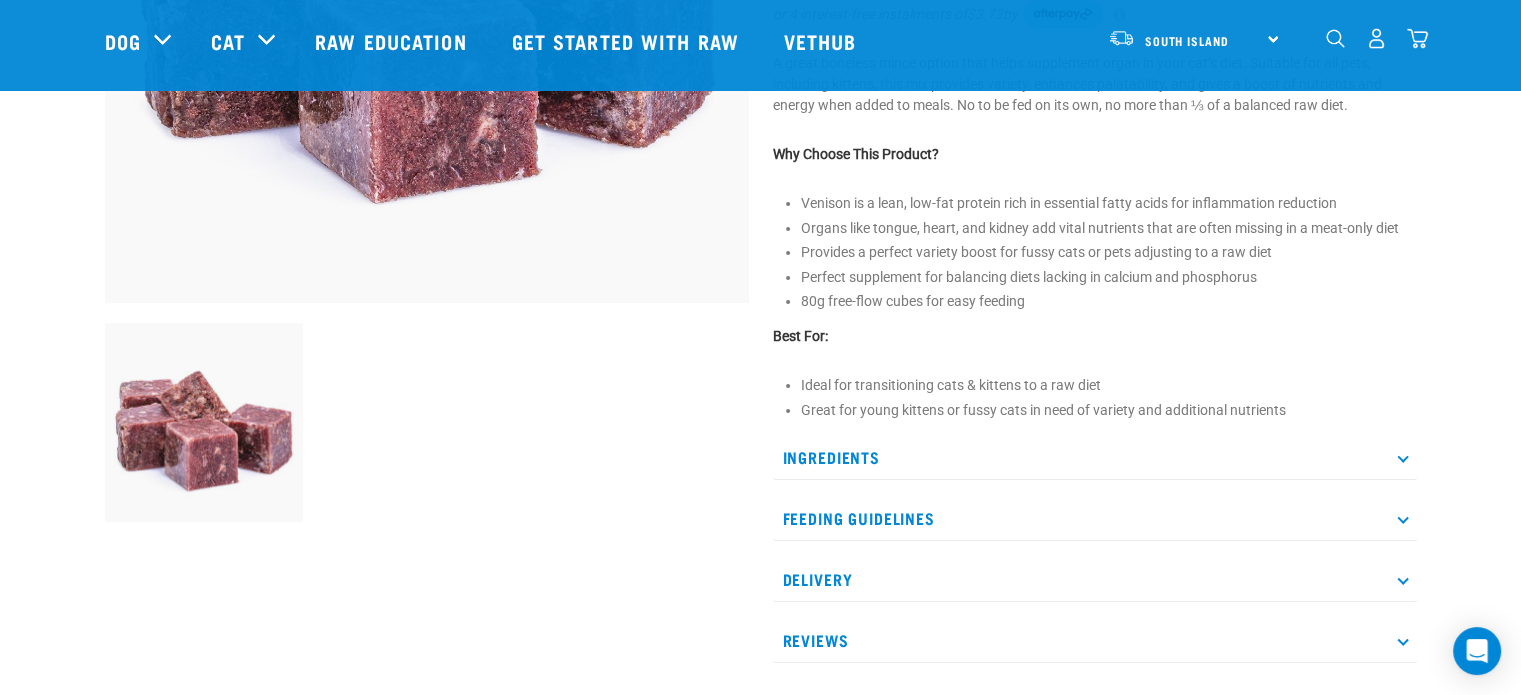 click on "Feeding Guidelines" at bounding box center (1095, 518) 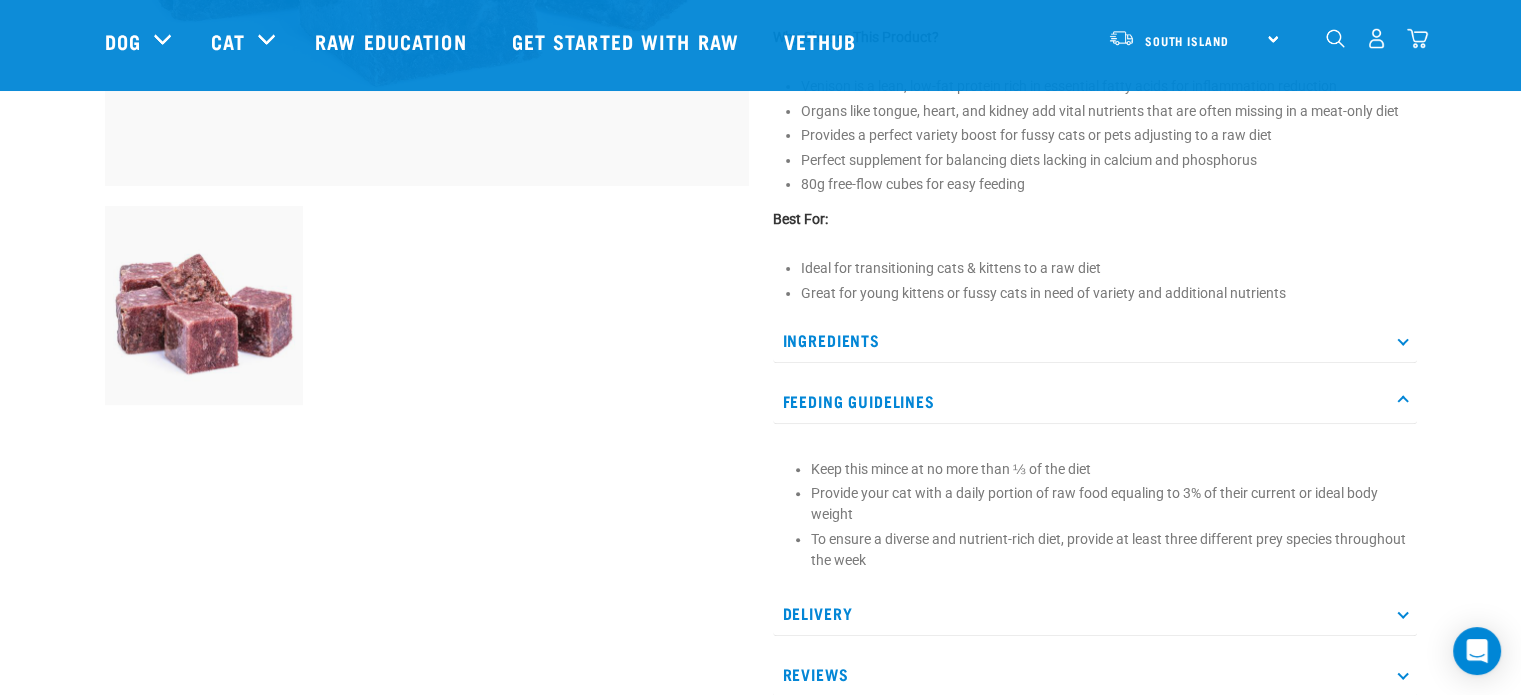scroll, scrollTop: 618, scrollLeft: 0, axis: vertical 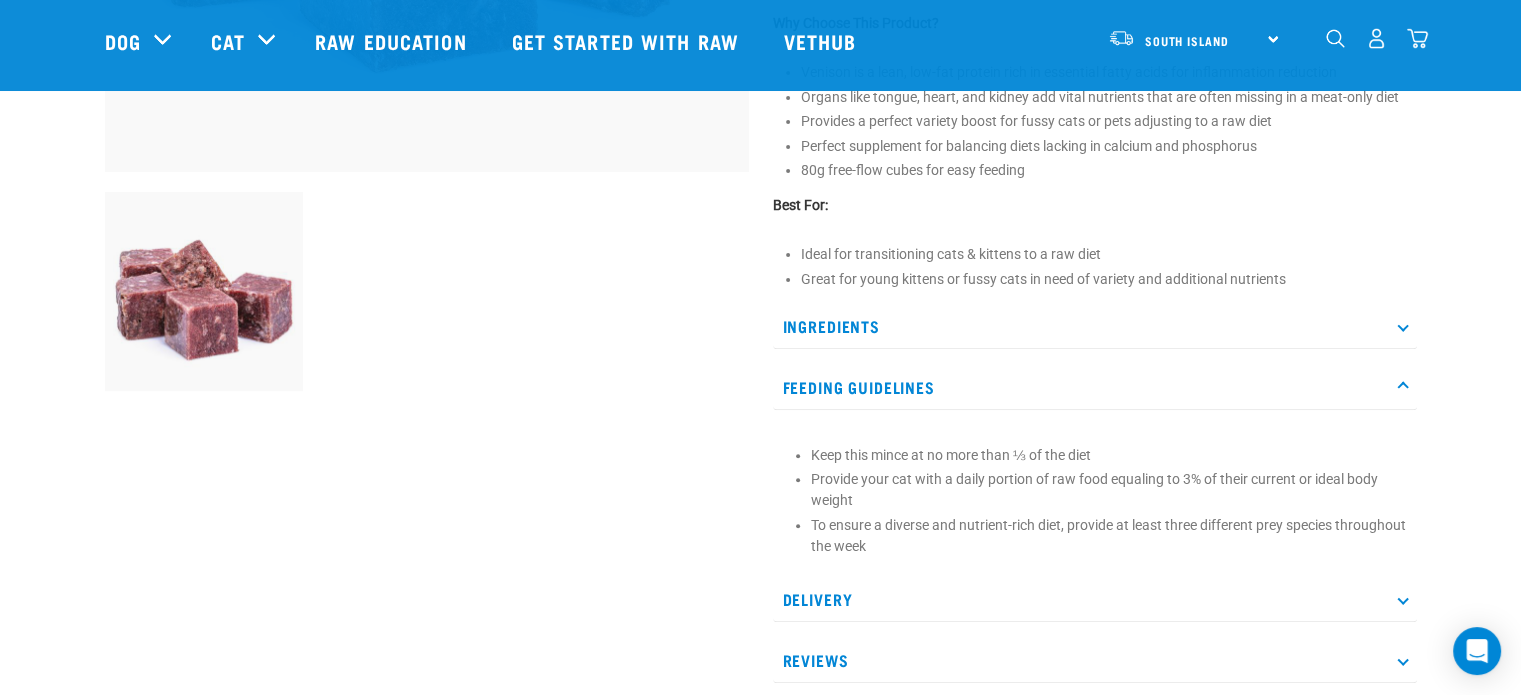click on "Feeding Guidelines" at bounding box center [1095, 387] 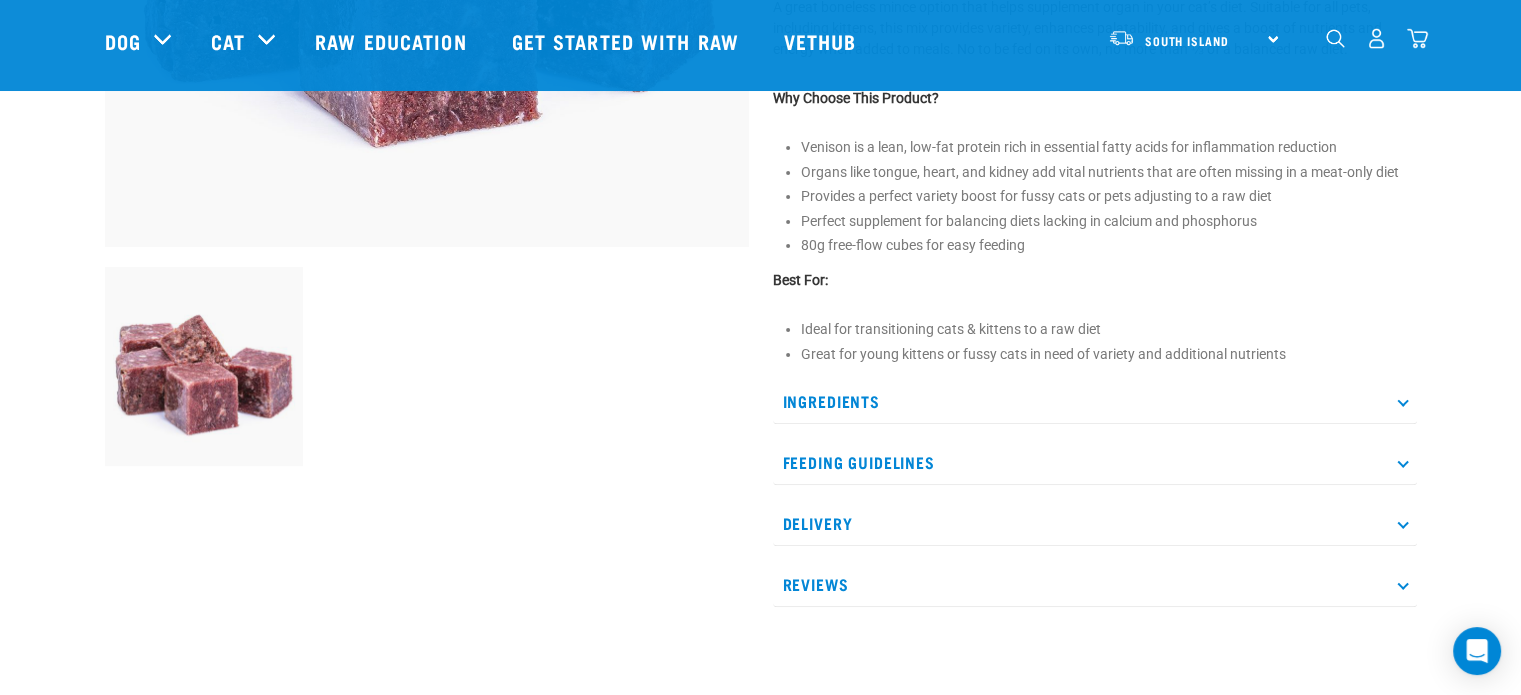 scroll, scrollTop: 542, scrollLeft: 0, axis: vertical 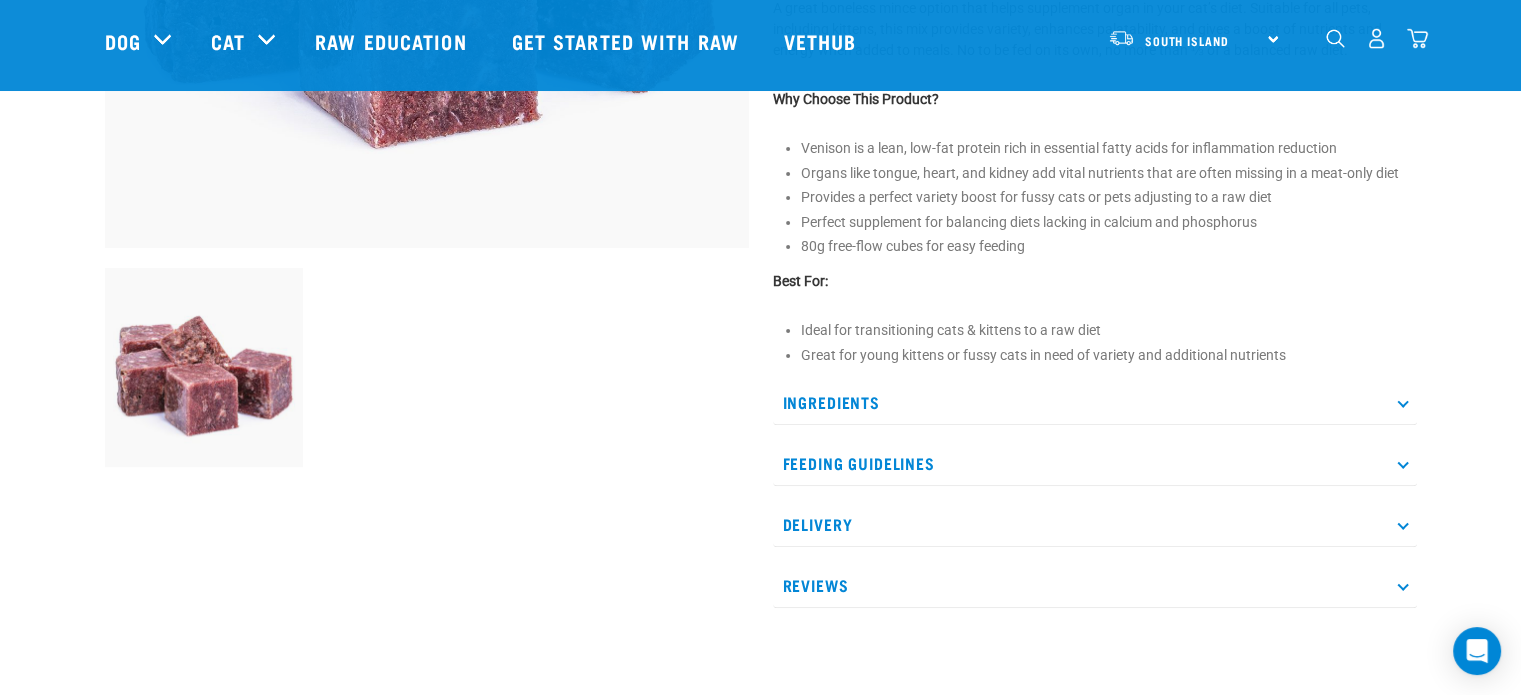 click on "Ingredients" at bounding box center [1095, 402] 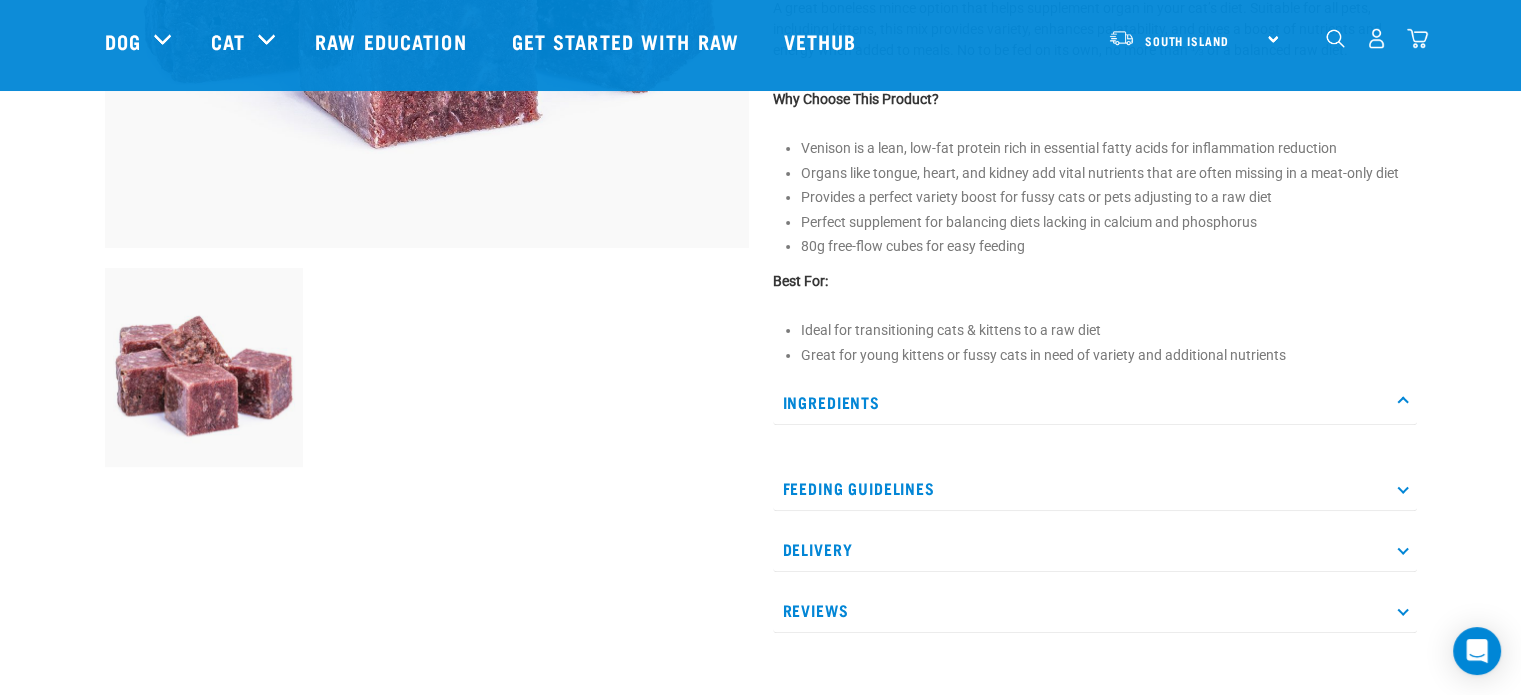 click on "Ingredients" at bounding box center (1095, 402) 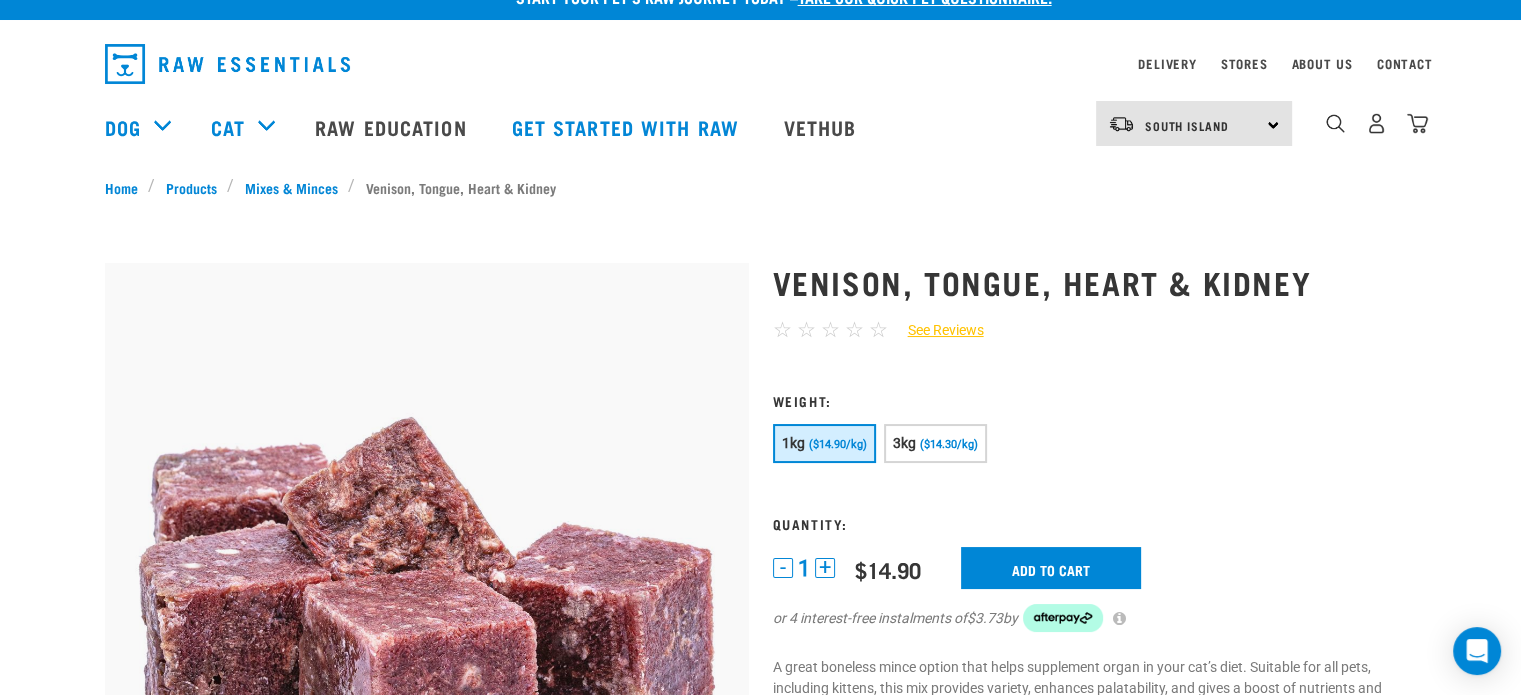scroll, scrollTop: 34, scrollLeft: 0, axis: vertical 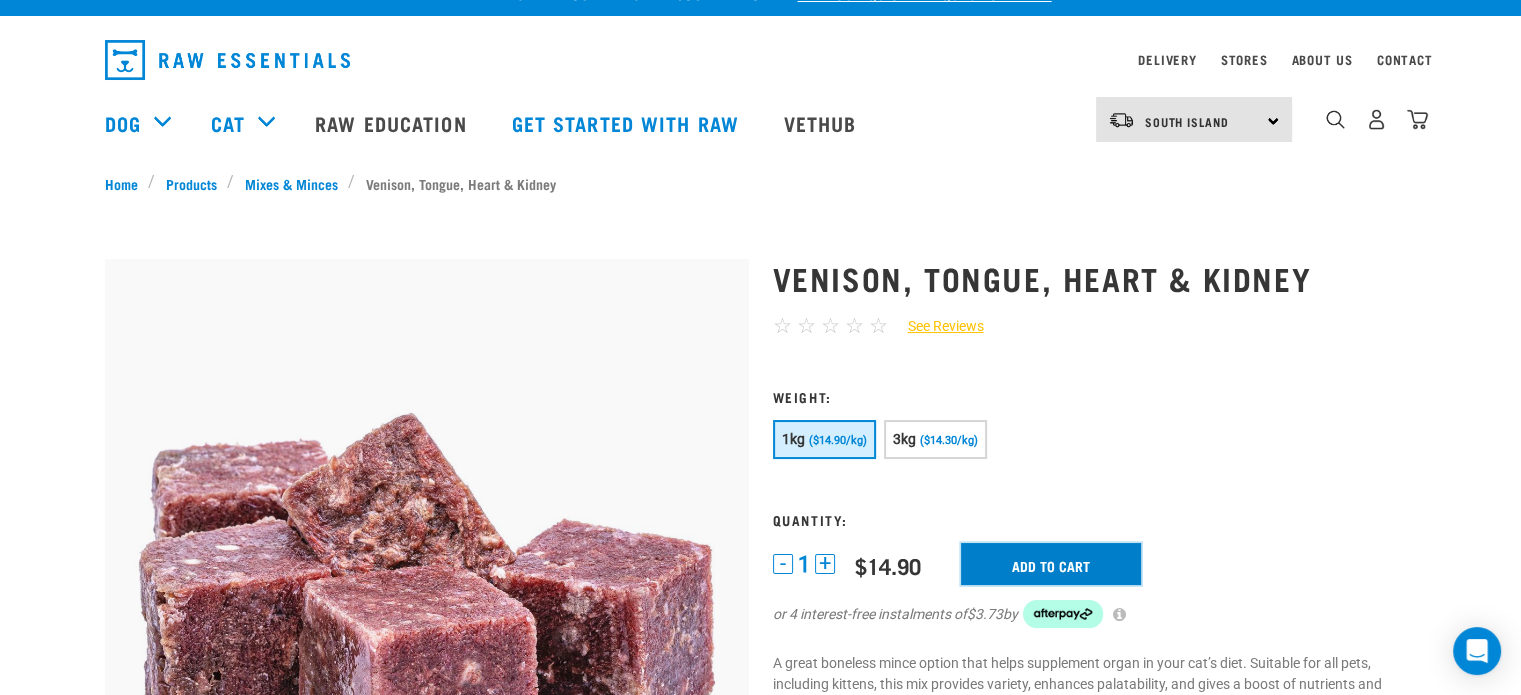 click on "Add to cart" at bounding box center [1051, 564] 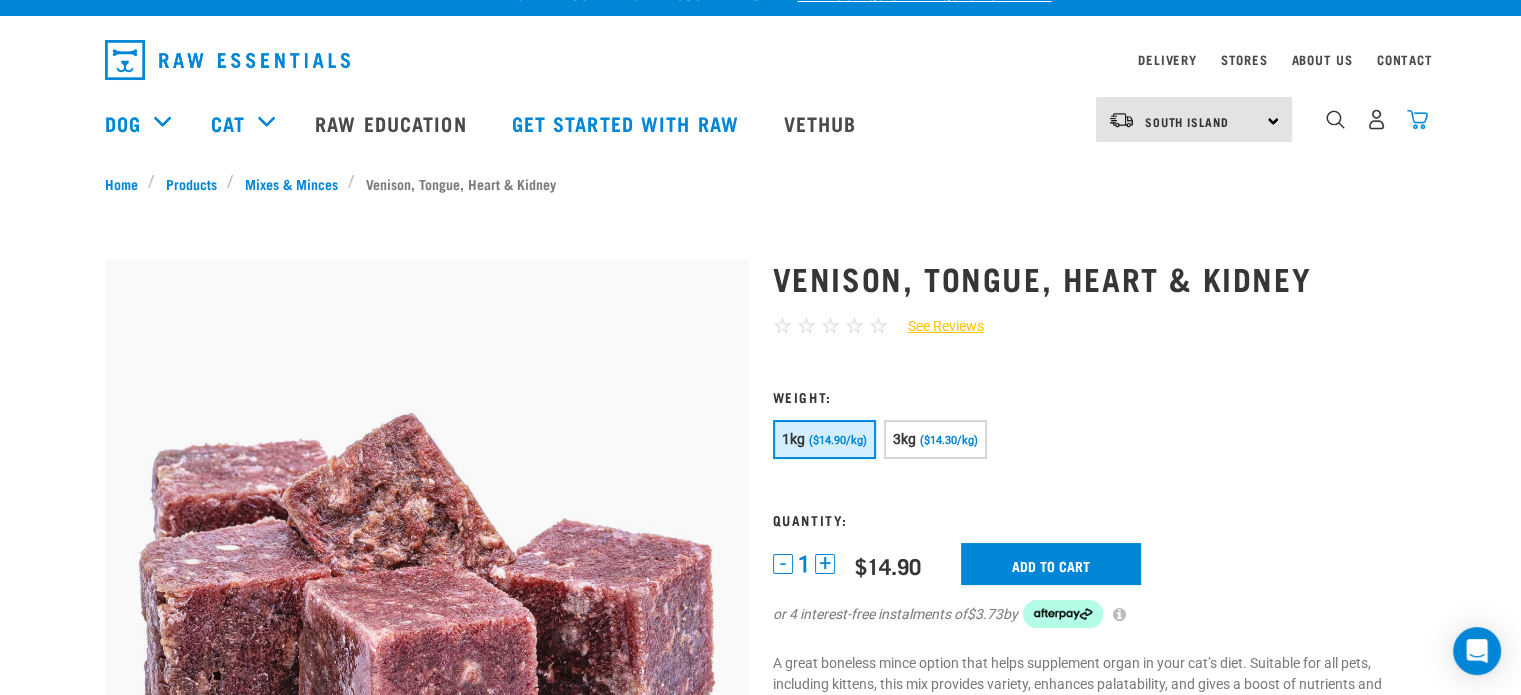 click at bounding box center [1417, 119] 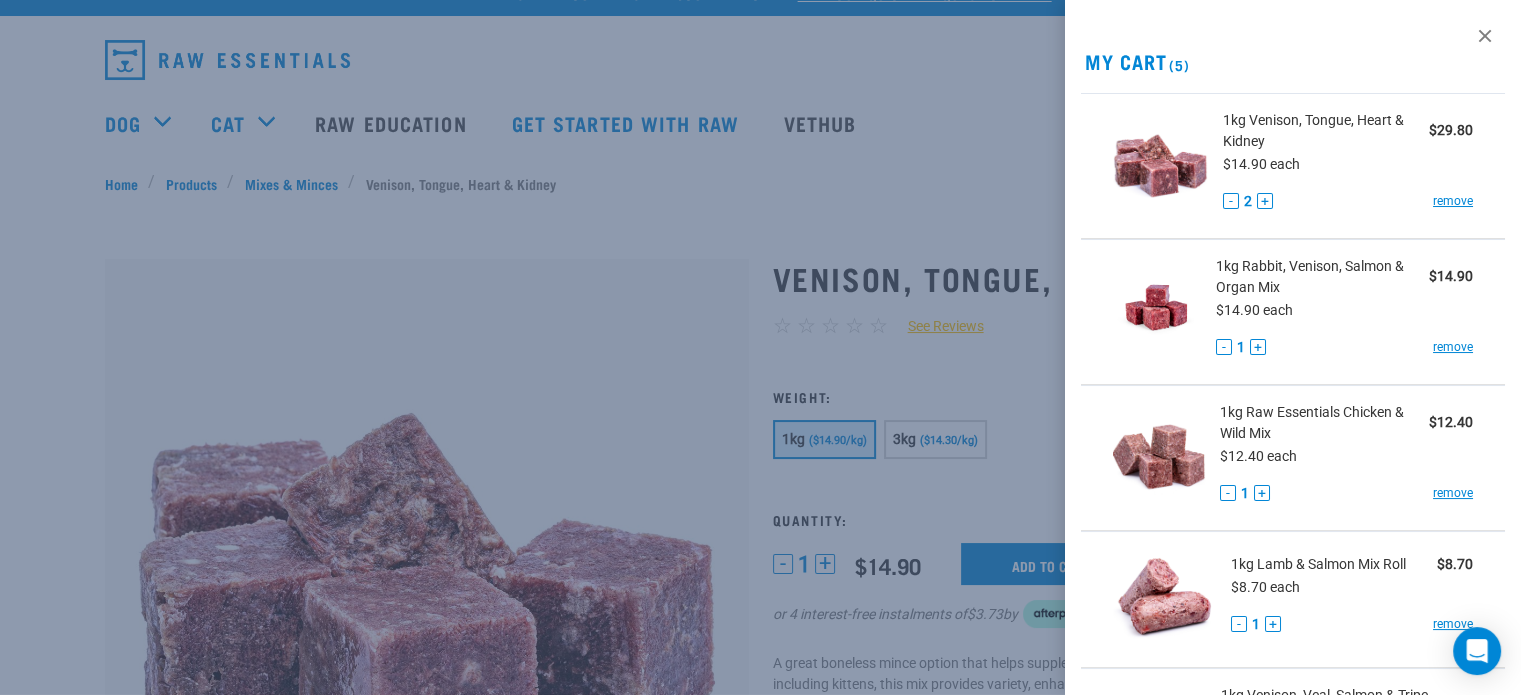 click on "+" at bounding box center [1258, 347] 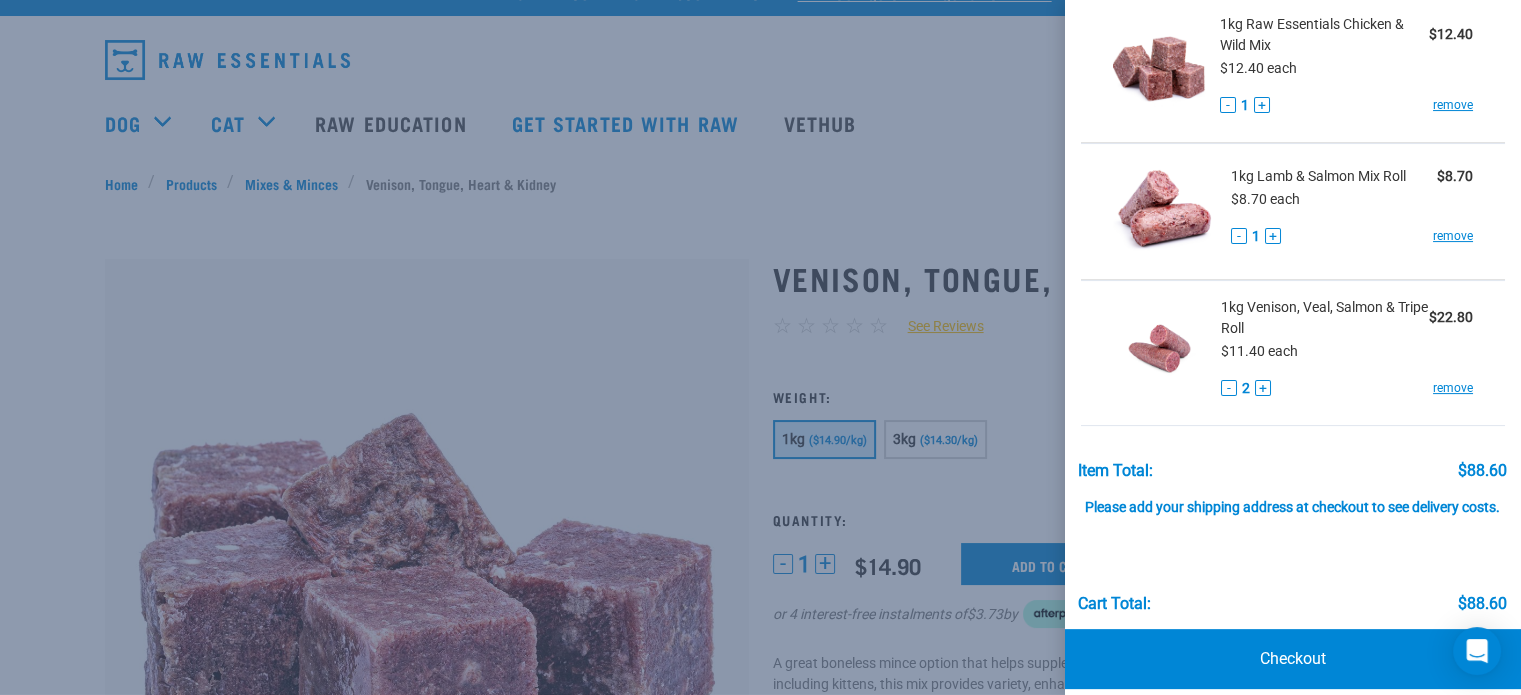 scroll, scrollTop: 396, scrollLeft: 0, axis: vertical 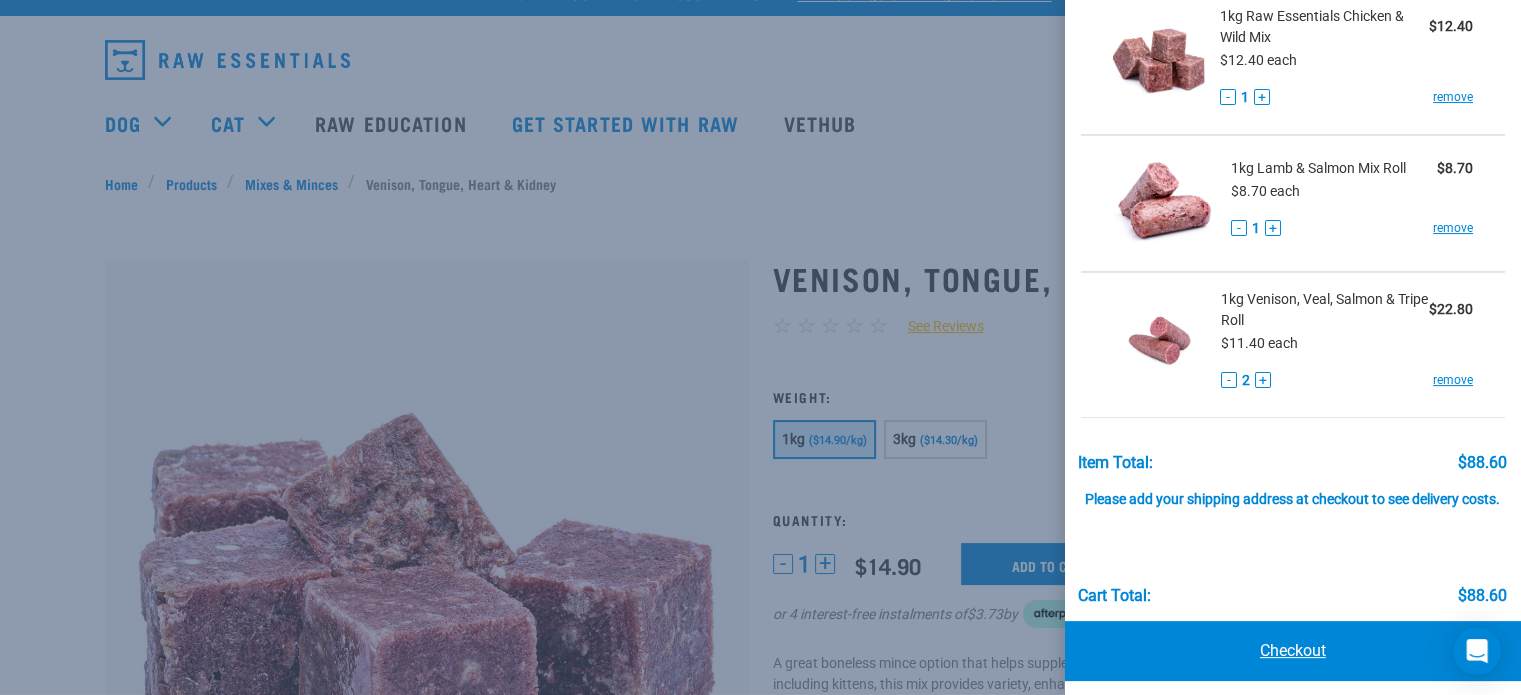 click on "Checkout" at bounding box center [1293, 651] 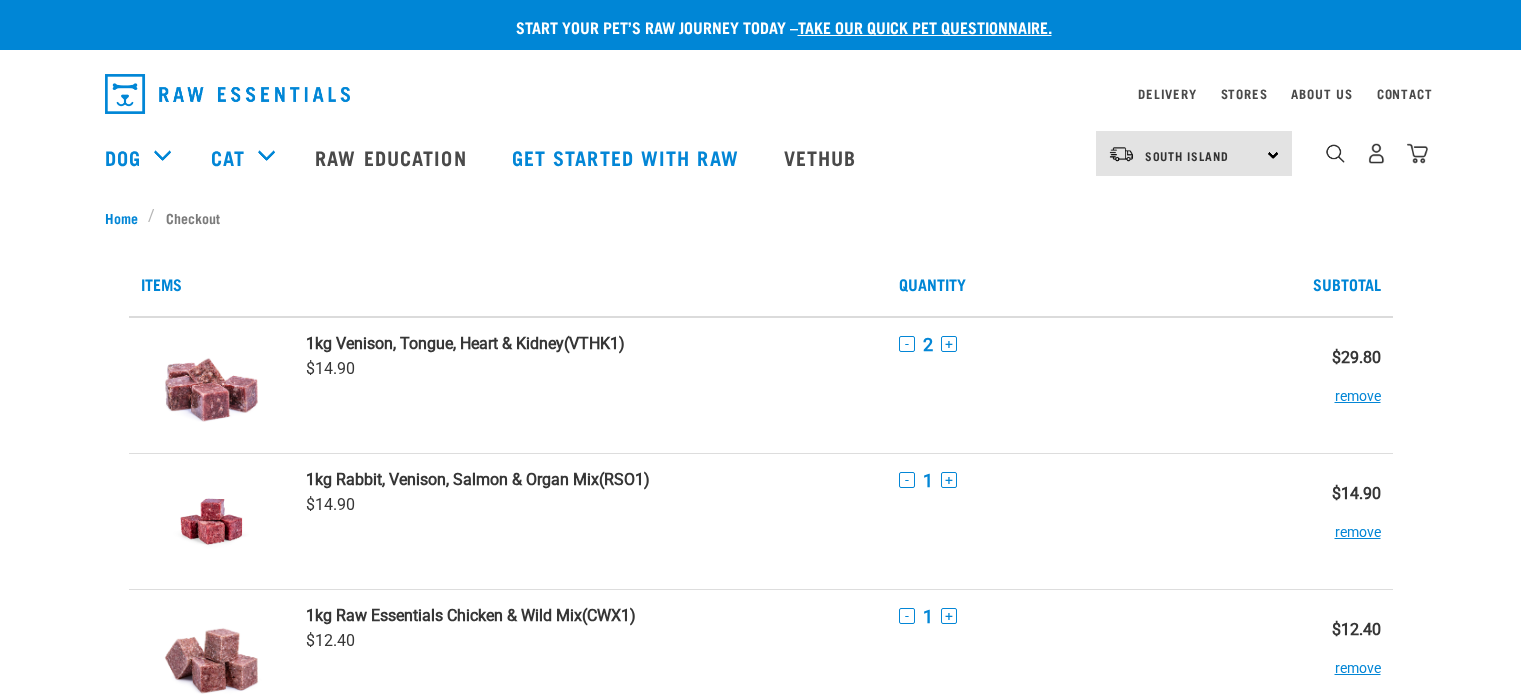 scroll, scrollTop: 0, scrollLeft: 0, axis: both 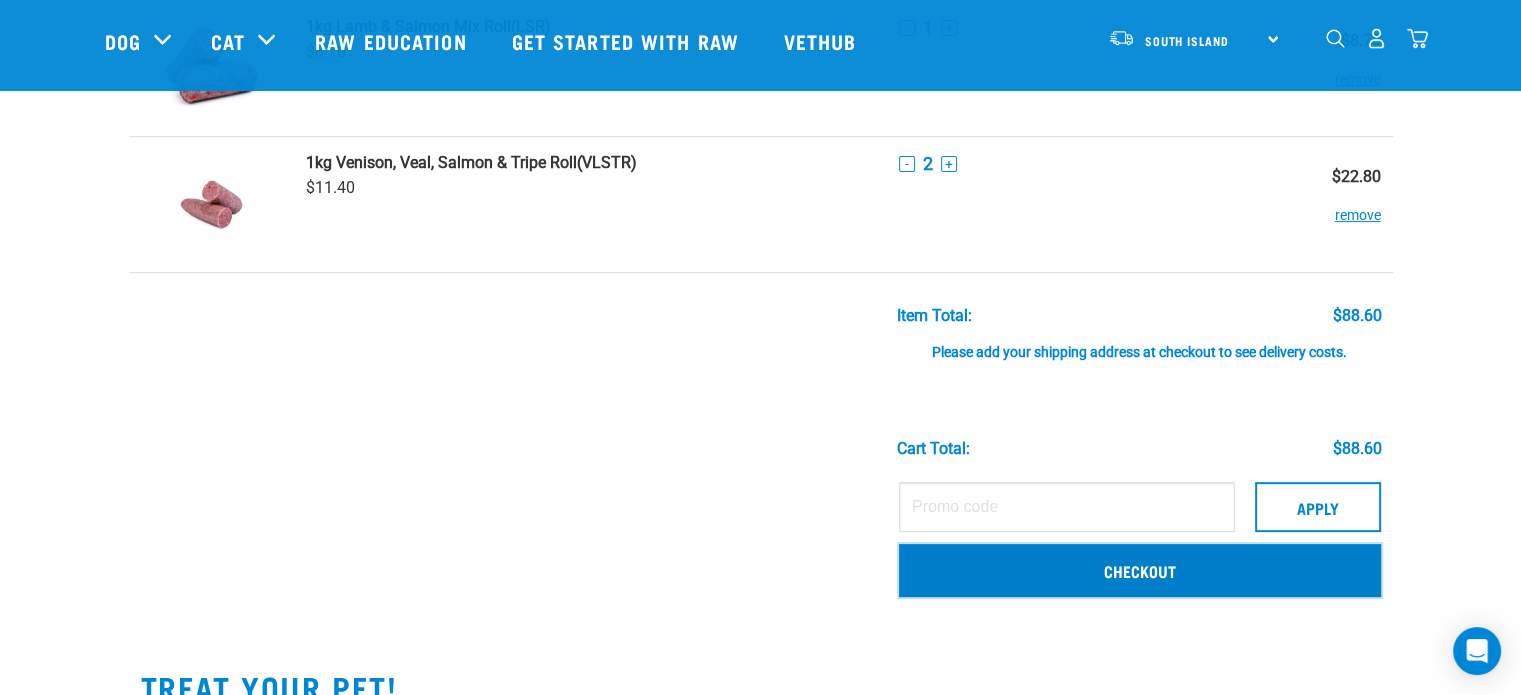 click on "Checkout" at bounding box center (1140, 570) 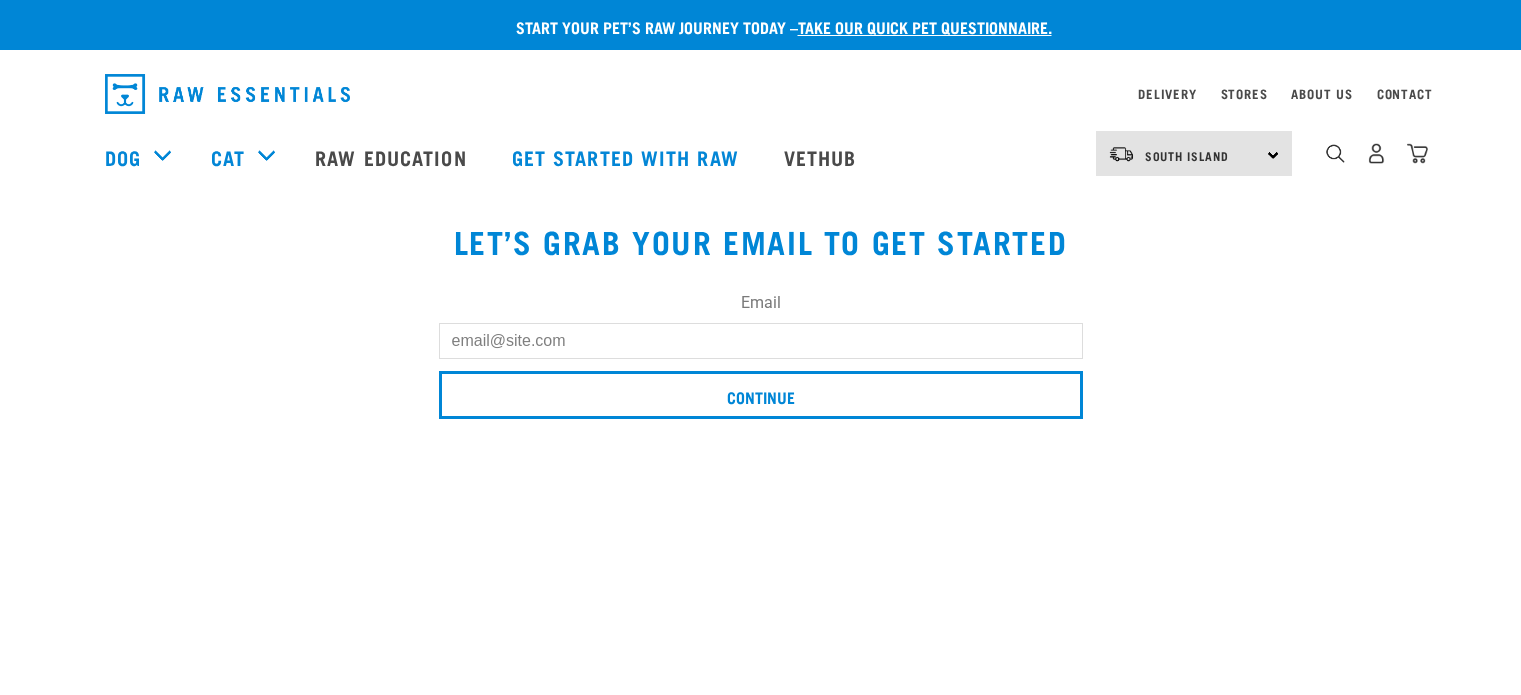 scroll, scrollTop: 0, scrollLeft: 0, axis: both 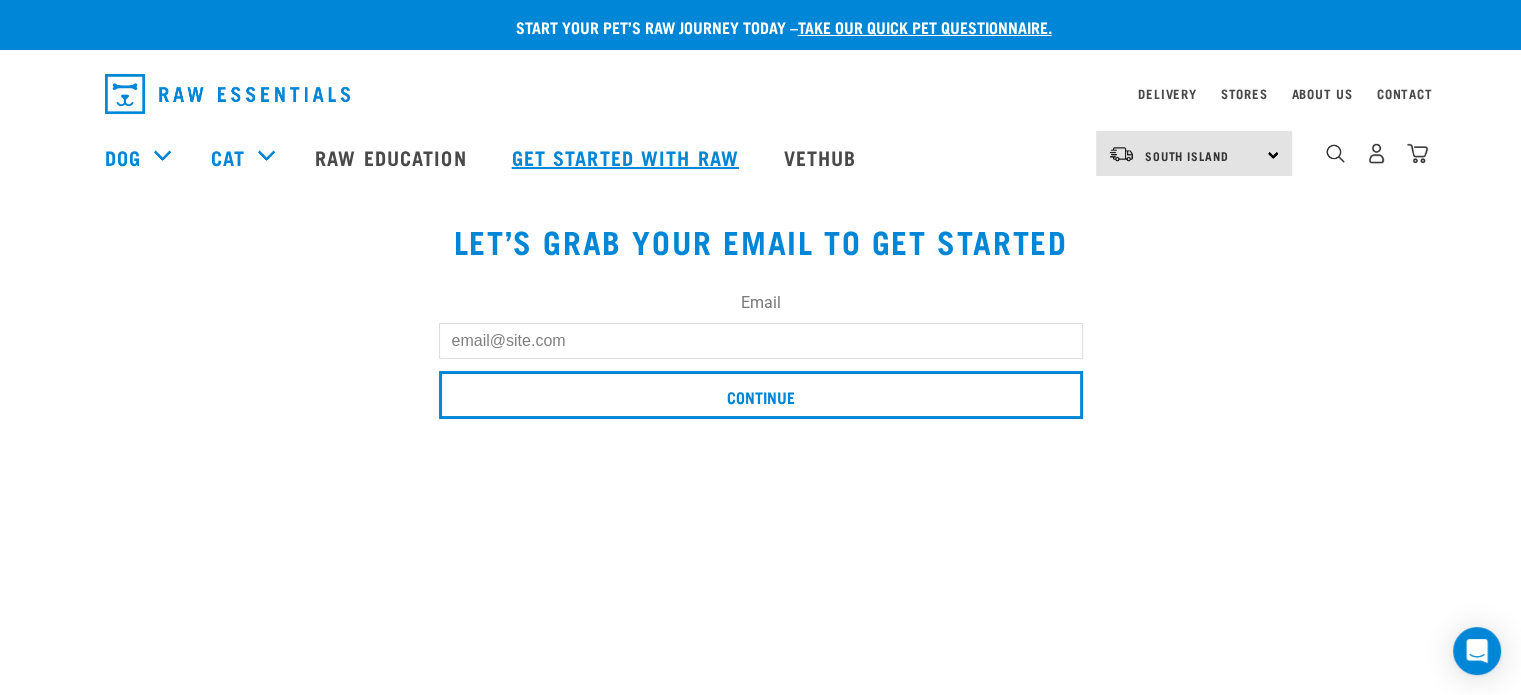 click on "Get started with Raw" at bounding box center (628, 157) 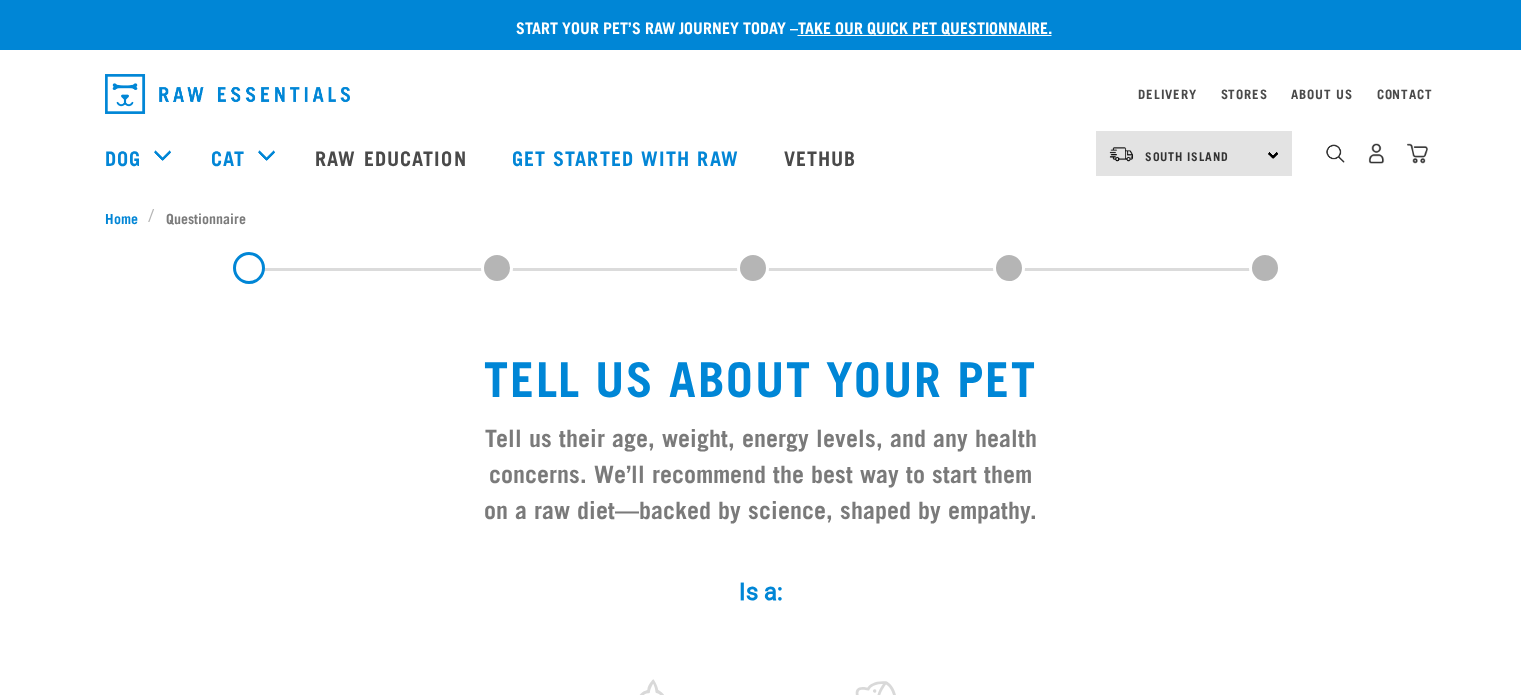 scroll, scrollTop: 0, scrollLeft: 0, axis: both 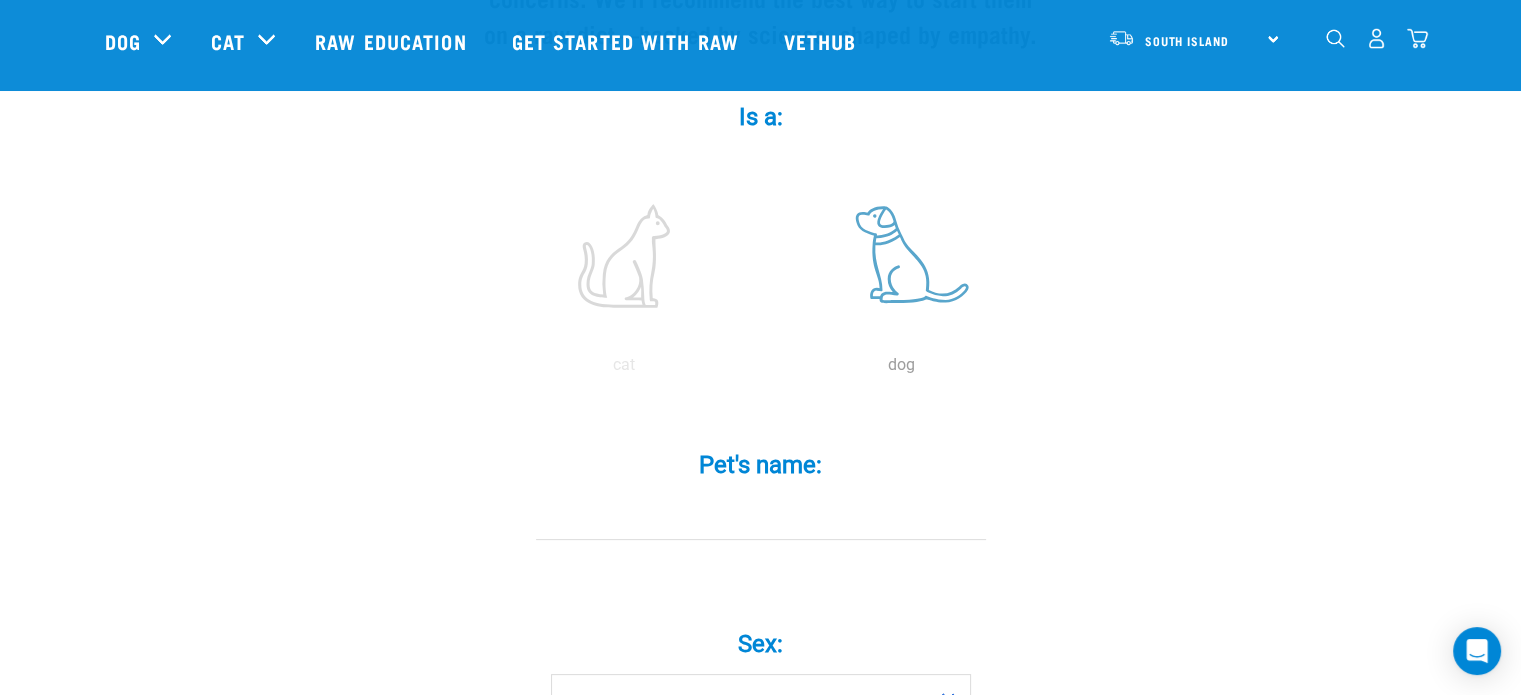 click at bounding box center (902, 256) 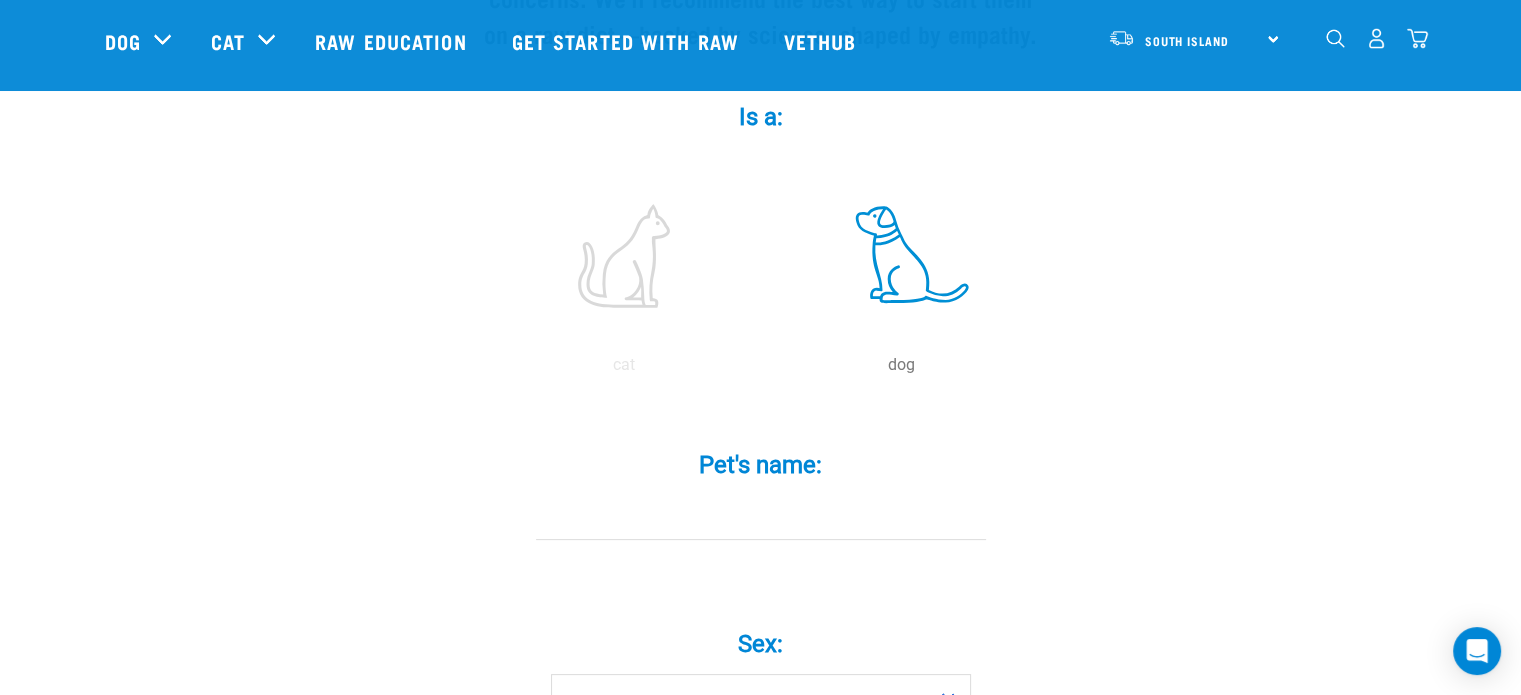 click on "Pet's name: *" at bounding box center [761, 517] 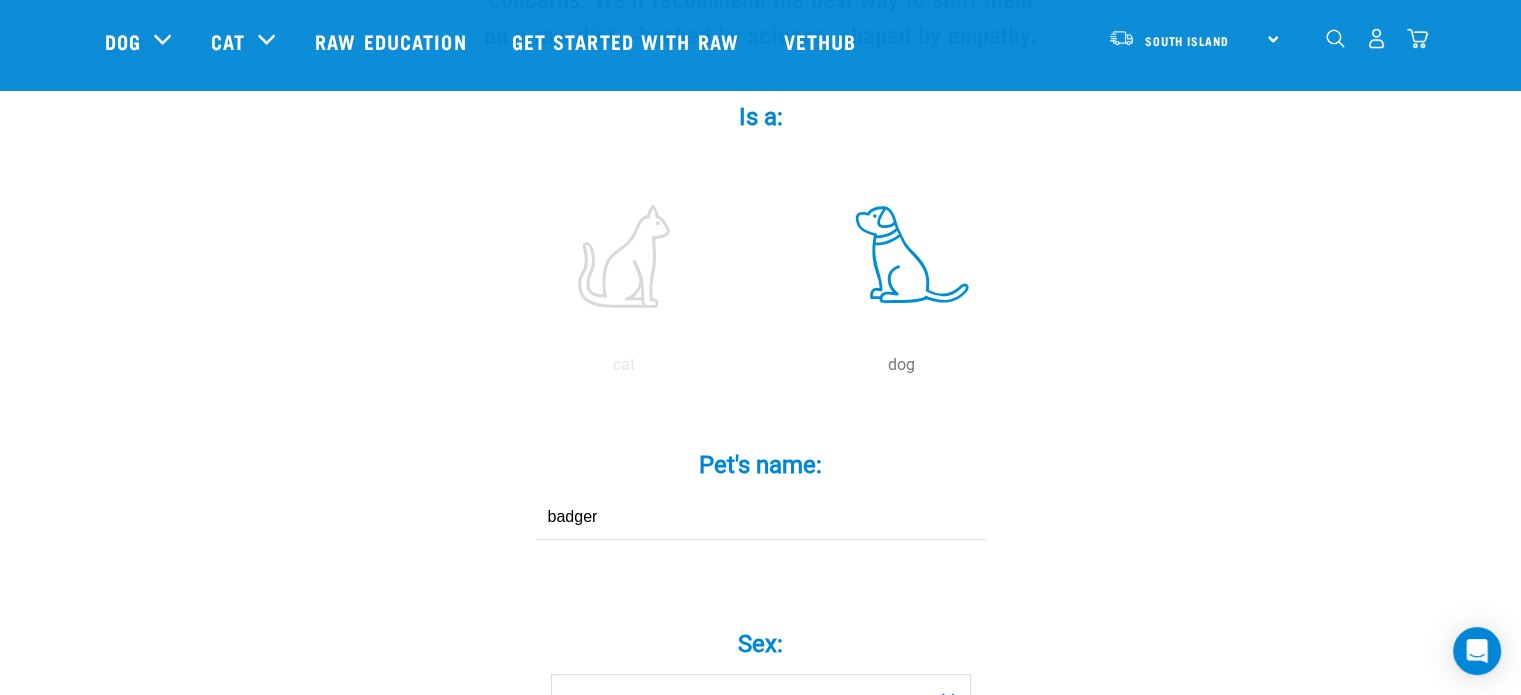 scroll, scrollTop: 472, scrollLeft: 0, axis: vertical 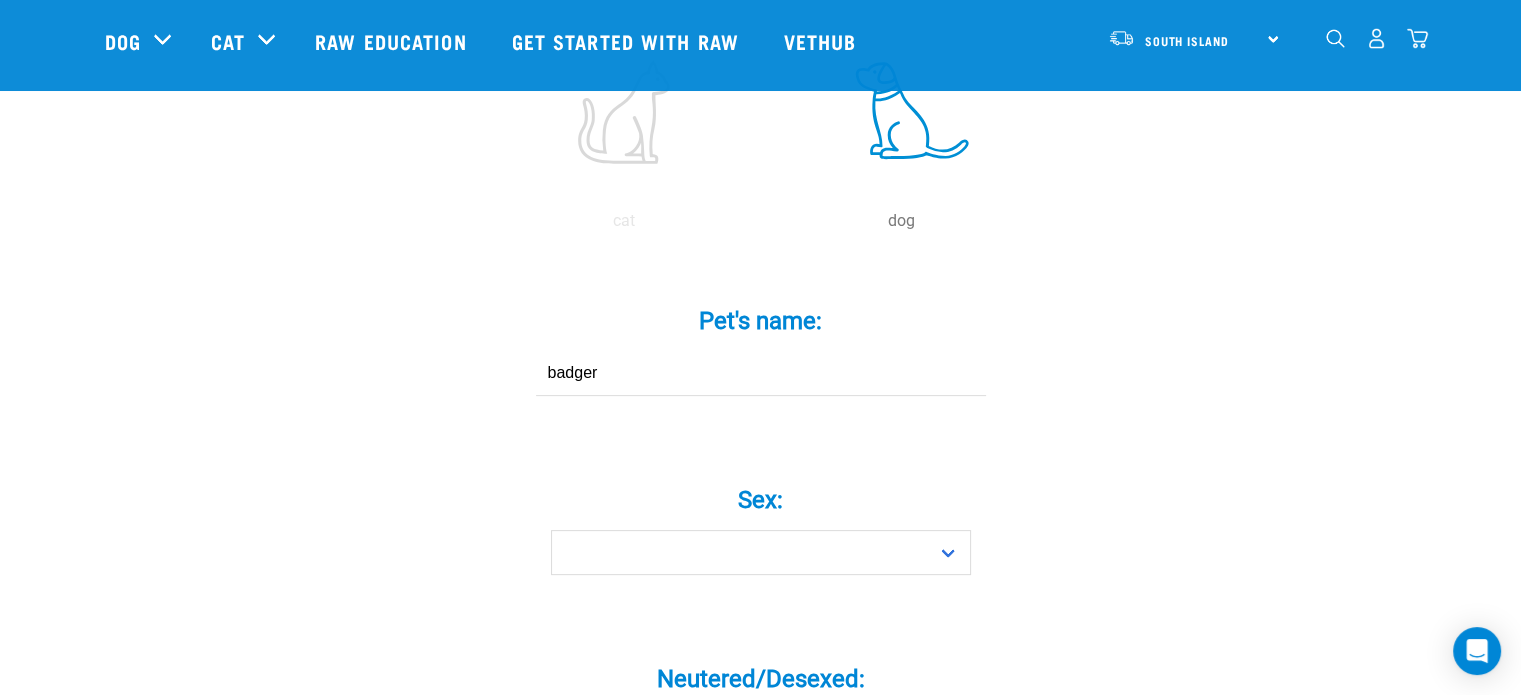 type on "badger" 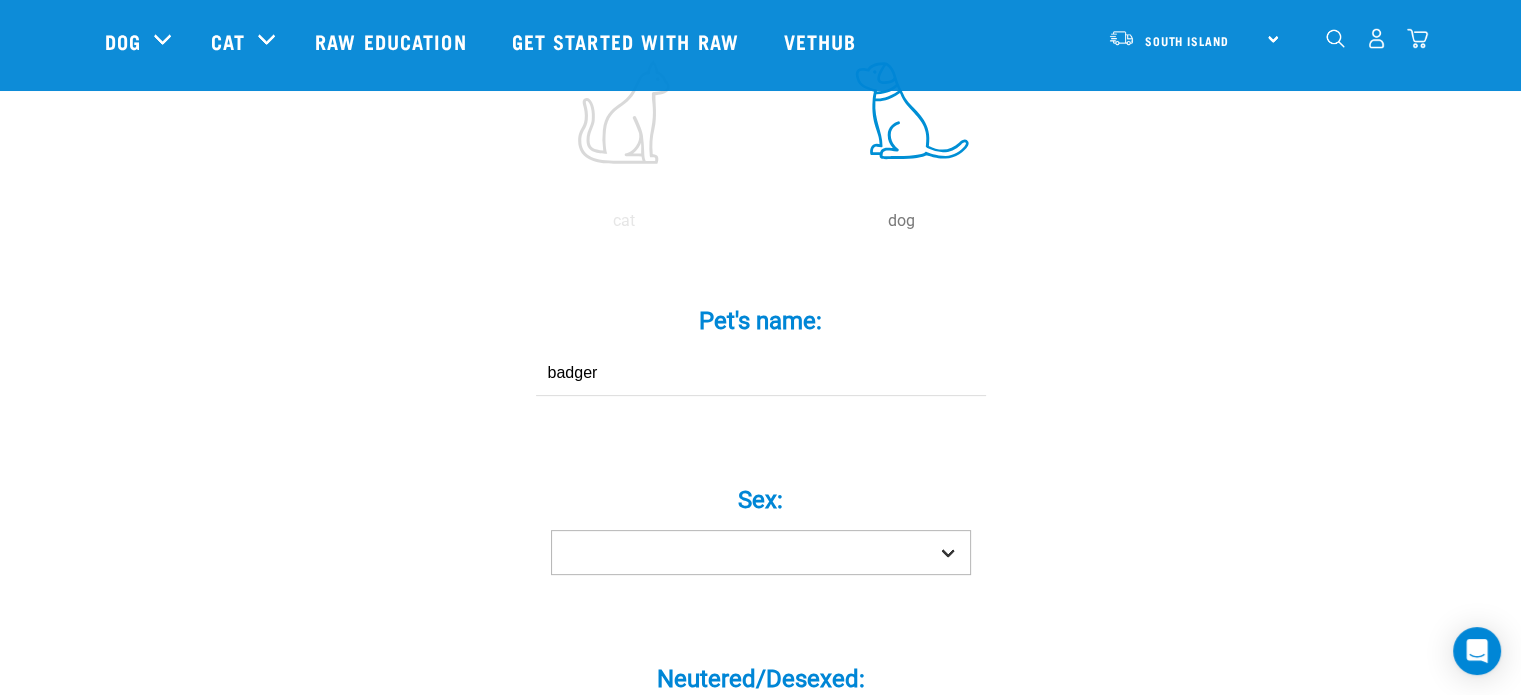 drag, startPoint x: 776, startPoint y: 523, endPoint x: 771, endPoint y: 555, distance: 32.38827 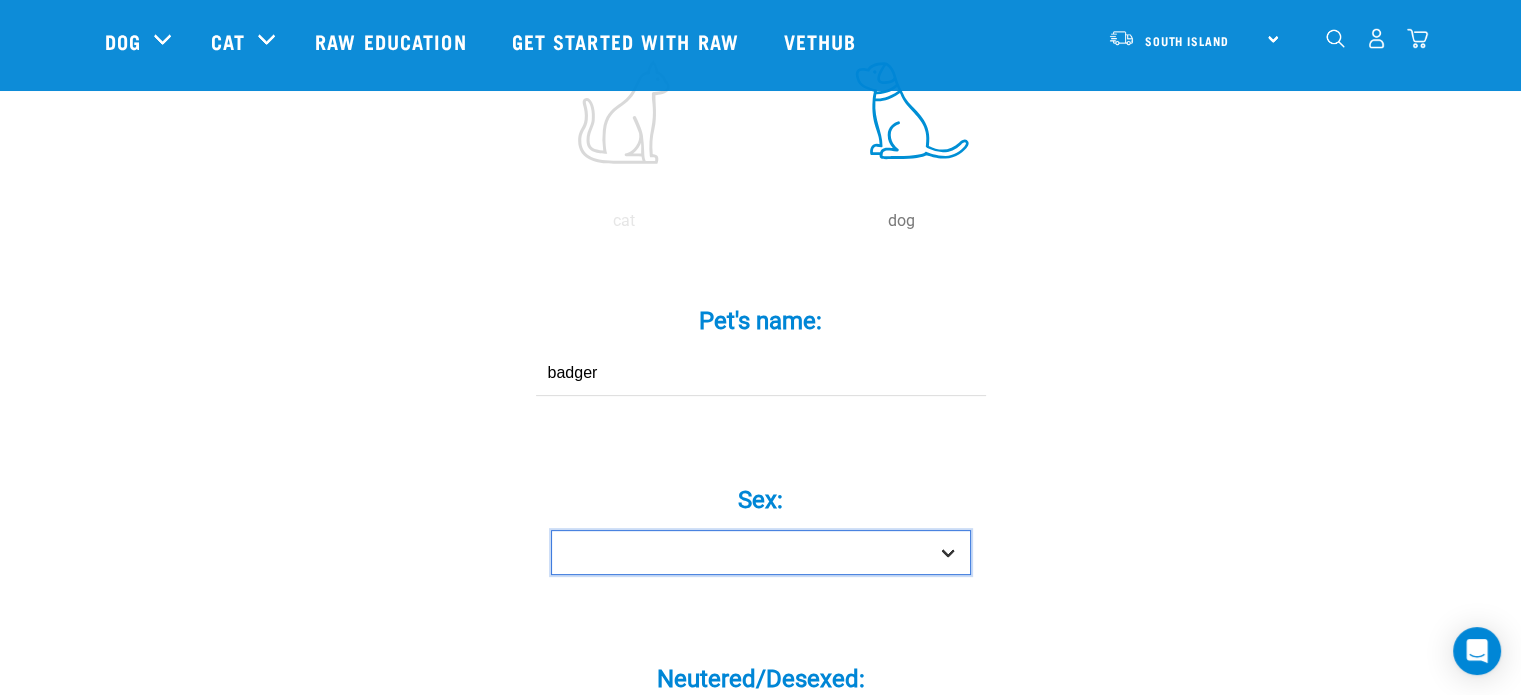 click on "Boy
Girl" at bounding box center [761, 552] 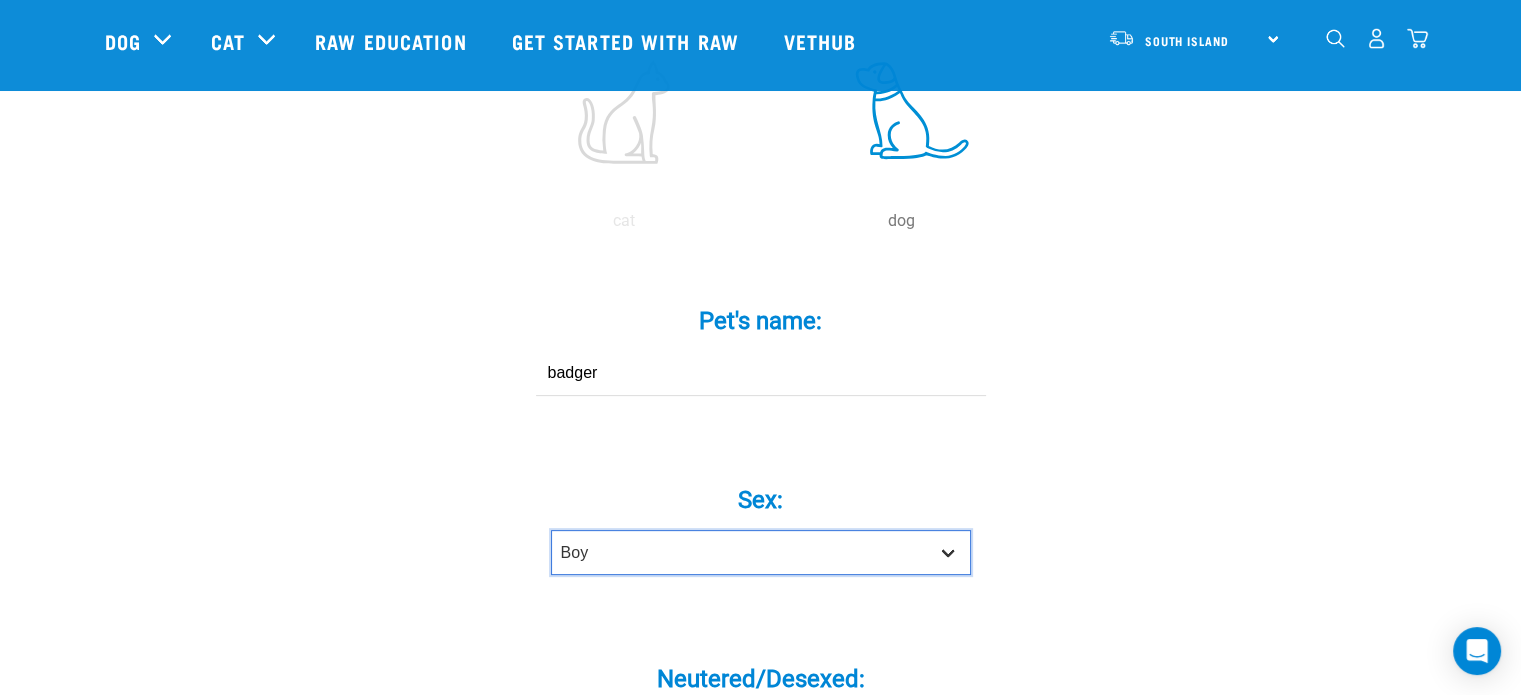 click on "Boy
Girl" at bounding box center (761, 552) 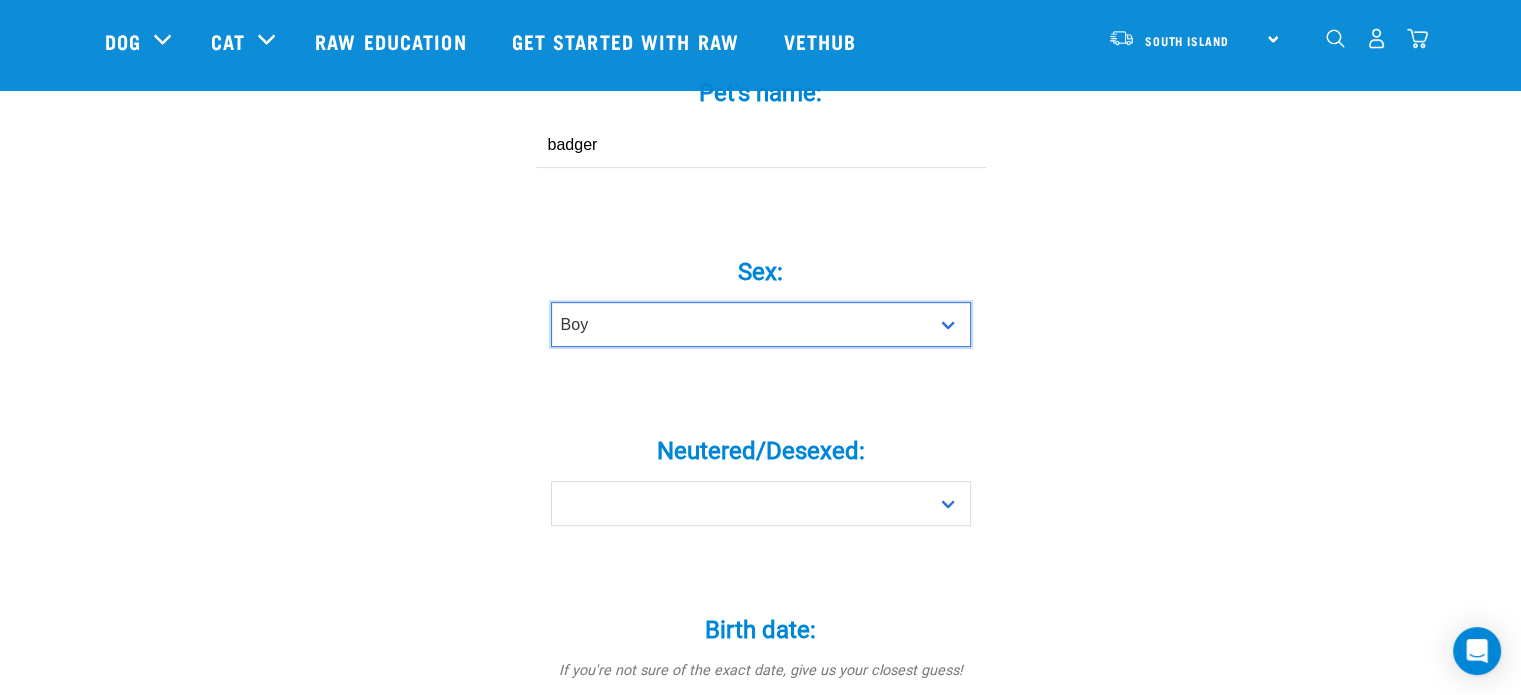 scroll, scrollTop: 700, scrollLeft: 0, axis: vertical 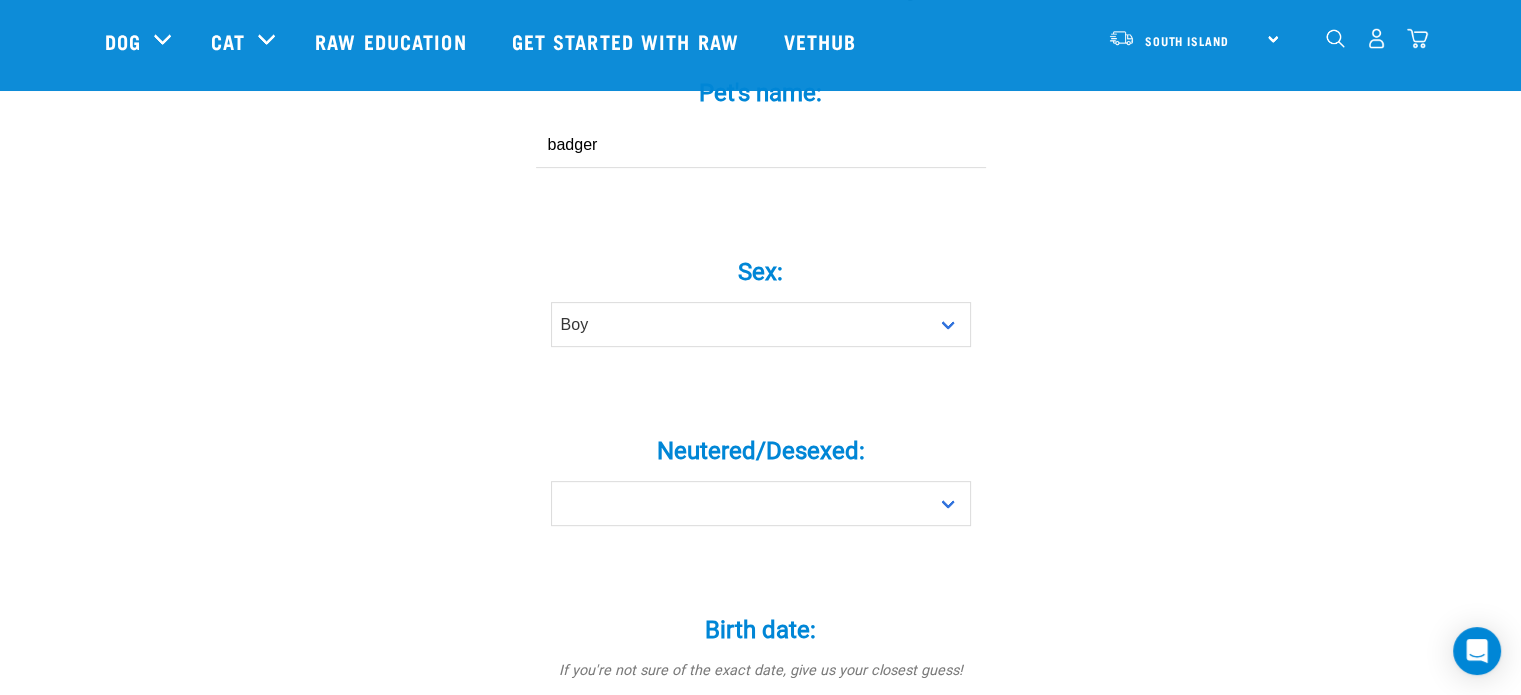 click on "Neutered/Desexed: *
Yes
No" at bounding box center [761, 474] 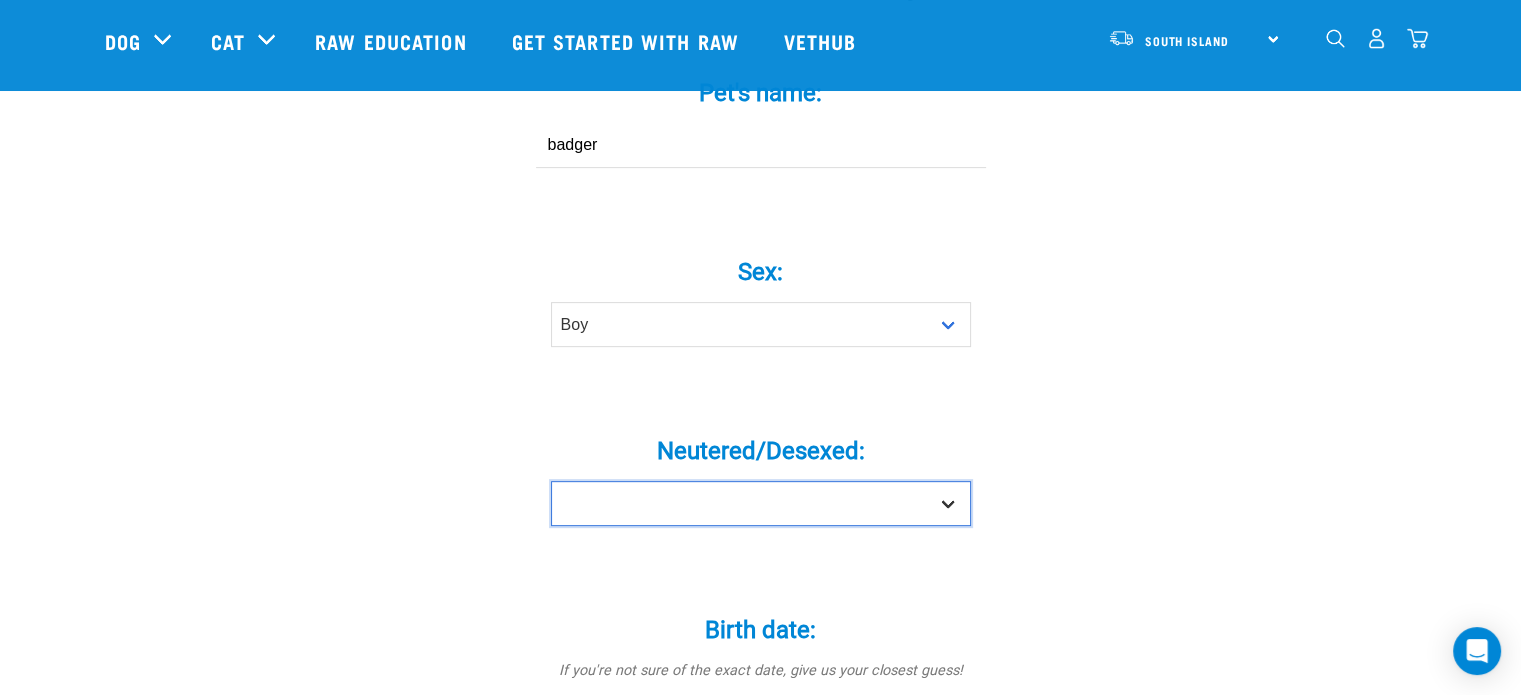 click on "Yes
No" at bounding box center (761, 503) 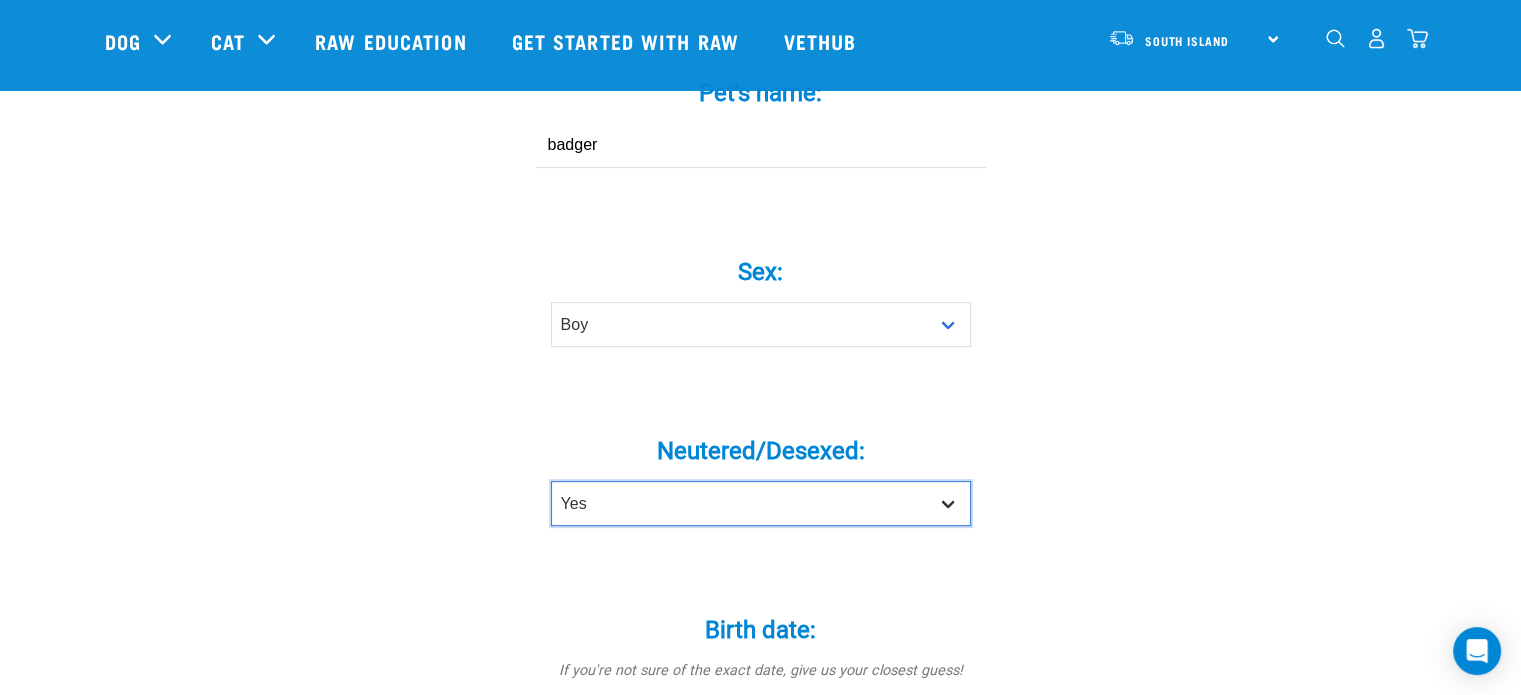 click on "Yes
No" at bounding box center [761, 503] 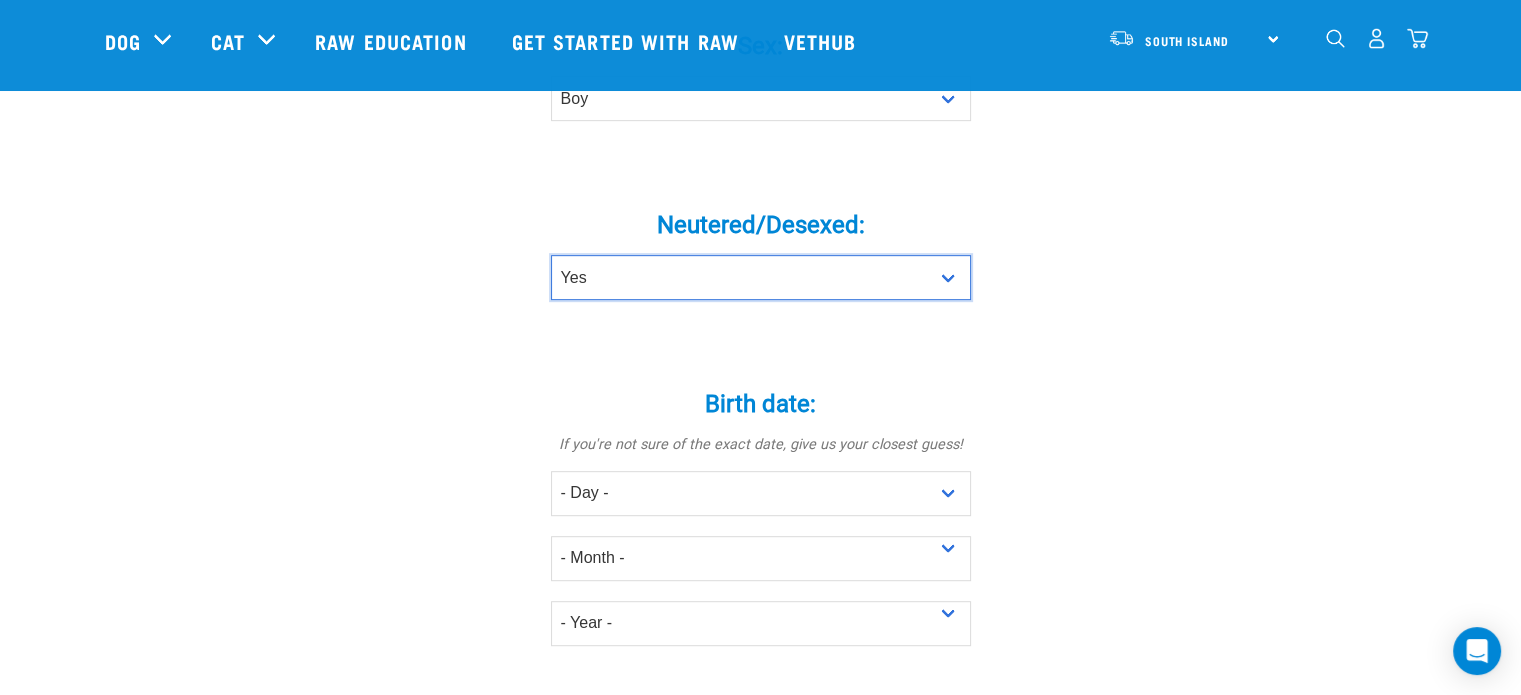 scroll, scrollTop: 927, scrollLeft: 0, axis: vertical 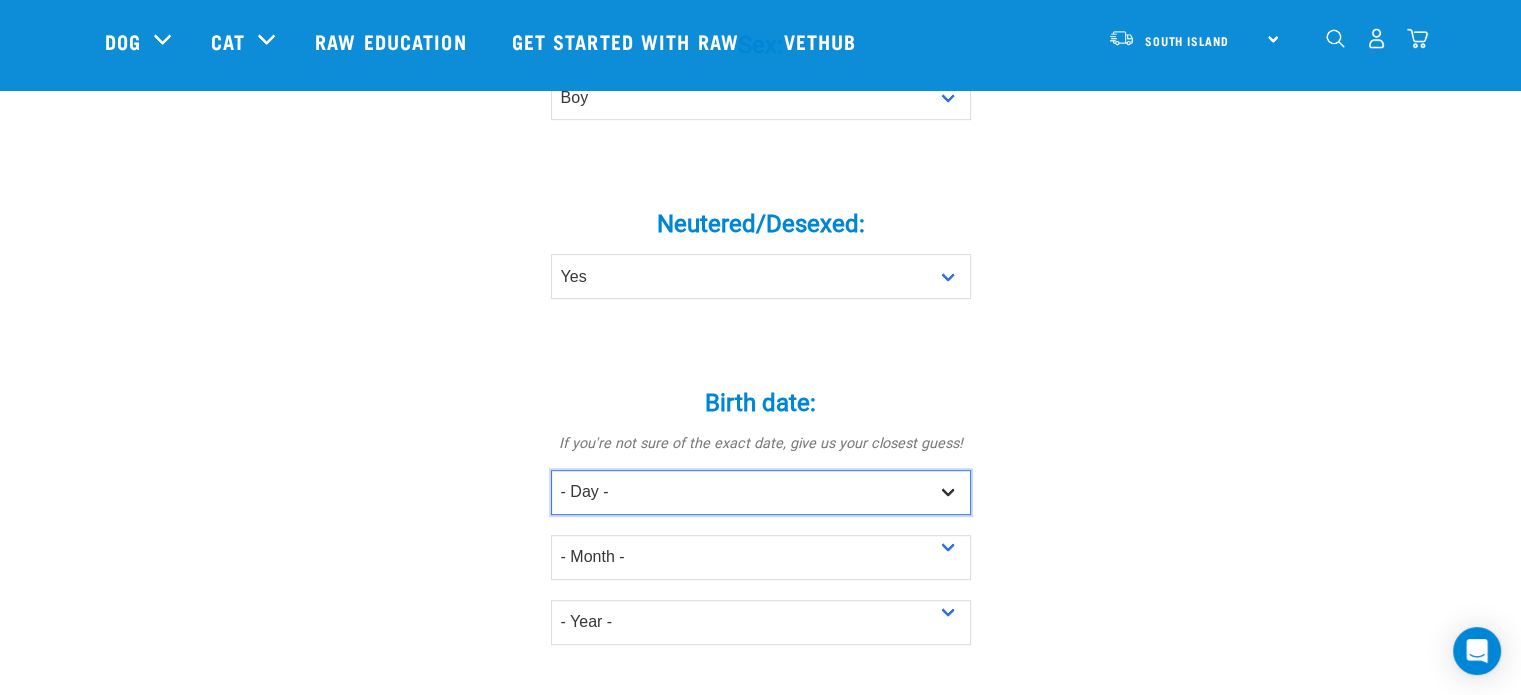 click on "- Day -
1
2
3
4
5
6
7
8
9
10 11 12 13 14 15 16 17 18 19 20 21 22 23 24 25 26 27" at bounding box center [761, 492] 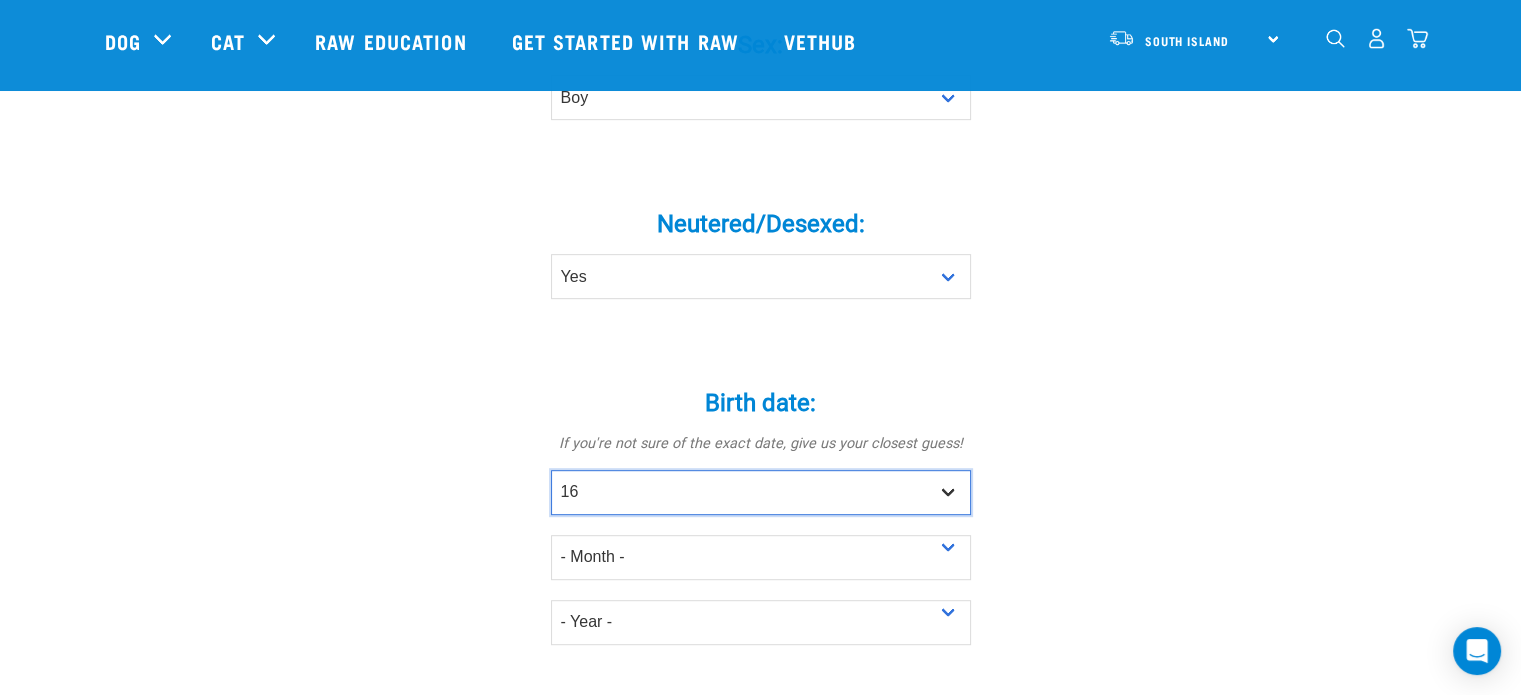 click on "- Day -
1
2
3
4
5
6
7
8
9
10 11 12 13 14 15 16 17 18 19 20 21 22 23 24 25 26 27" at bounding box center [761, 492] 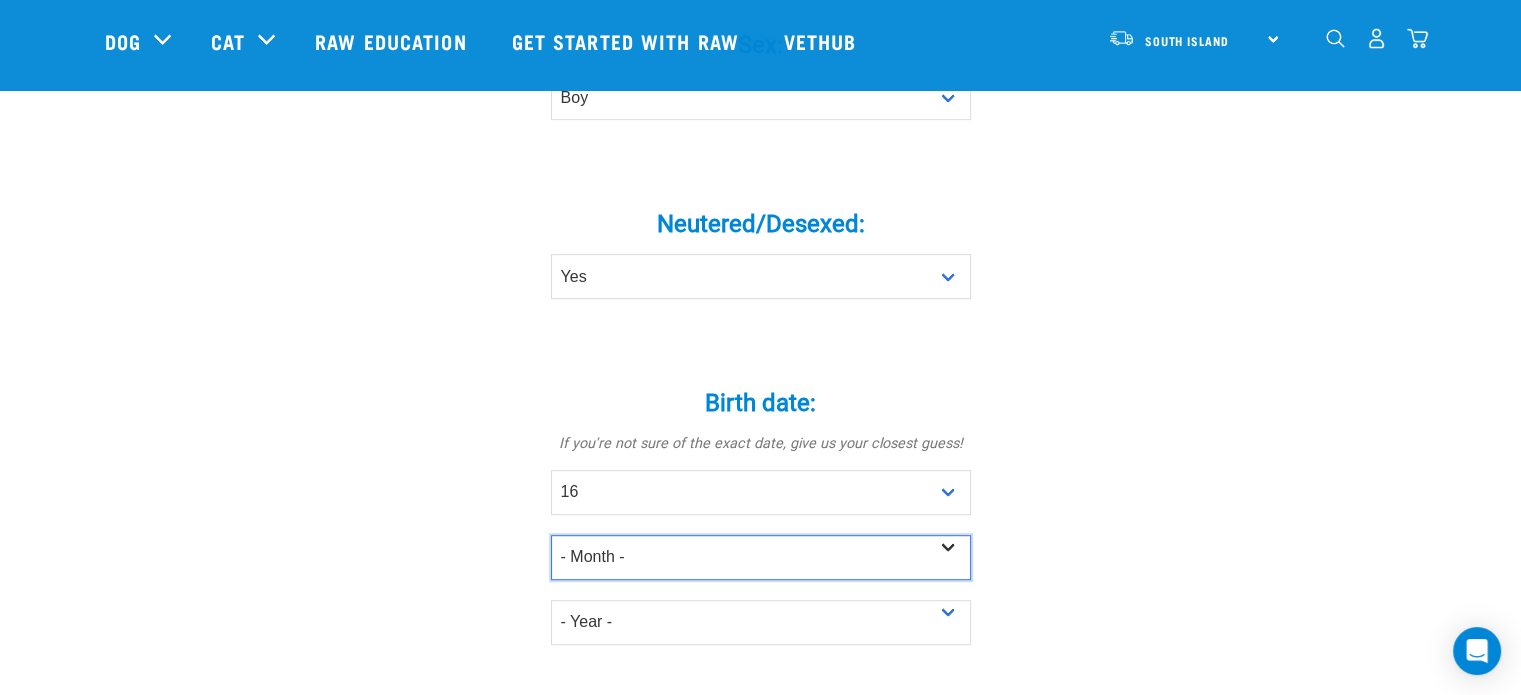 click on "- Month -
January
February
March
April
May
June July August September October November December" at bounding box center [761, 557] 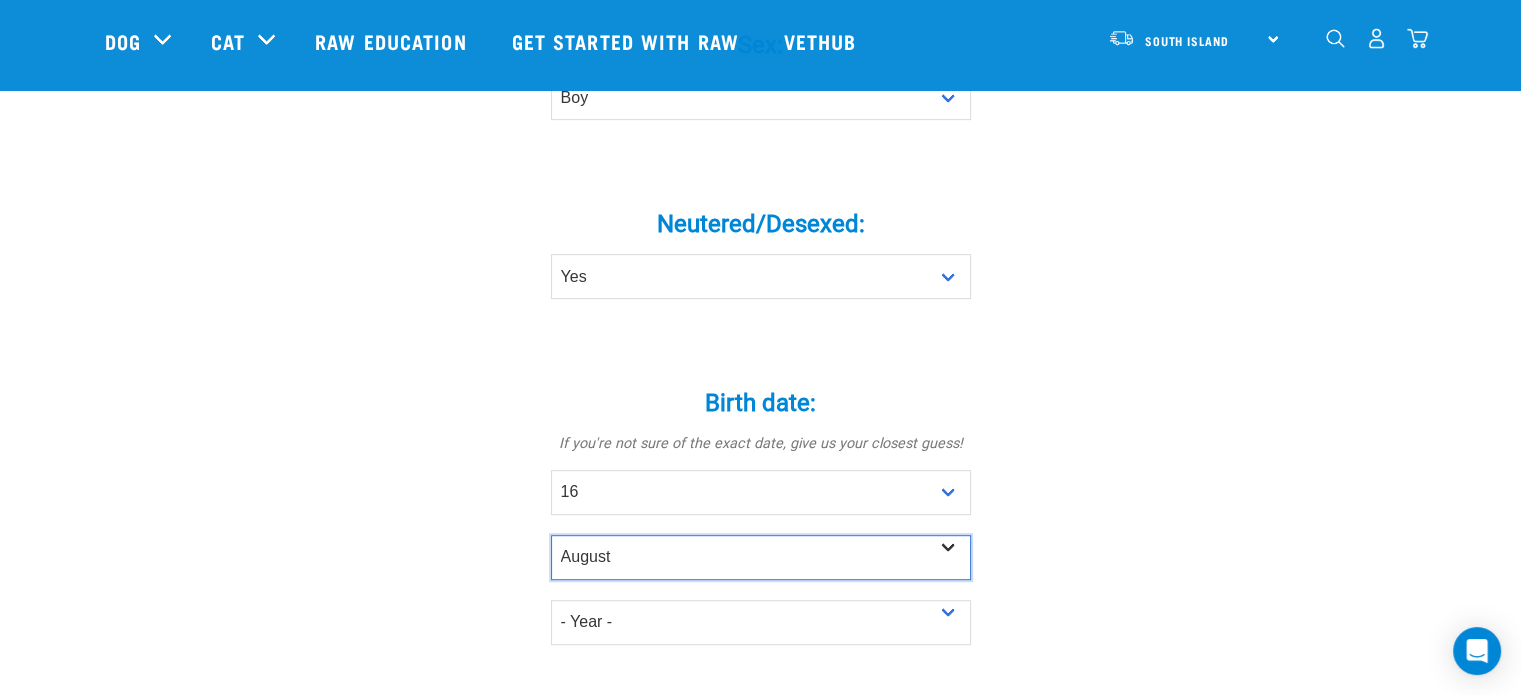 click on "- Month -
January
February
March
April
May
June July August September October November December" at bounding box center [761, 557] 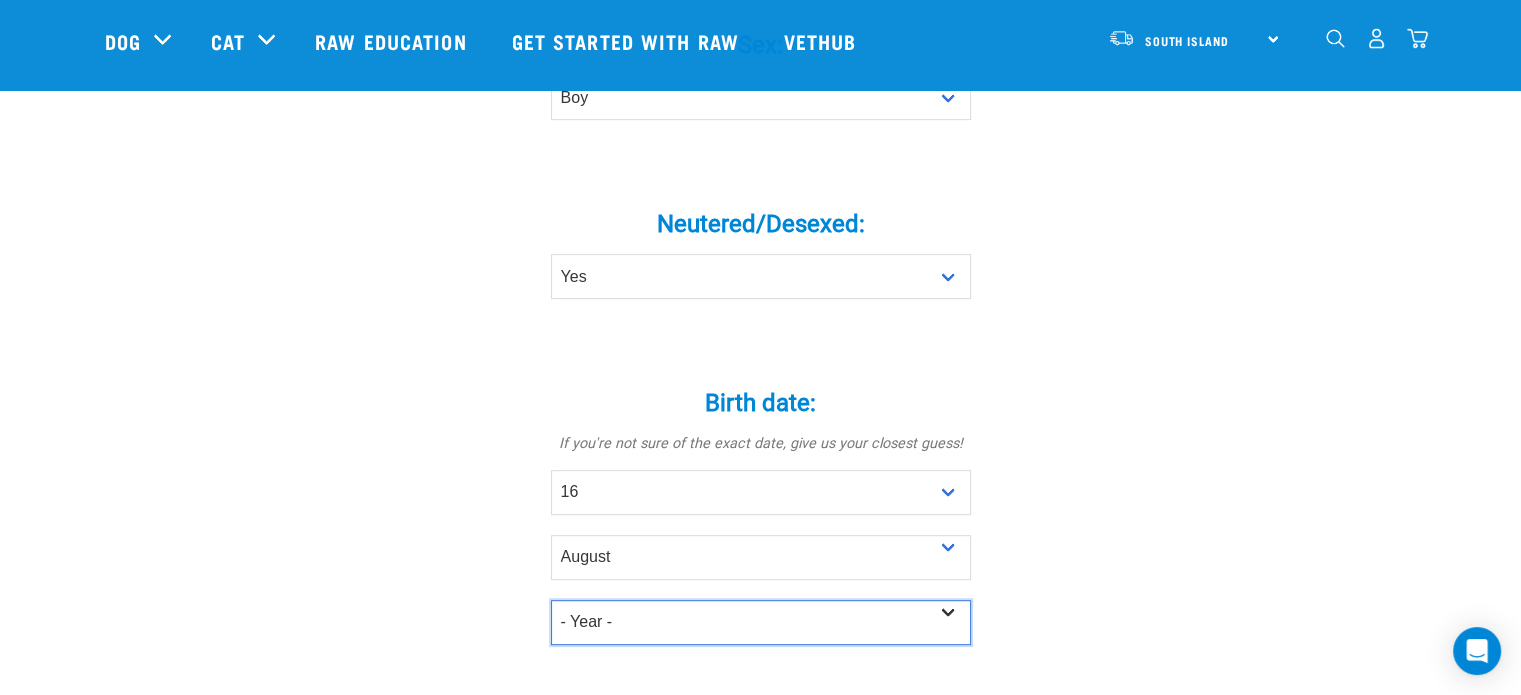 click on "- Year -
2025
2024
2023
2022
2021
2020
2019 2018 2017 2016 2015 2014 2013" at bounding box center (761, 622) 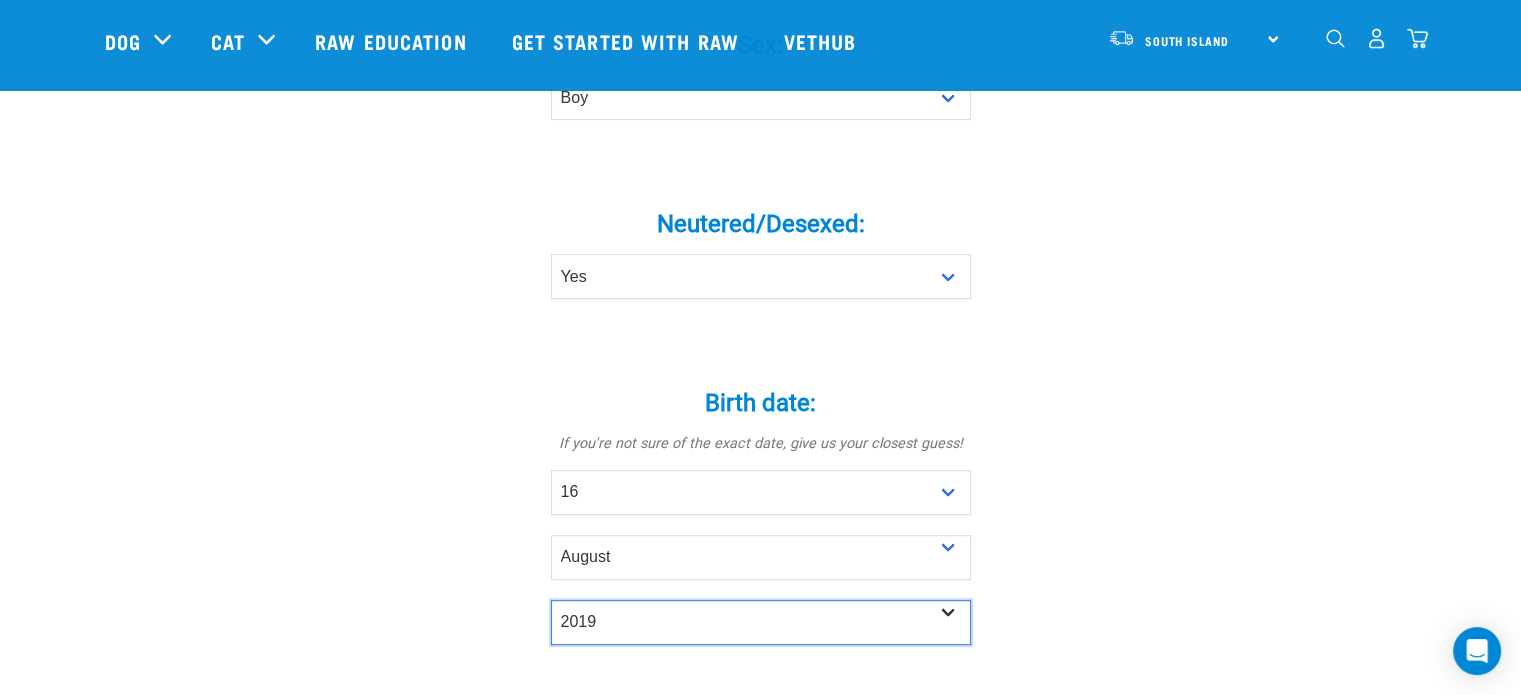 click on "- Year -
2025
2024
2023
2022
2021
2020
2019 2018 2017 2016 2015 2014 2013" at bounding box center (761, 622) 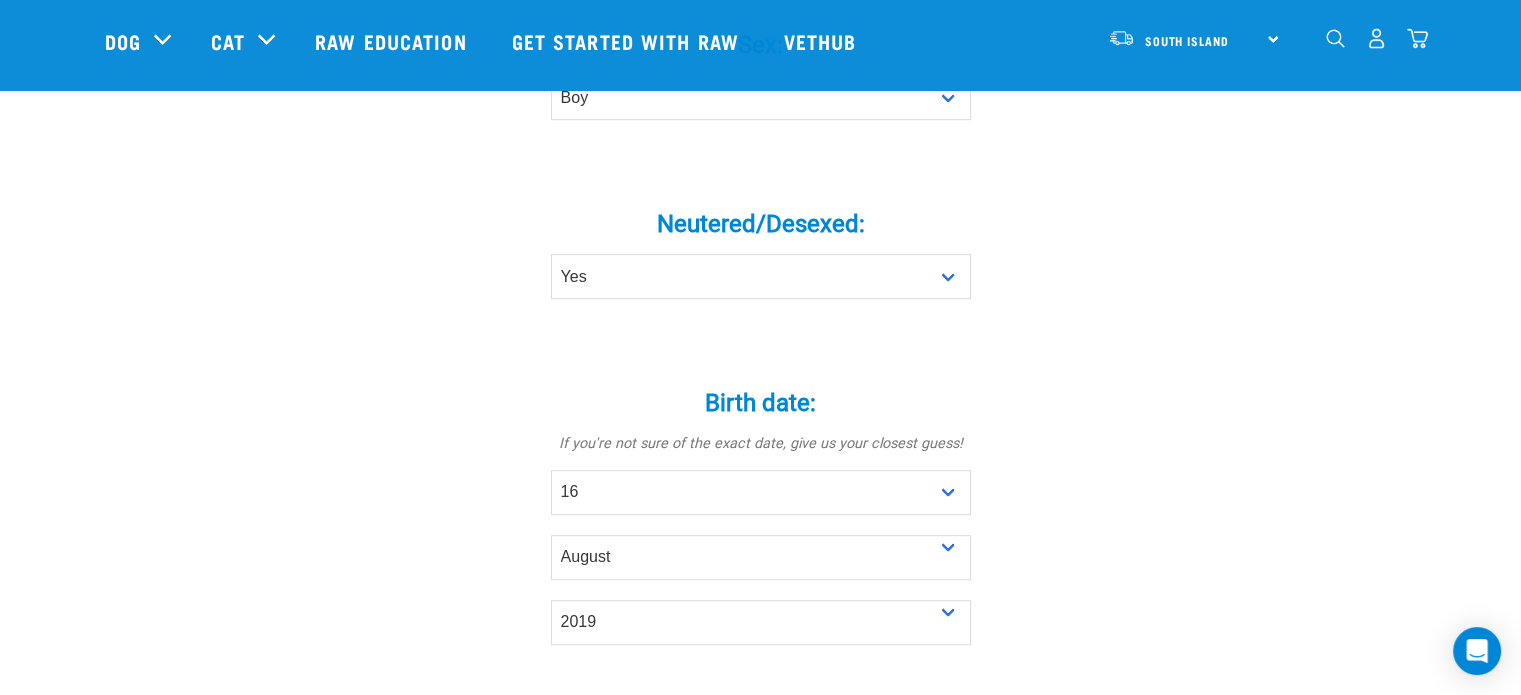 click on "Tell us about your pet
Tell us their age, weight, energy levels, and any health concerns. We’ll recommend the best way to start them on a raw diet—backed by science, shaped by empathy.
Is a: *
cat
dog
Pet's name: * badger Sex:" at bounding box center (761, 409) 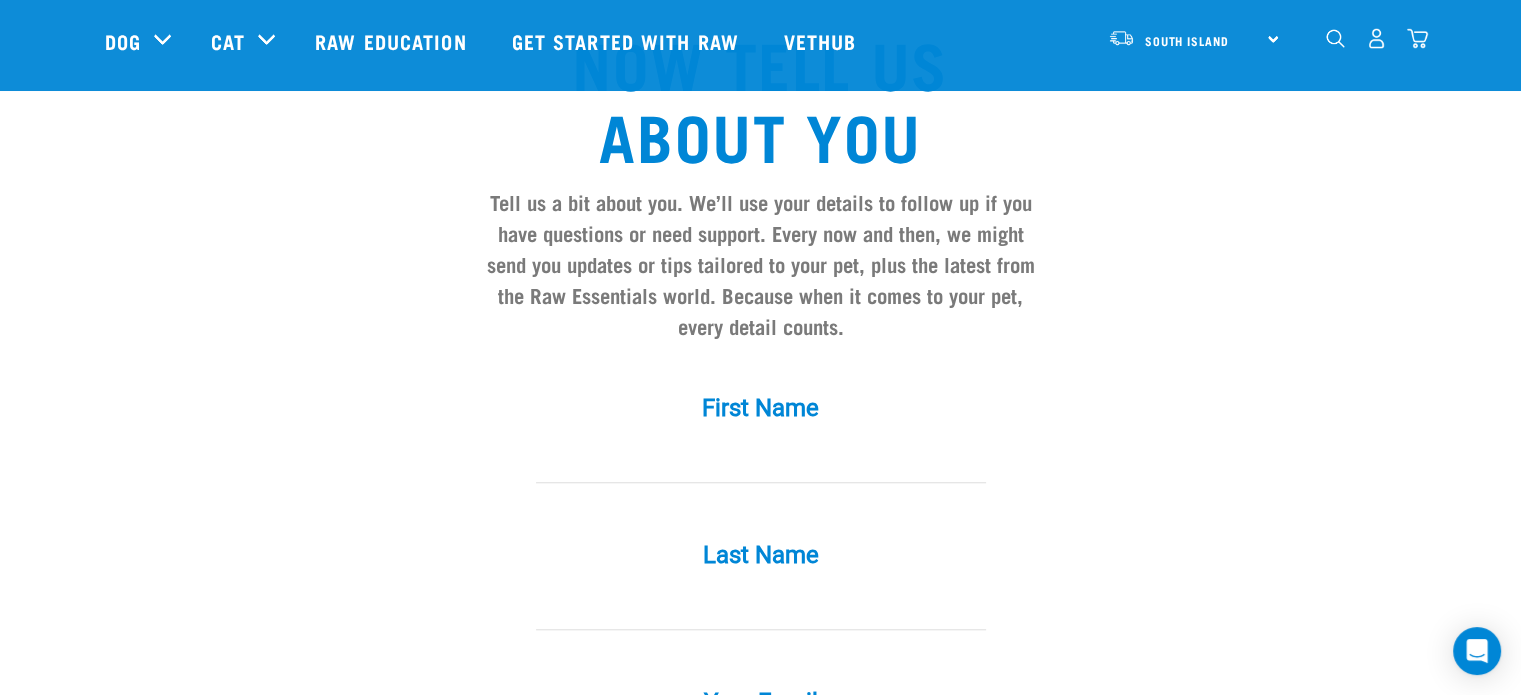 scroll, scrollTop: 1696, scrollLeft: 0, axis: vertical 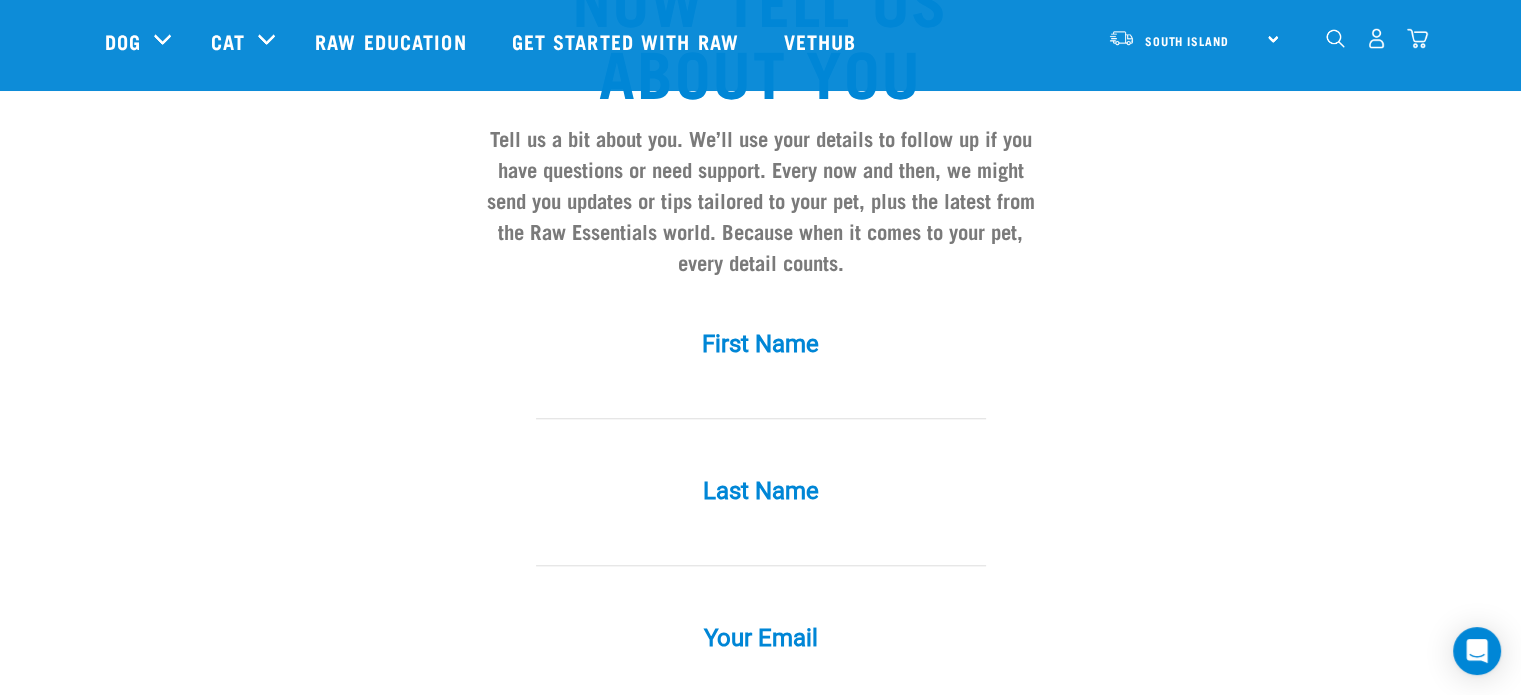 click at bounding box center [761, 396] 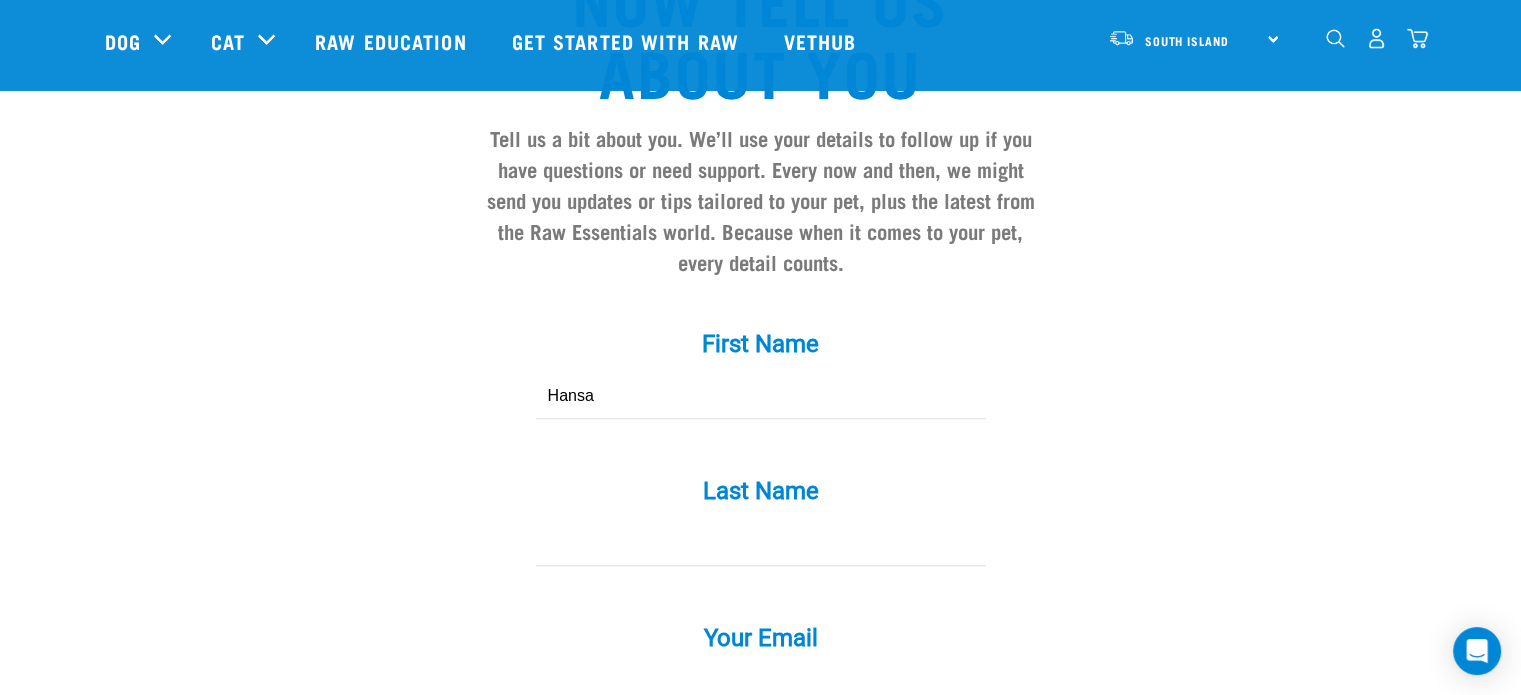 type on "Malhotra" 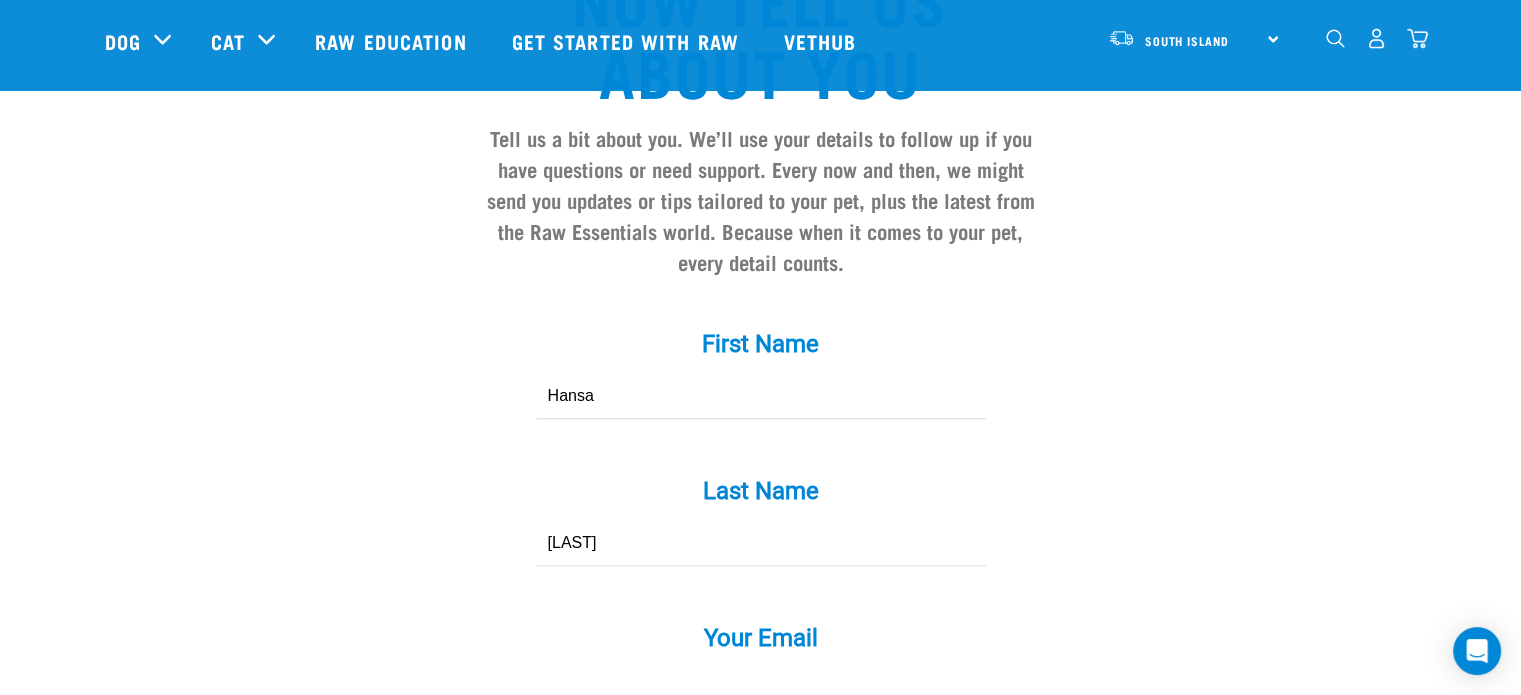 type on "hansa16.nz@gmail.com" 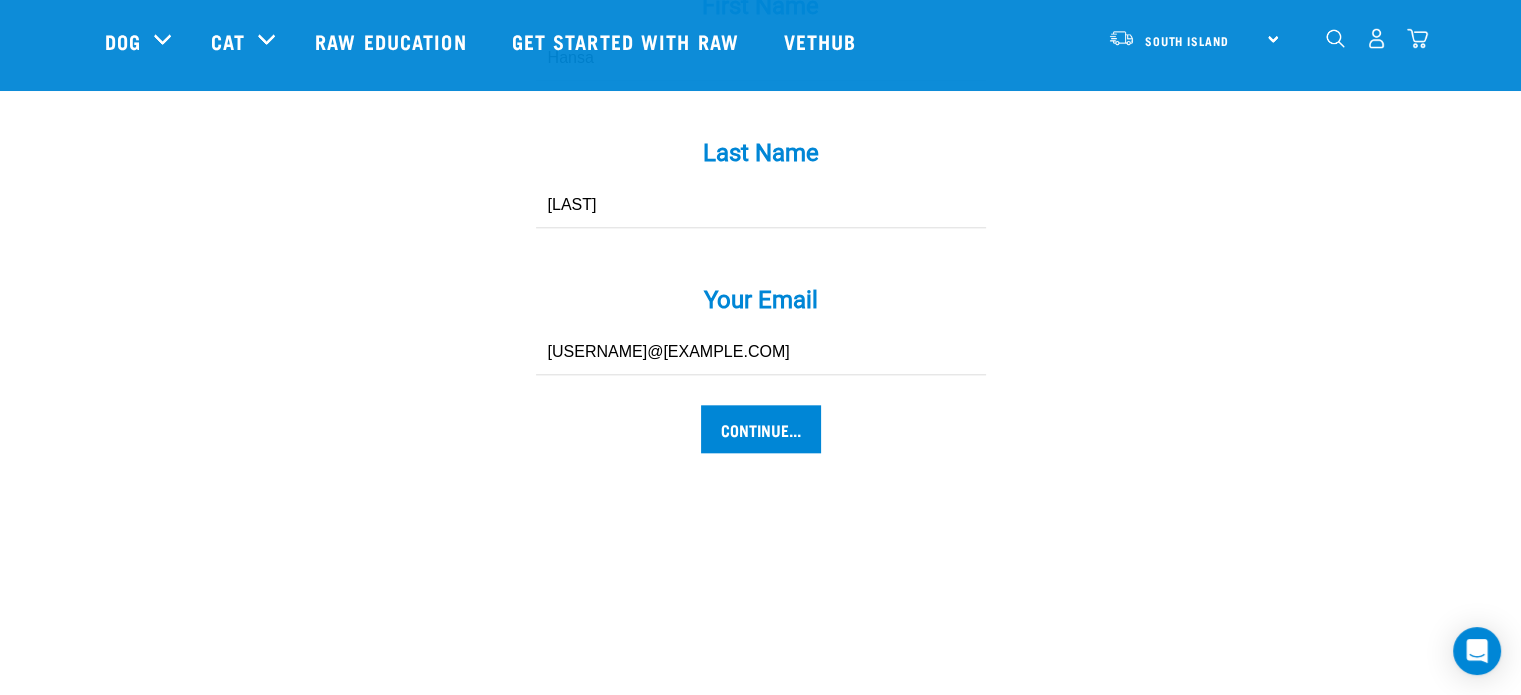 scroll, scrollTop: 2096, scrollLeft: 0, axis: vertical 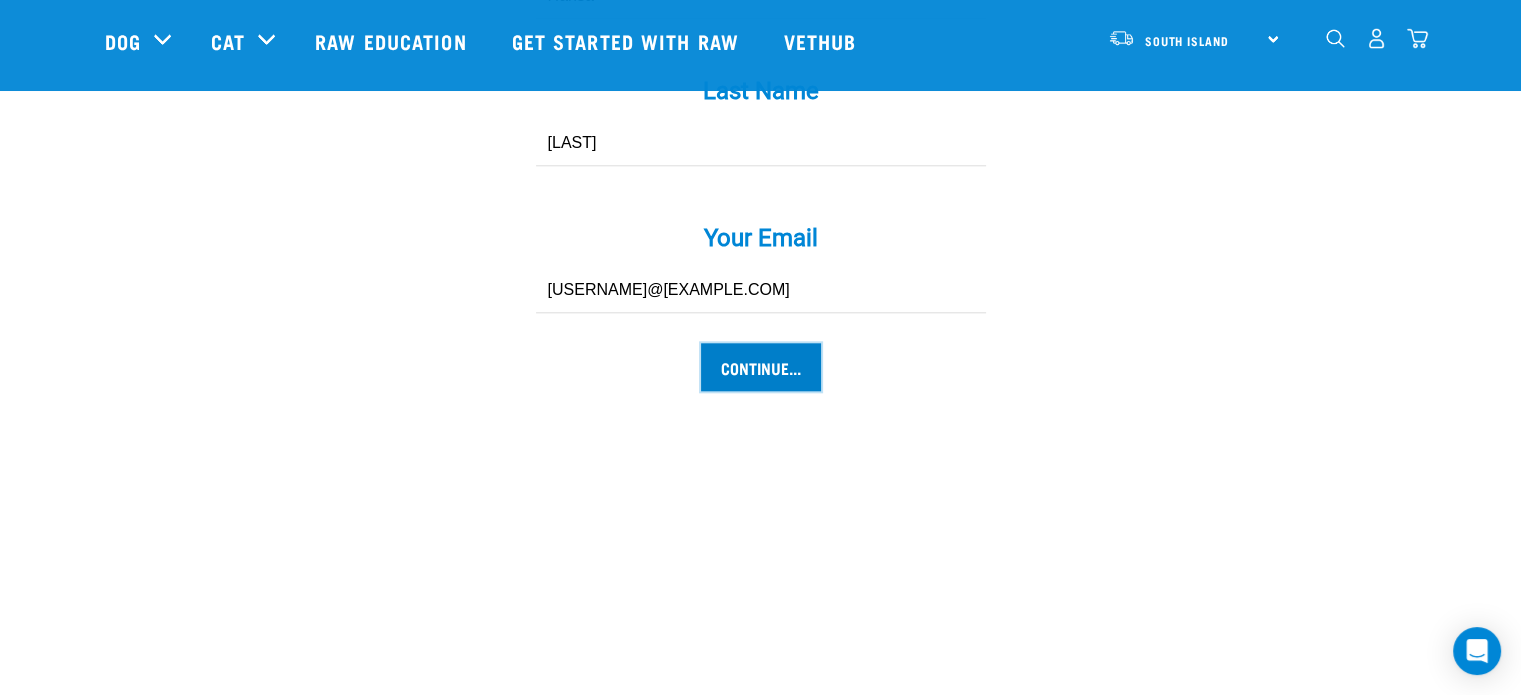 click on "Continue..." at bounding box center [761, 367] 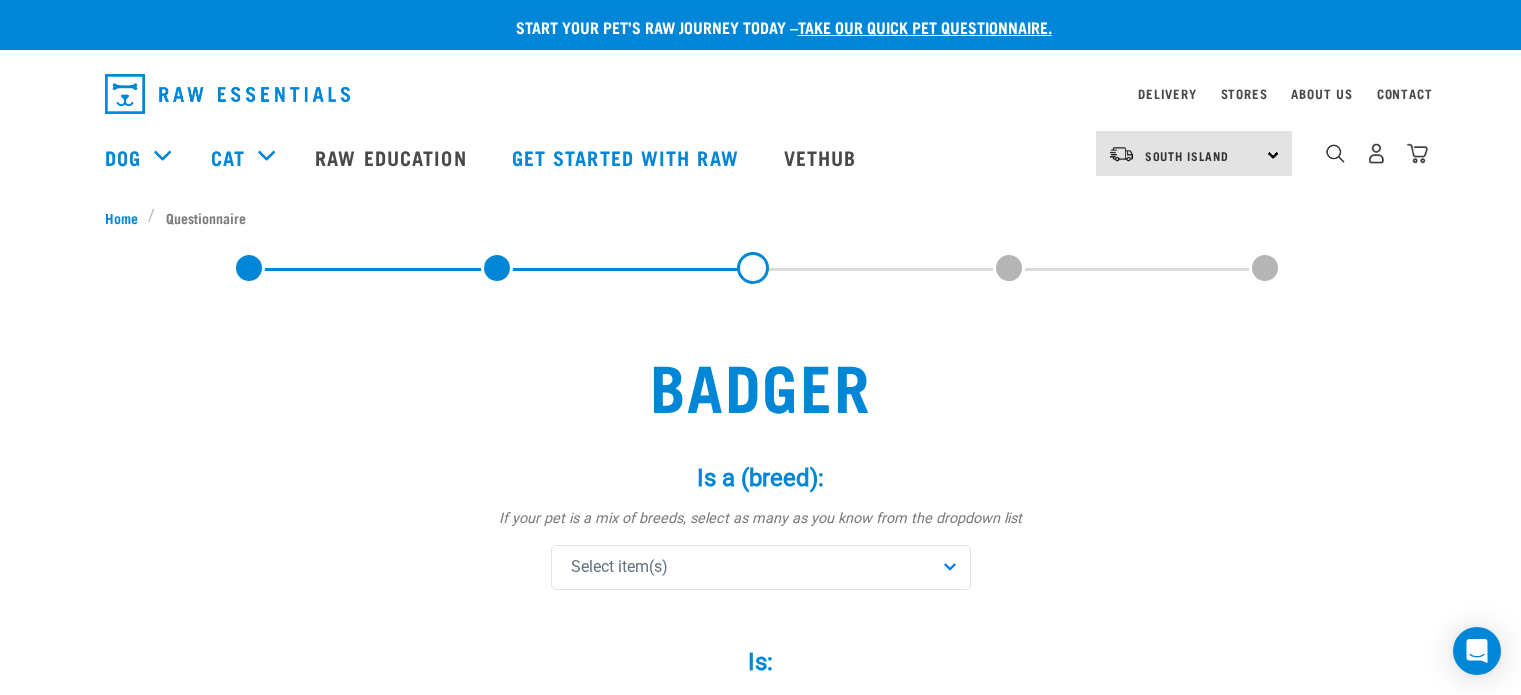 scroll, scrollTop: 0, scrollLeft: 0, axis: both 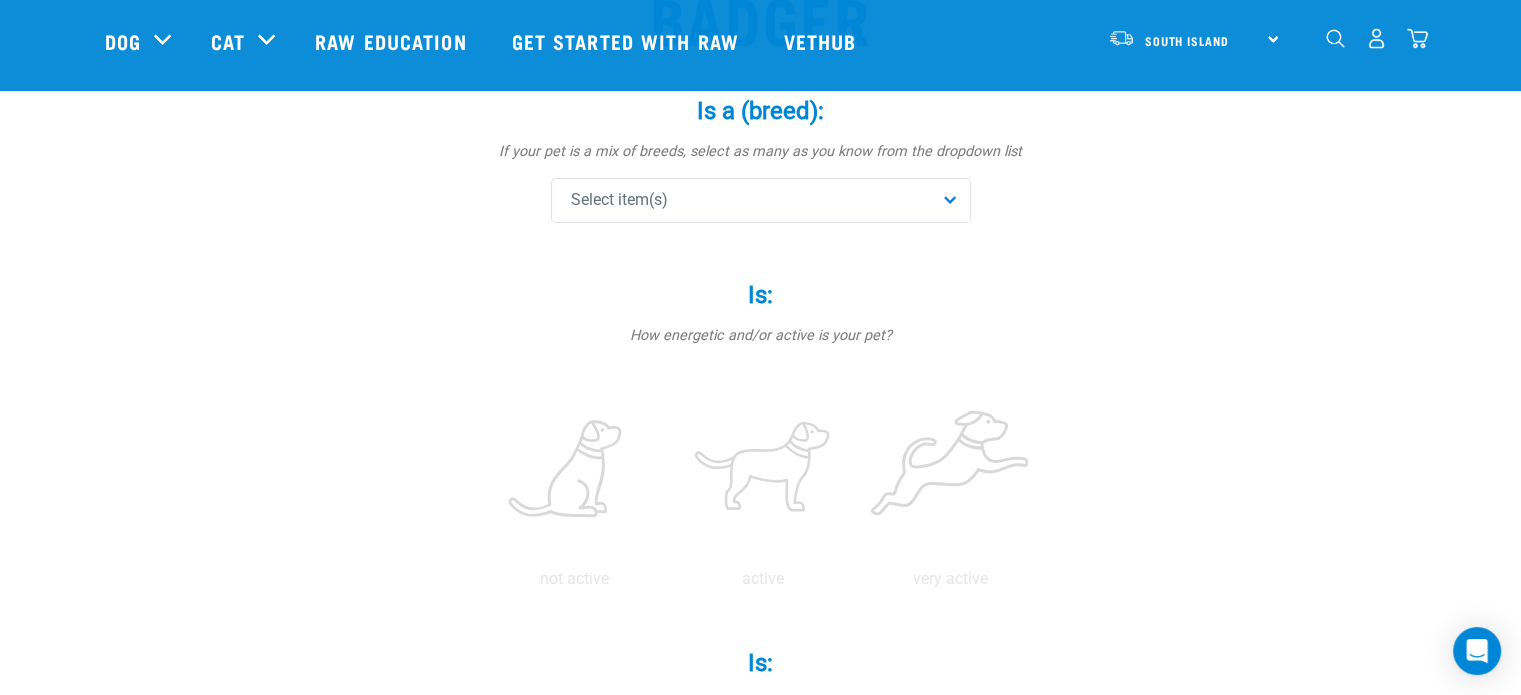 click on "Is a (breed): *
If your pet is a mix of breeds, select as many as you know from the dropdown list
Select item(s)
Affenpinscher
Afghan Hound
Airedale Terrier" at bounding box center [761, 161] 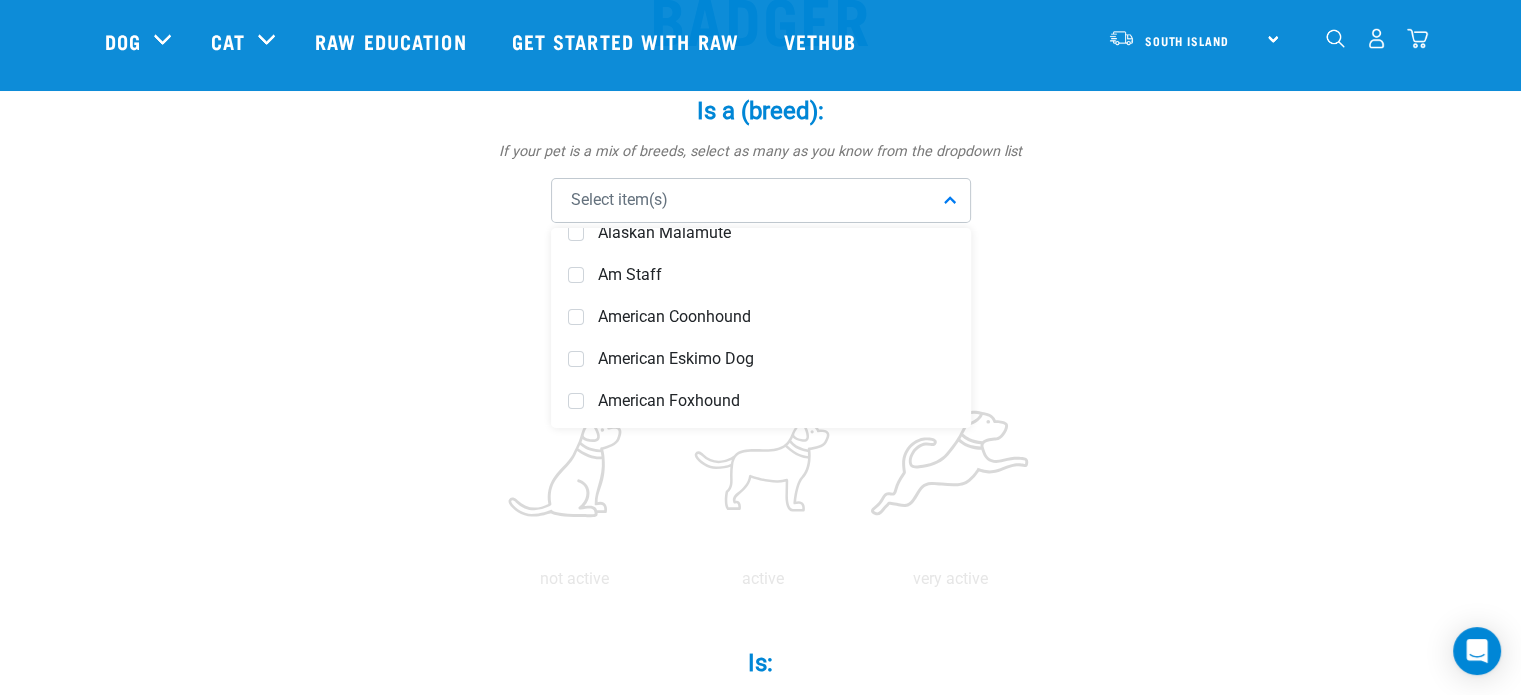 scroll, scrollTop: 242, scrollLeft: 0, axis: vertical 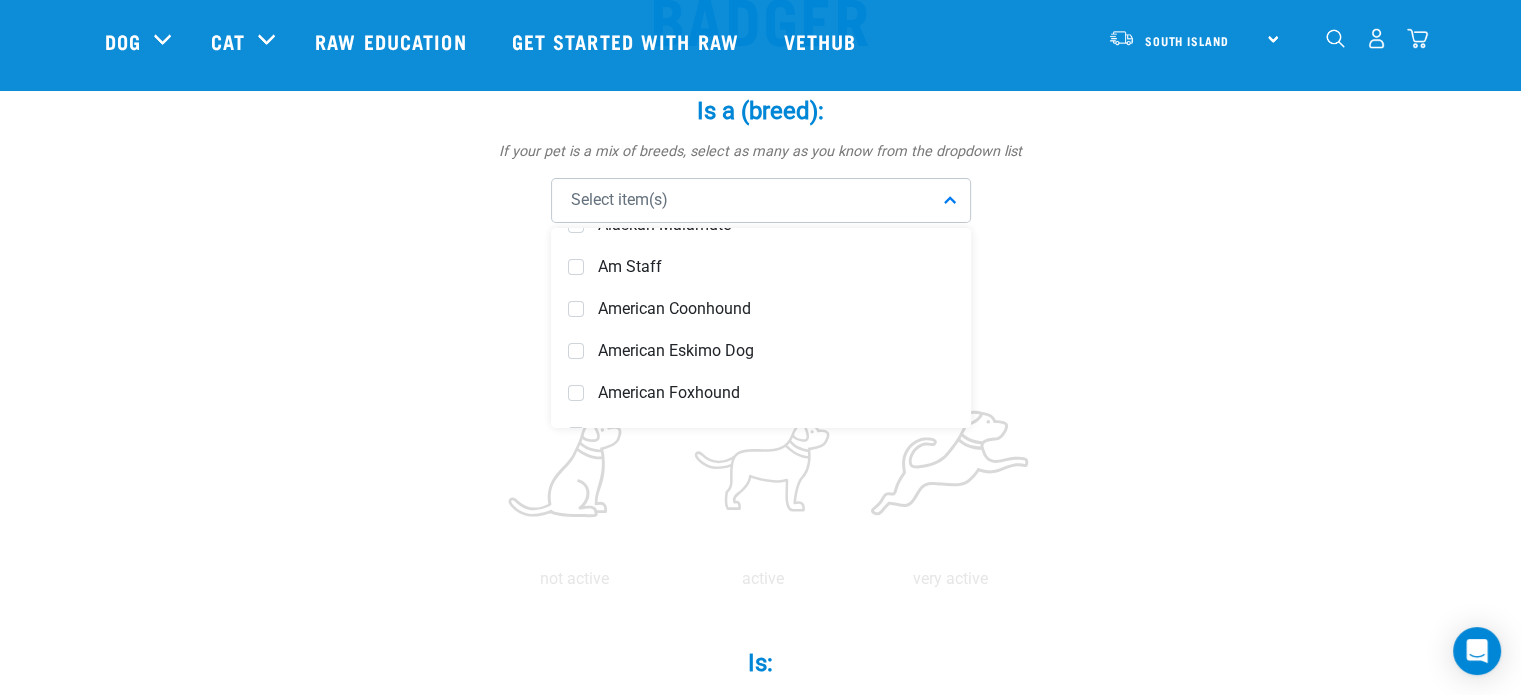 click on "Select item(s)" at bounding box center (761, 200) 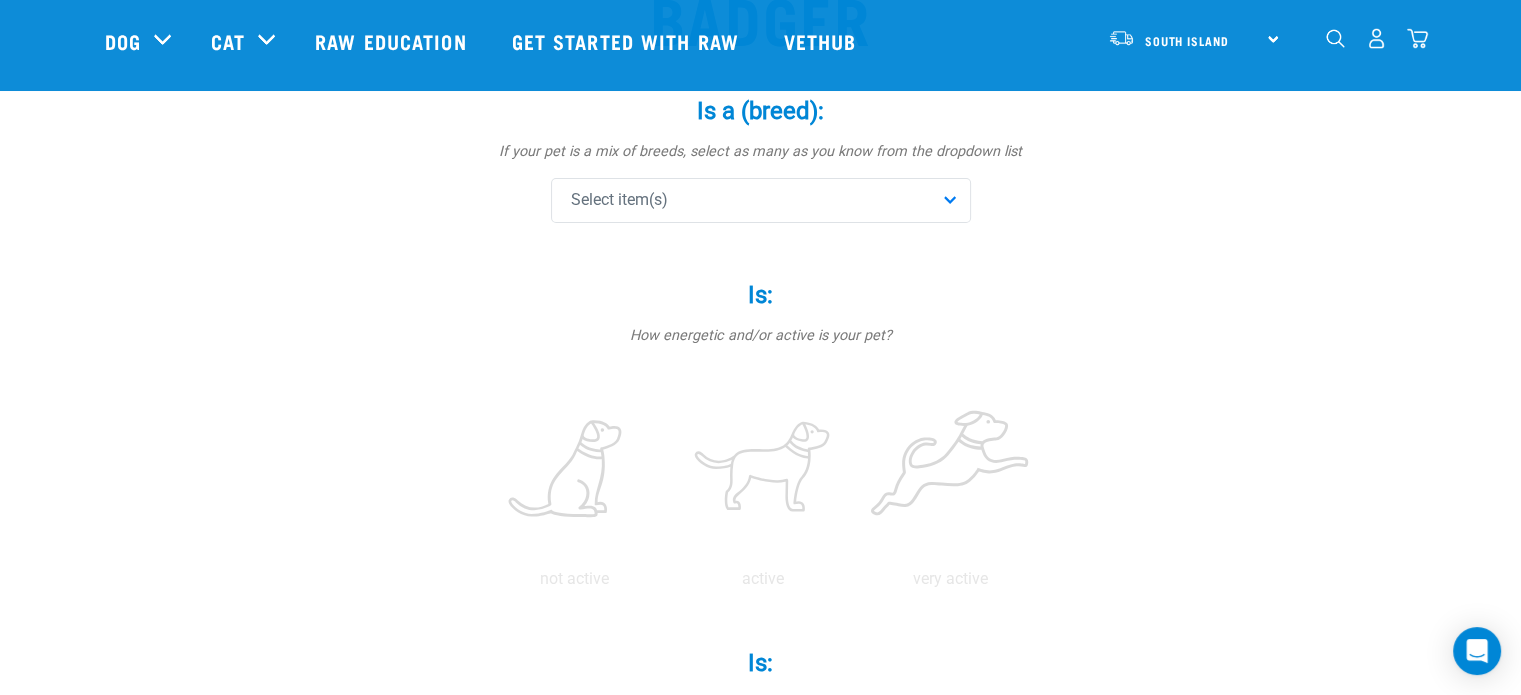 click on "Select item(s)" at bounding box center (761, 200) 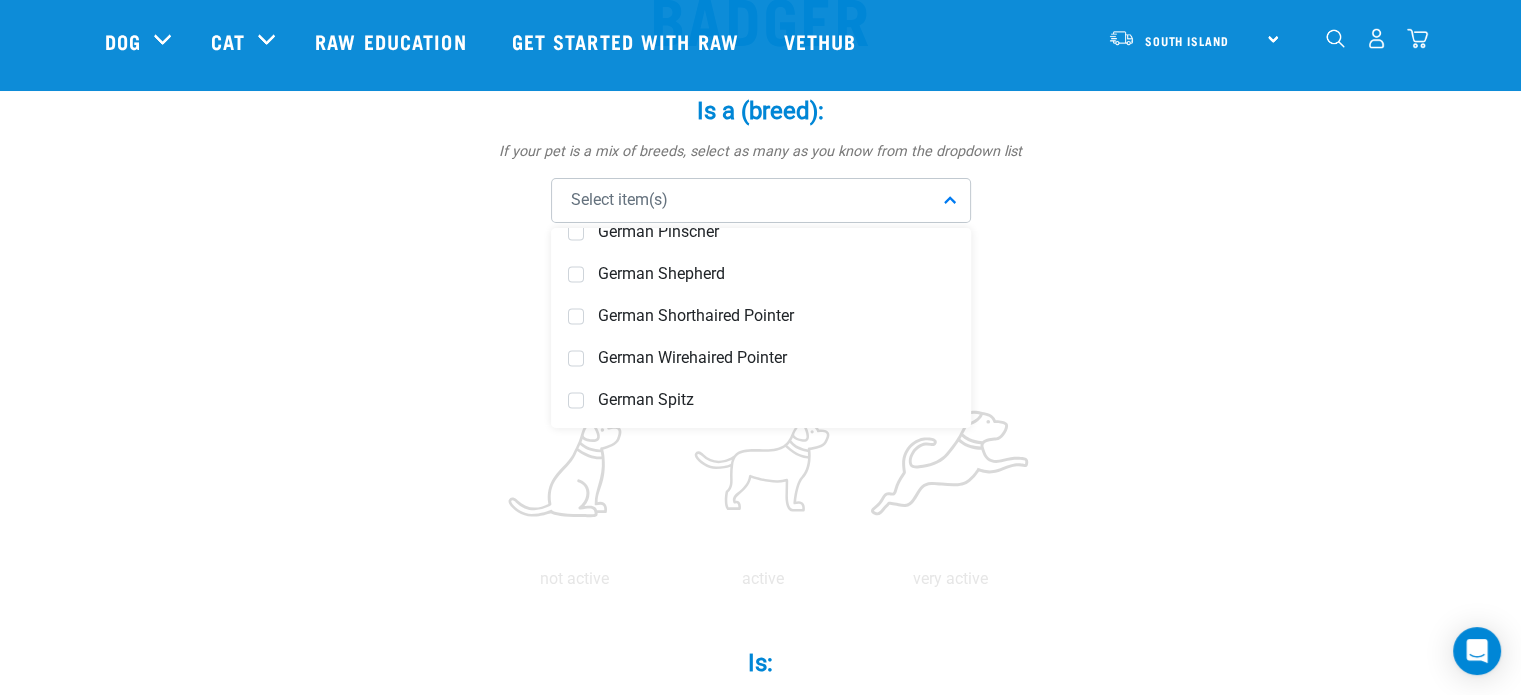 scroll, scrollTop: 3594, scrollLeft: 0, axis: vertical 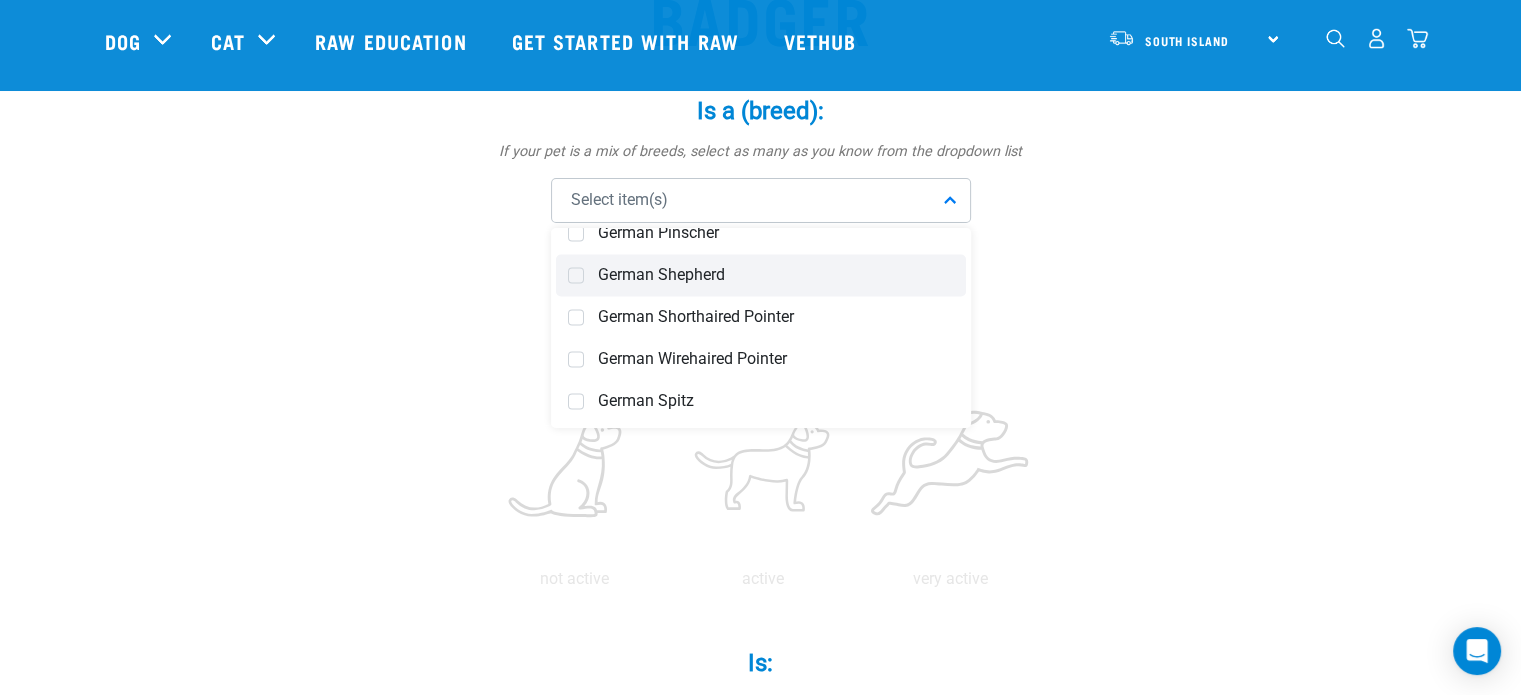click on "German Shepherd" at bounding box center [761, 275] 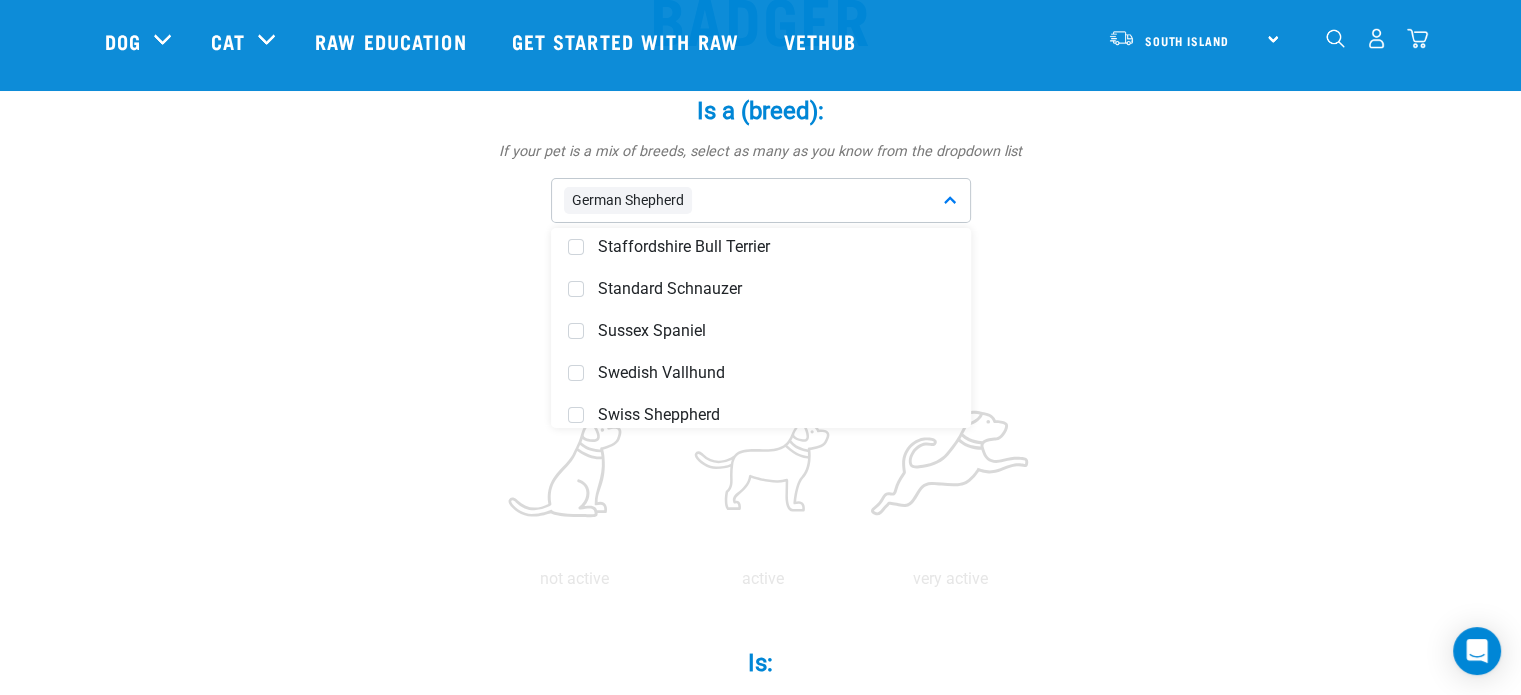 scroll, scrollTop: 7659, scrollLeft: 0, axis: vertical 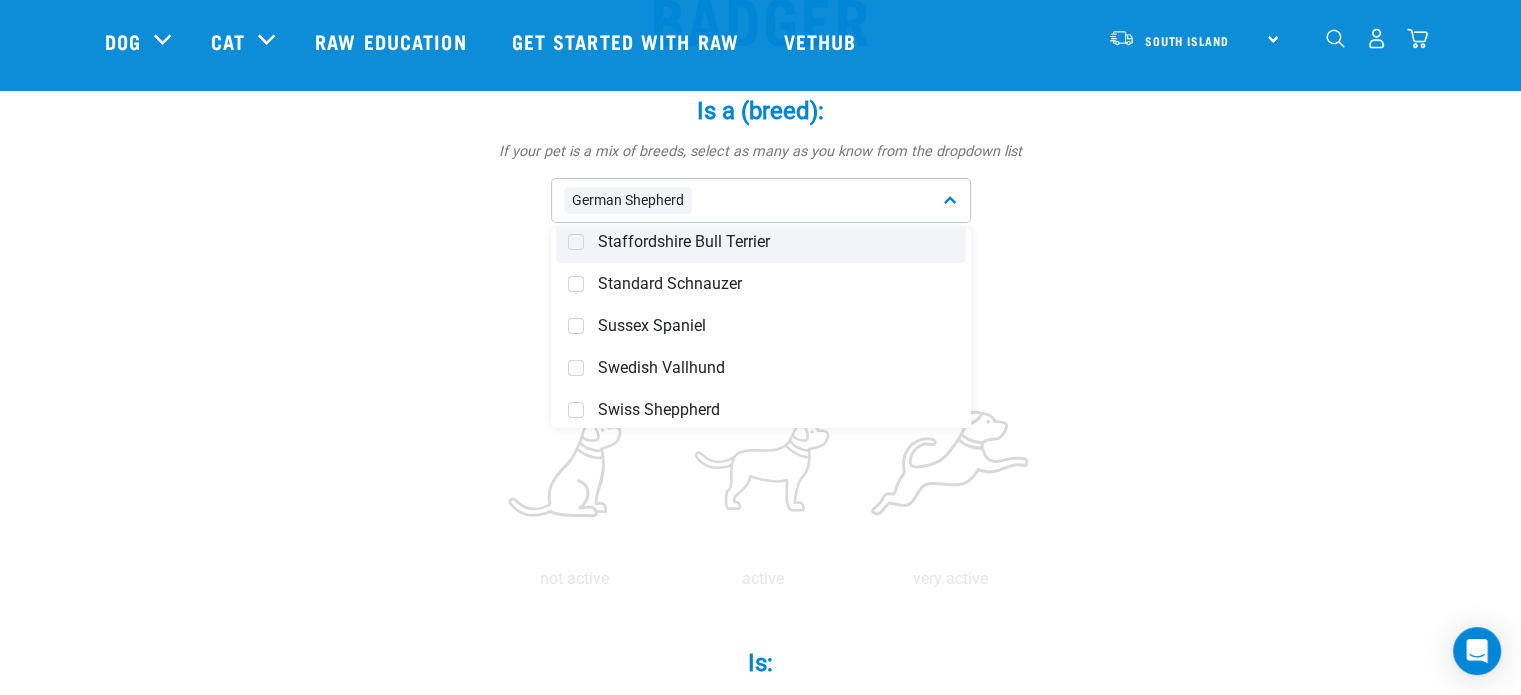 click at bounding box center (576, 242) 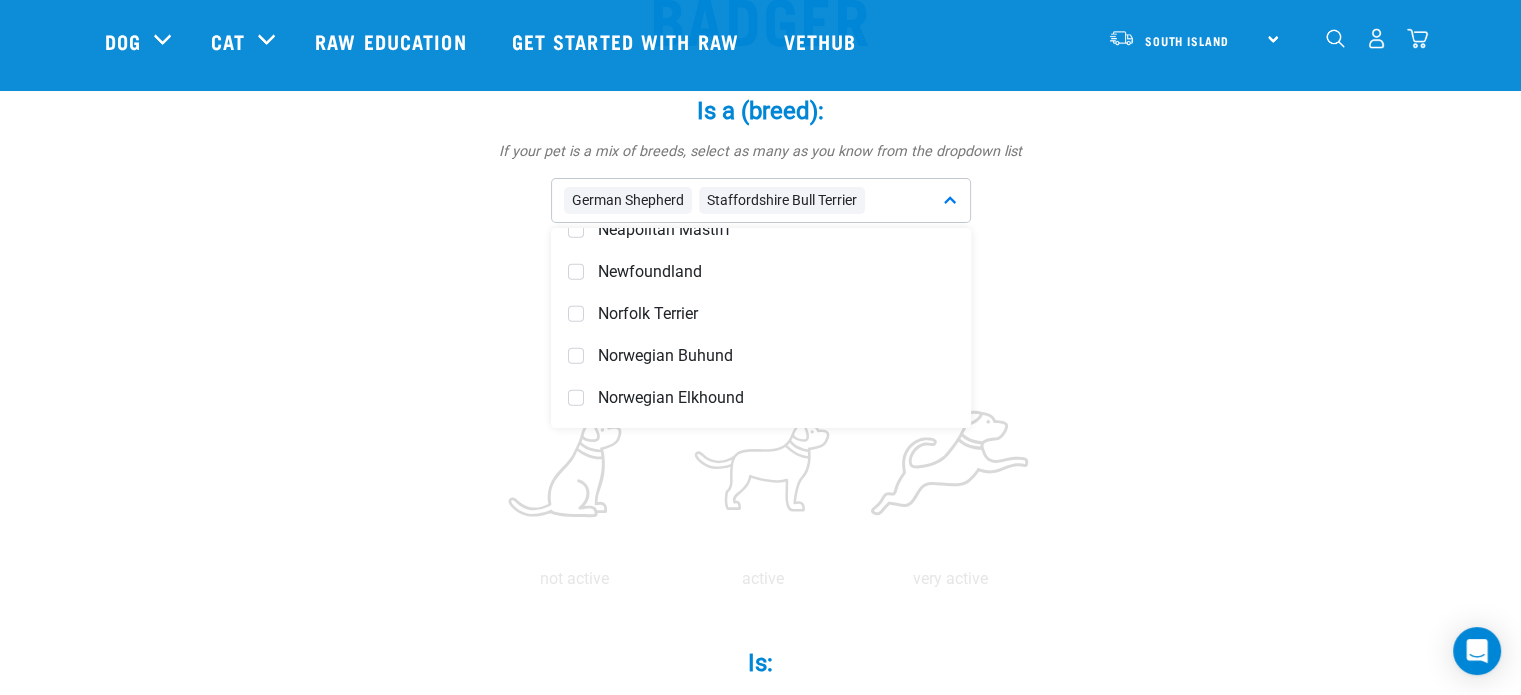 scroll, scrollTop: 5498, scrollLeft: 0, axis: vertical 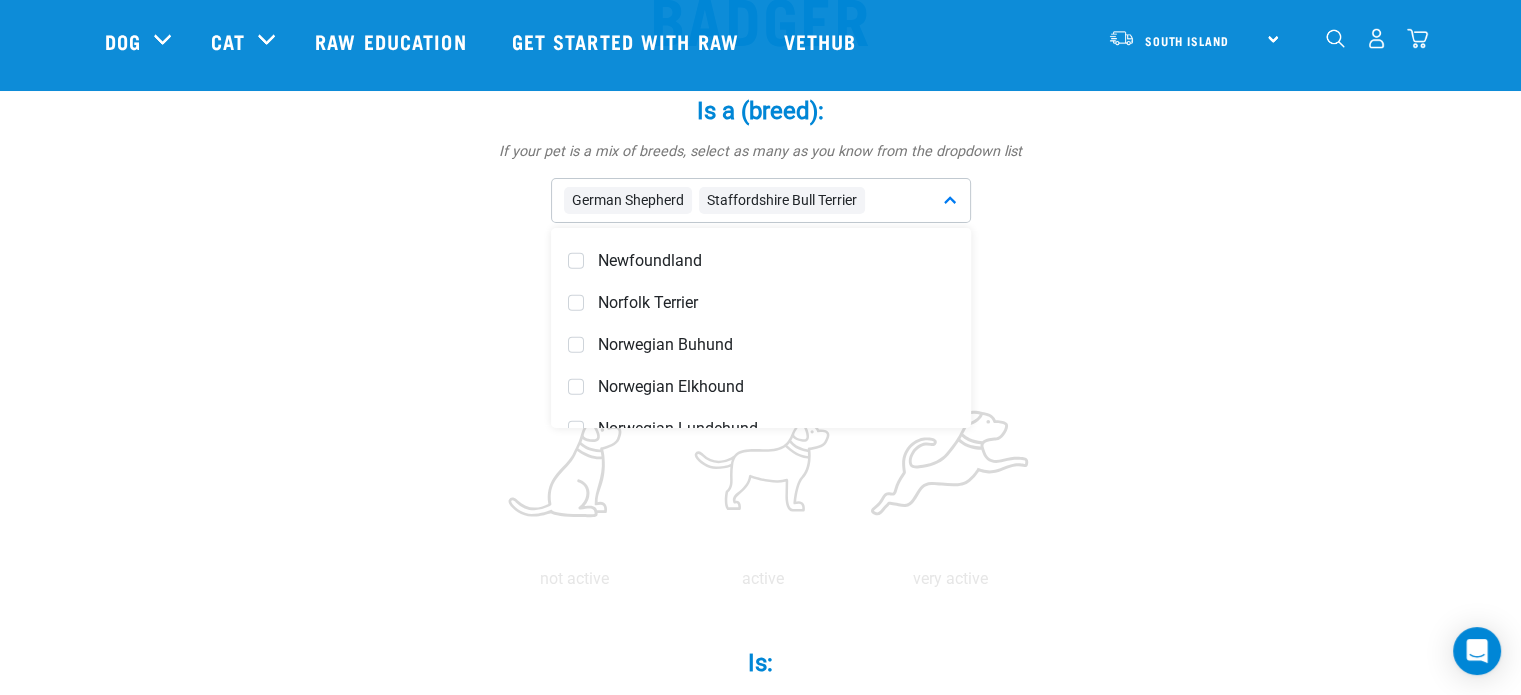 click on "German Shepherd Staffordshire Bull Terrier" at bounding box center [761, 200] 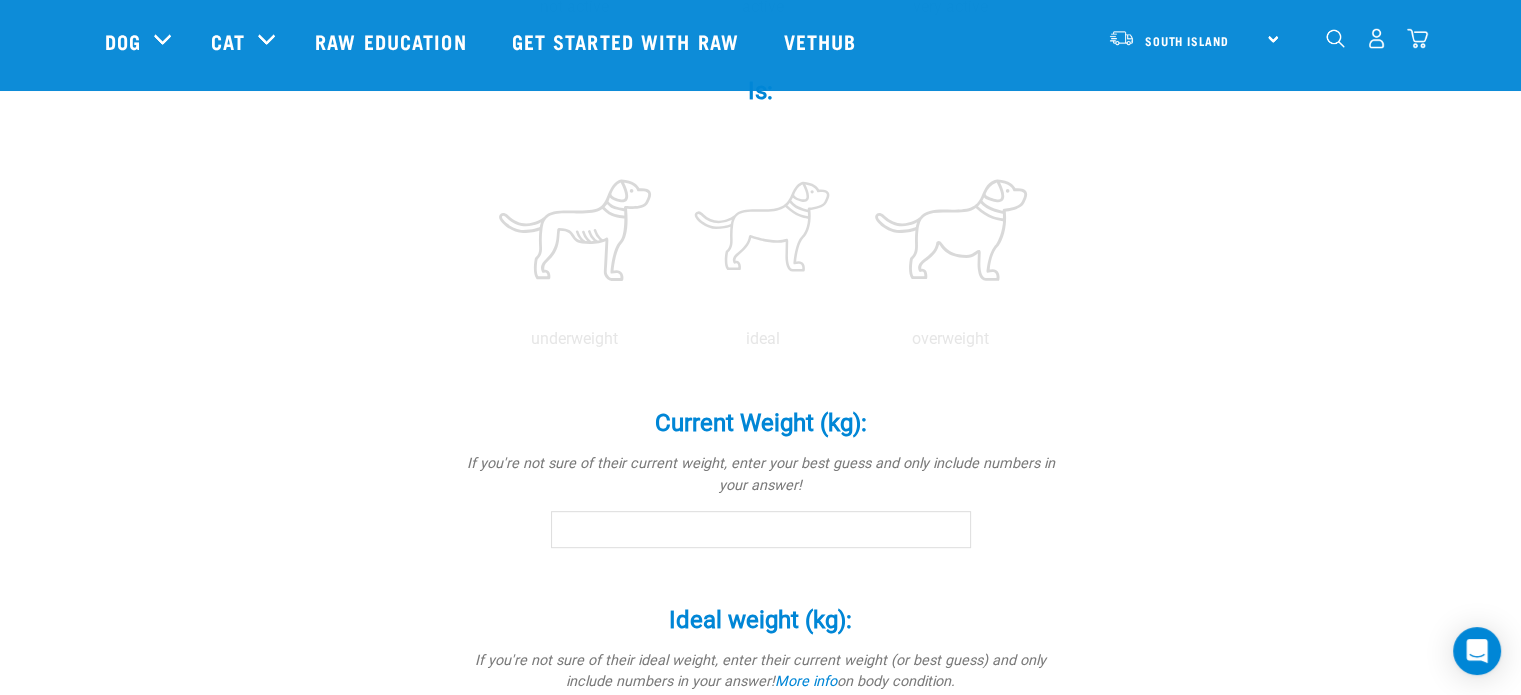 scroll, scrollTop: 794, scrollLeft: 0, axis: vertical 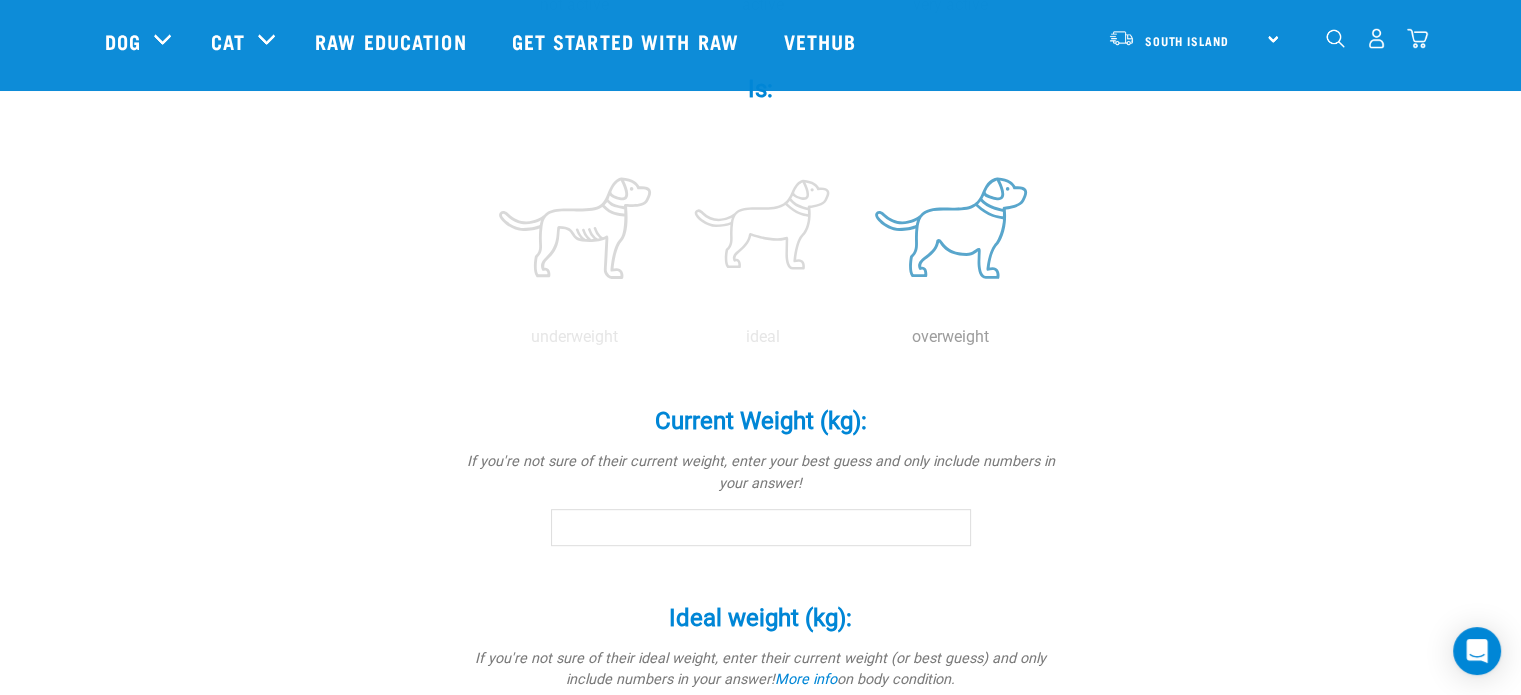 click at bounding box center [951, 228] 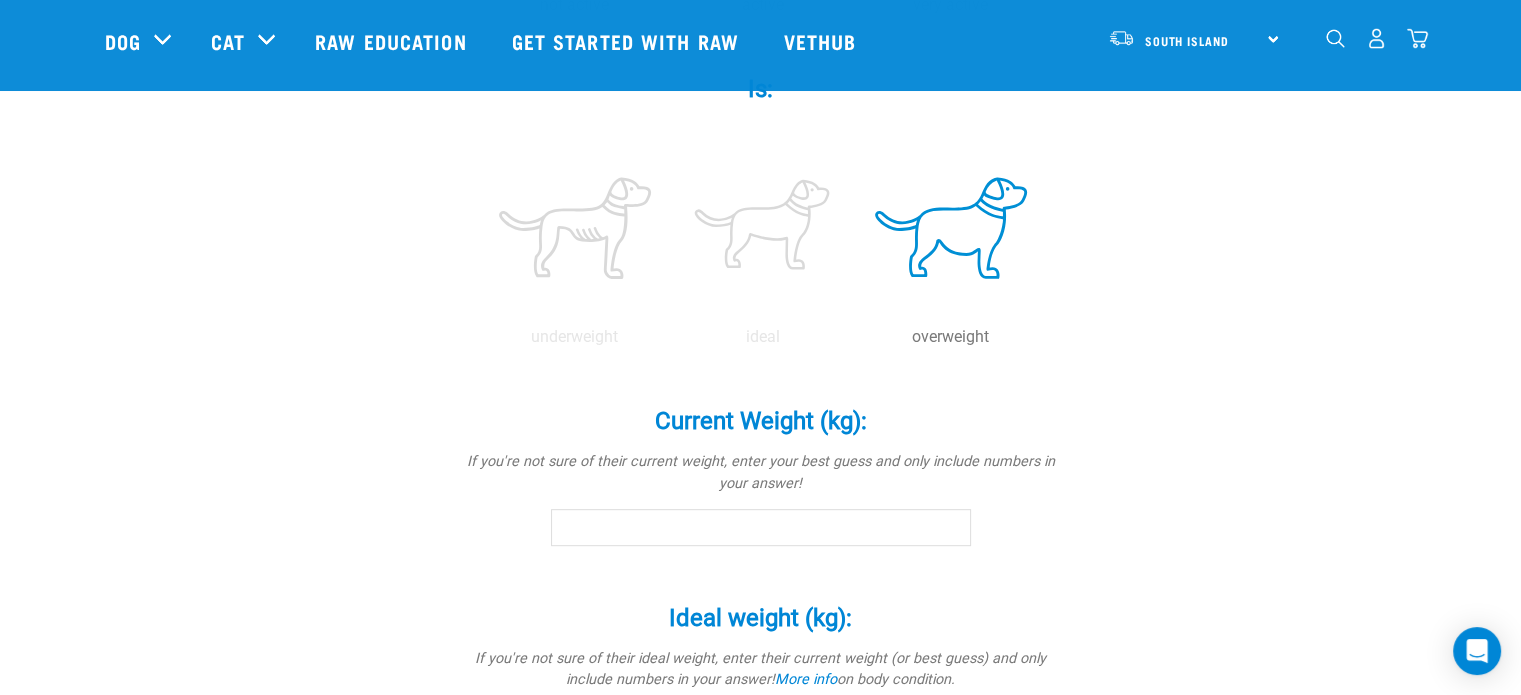 click on "Current Weight (kg): *" at bounding box center (761, 527) 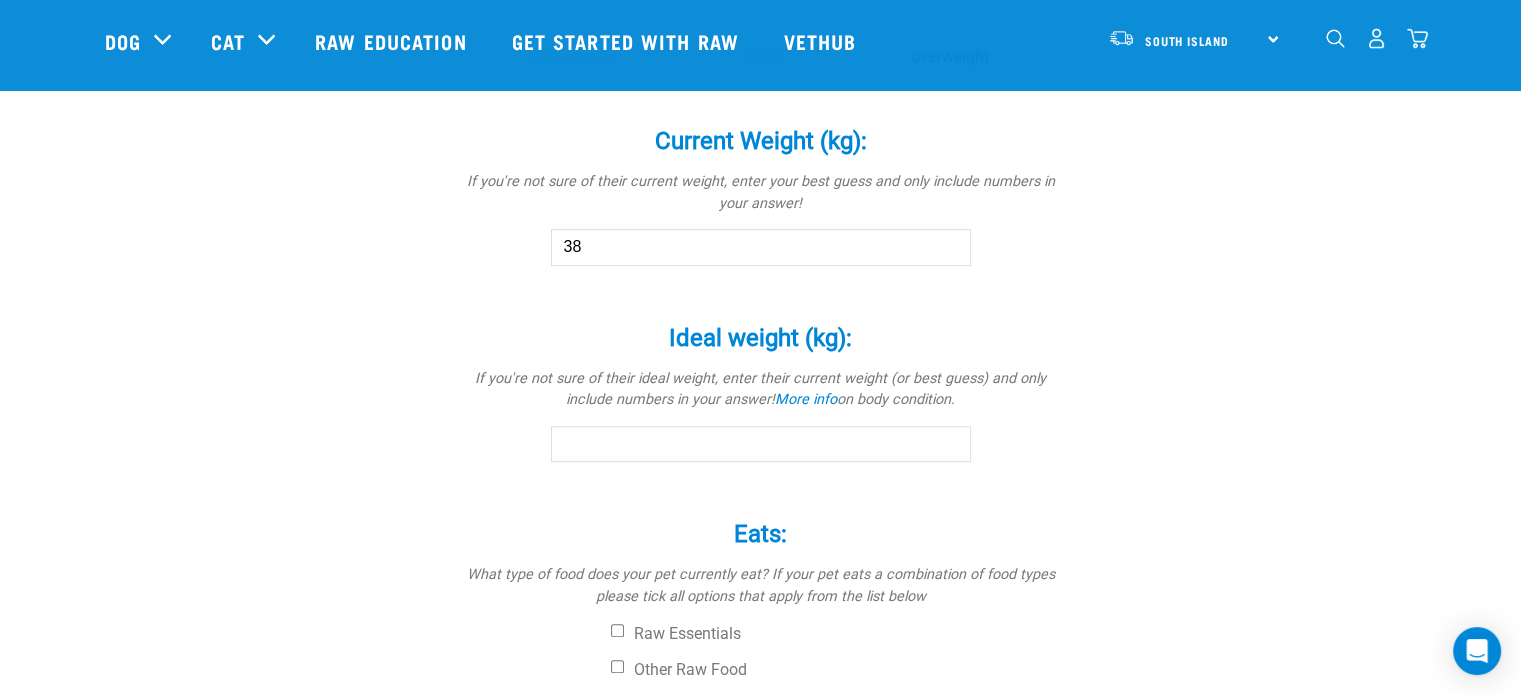 scroll, scrollTop: 1075, scrollLeft: 0, axis: vertical 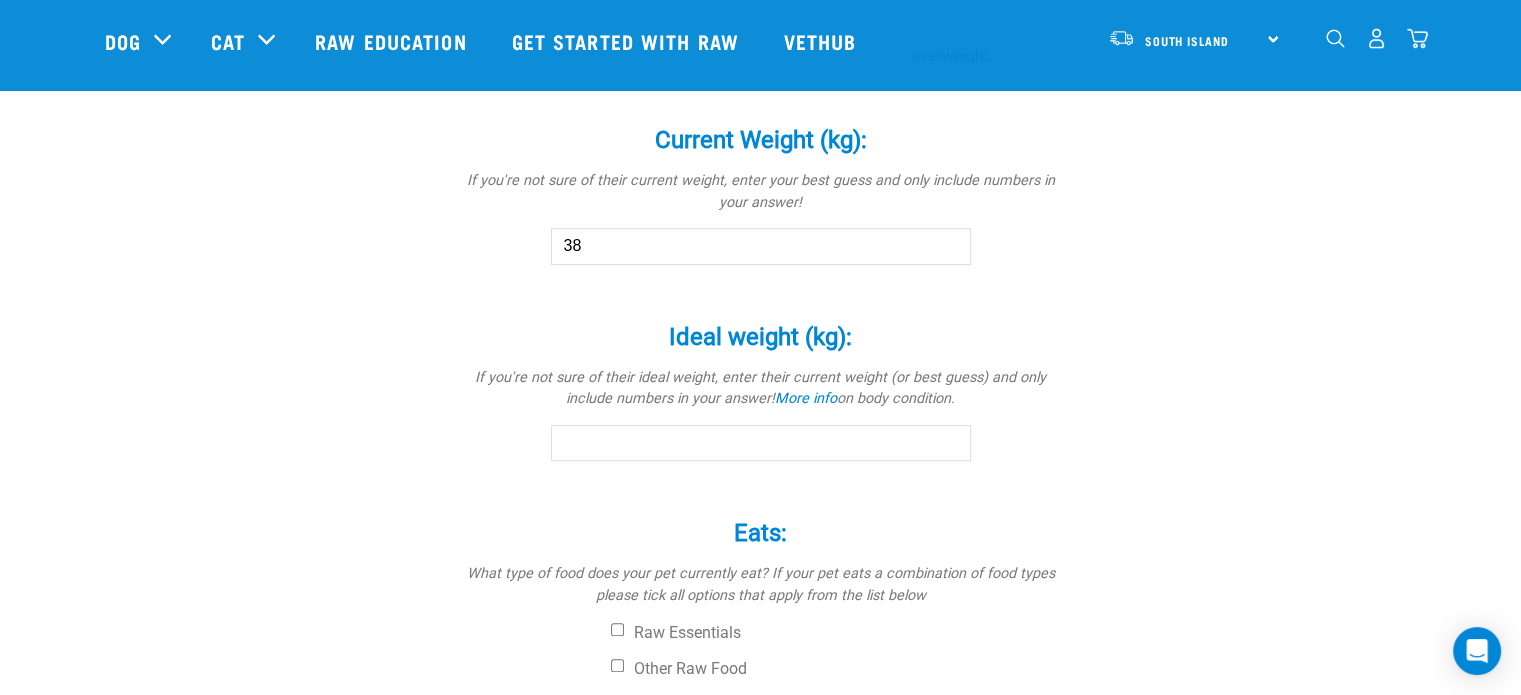 type on "38" 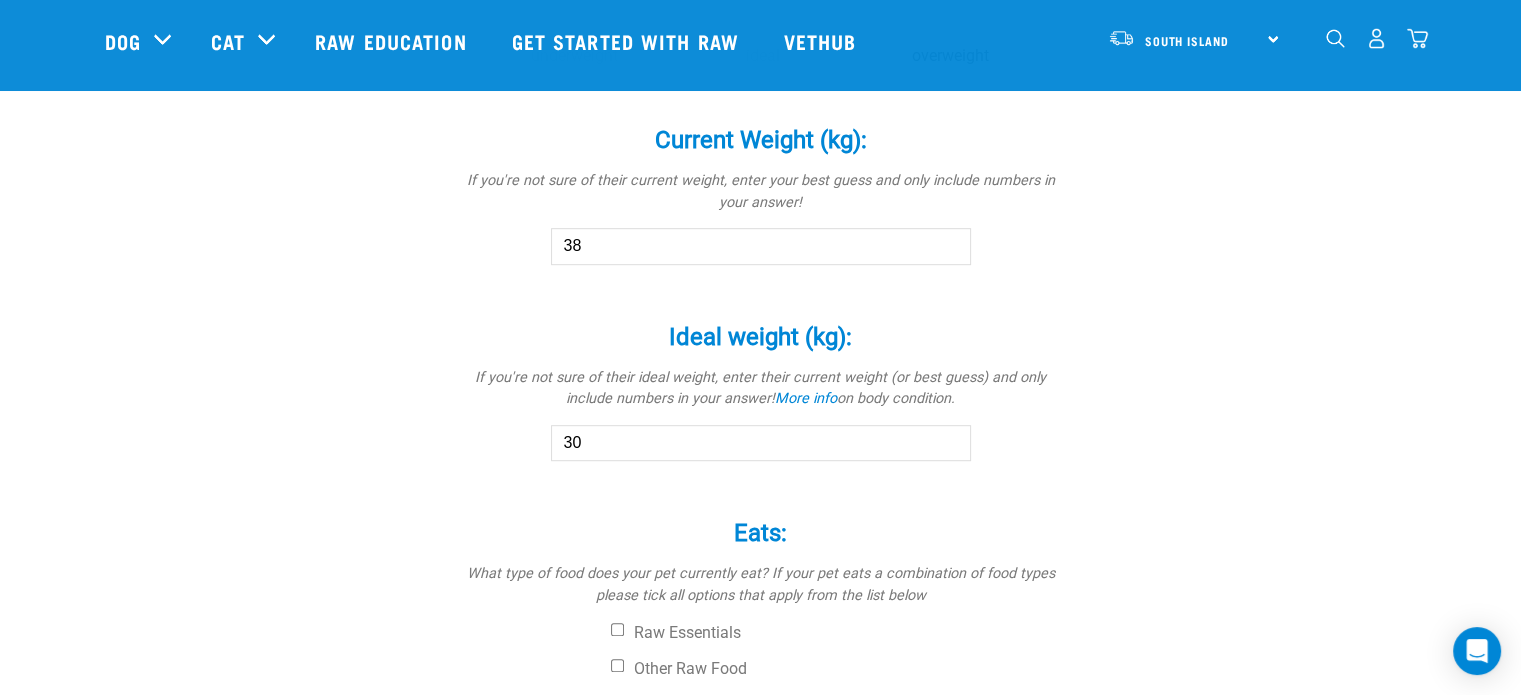 type on "30" 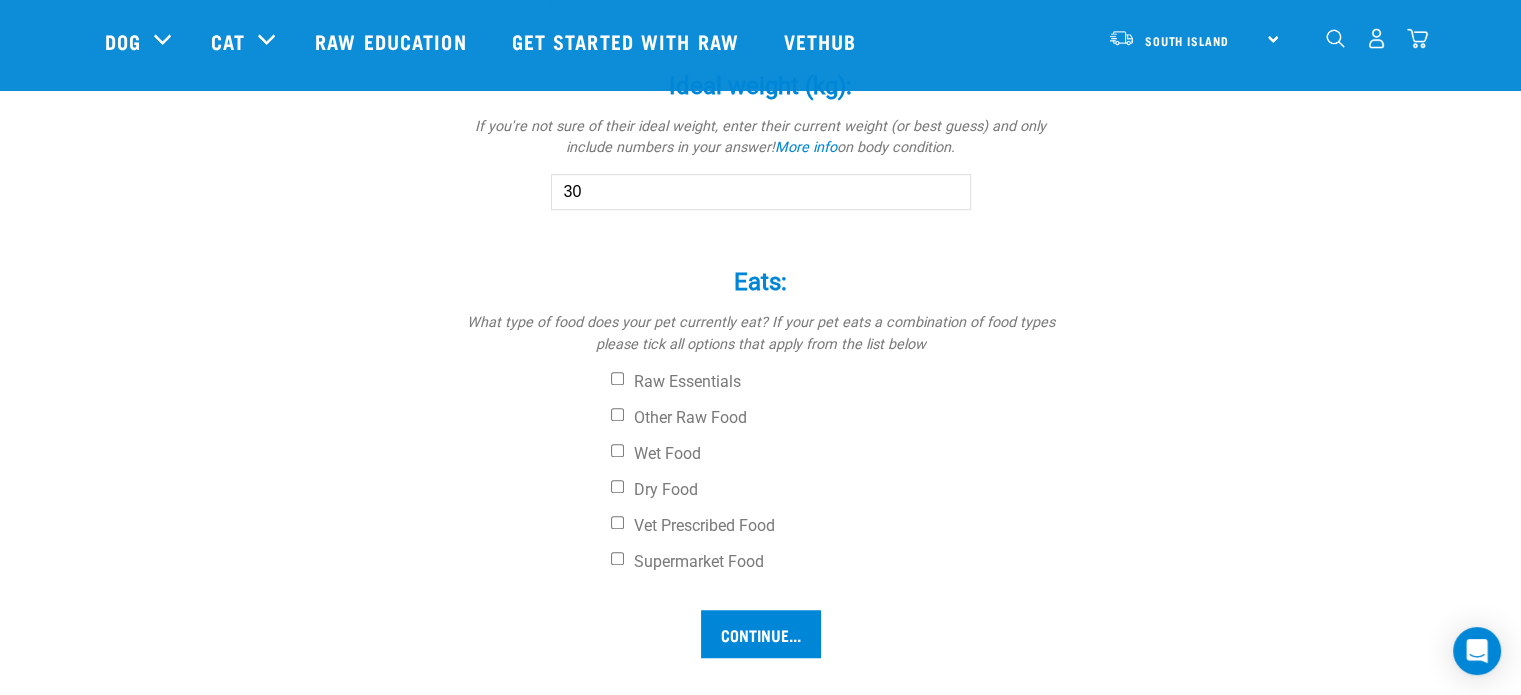 scroll, scrollTop: 1327, scrollLeft: 0, axis: vertical 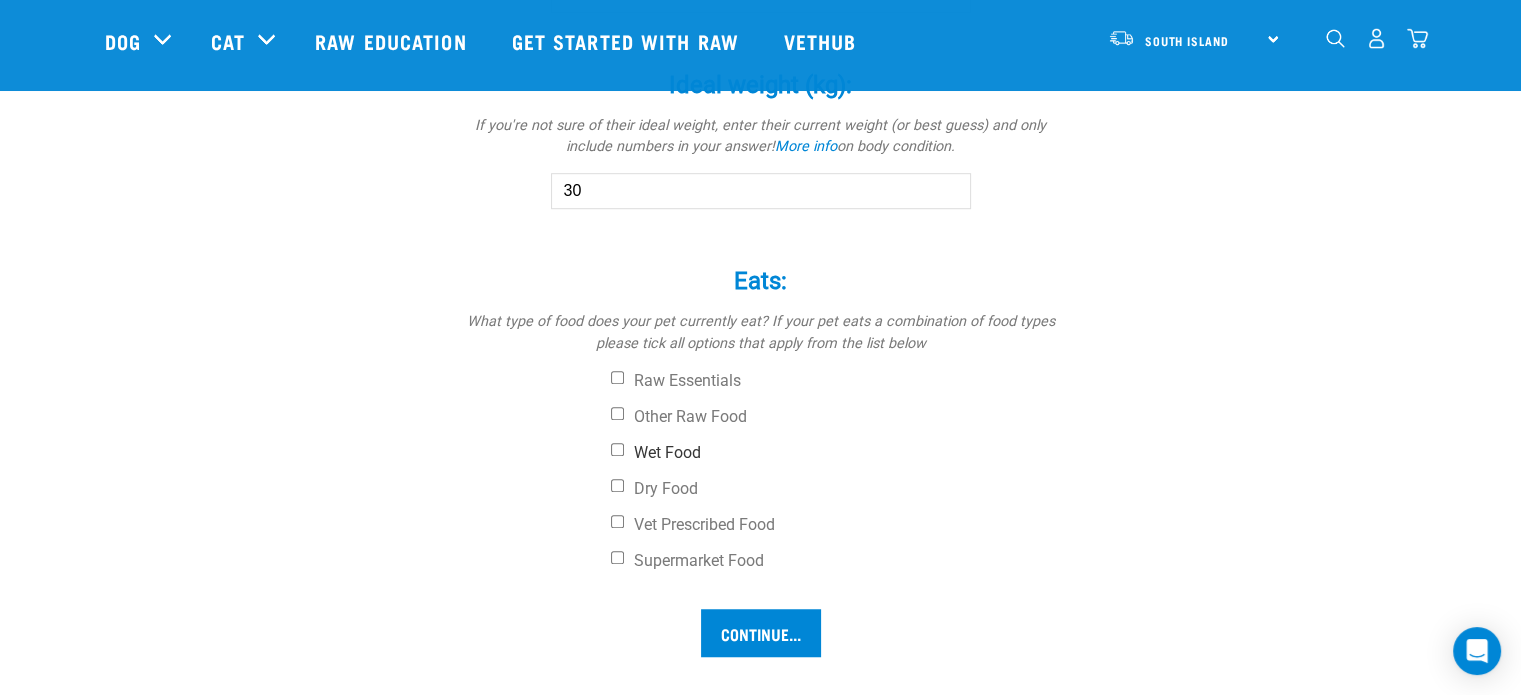 click on "Wet Food" at bounding box center (617, 449) 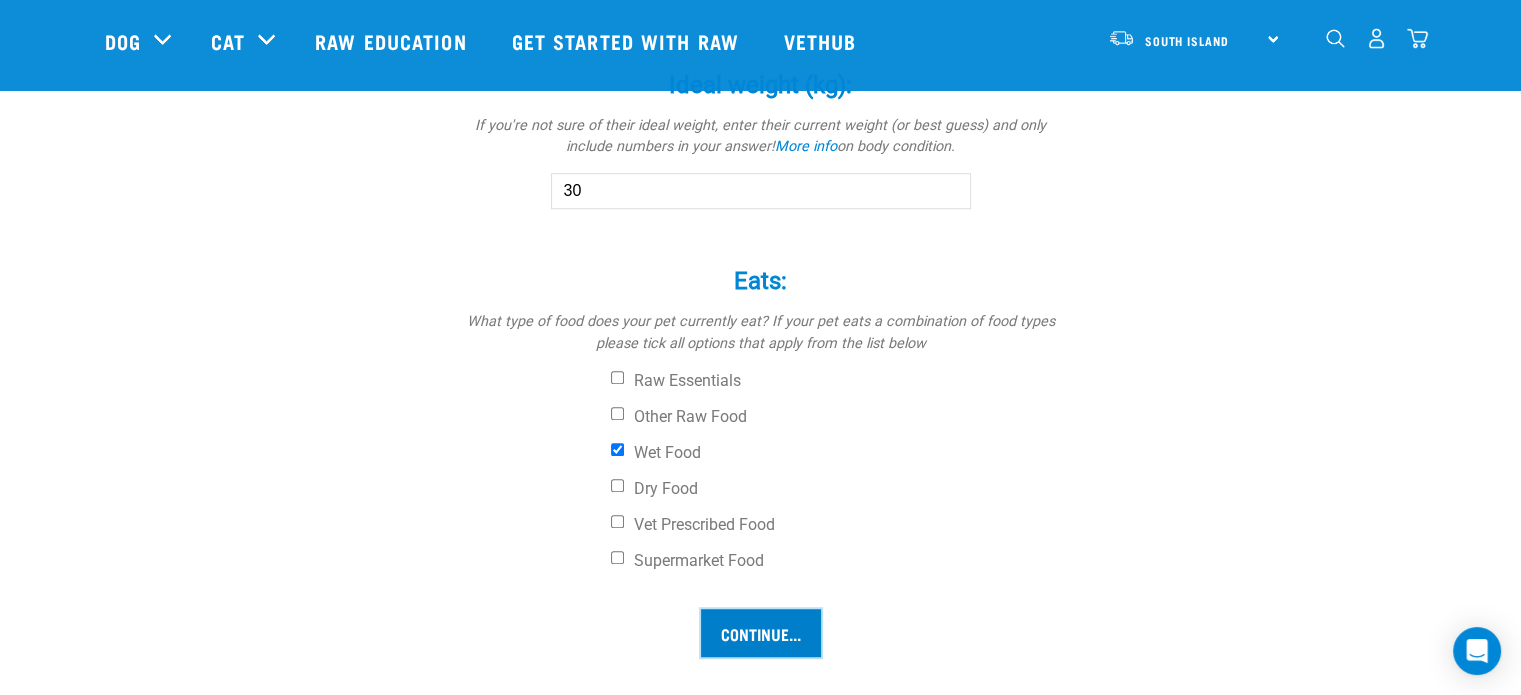 click on "Continue..." at bounding box center (761, 633) 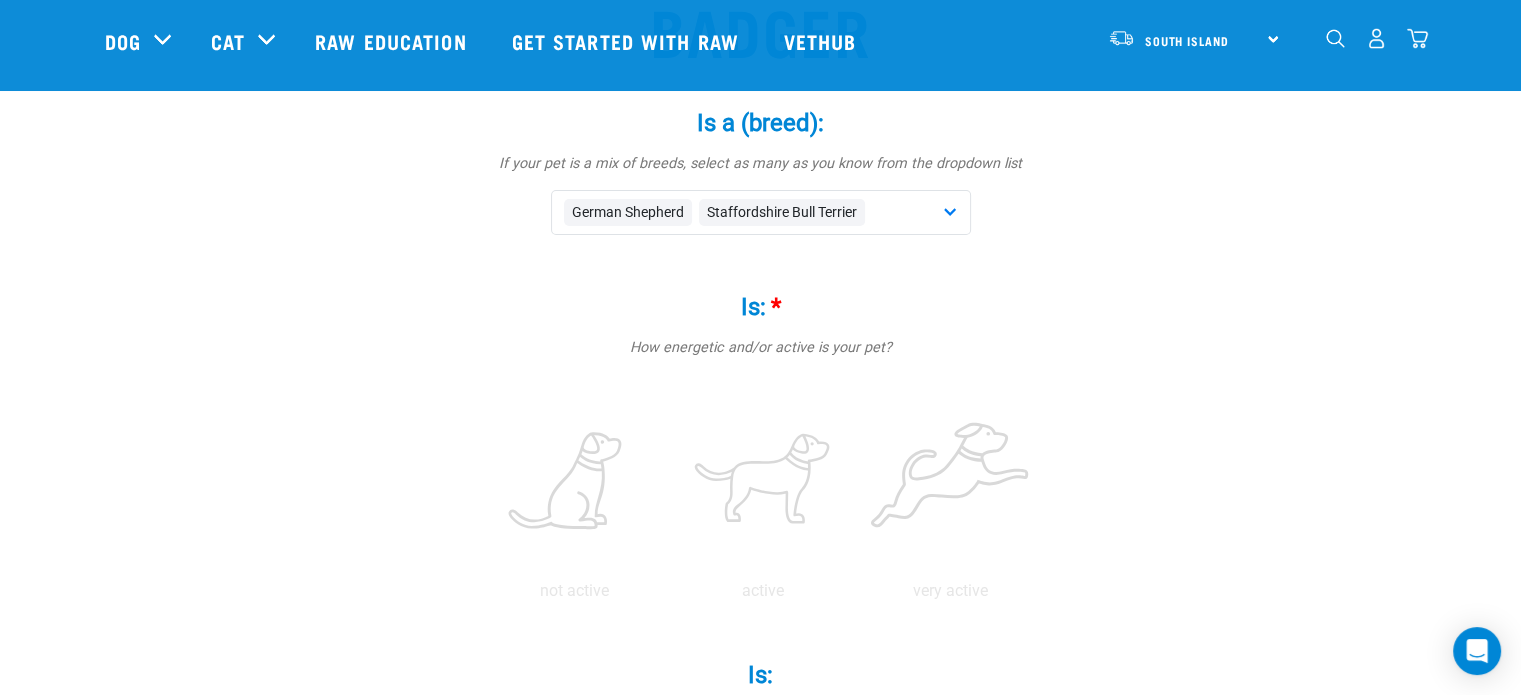 scroll, scrollTop: 204, scrollLeft: 0, axis: vertical 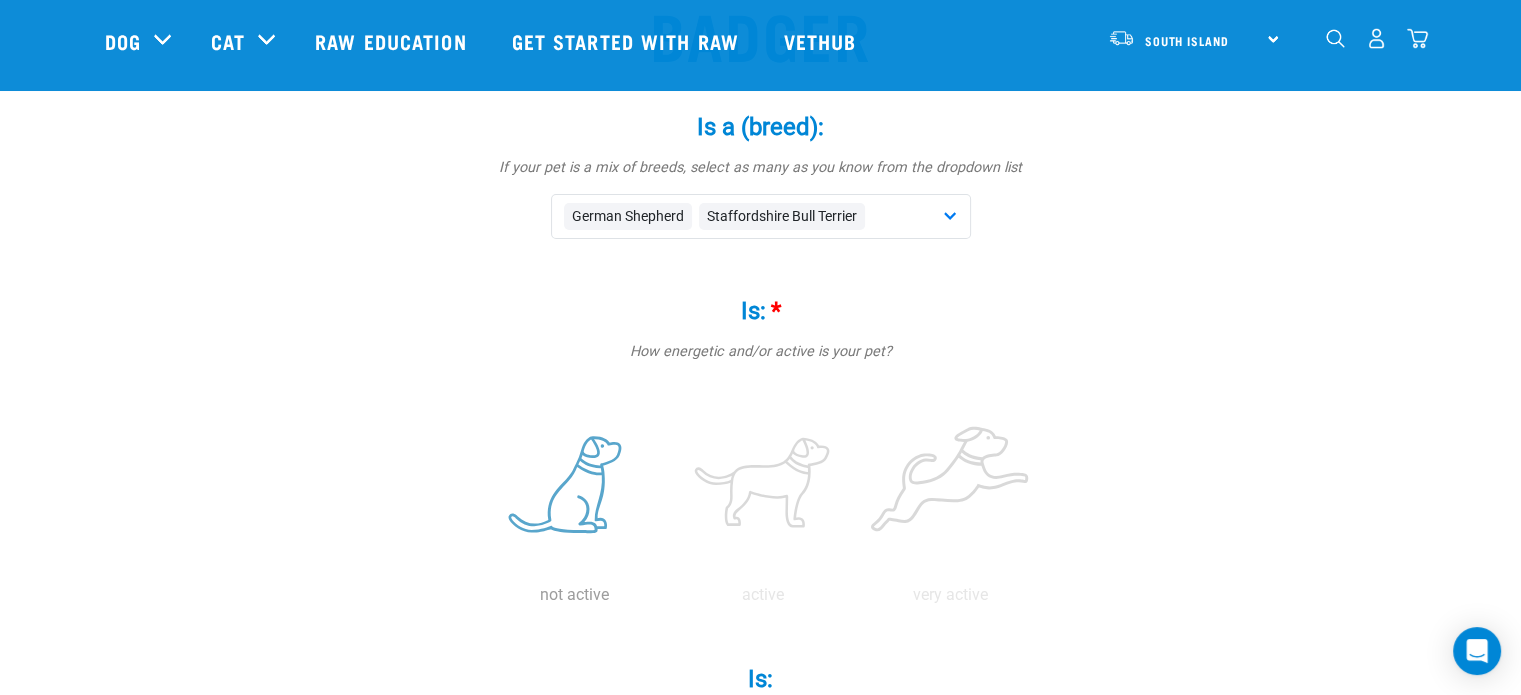 click at bounding box center [575, 486] 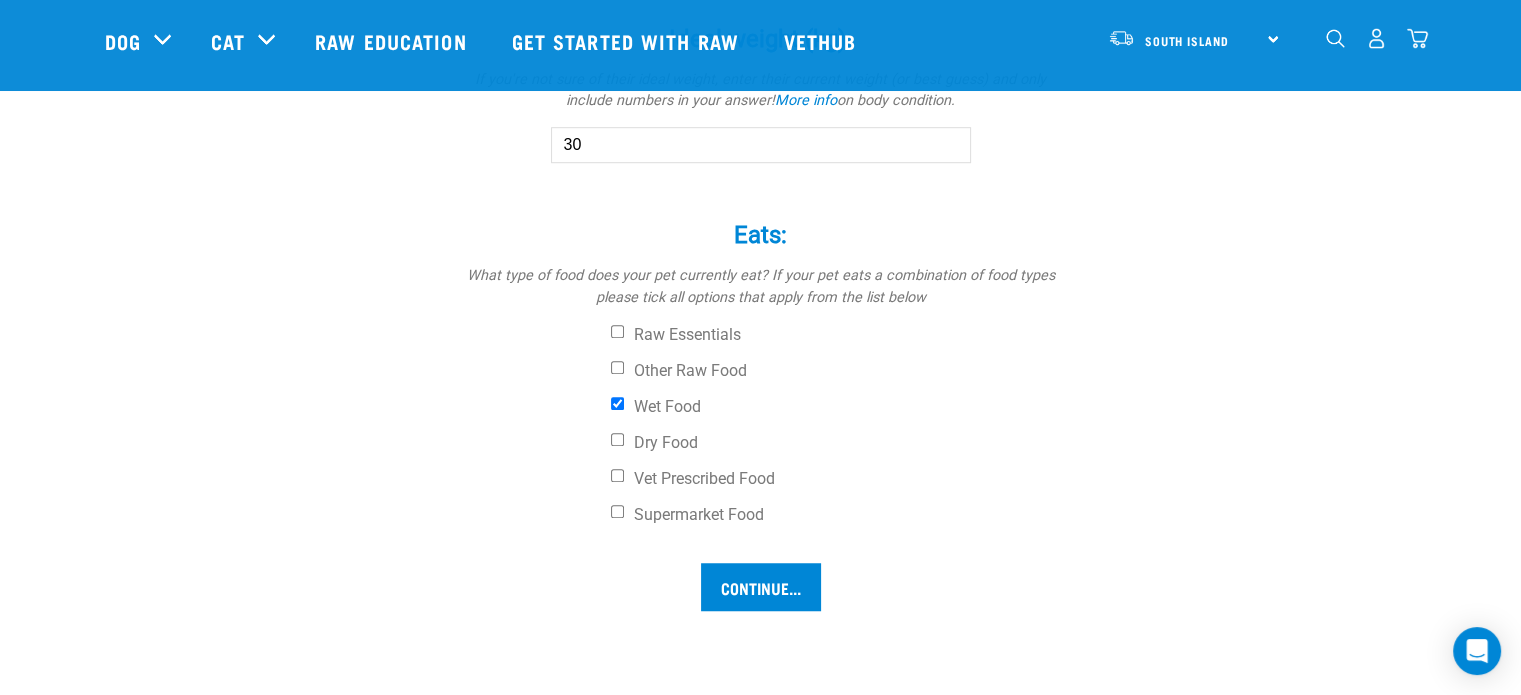 scroll, scrollTop: 1374, scrollLeft: 0, axis: vertical 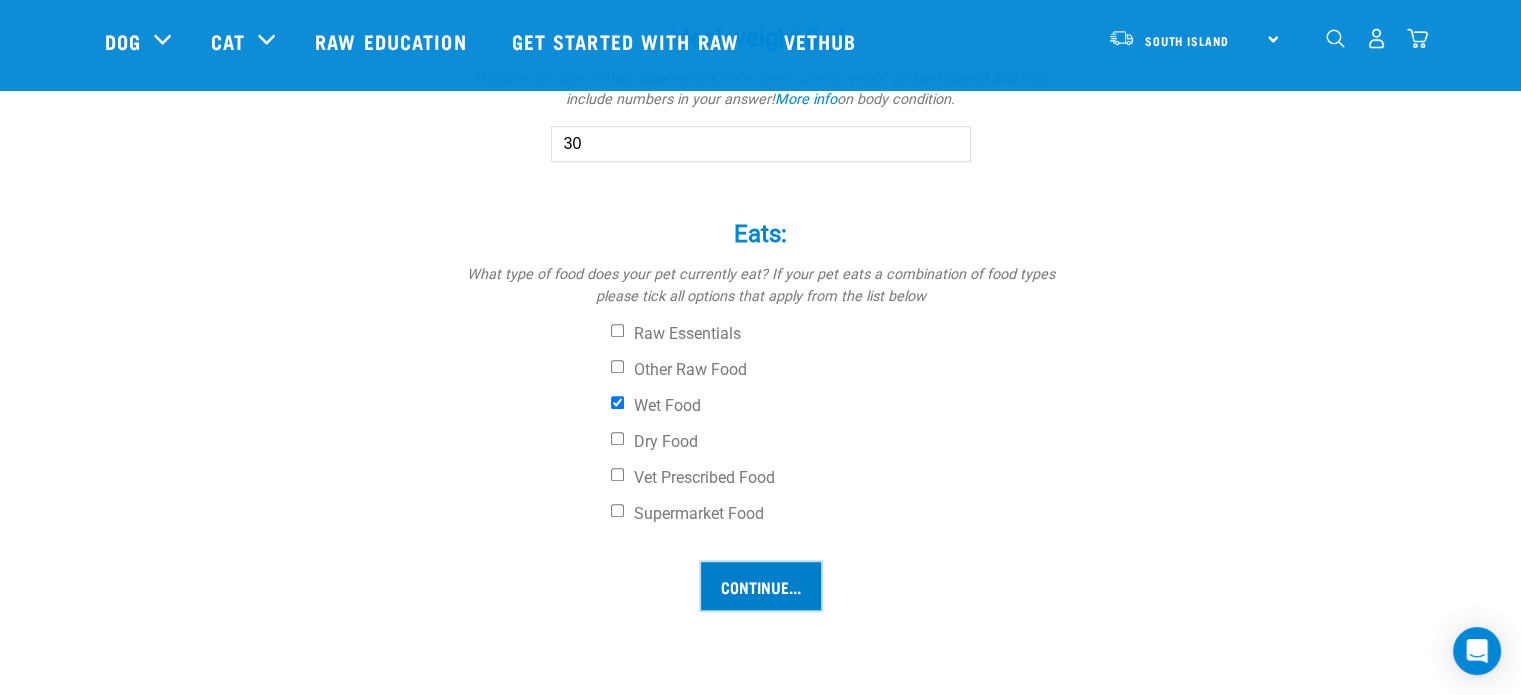 click on "Continue..." at bounding box center (761, 586) 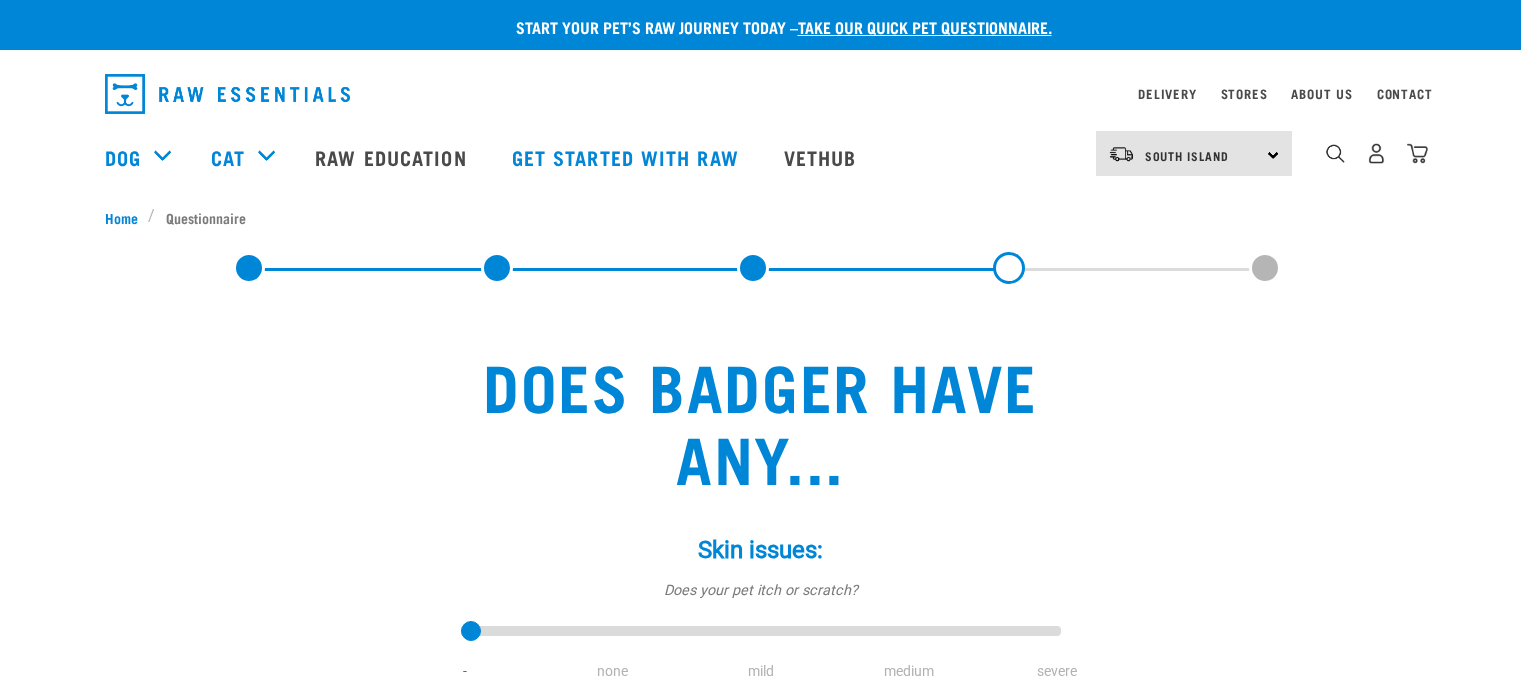 scroll, scrollTop: 0, scrollLeft: 0, axis: both 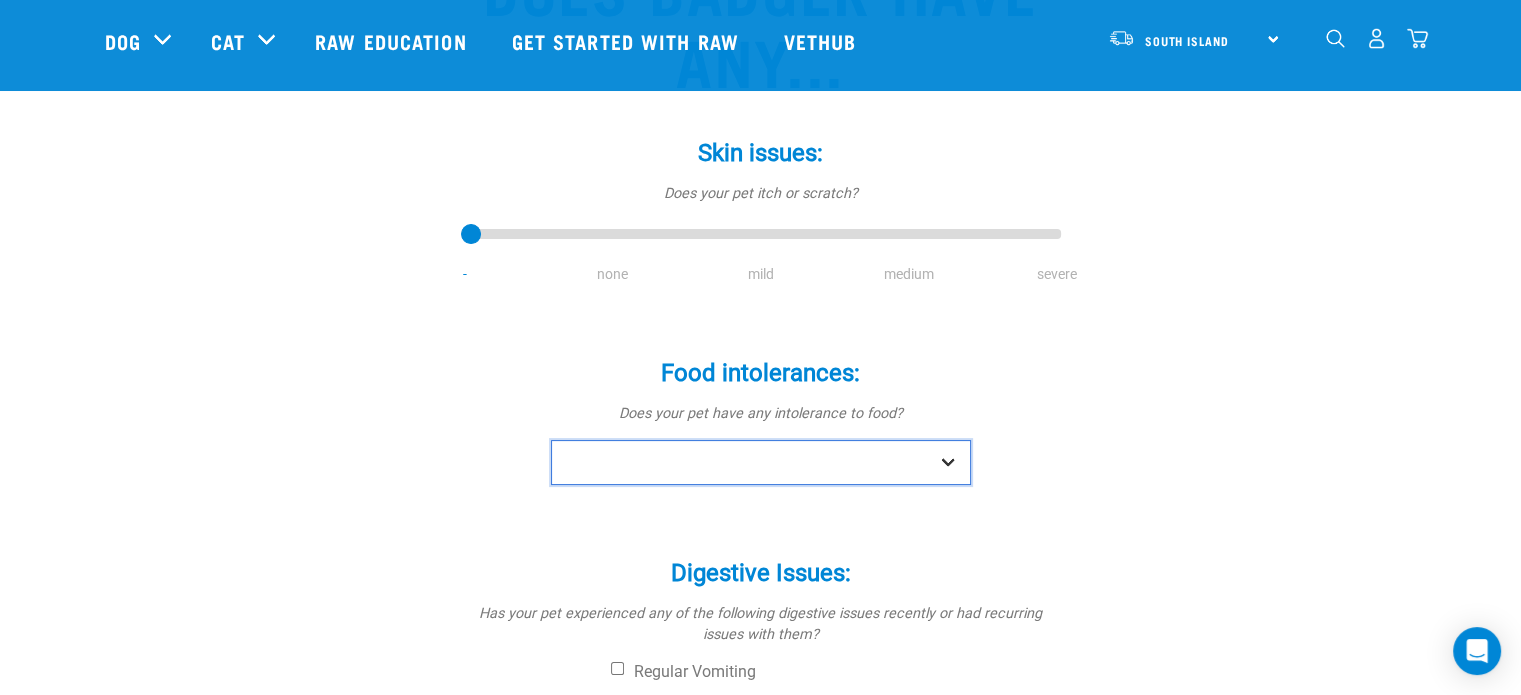 click on "No
Yes" at bounding box center (761, 462) 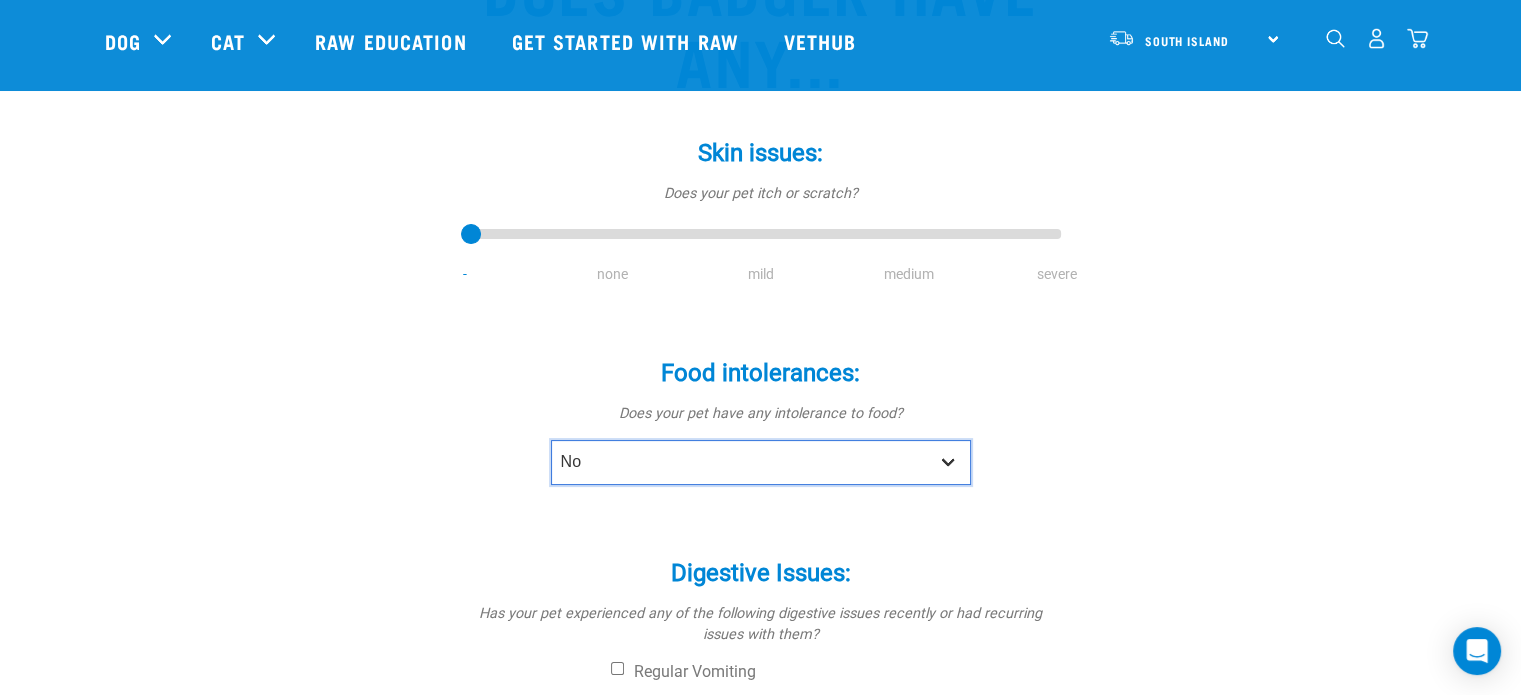 click on "No
Yes" at bounding box center [761, 462] 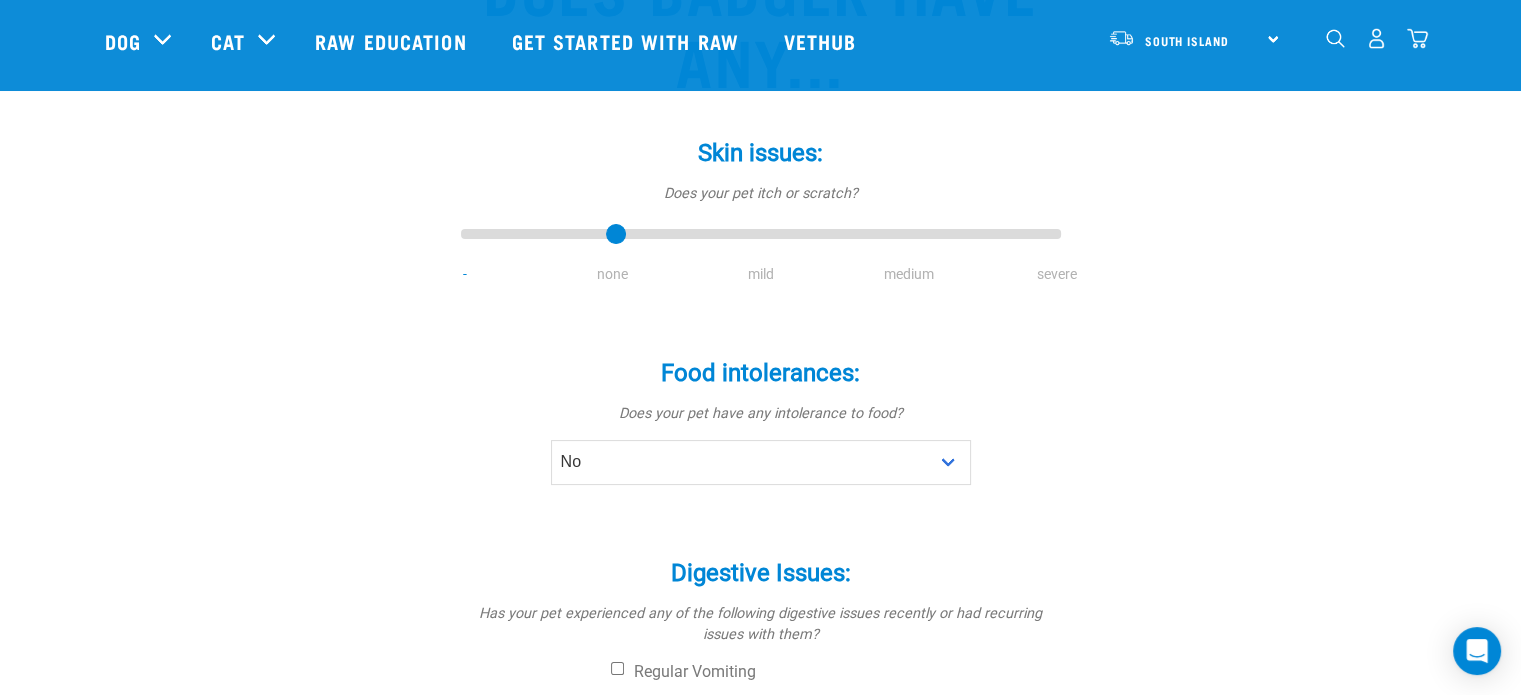 type on "1" 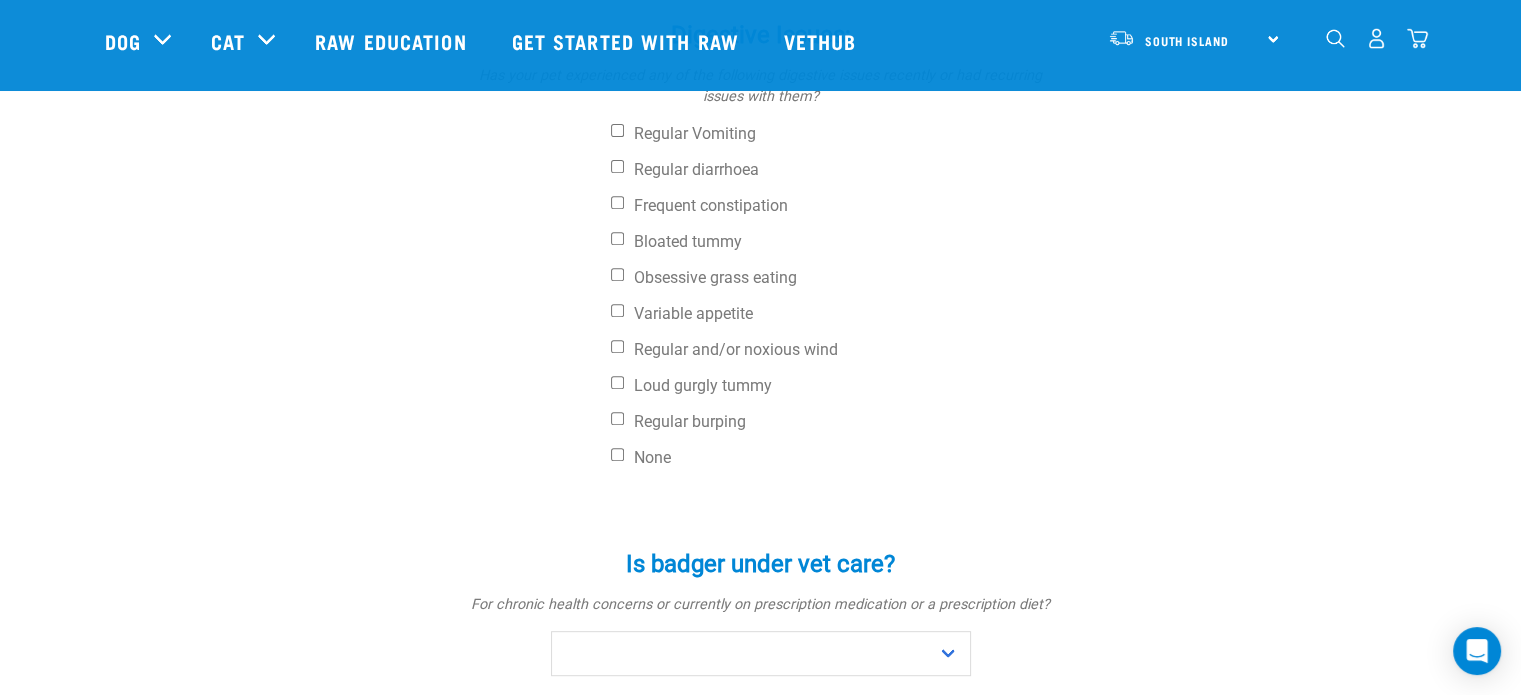 scroll, scrollTop: 796, scrollLeft: 0, axis: vertical 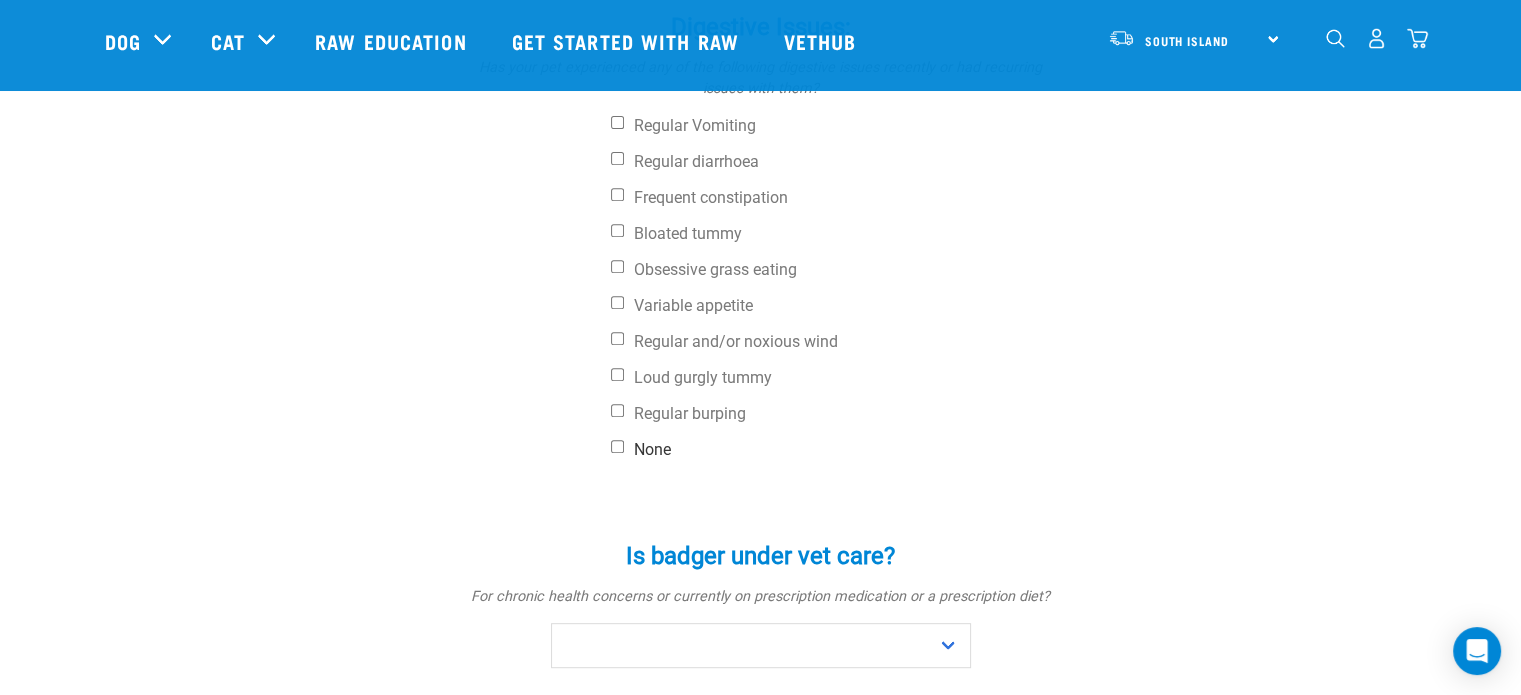 click on "None" at bounding box center [617, 446] 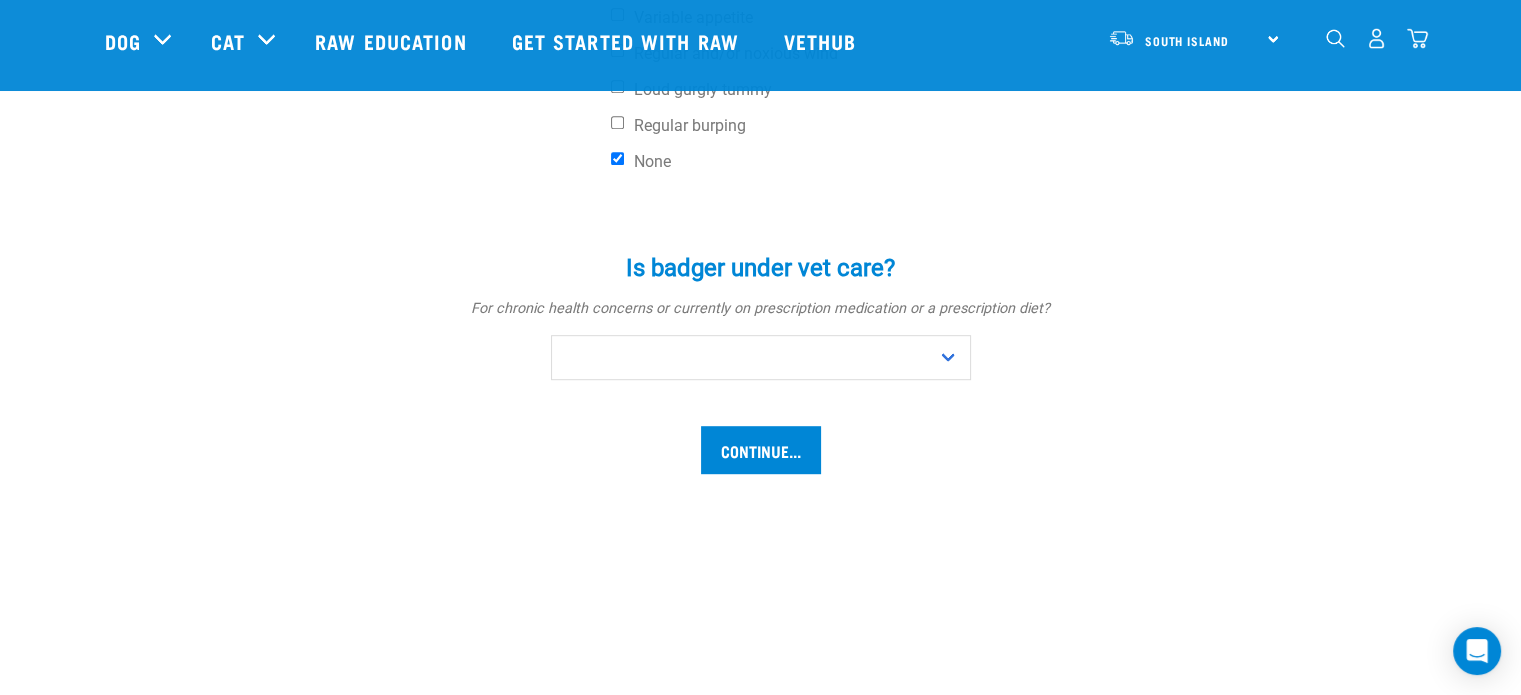 scroll, scrollTop: 1090, scrollLeft: 0, axis: vertical 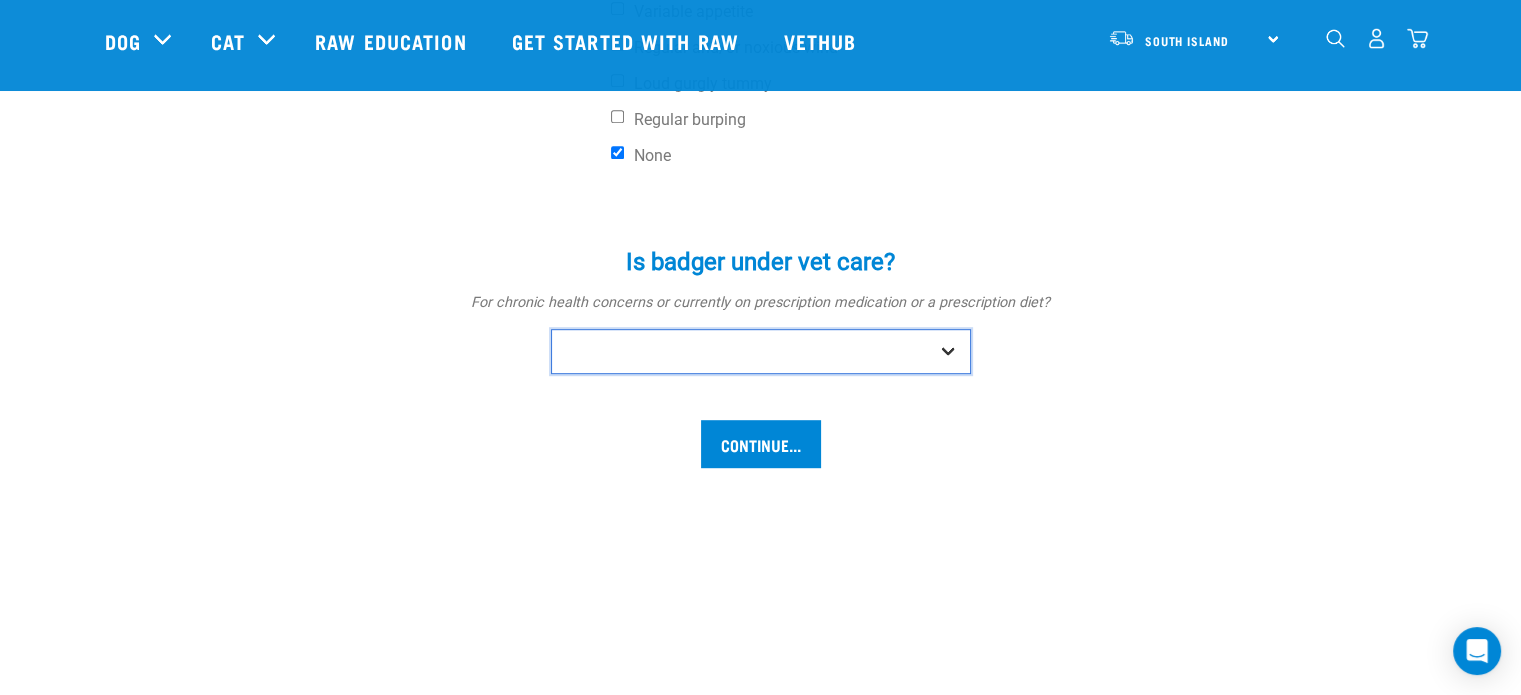 click on "No
Yes" at bounding box center (761, 351) 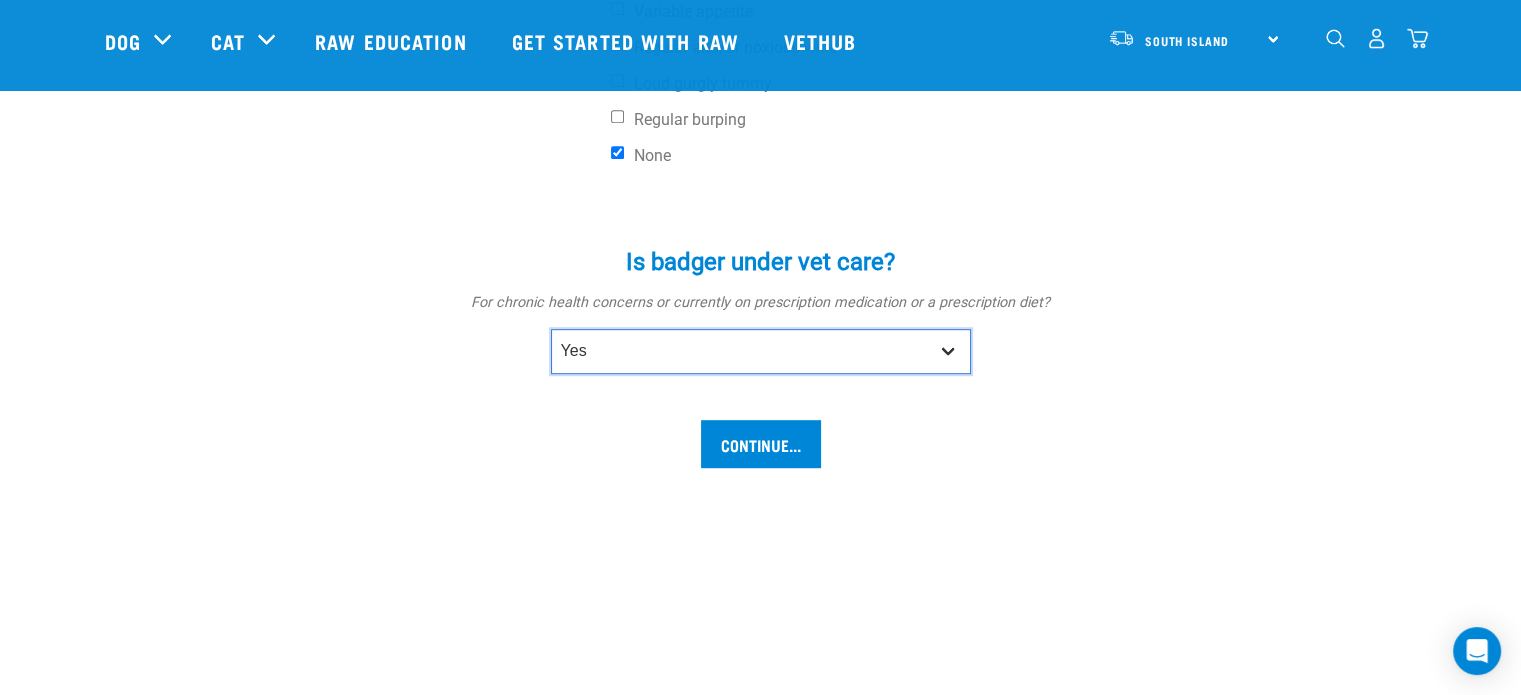 click on "No
Yes" at bounding box center [761, 351] 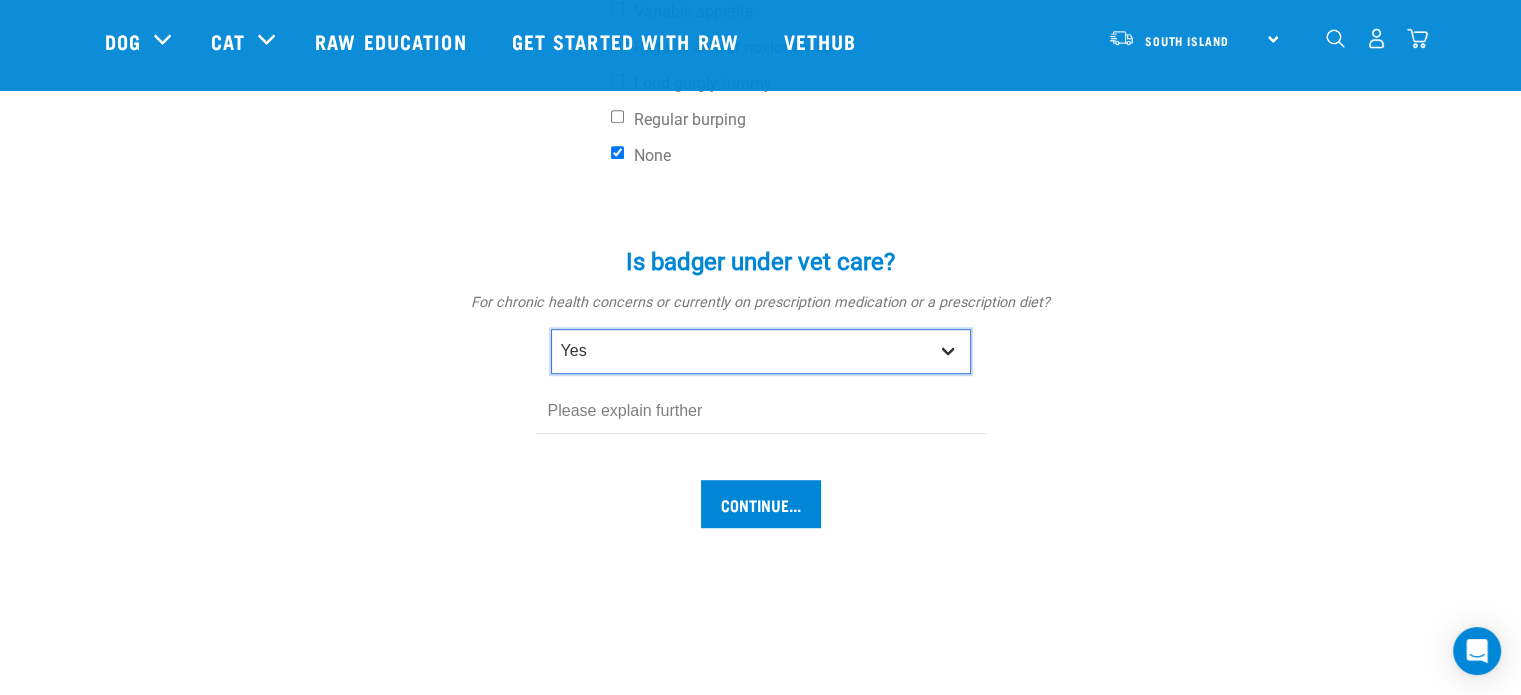 click on "No
Yes" at bounding box center [761, 351] 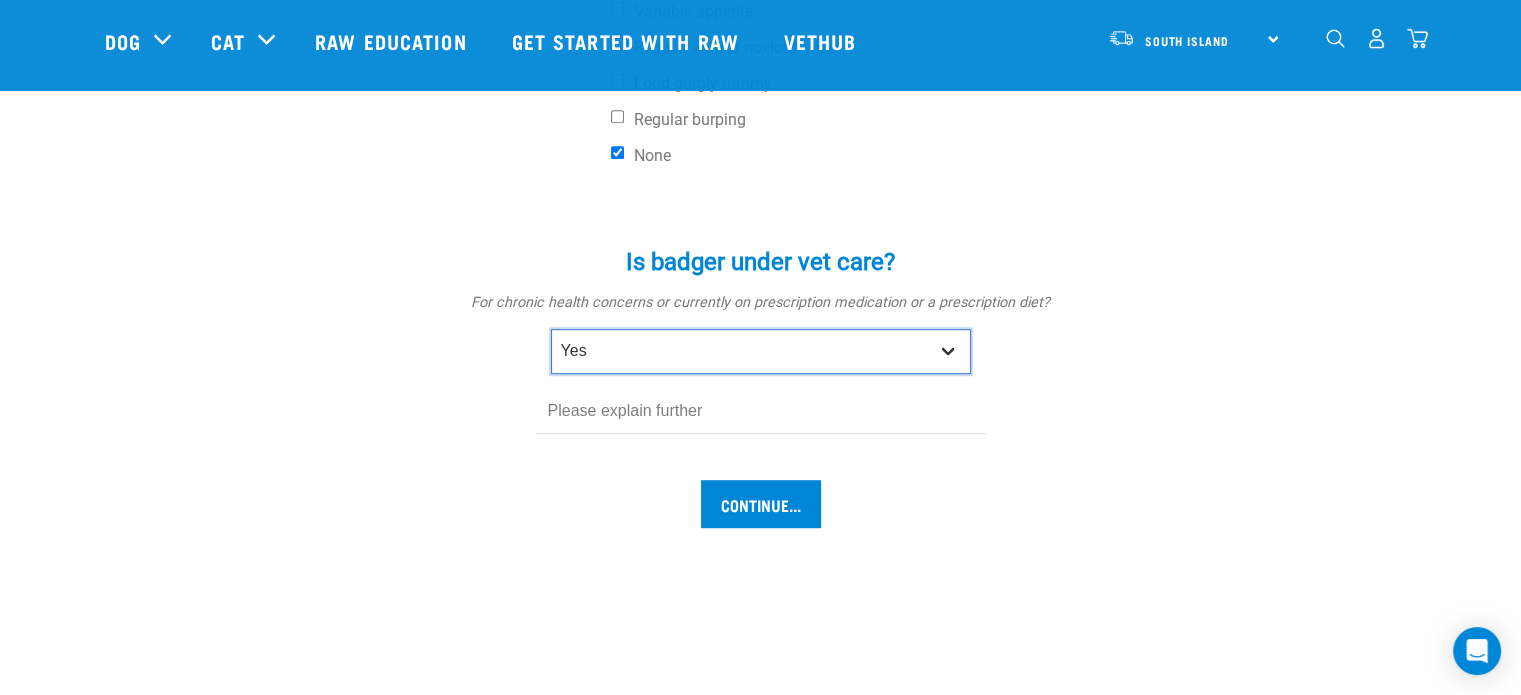 select on "no" 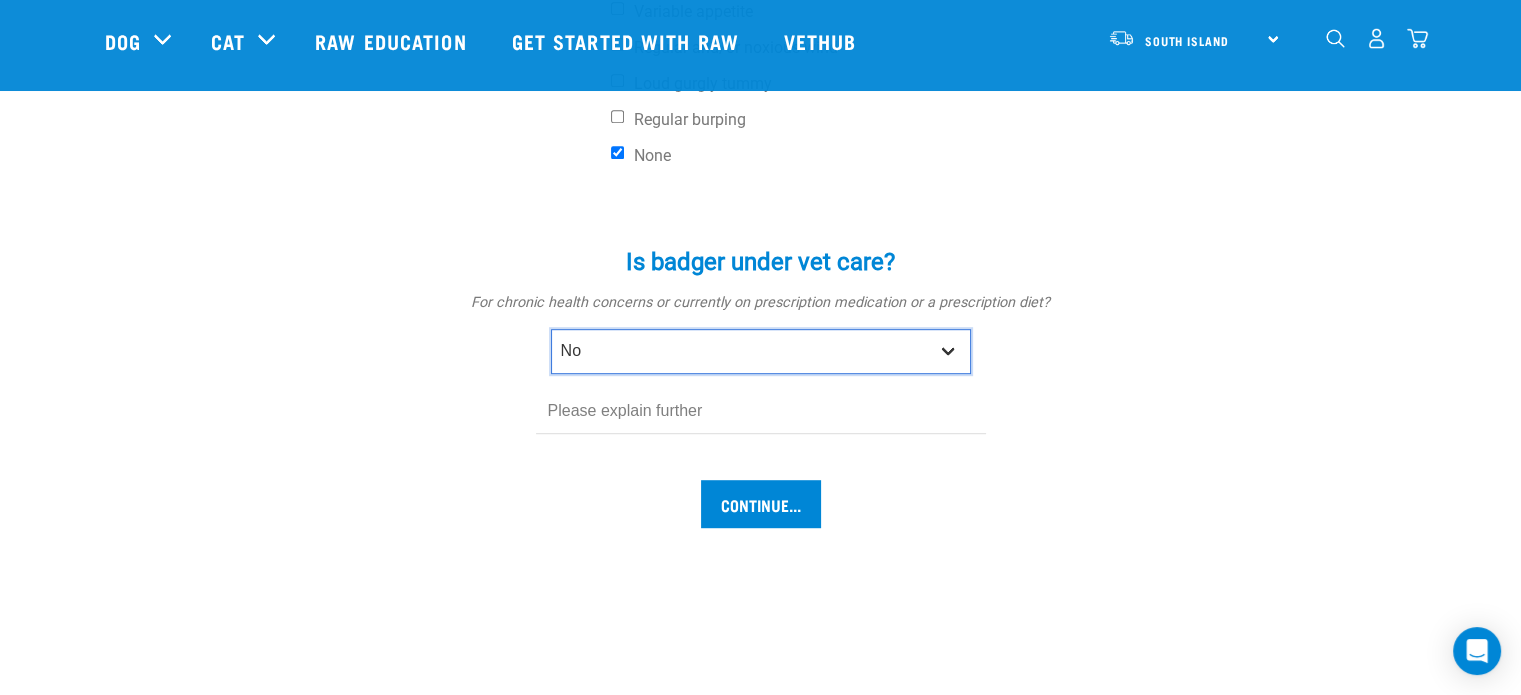 click on "No
Yes" at bounding box center [761, 351] 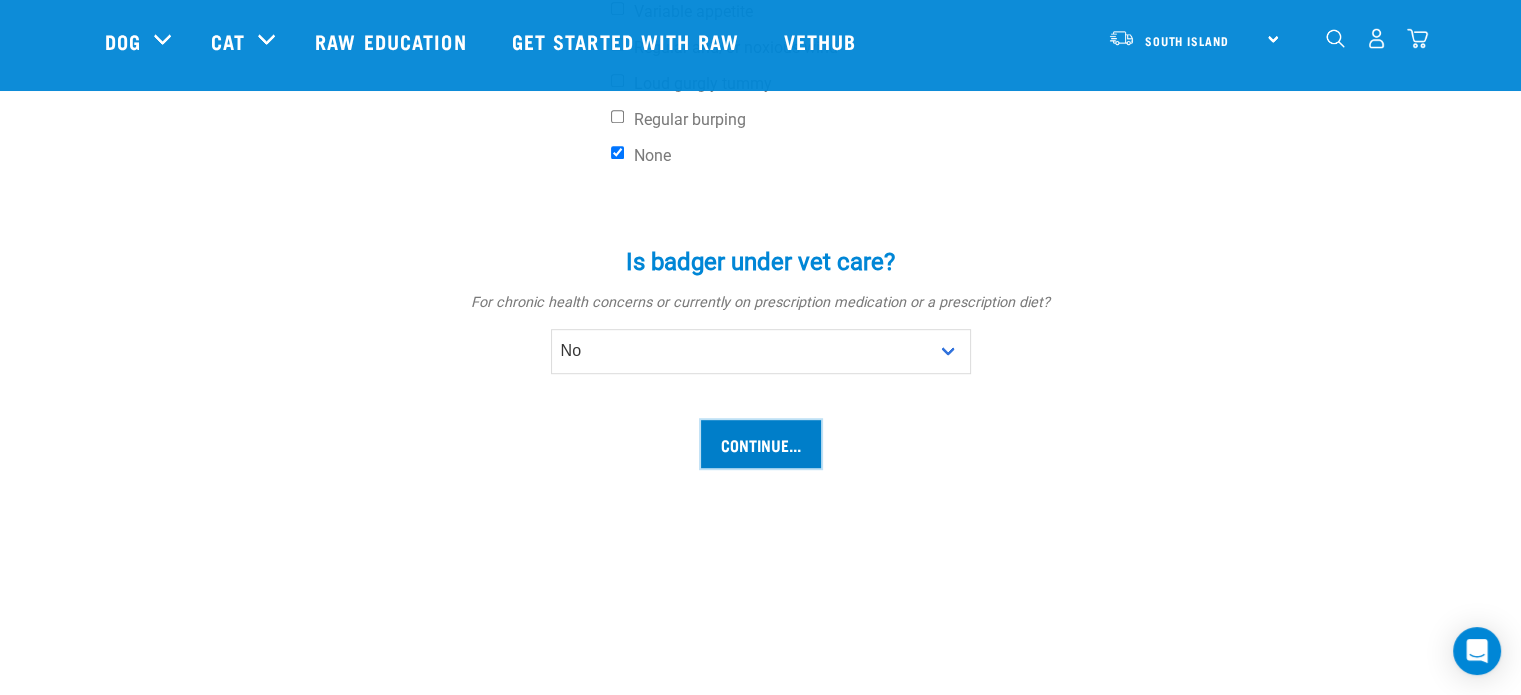 click on "Continue..." at bounding box center [761, 444] 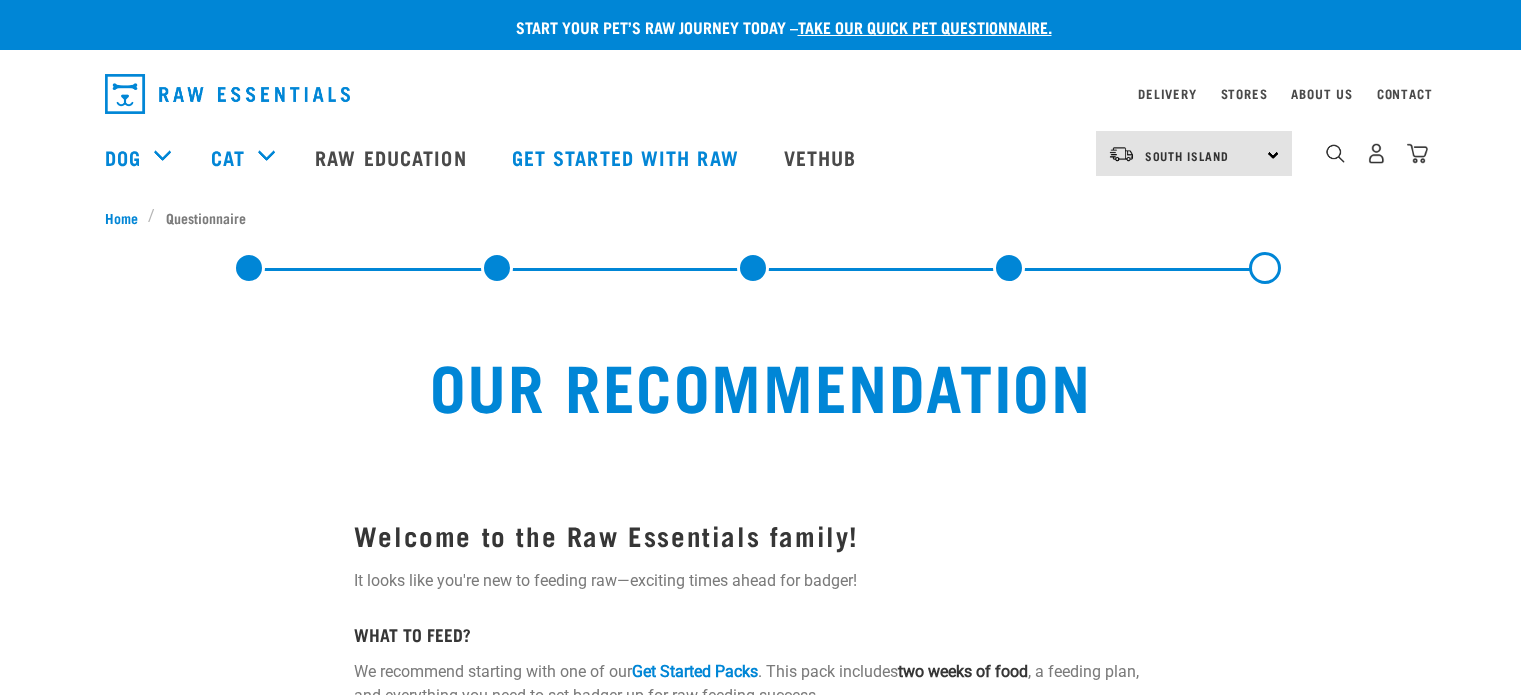 select on "19641" 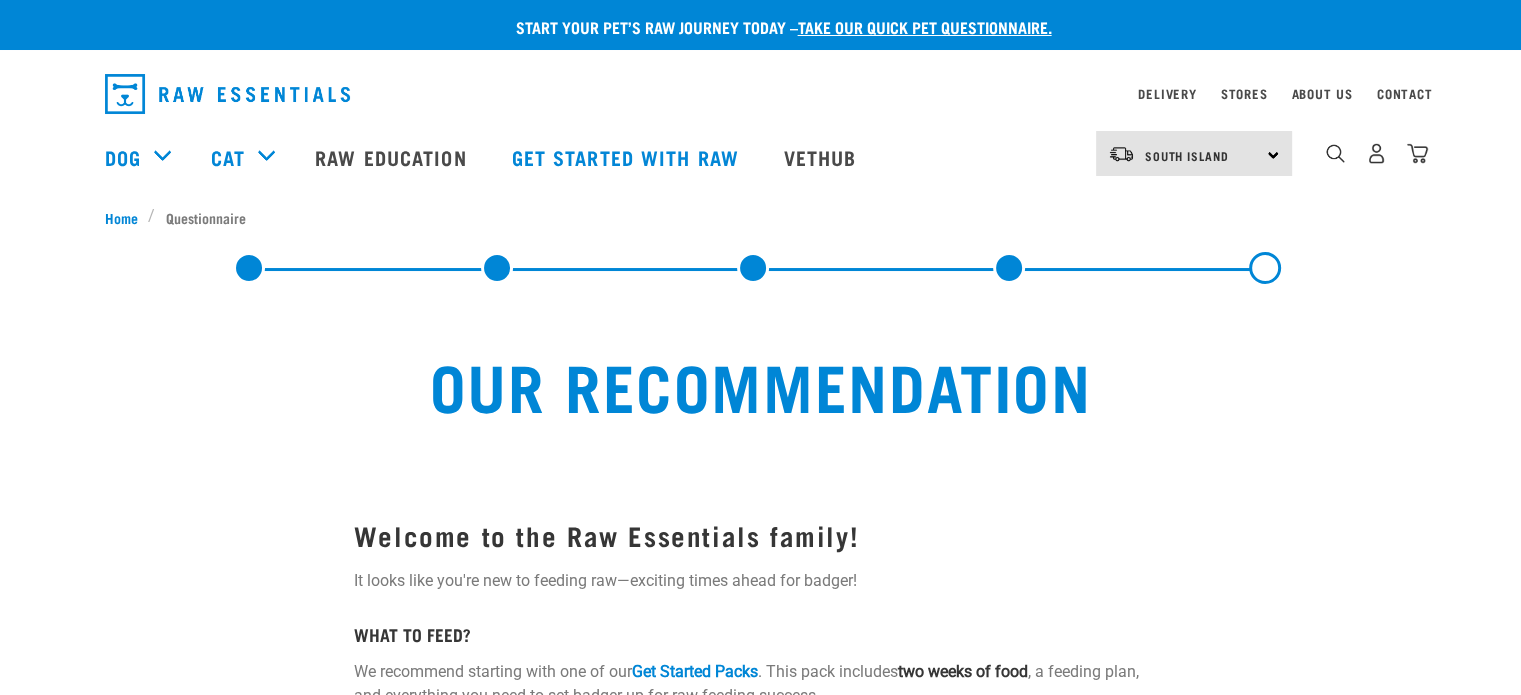 scroll, scrollTop: 0, scrollLeft: 0, axis: both 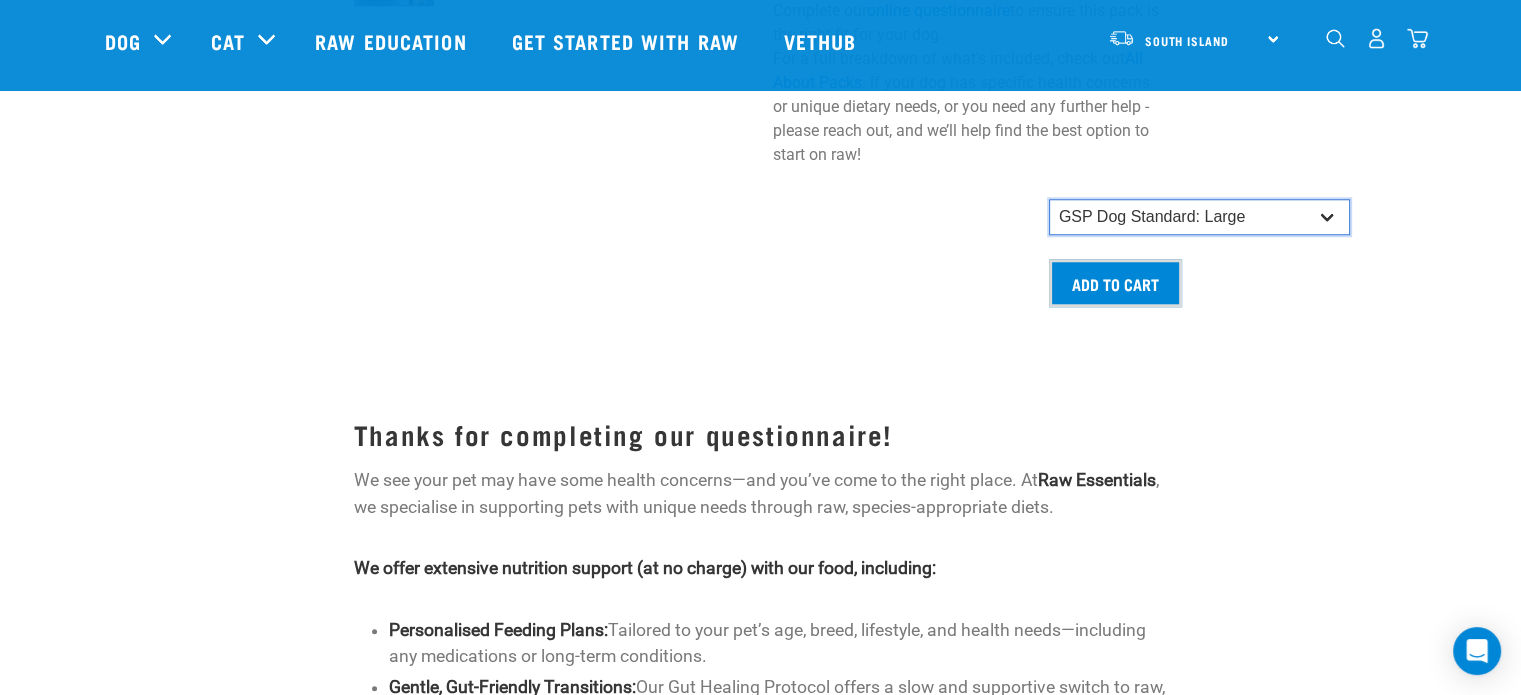 click on "GSP Dog Standard: Small
GSP Dog Standard: Small-Medium
GSP Dog Standard: Medium-Large" at bounding box center [1199, 217] 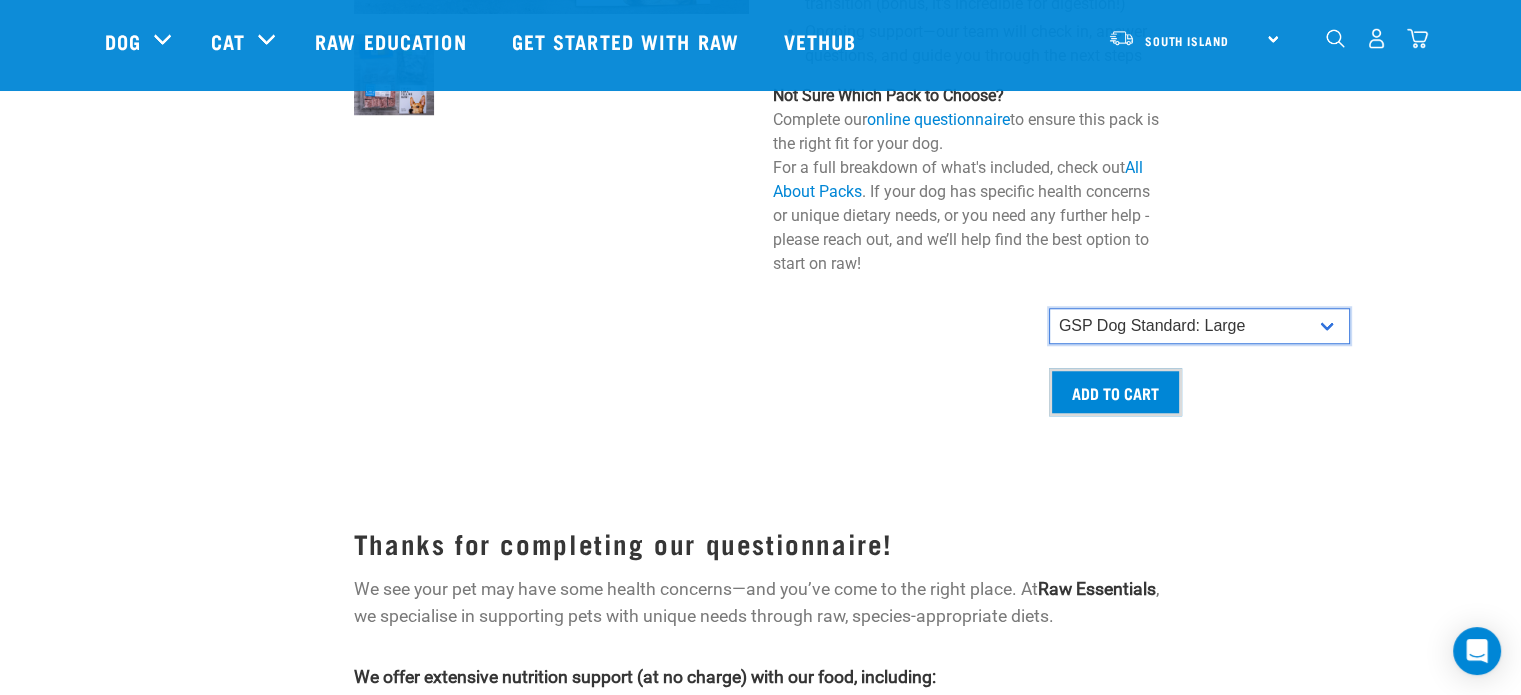 scroll, scrollTop: 1666, scrollLeft: 0, axis: vertical 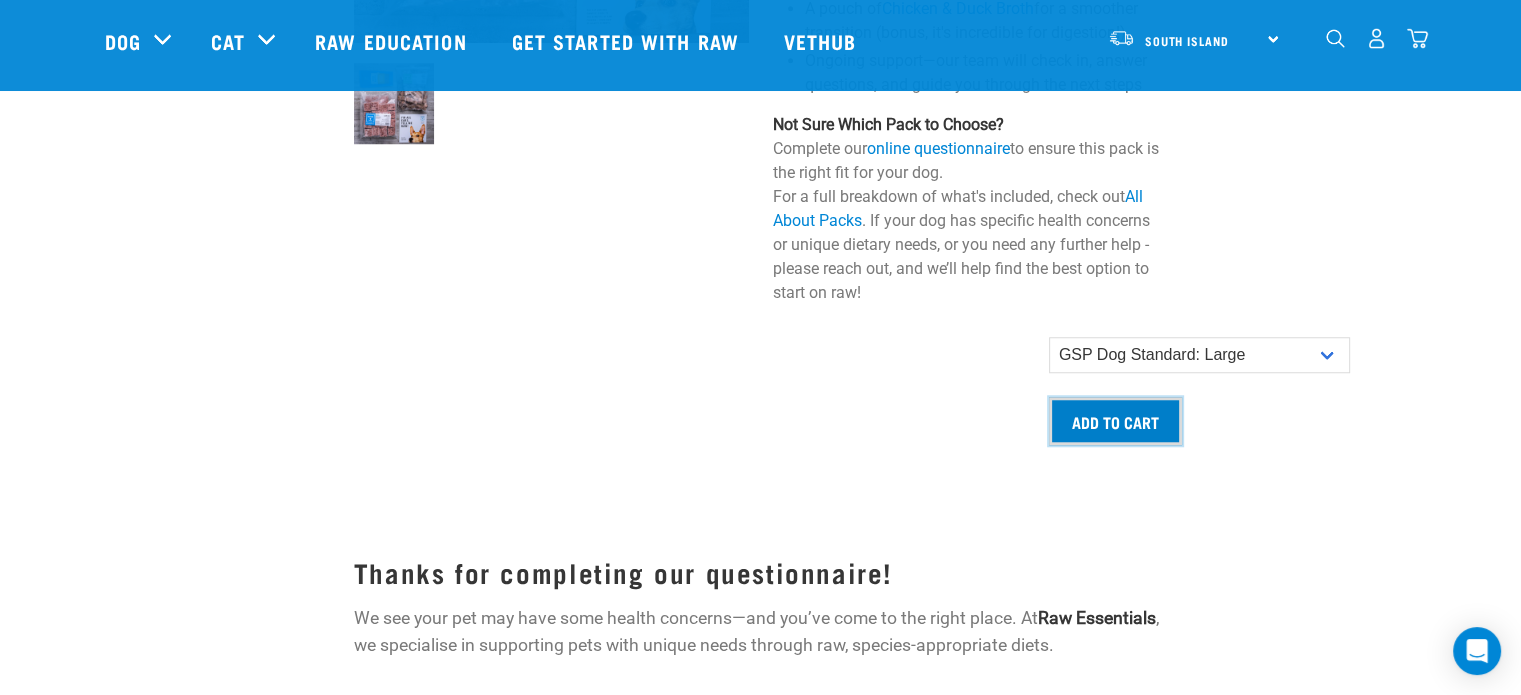 click on "Add to cart" at bounding box center (1115, 421) 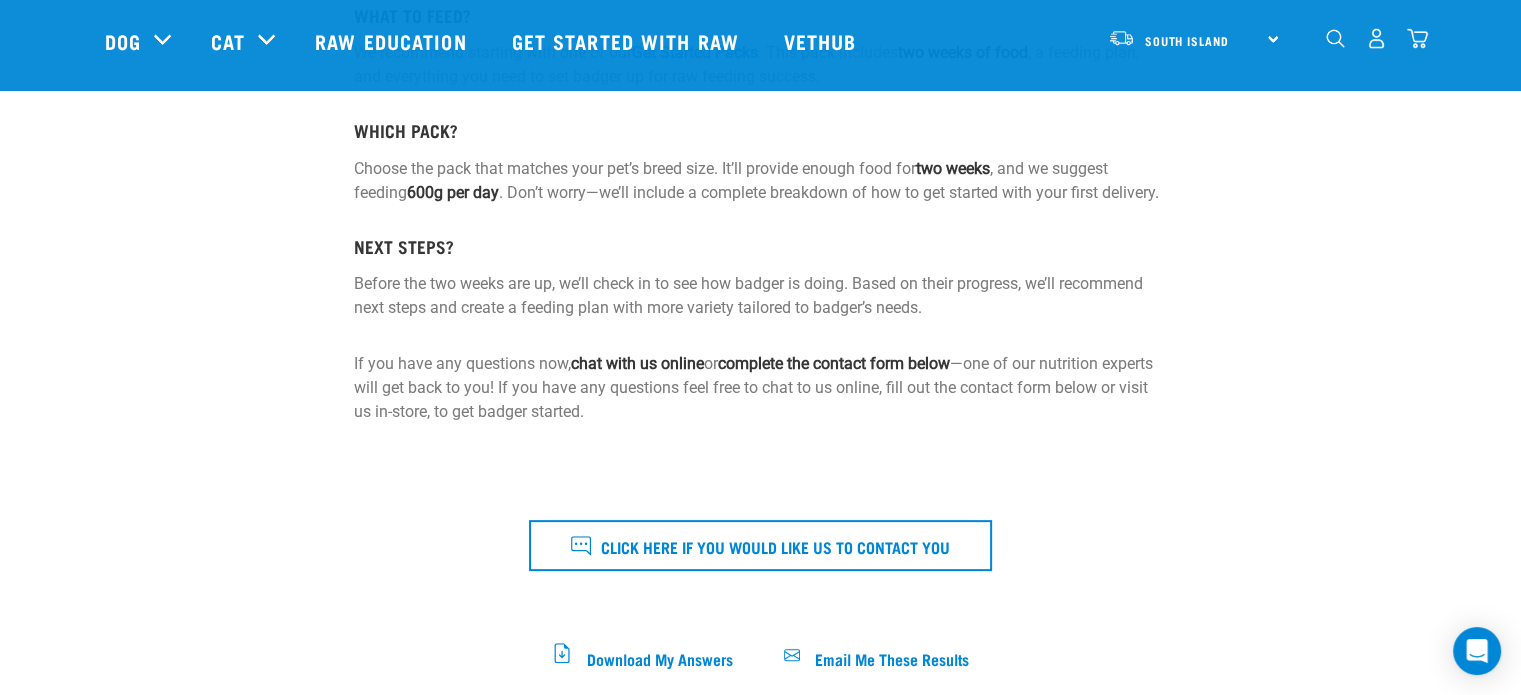 scroll, scrollTop: 476, scrollLeft: 0, axis: vertical 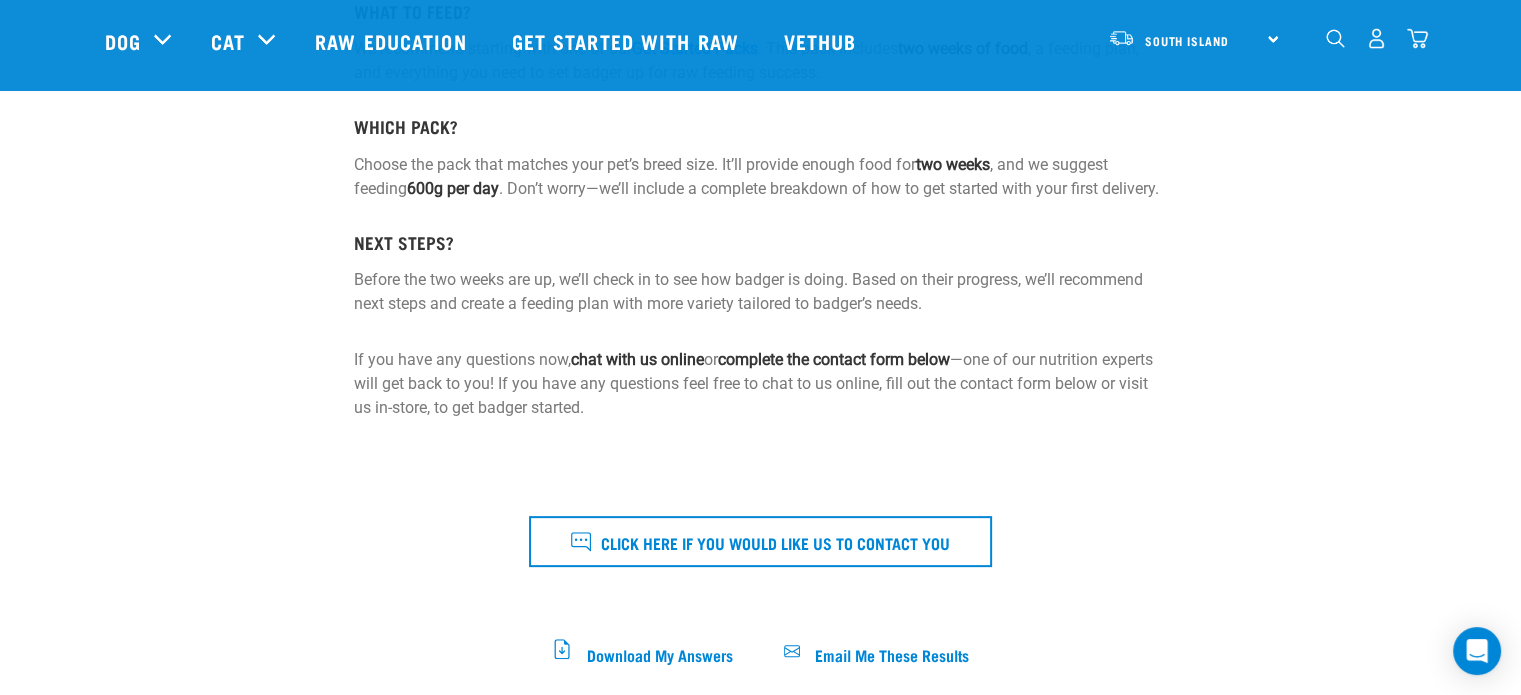 click at bounding box center [1417, 38] 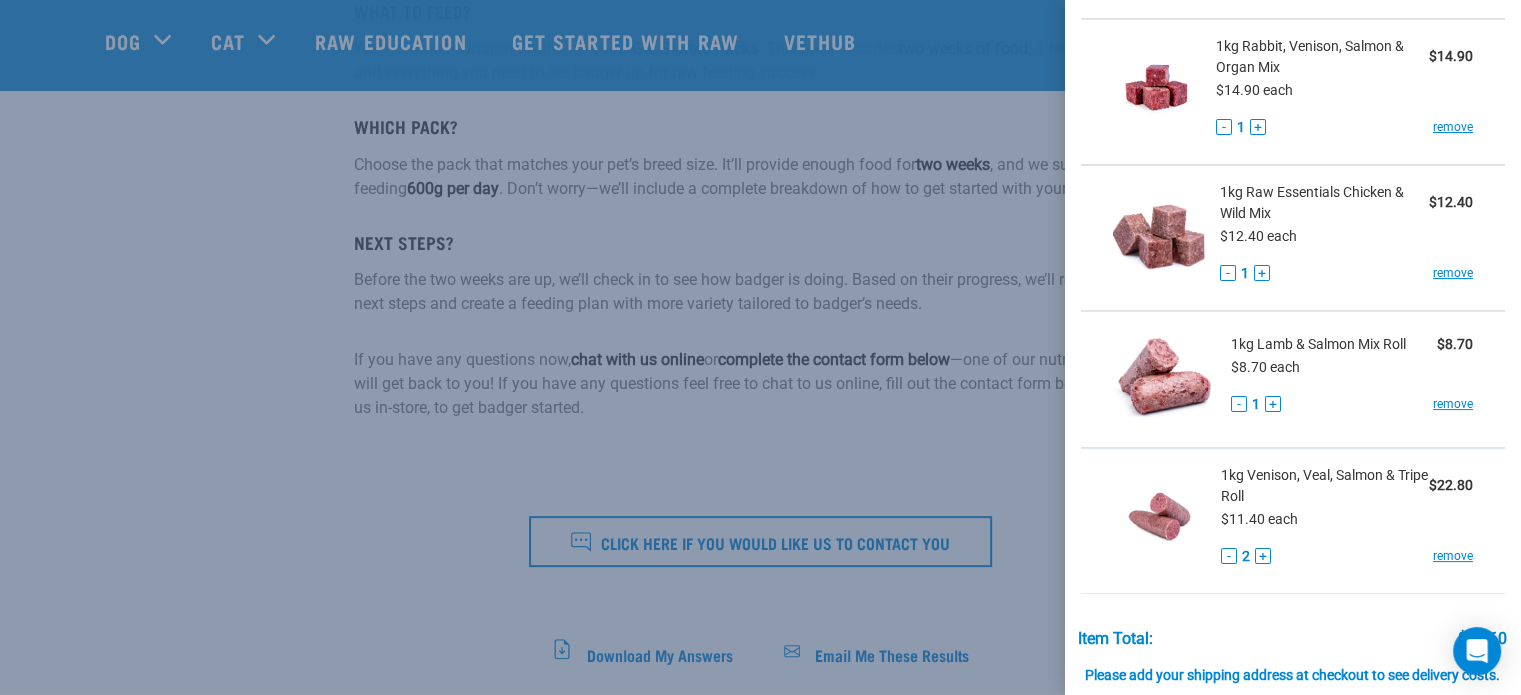 scroll, scrollTop: 0, scrollLeft: 0, axis: both 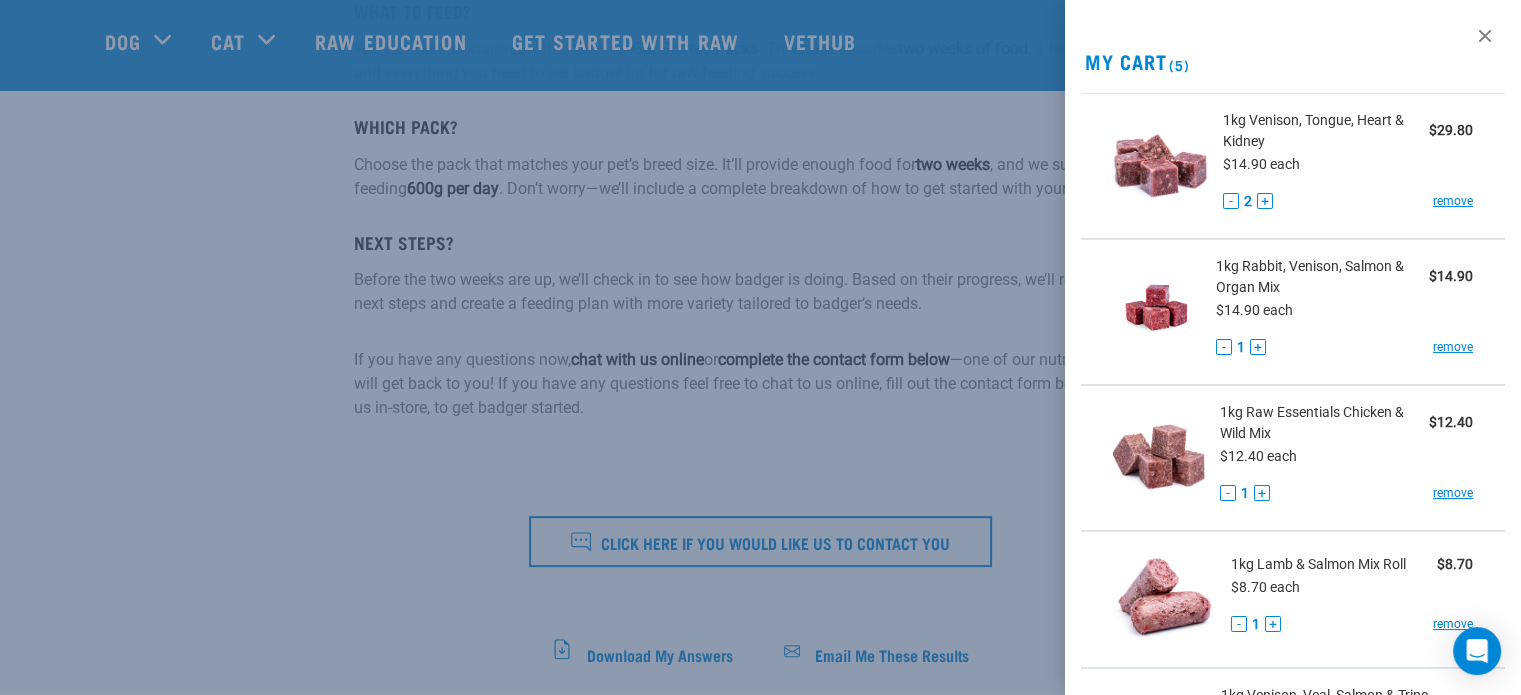 click at bounding box center (760, 347) 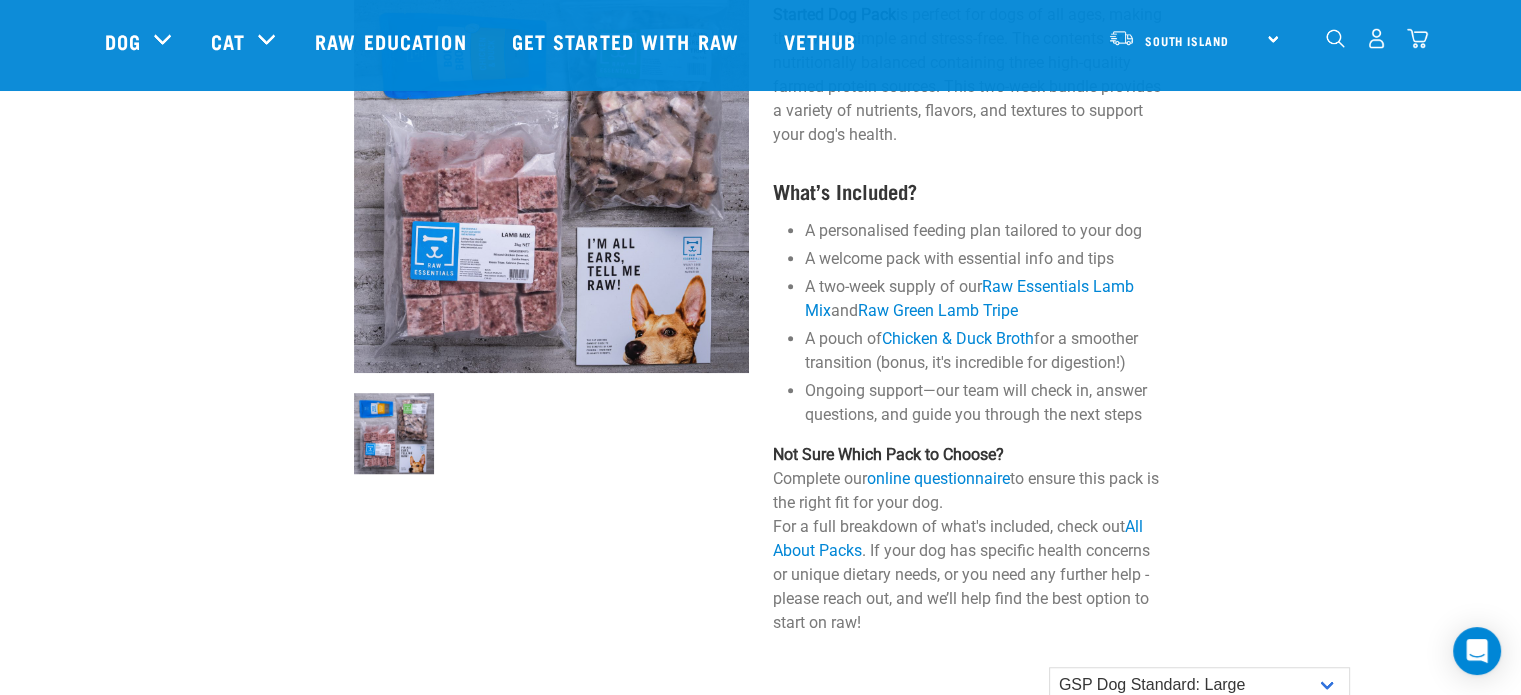 scroll, scrollTop: 1335, scrollLeft: 0, axis: vertical 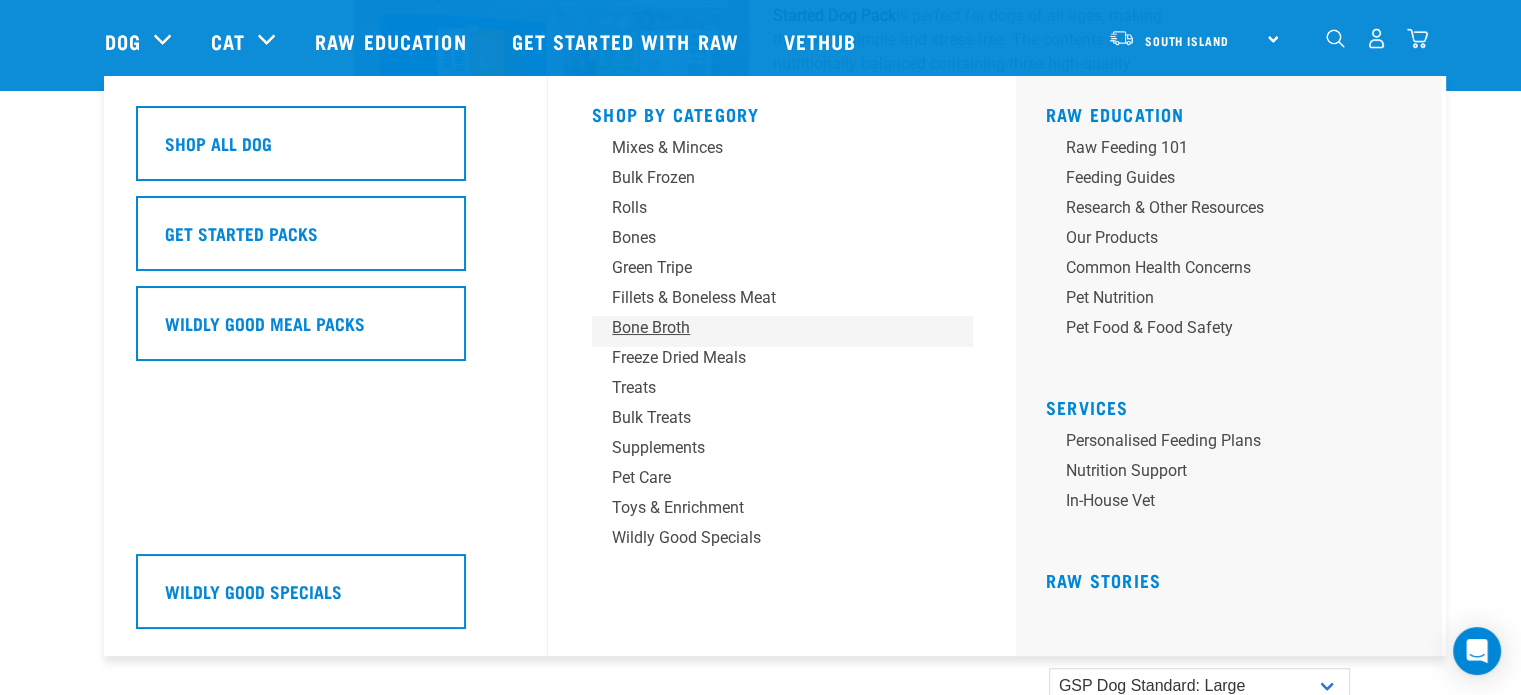 click on "Bone Broth" at bounding box center (768, 328) 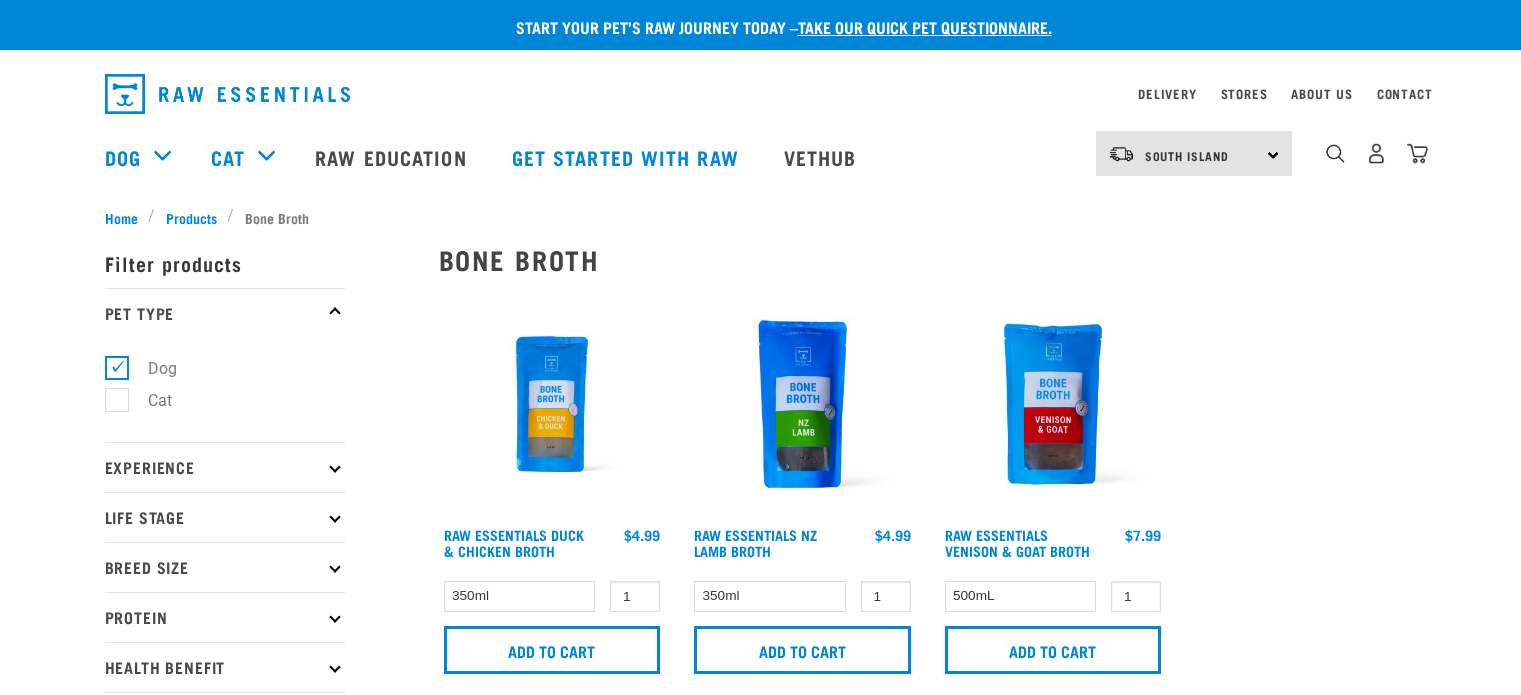 scroll, scrollTop: 0, scrollLeft: 0, axis: both 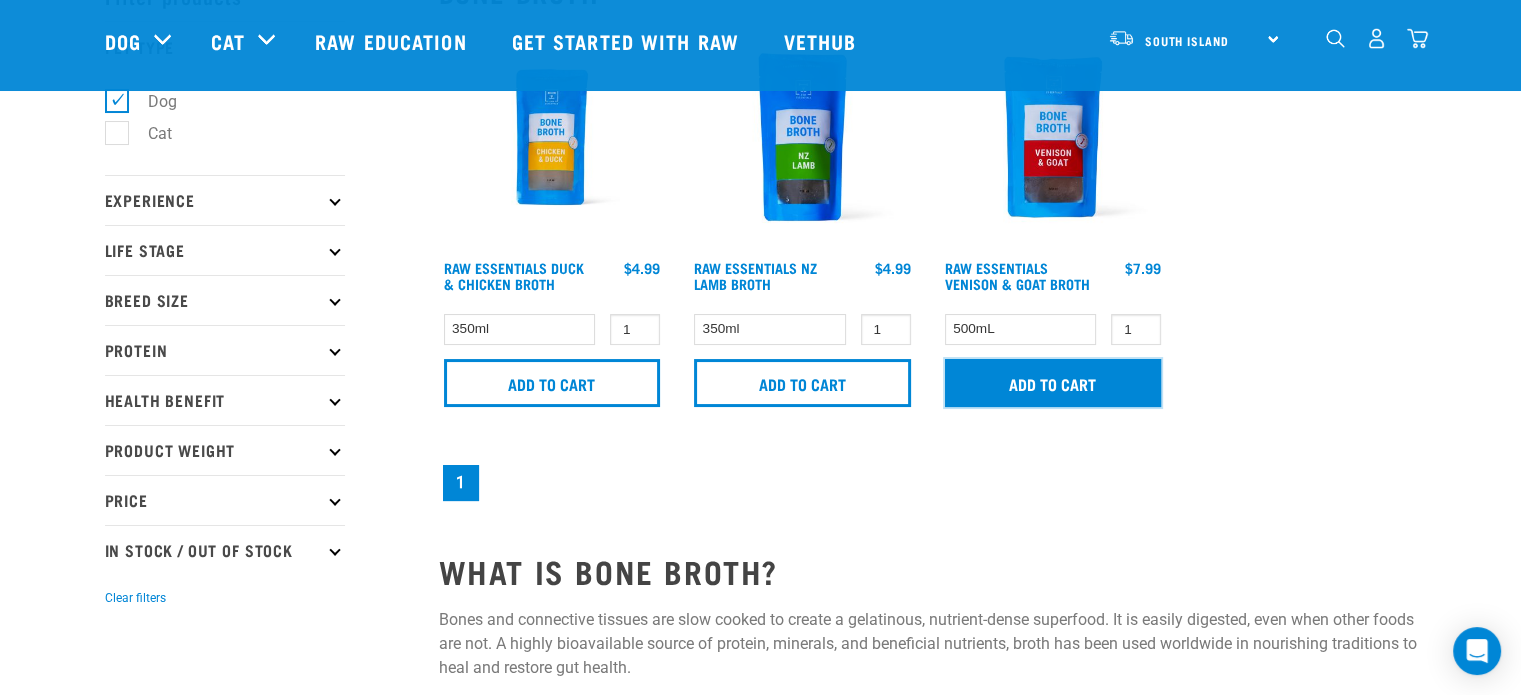click on "Add to cart" at bounding box center [1053, 383] 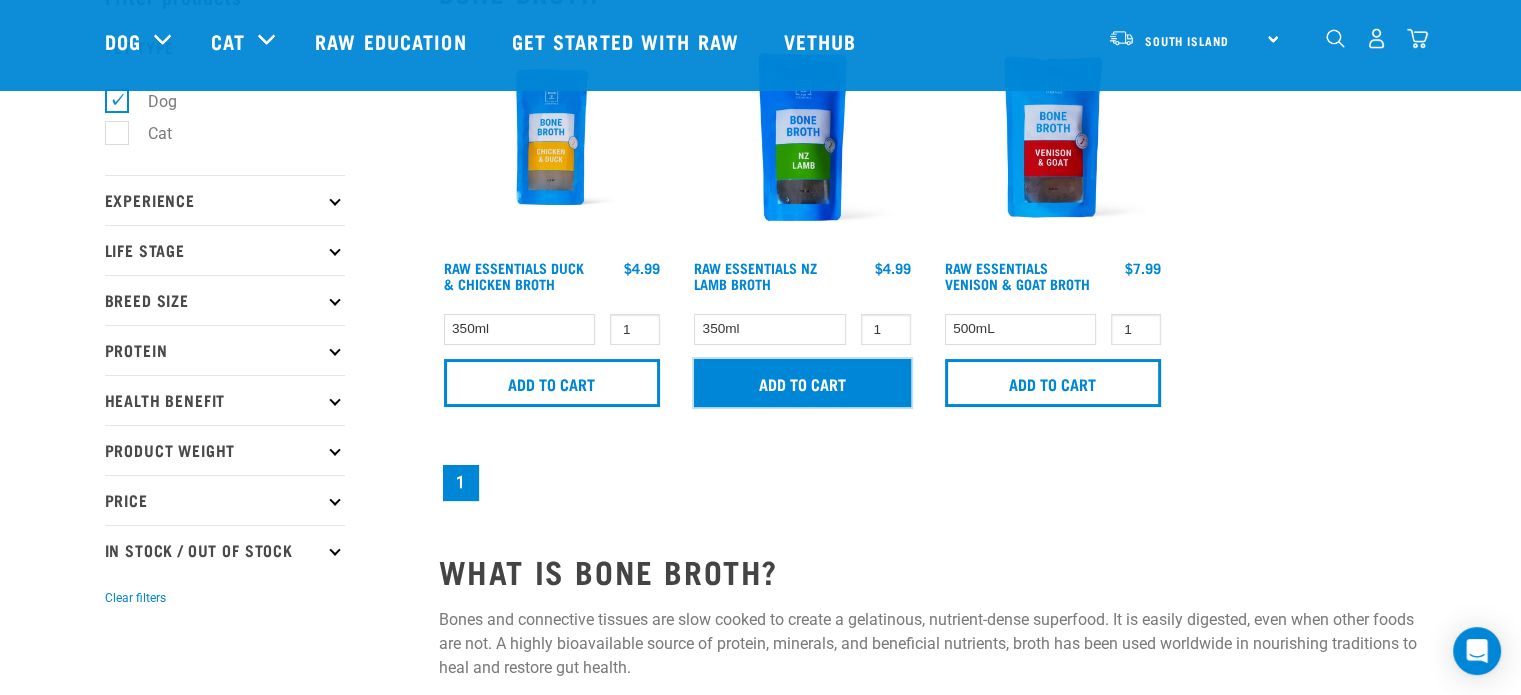 click on "Add to cart" at bounding box center [802, 383] 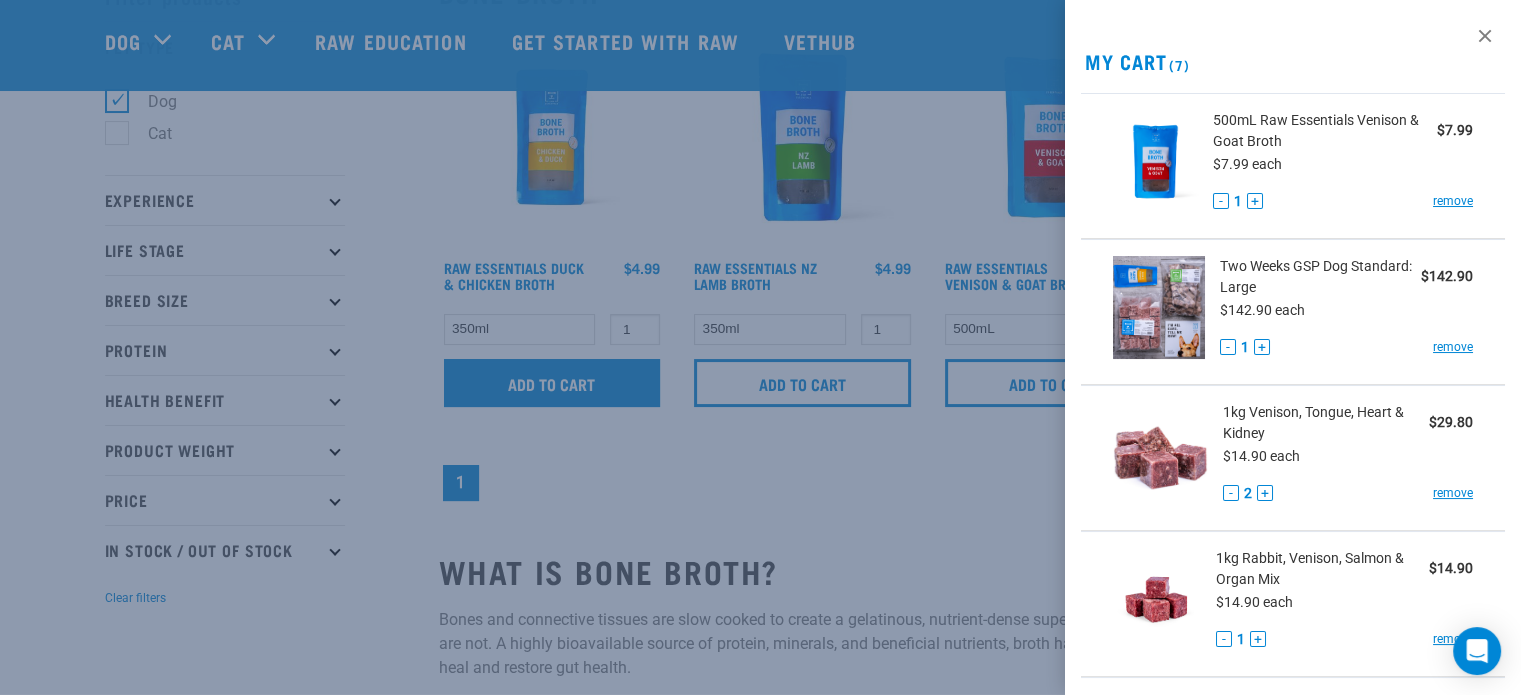 click at bounding box center [760, 347] 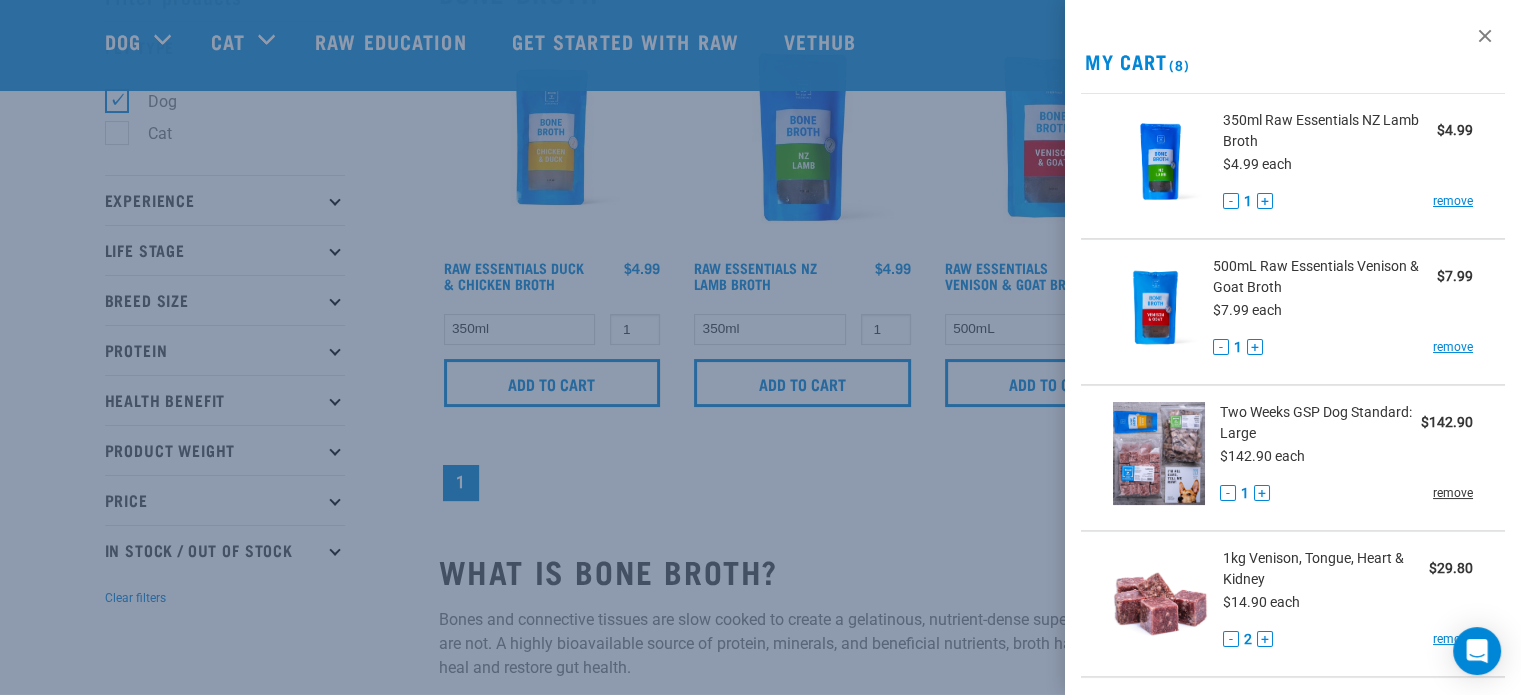 click on "remove" at bounding box center [1453, 493] 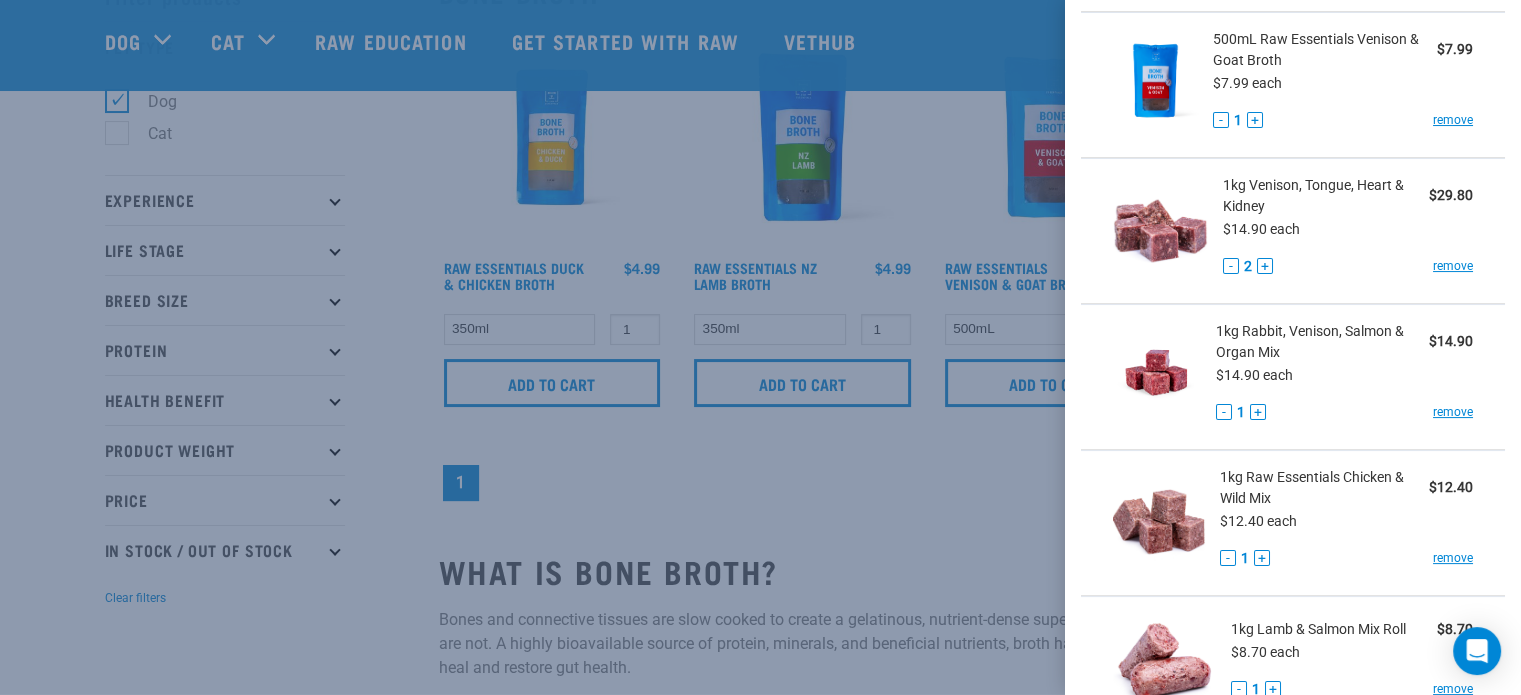 scroll, scrollTop: 195, scrollLeft: 0, axis: vertical 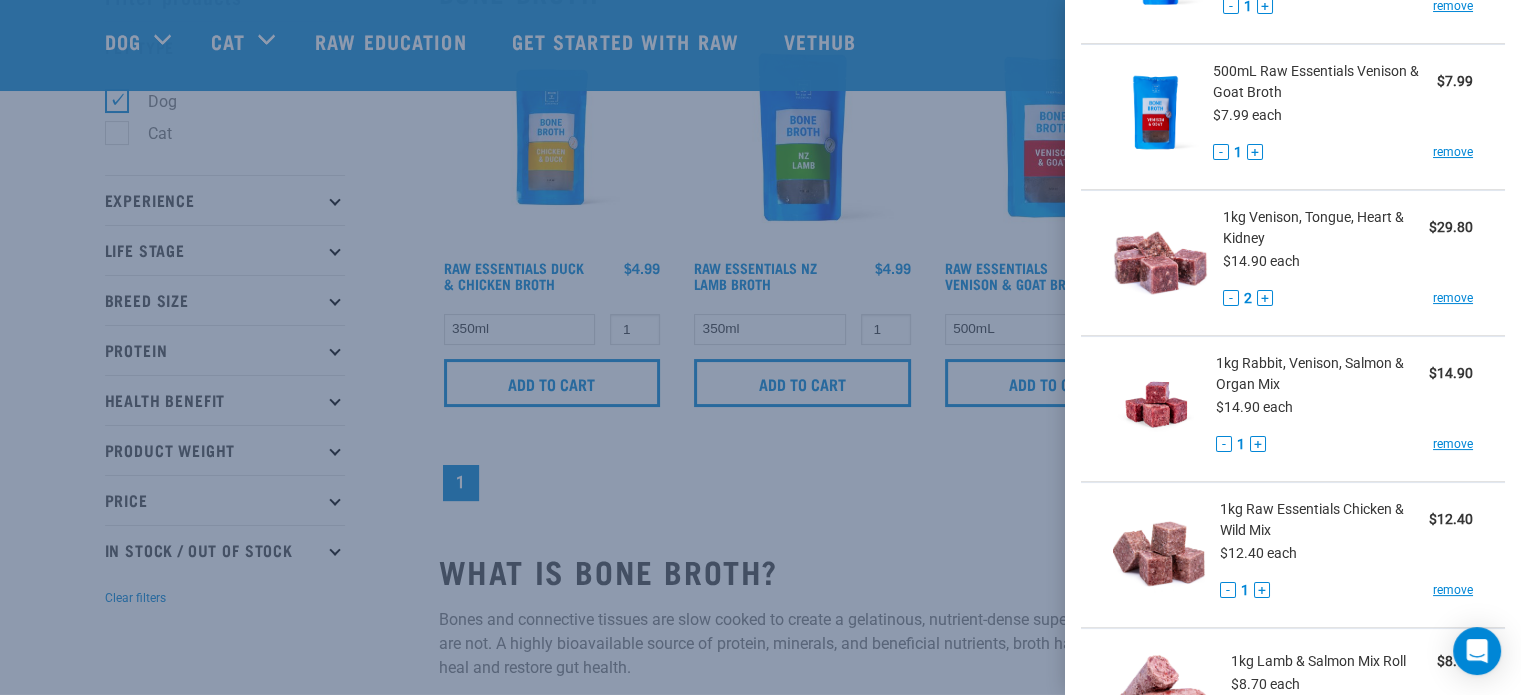 click at bounding box center [760, 347] 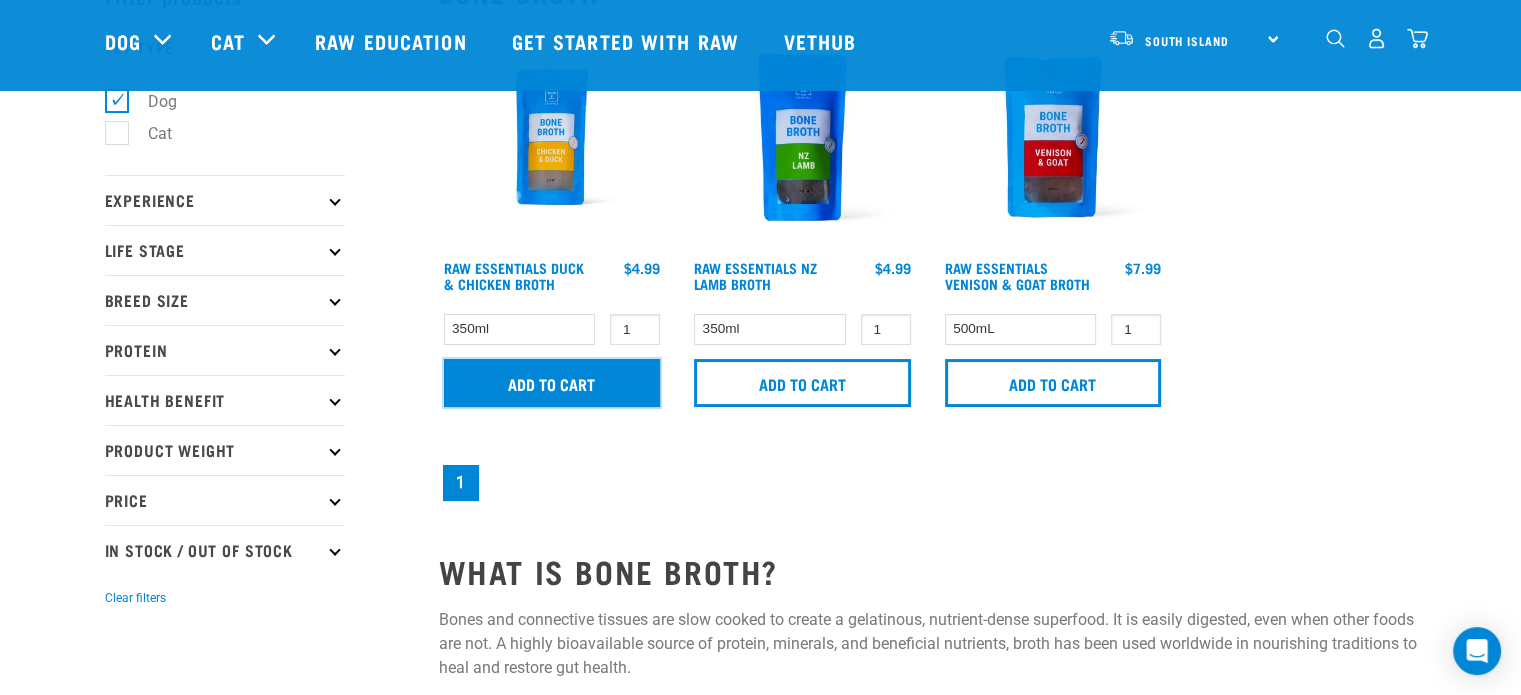 click on "Add to cart" at bounding box center (552, 383) 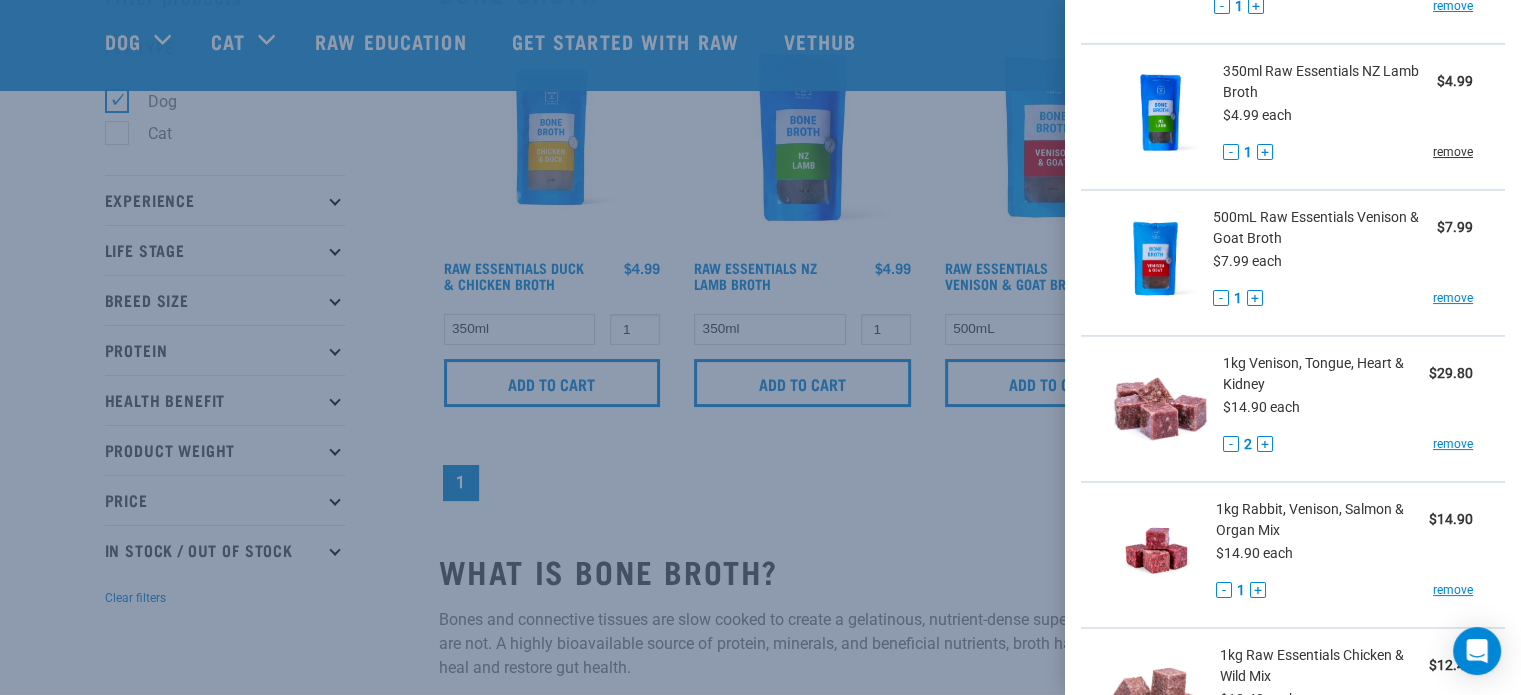 click on "remove" at bounding box center (1453, 152) 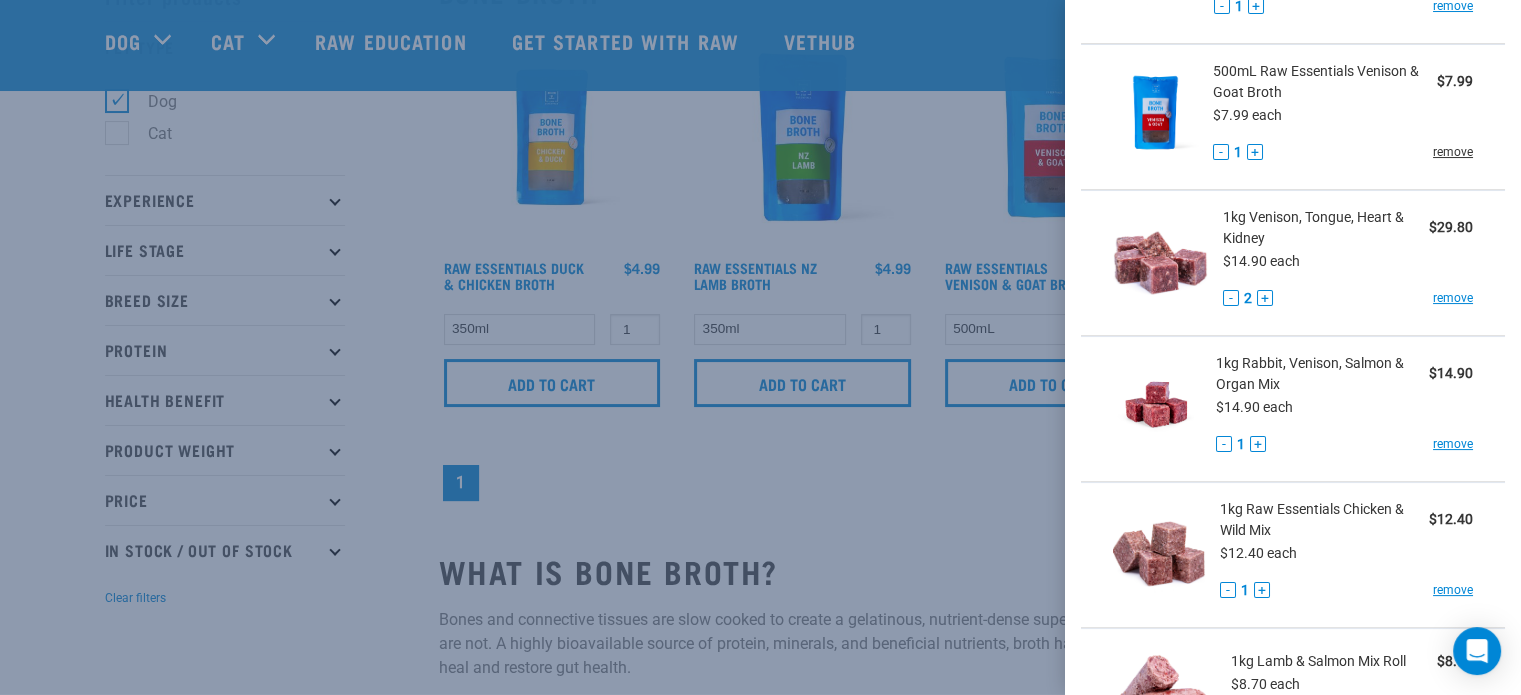 click on "remove" at bounding box center (1453, 152) 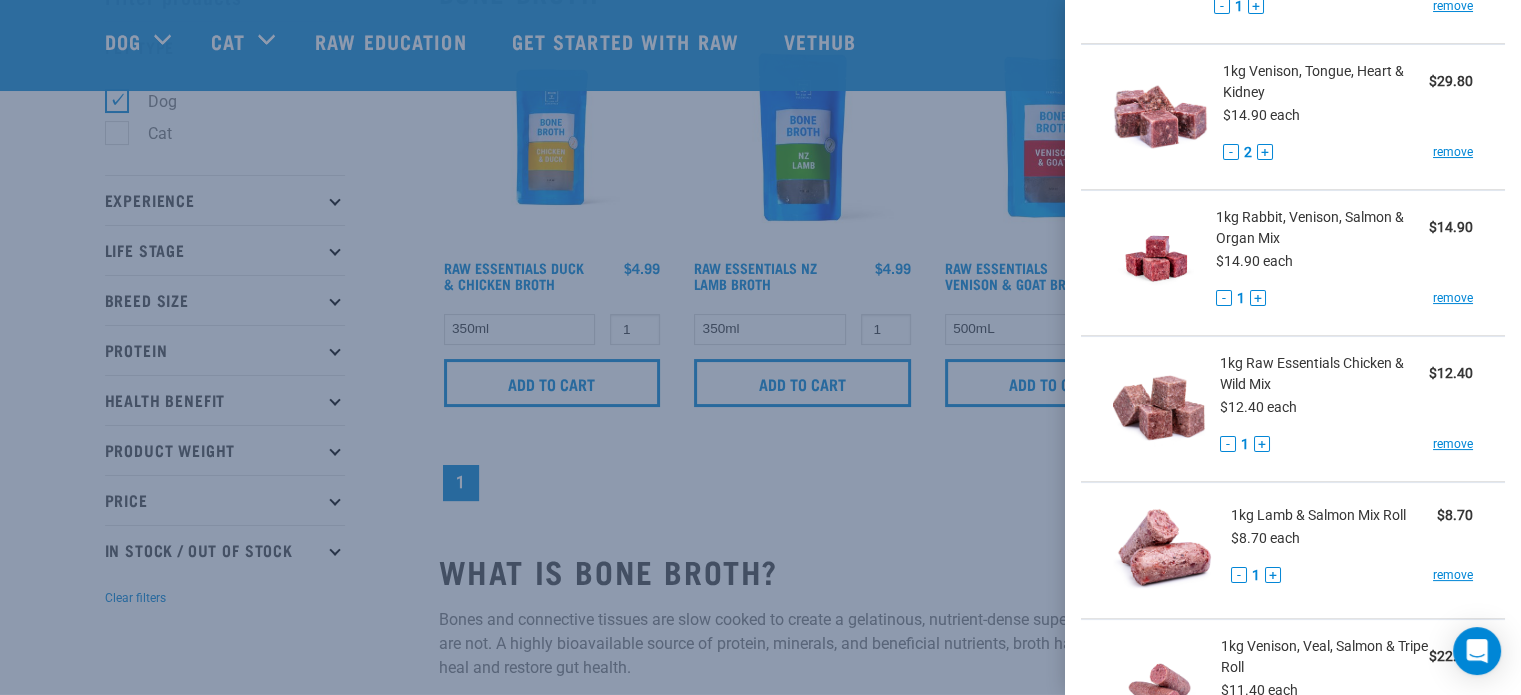 scroll, scrollTop: 0, scrollLeft: 0, axis: both 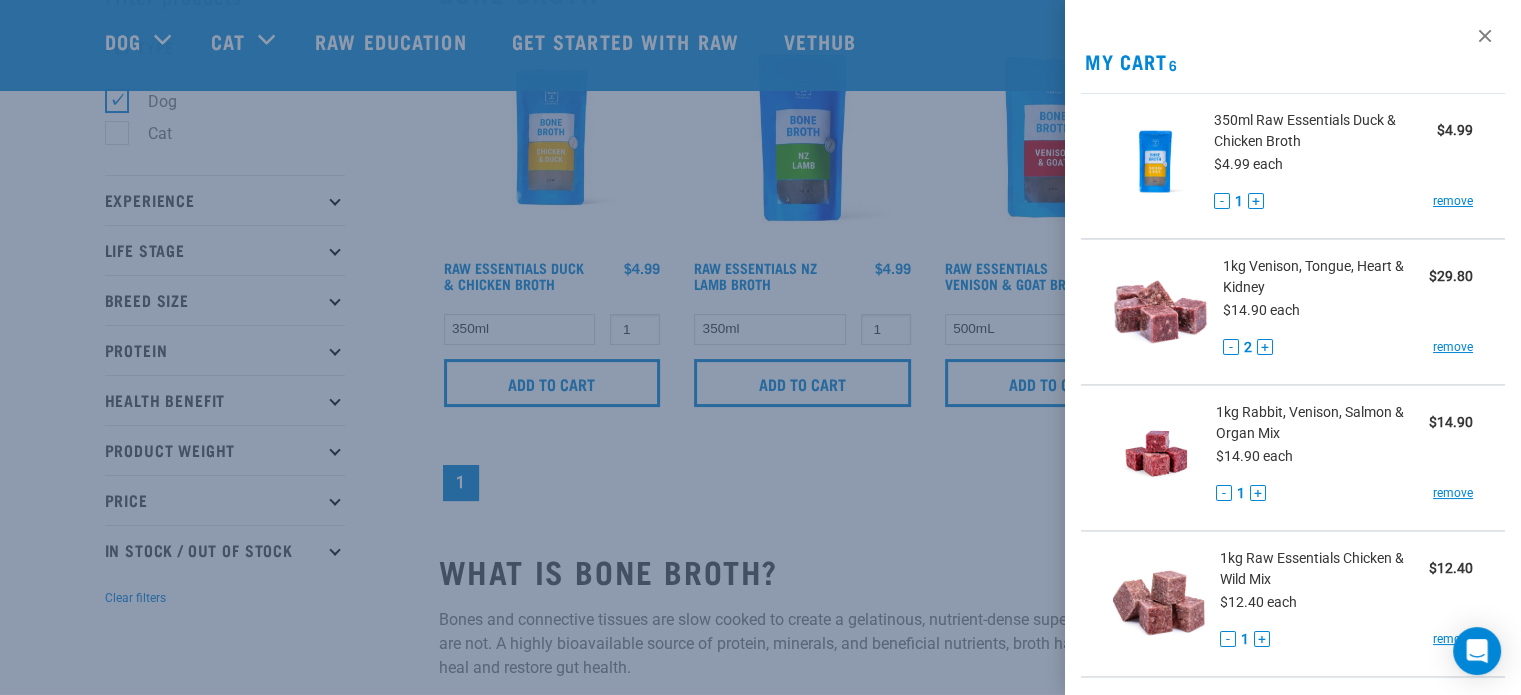 click on "My Cart  6" at bounding box center [1293, 61] 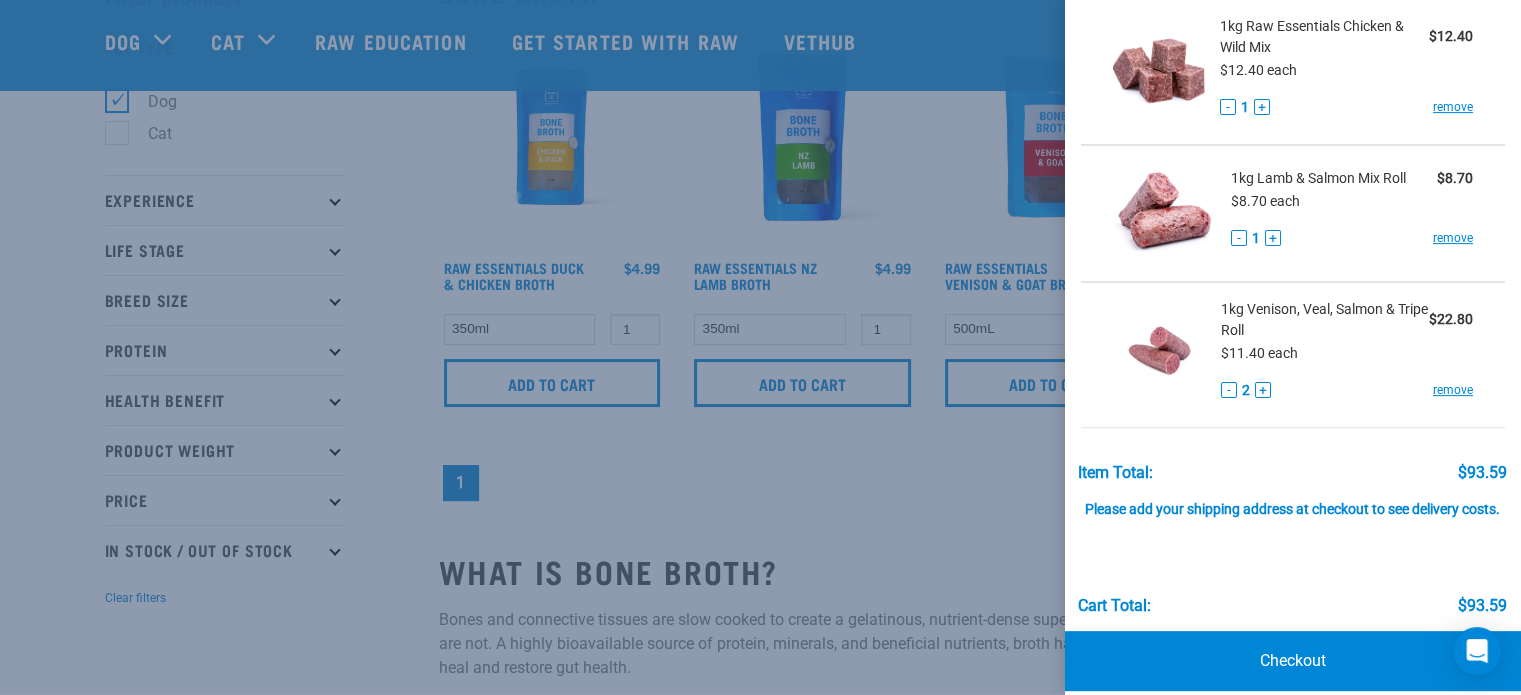 scroll, scrollTop: 565, scrollLeft: 0, axis: vertical 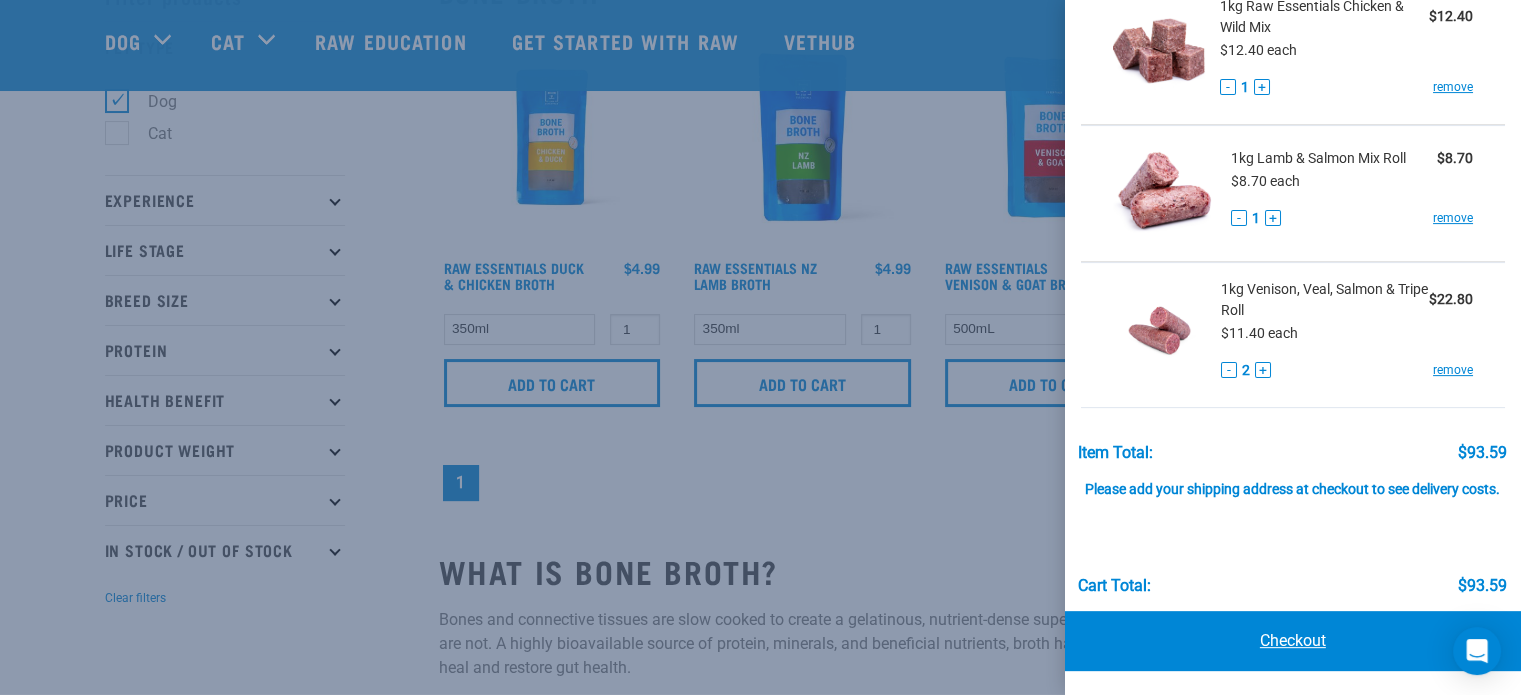 click on "Checkout" at bounding box center (1293, 641) 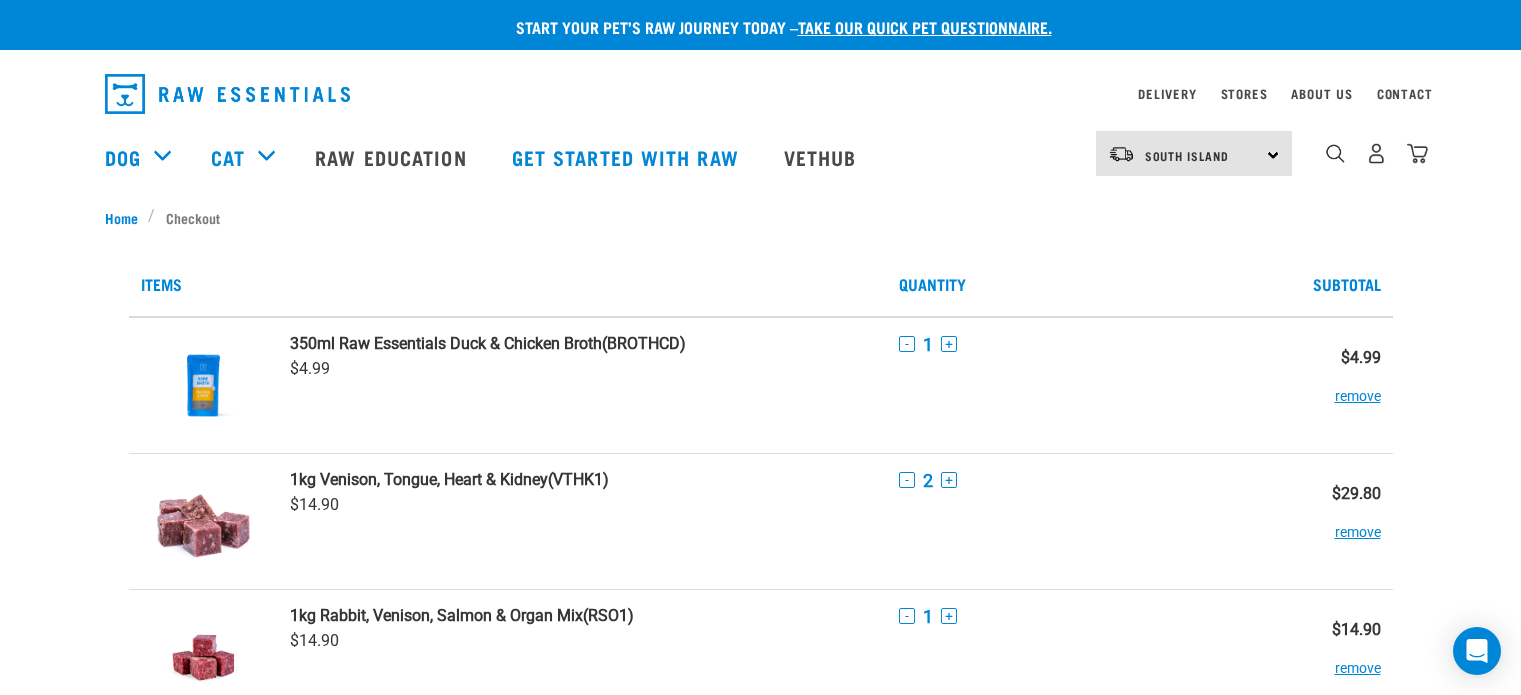 scroll, scrollTop: 0, scrollLeft: 0, axis: both 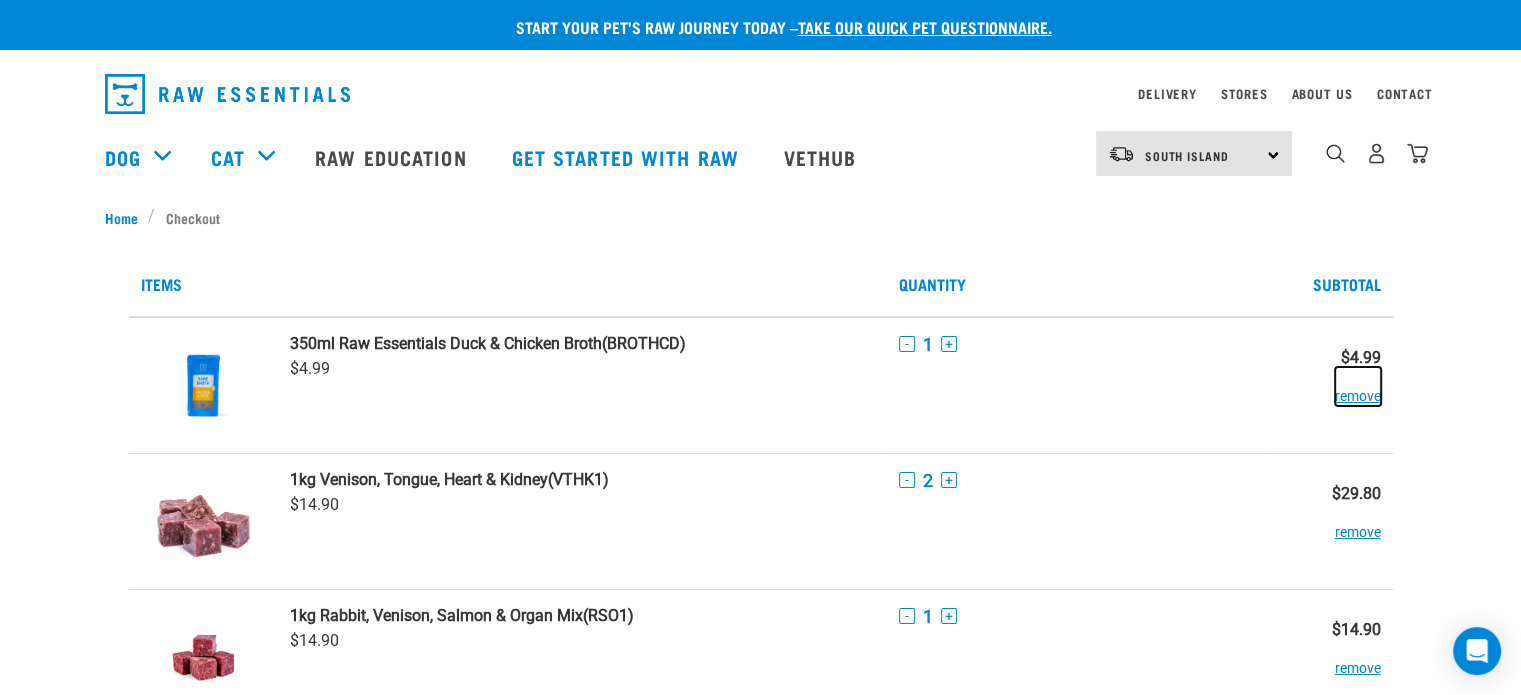 click on "remove" at bounding box center [1358, 386] 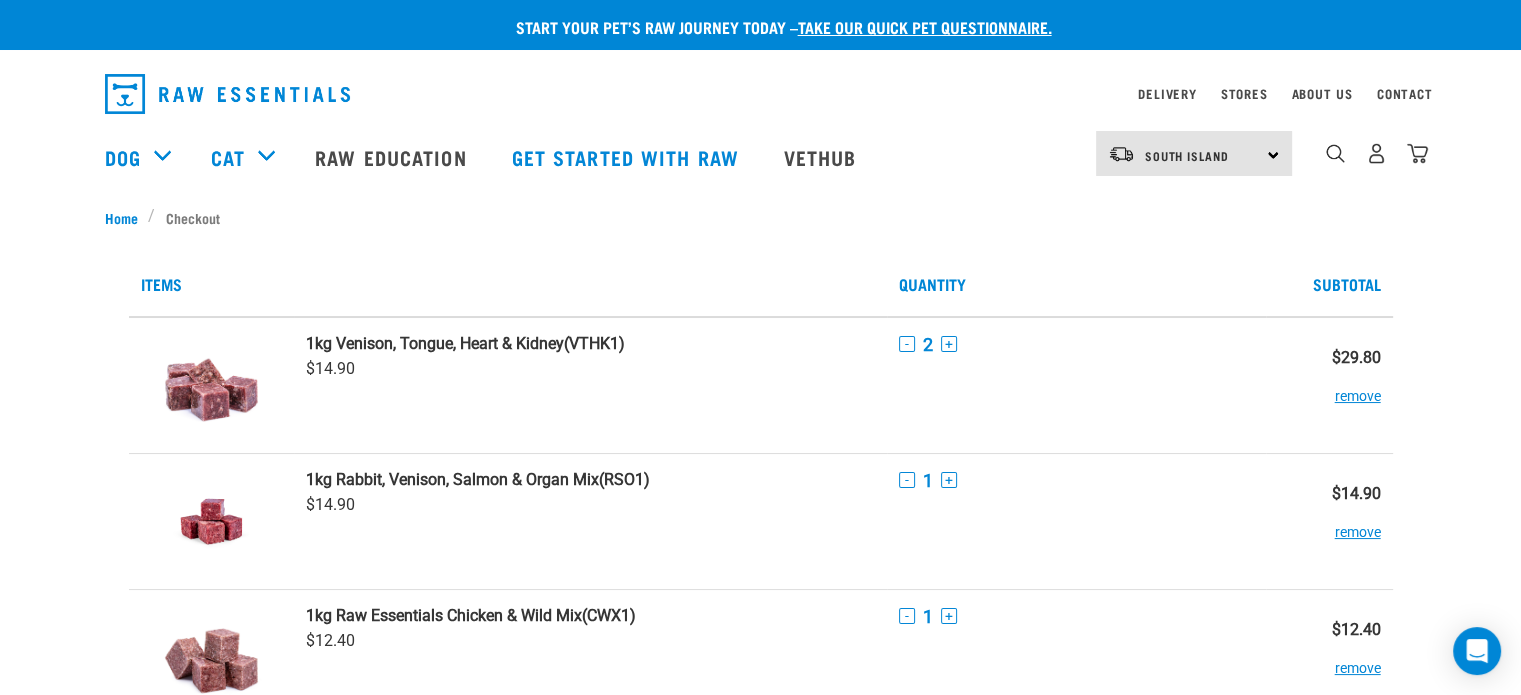 scroll, scrollTop: 0, scrollLeft: 0, axis: both 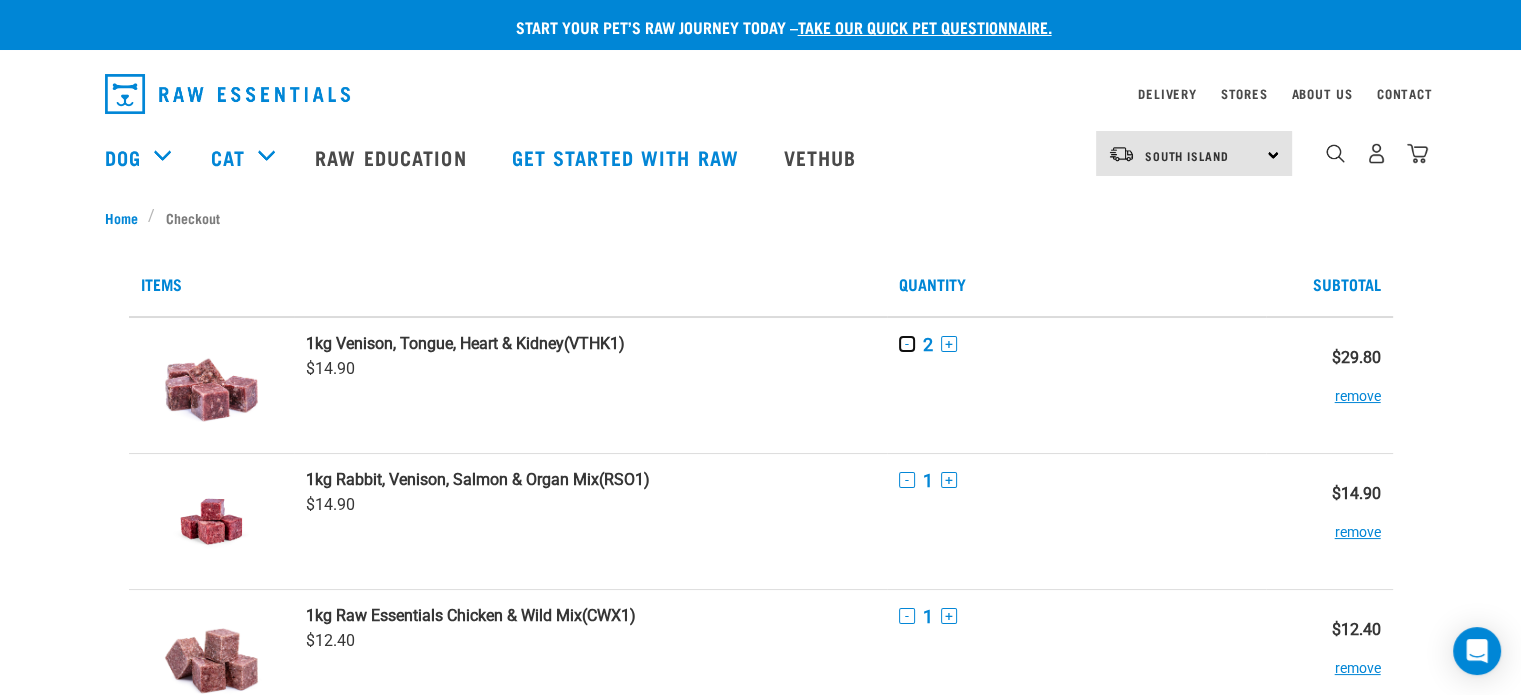 click on "-" at bounding box center (907, 344) 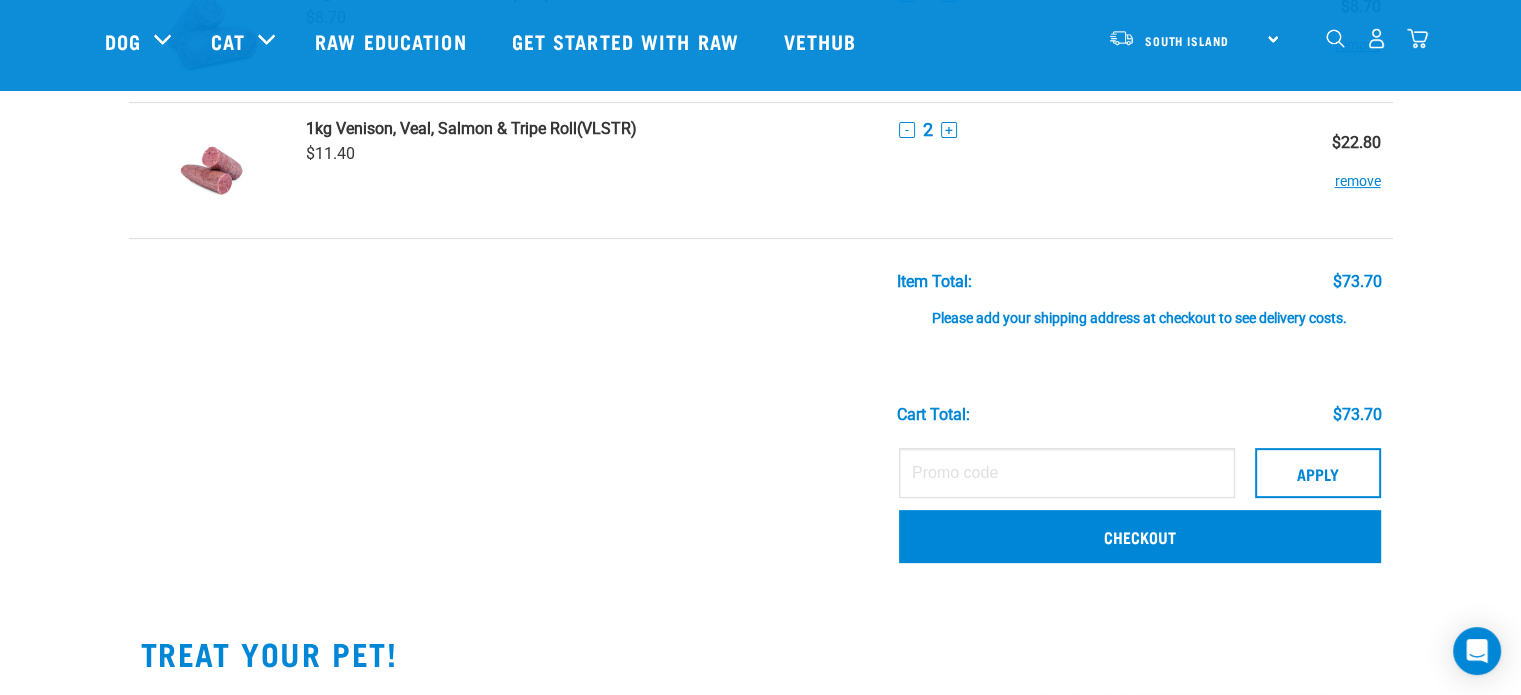 scroll, scrollTop: 635, scrollLeft: 0, axis: vertical 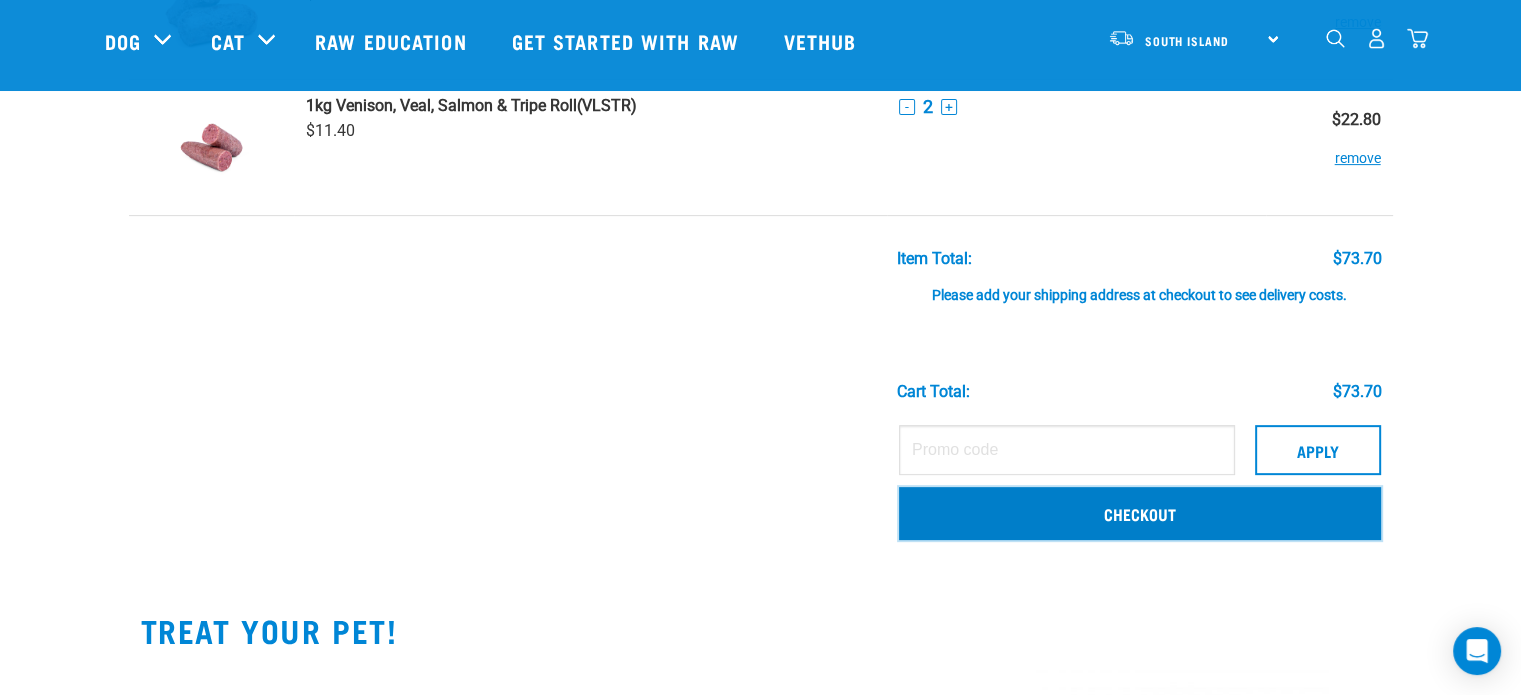 click on "Checkout" at bounding box center [1140, 513] 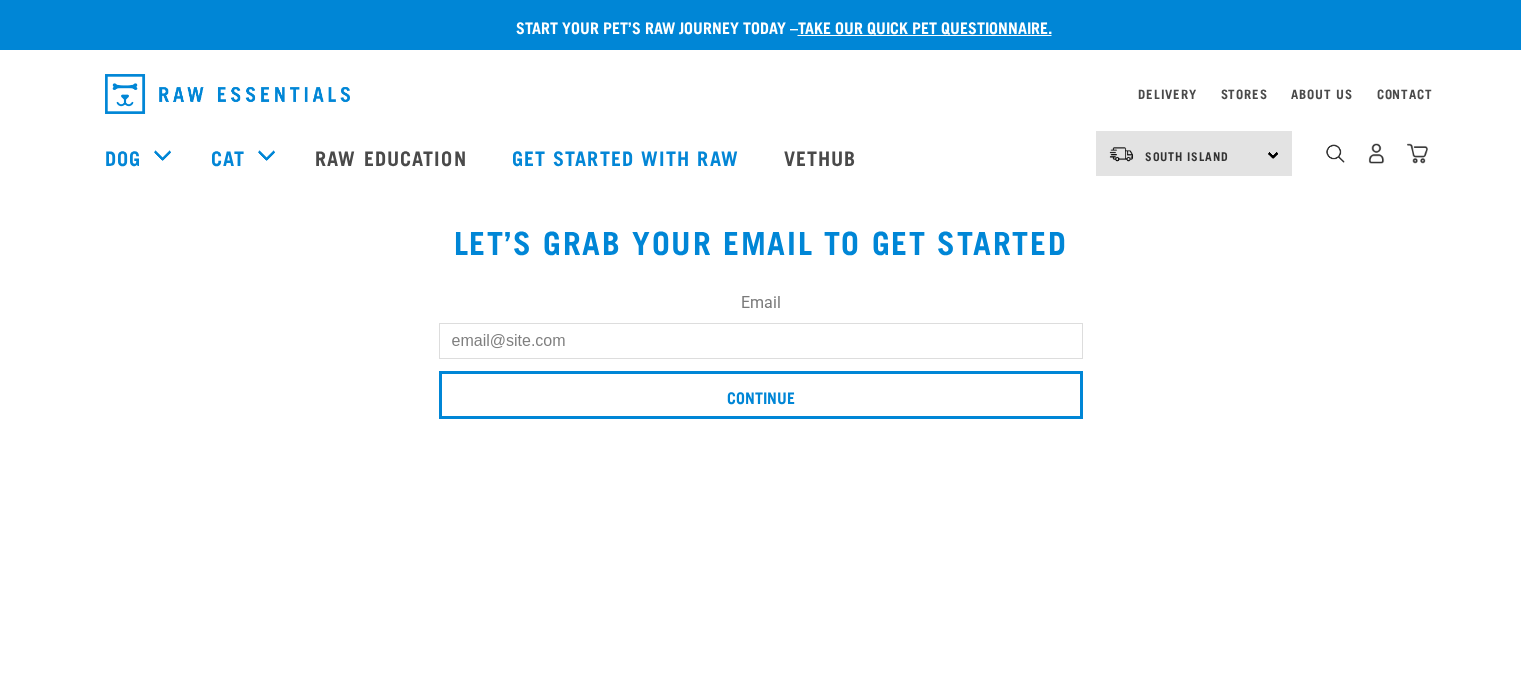 scroll, scrollTop: 0, scrollLeft: 0, axis: both 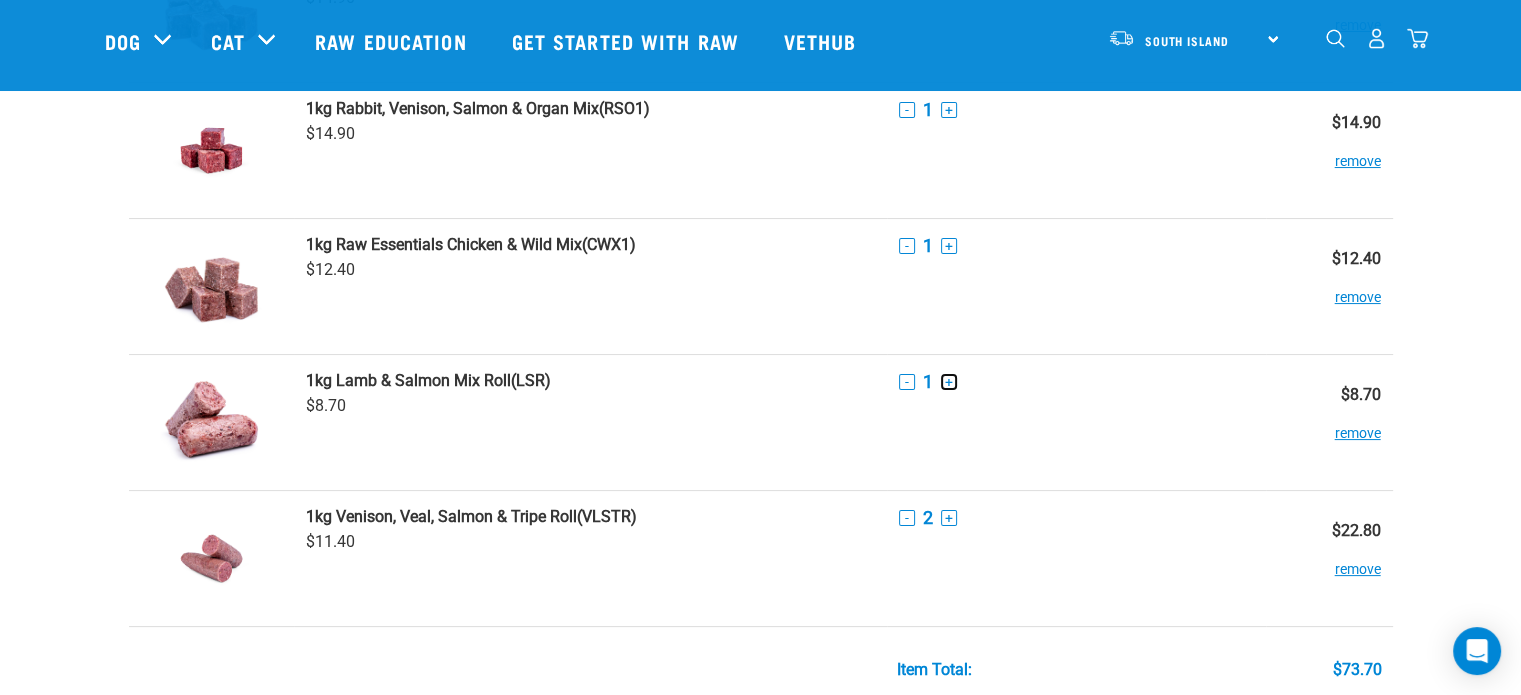 click on "+" at bounding box center [949, 382] 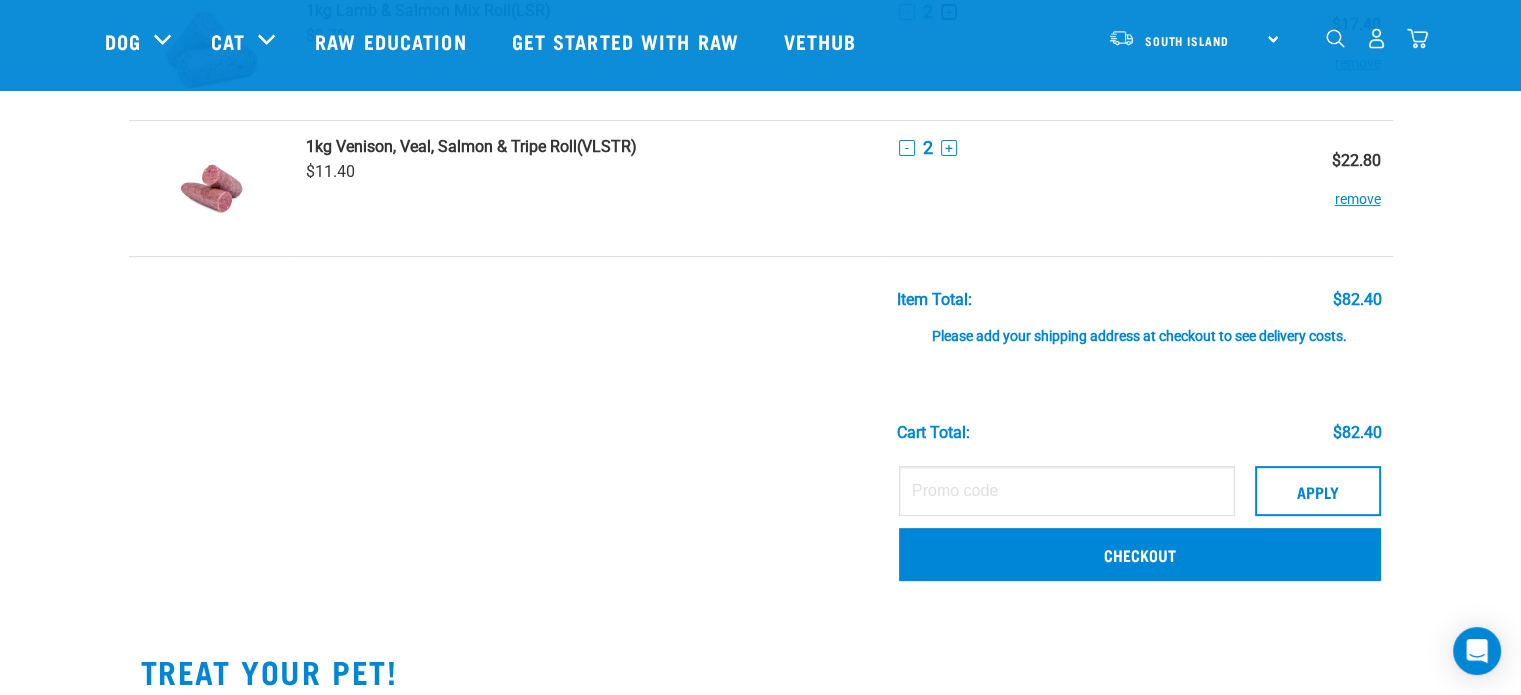 scroll, scrollTop: 600, scrollLeft: 0, axis: vertical 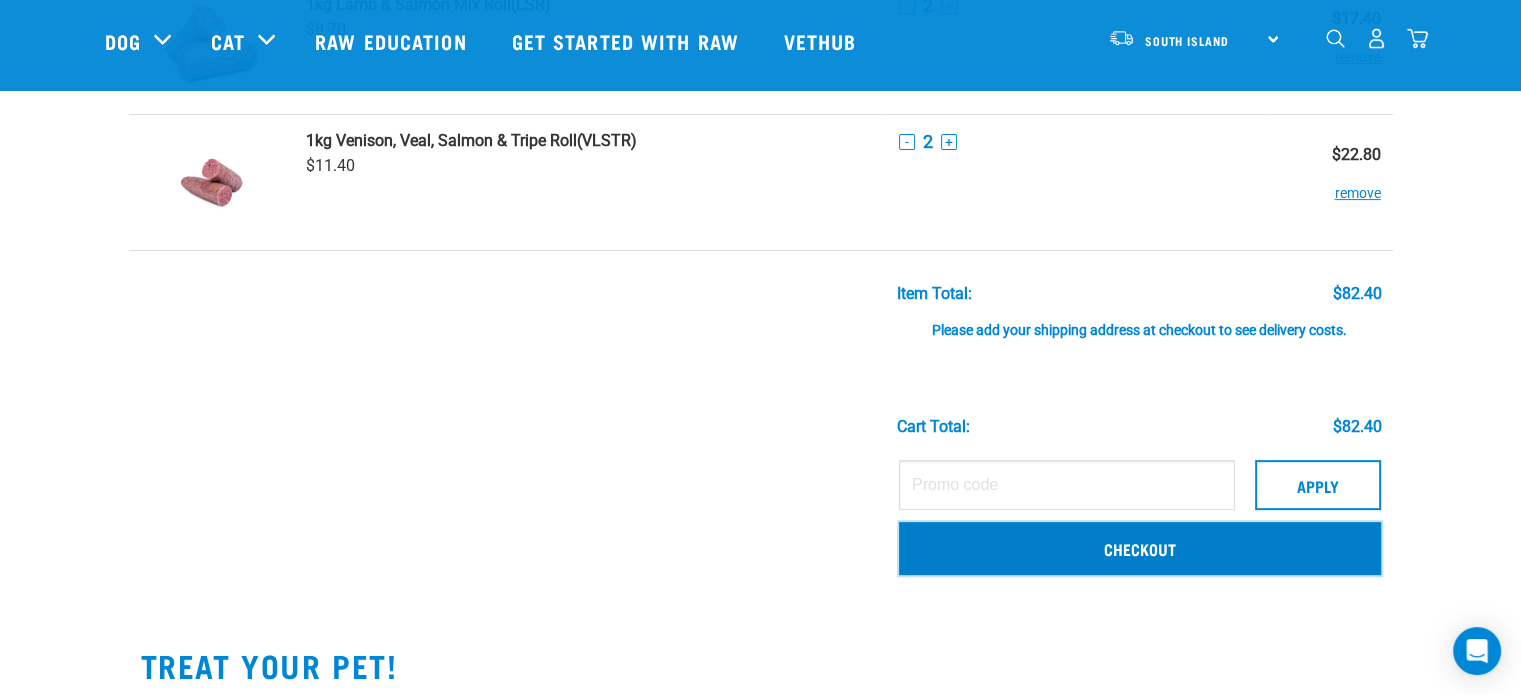 click on "Checkout" at bounding box center [1140, 548] 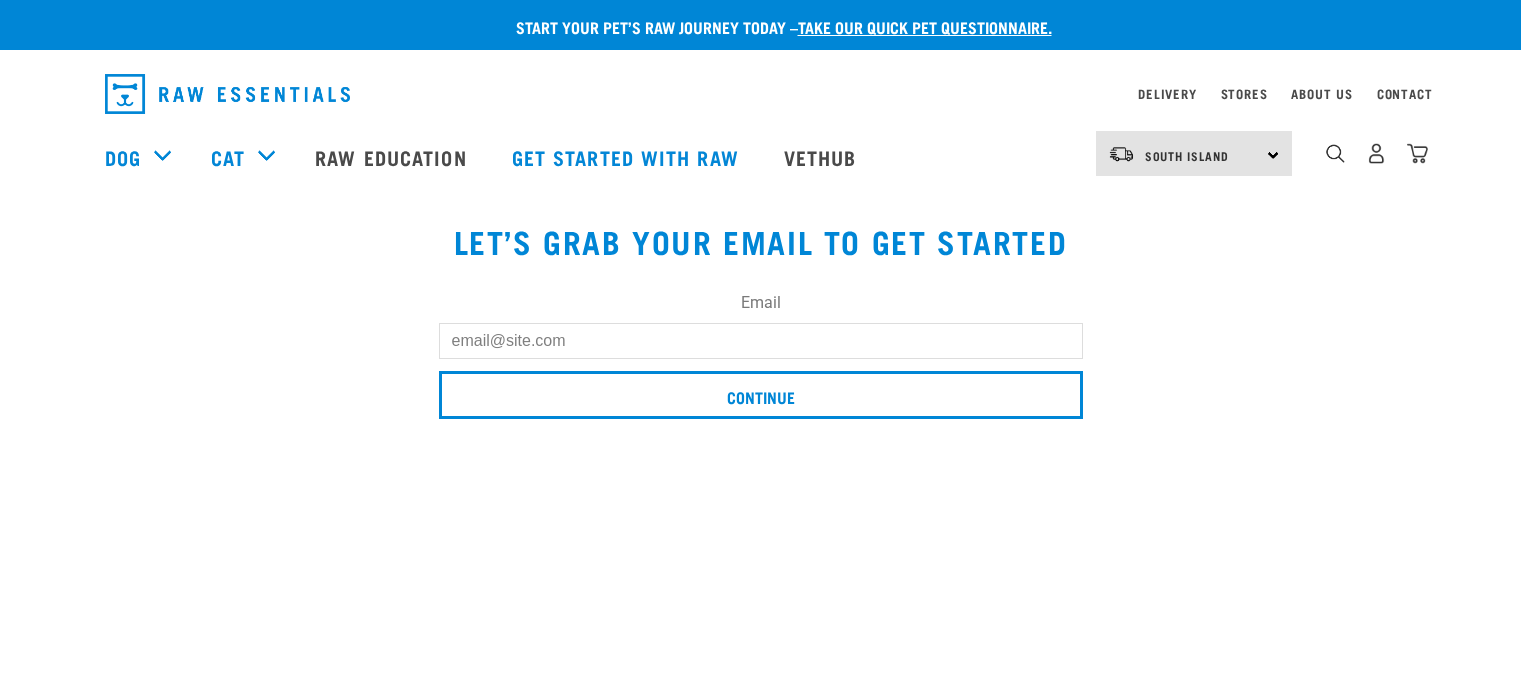 scroll, scrollTop: 0, scrollLeft: 0, axis: both 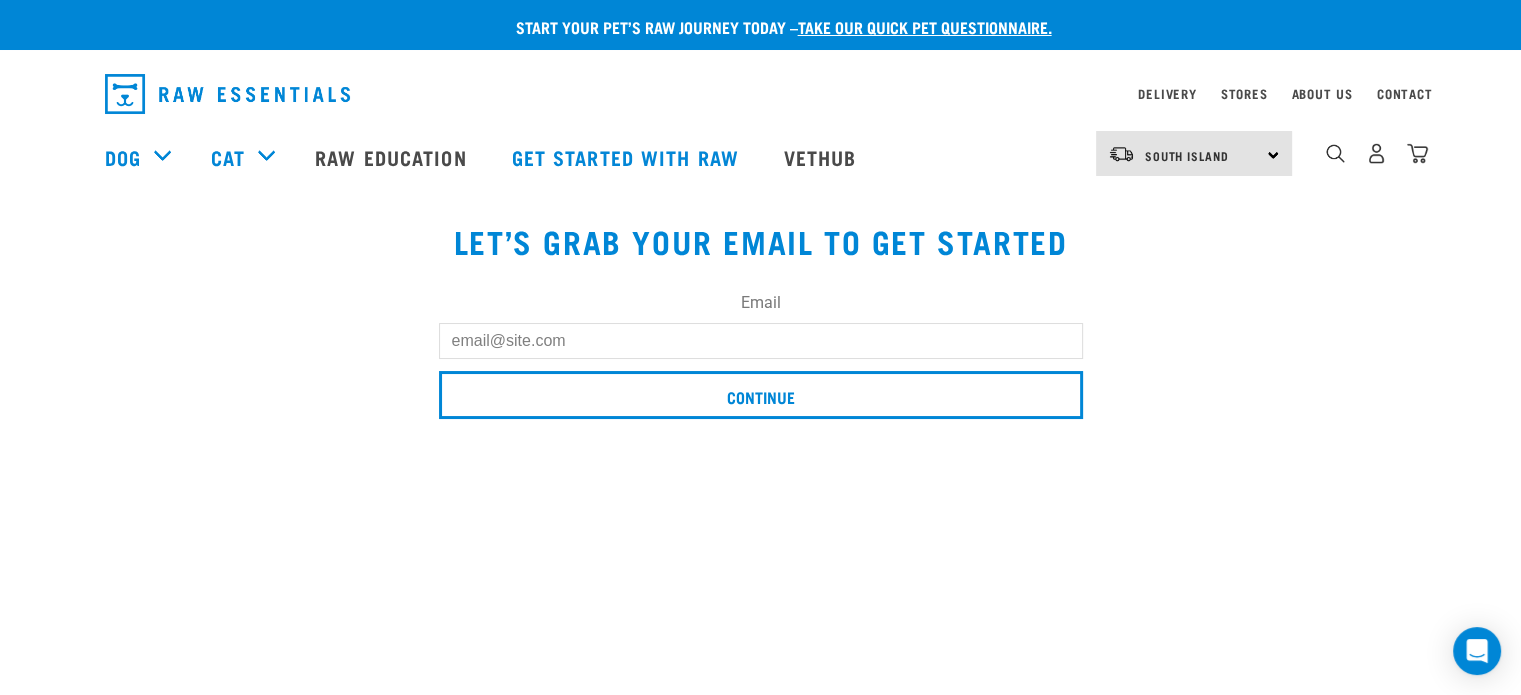 click on "Email" at bounding box center (761, 341) 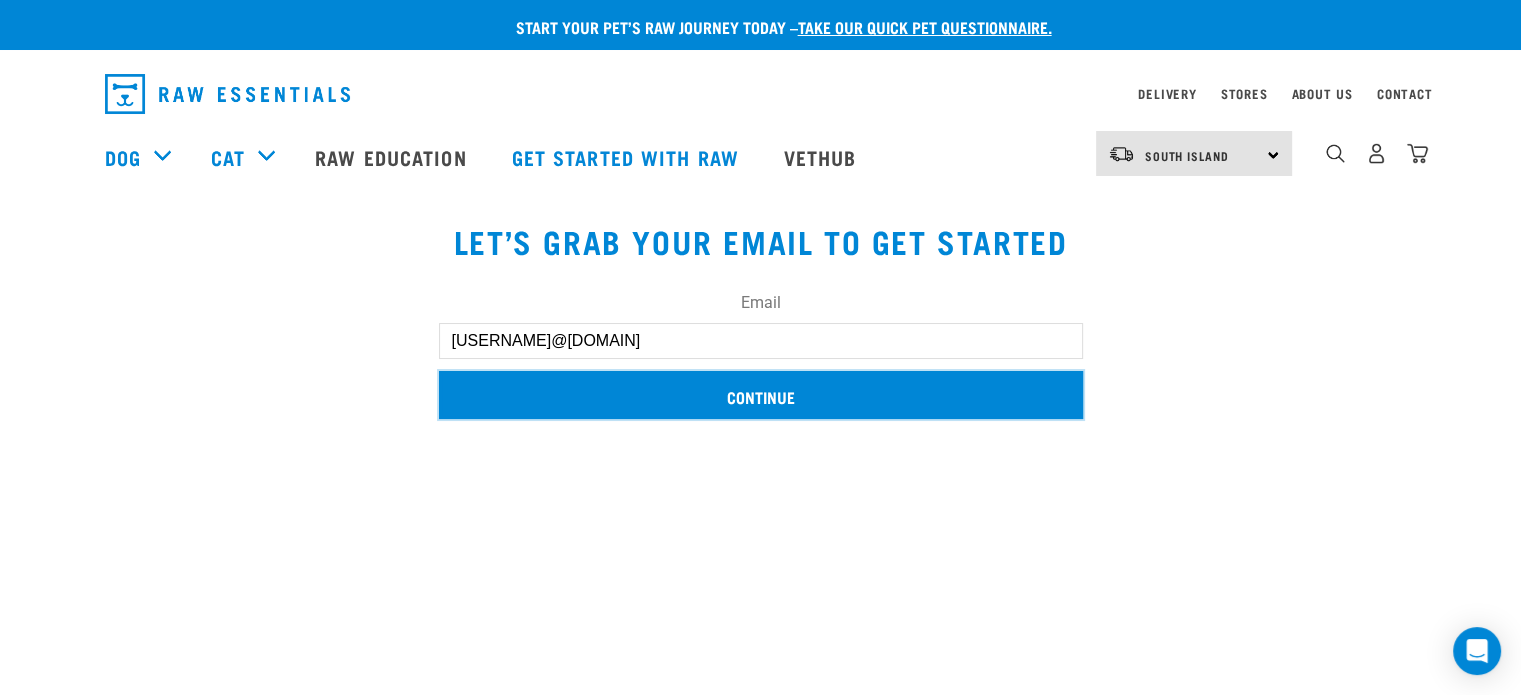 click on "Continue" at bounding box center [761, 395] 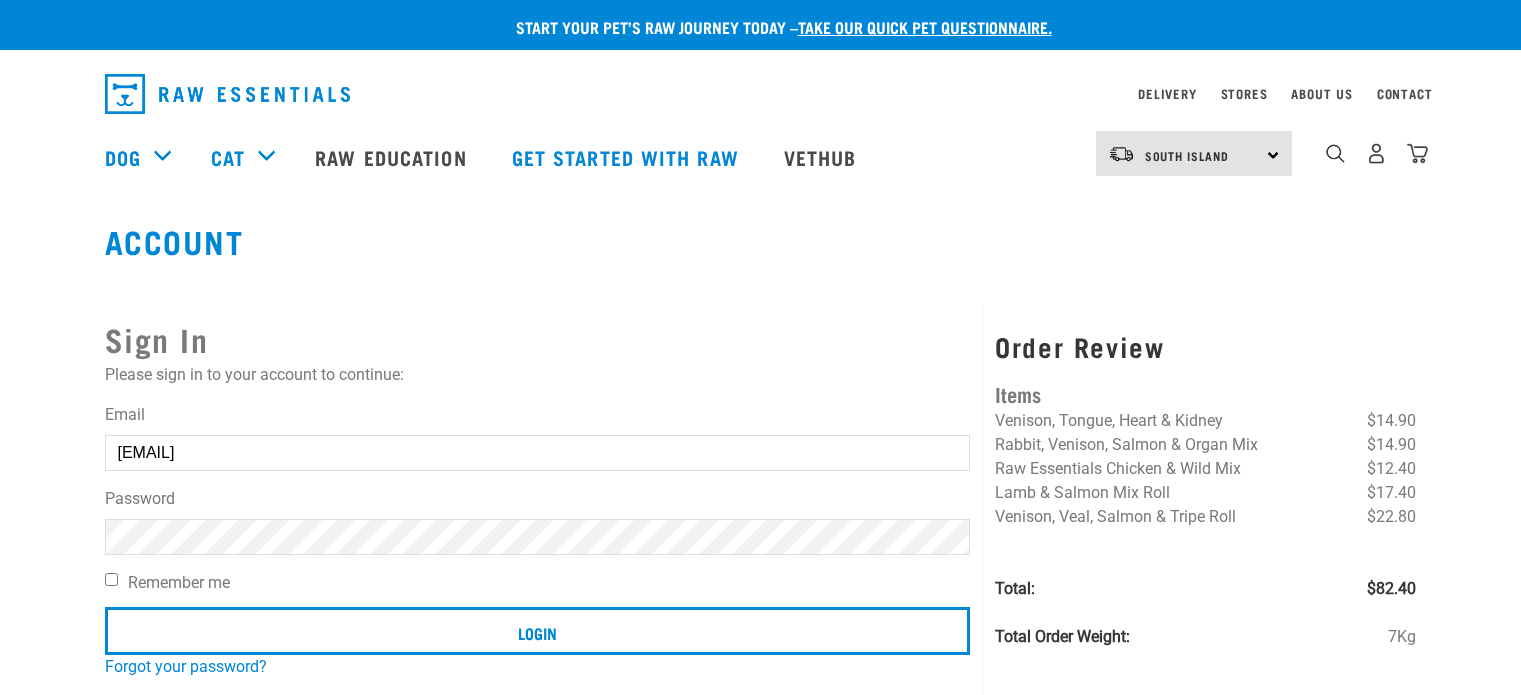 scroll, scrollTop: 0, scrollLeft: 0, axis: both 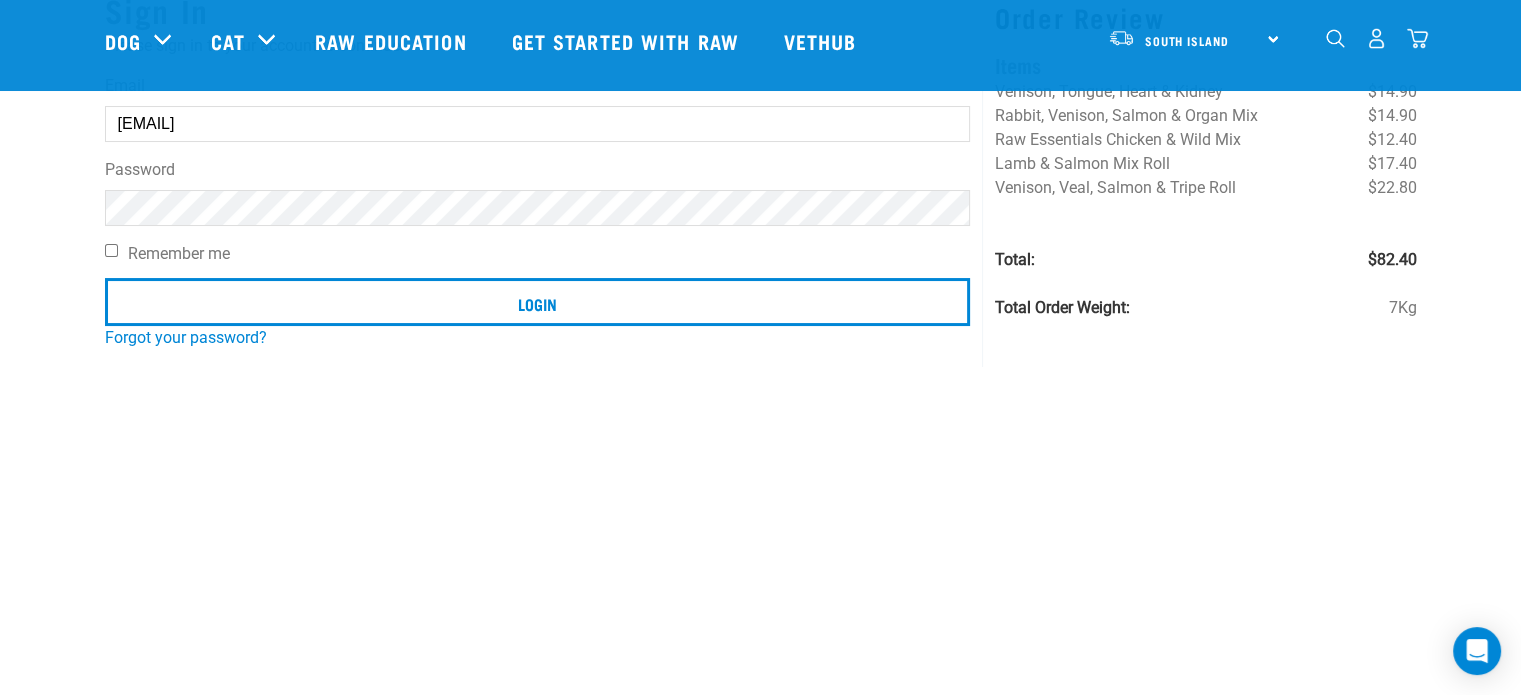 click on "Login" at bounding box center (538, 302) 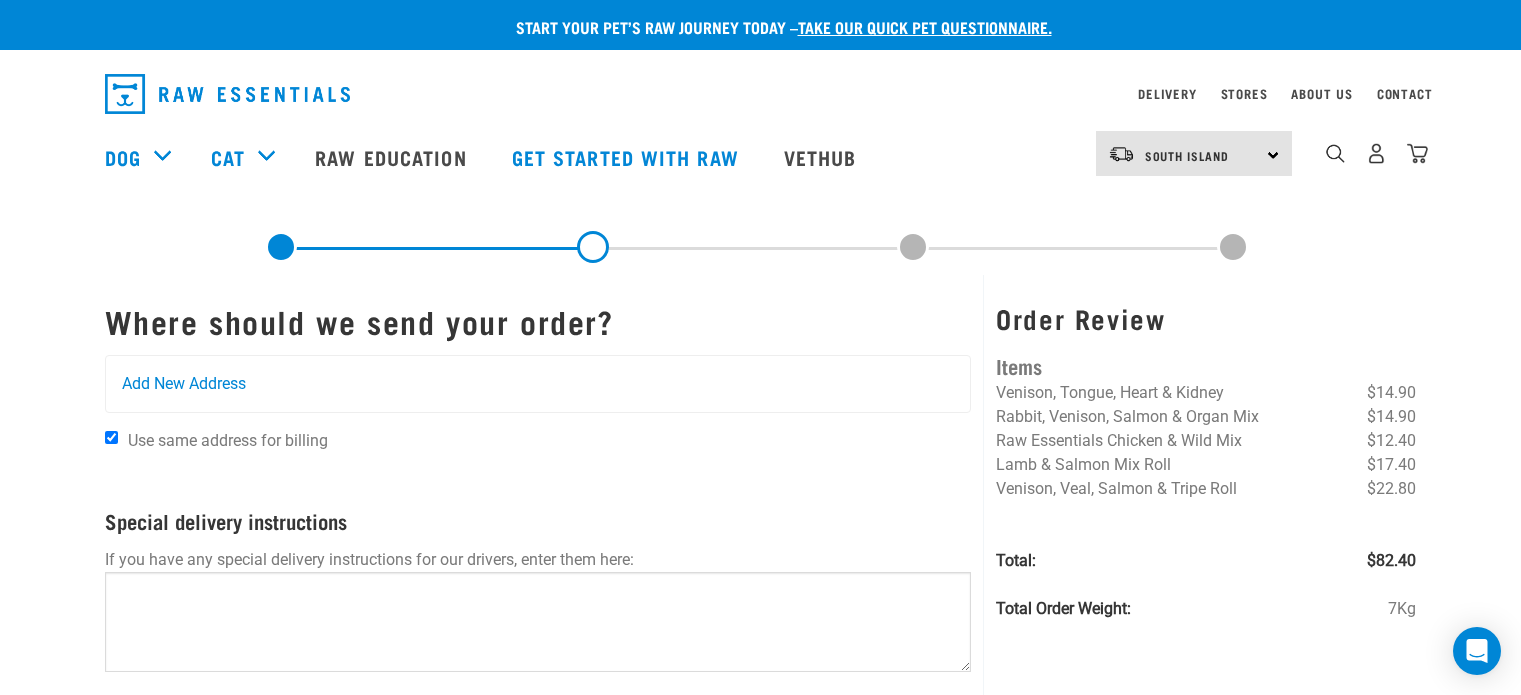 scroll, scrollTop: 0, scrollLeft: 0, axis: both 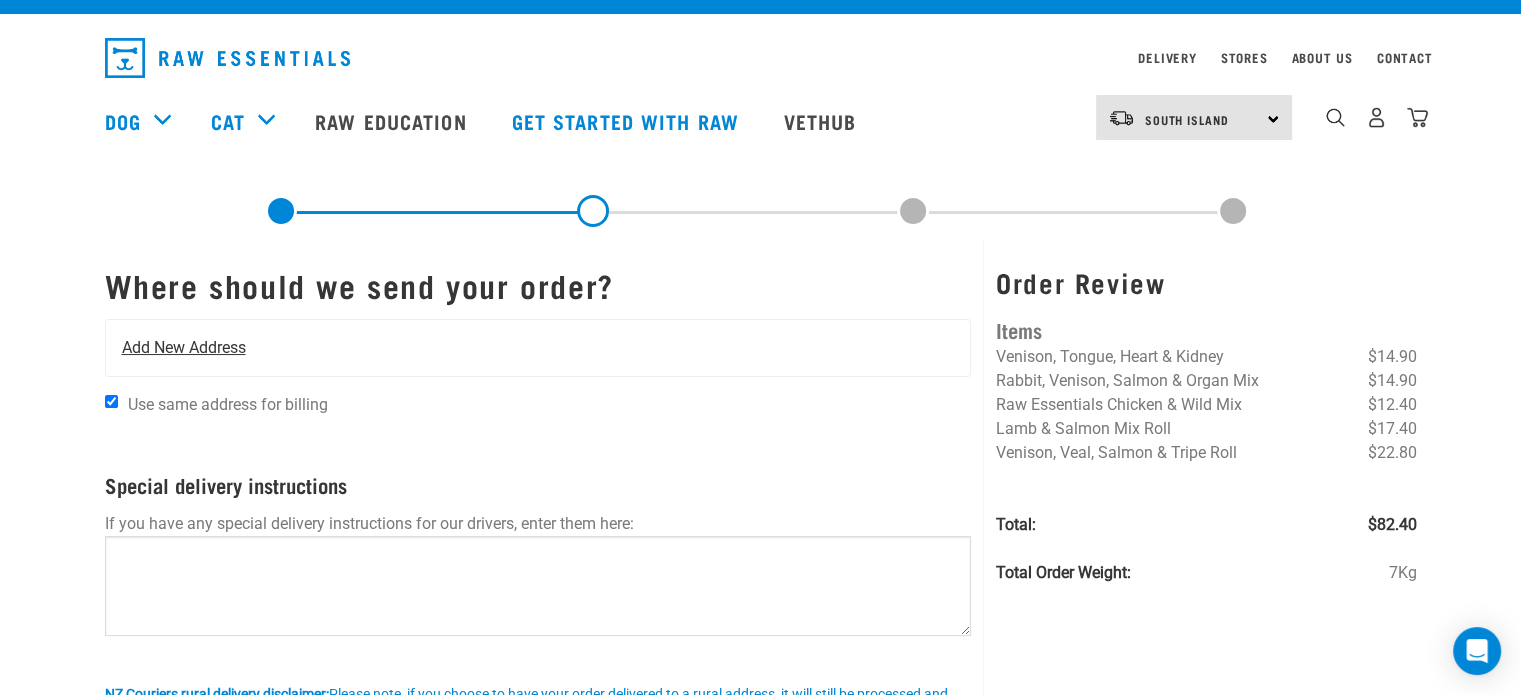 click on "Add New Address" at bounding box center (184, 348) 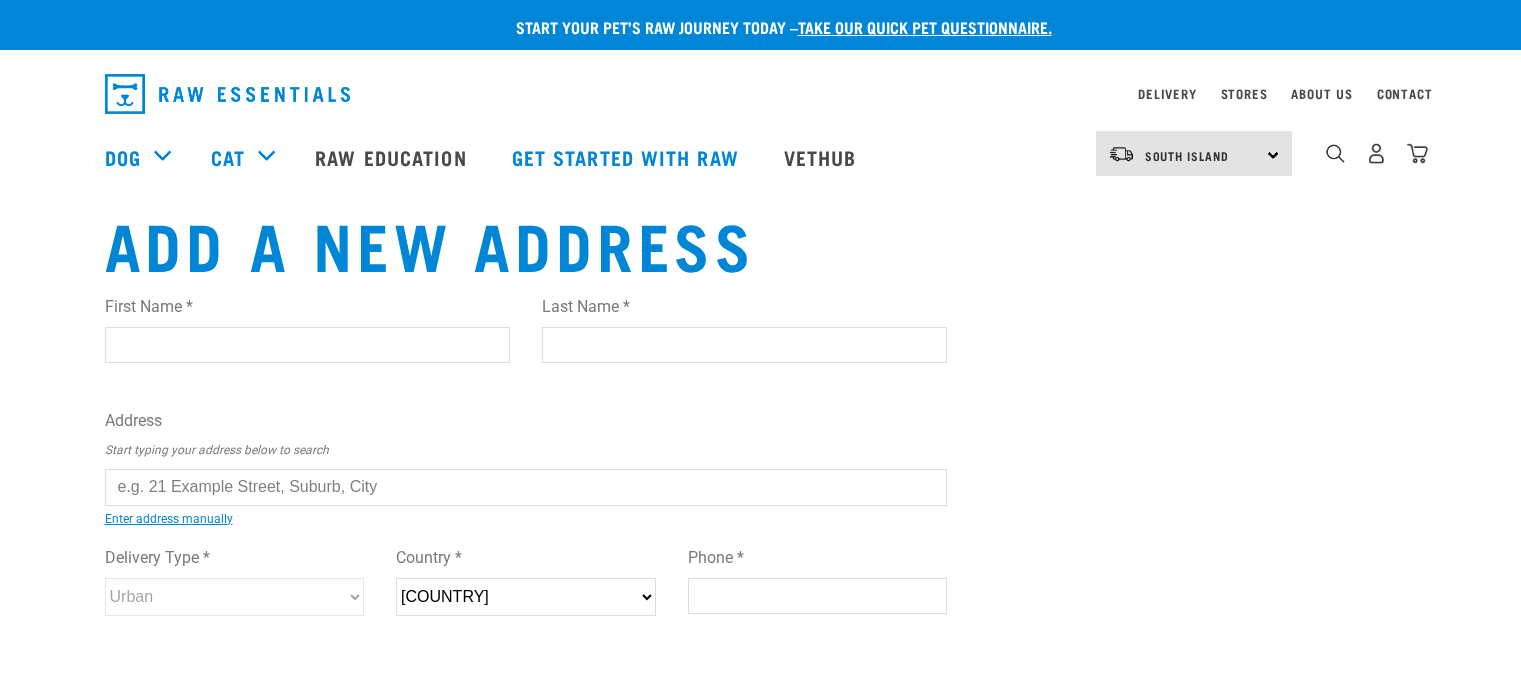 scroll, scrollTop: 0, scrollLeft: 0, axis: both 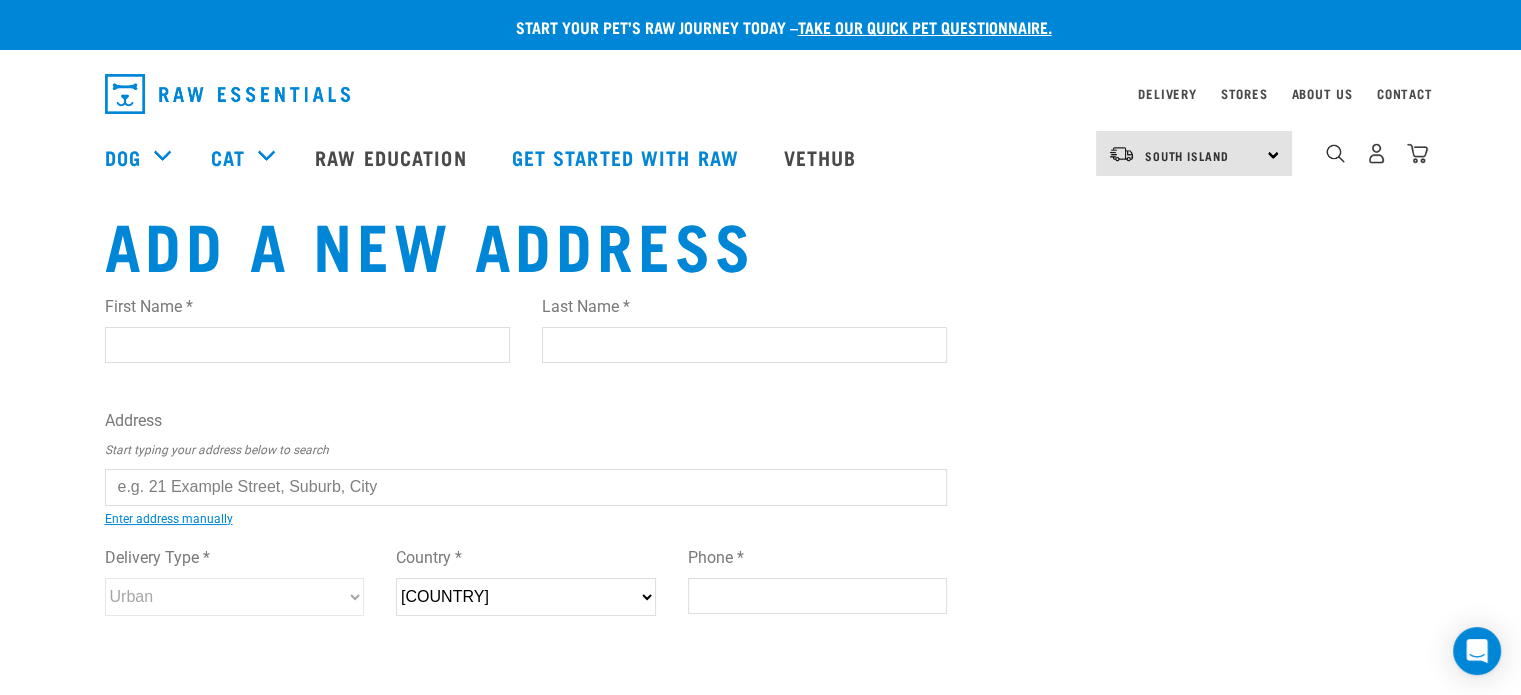 drag, startPoint x: 0, startPoint y: 0, endPoint x: 424, endPoint y: 341, distance: 544.1112 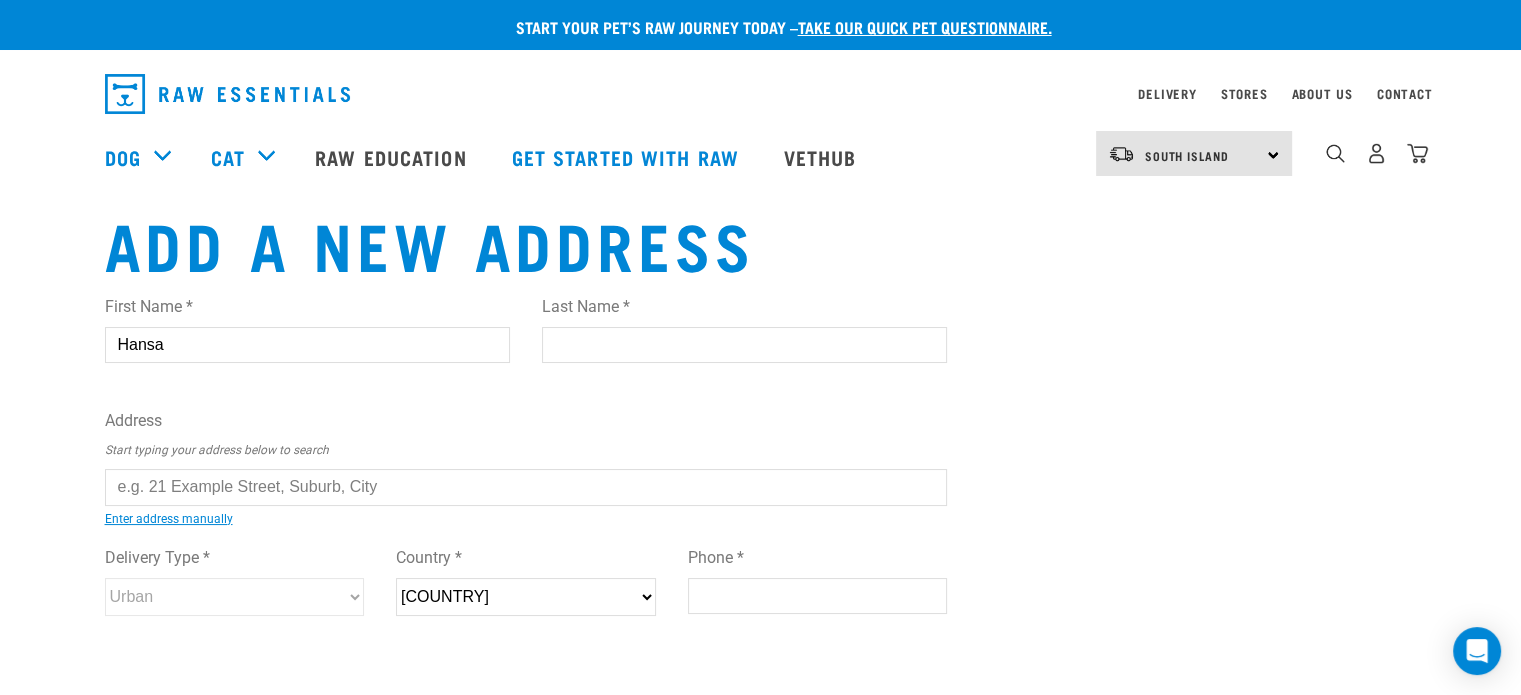 type on "Malhotra" 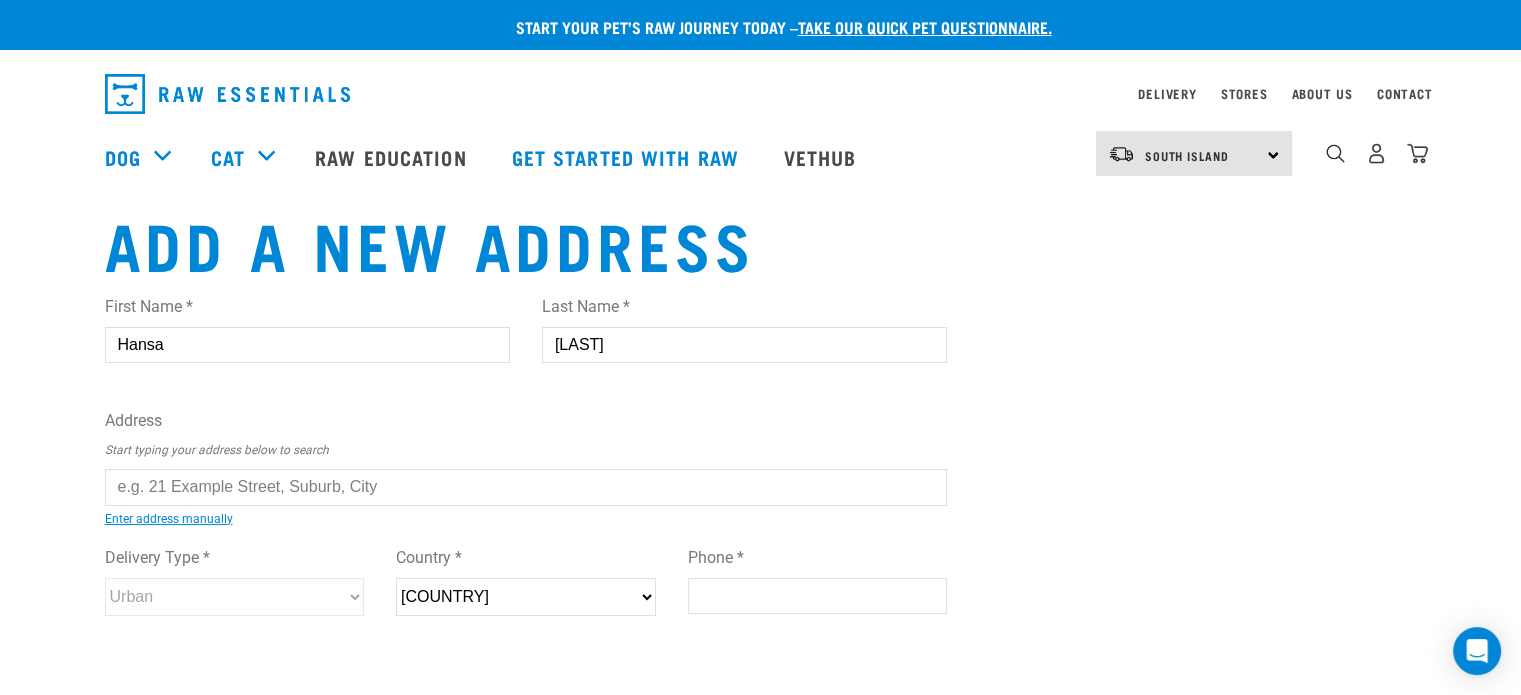 type on "Christchurch" 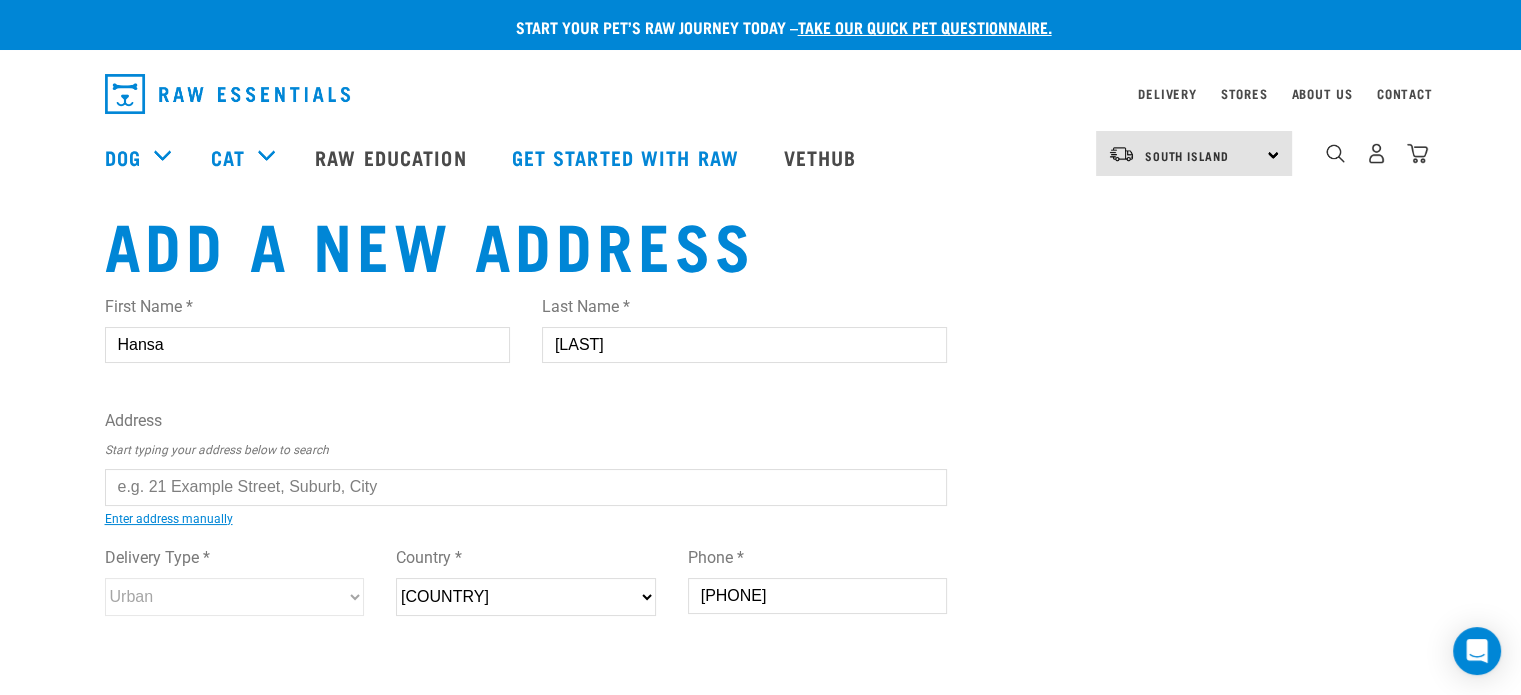 click at bounding box center [526, 487] 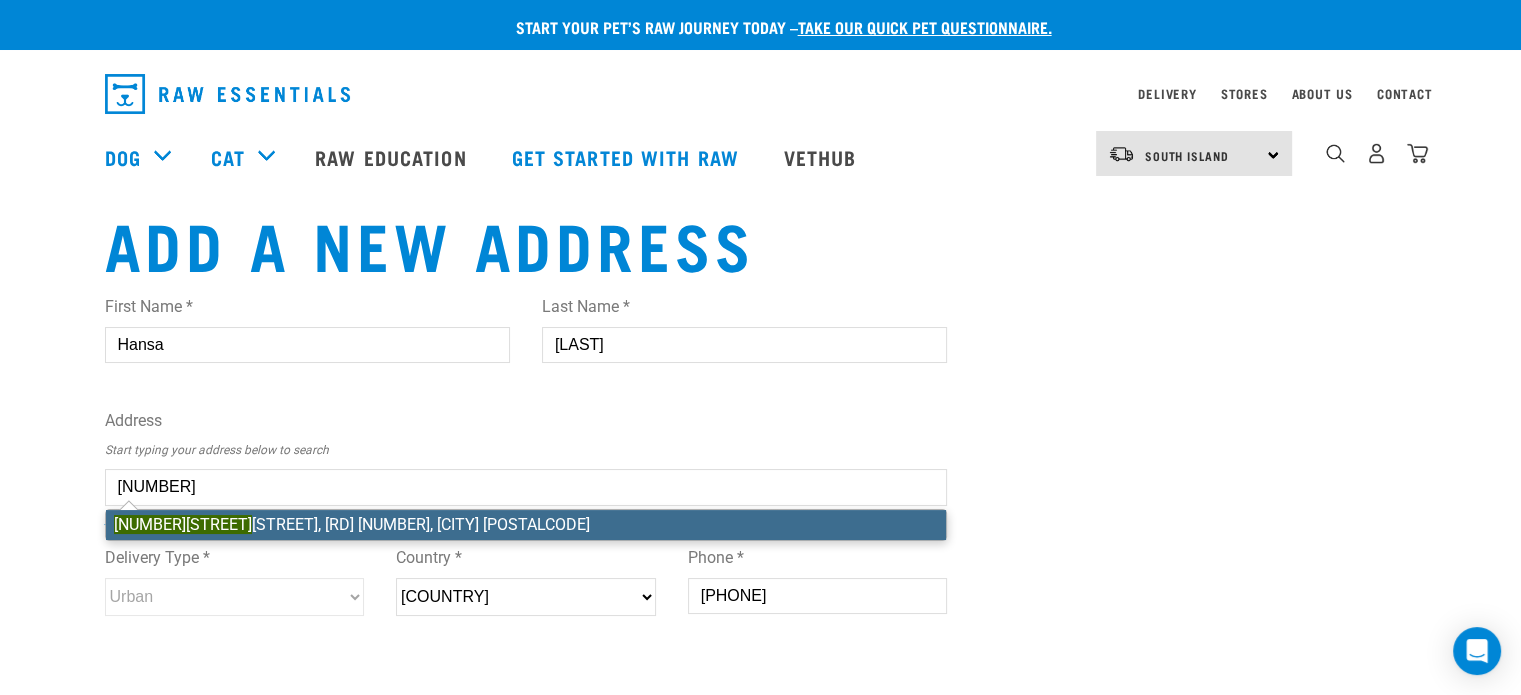 click on "First Name *
Hansa
Last Name *
Malhotra
Address
Start typing your address below to search
4060058 114A Mcqu eens Valley Road, RD 2, Christchurch 7672 114A Mcqueens Valley Road, RD 2, Christchurch 7672
Enter address manually
Address 1 *
114A McQueens Valley Road
Address 2
Suburb
City * Christchurch Region *" at bounding box center [526, 474] 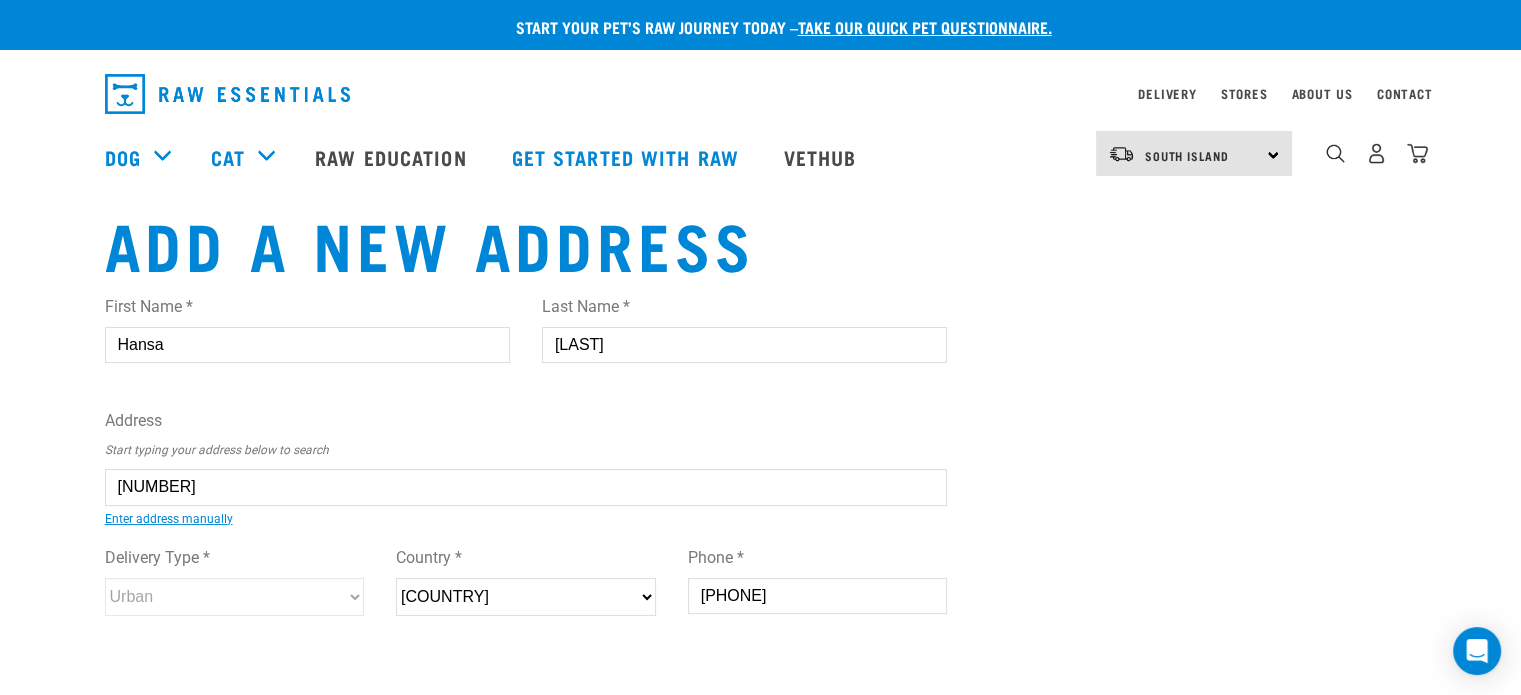 type on "114A Mcqueens Valley Road, RD 2, Christchurch 7672" 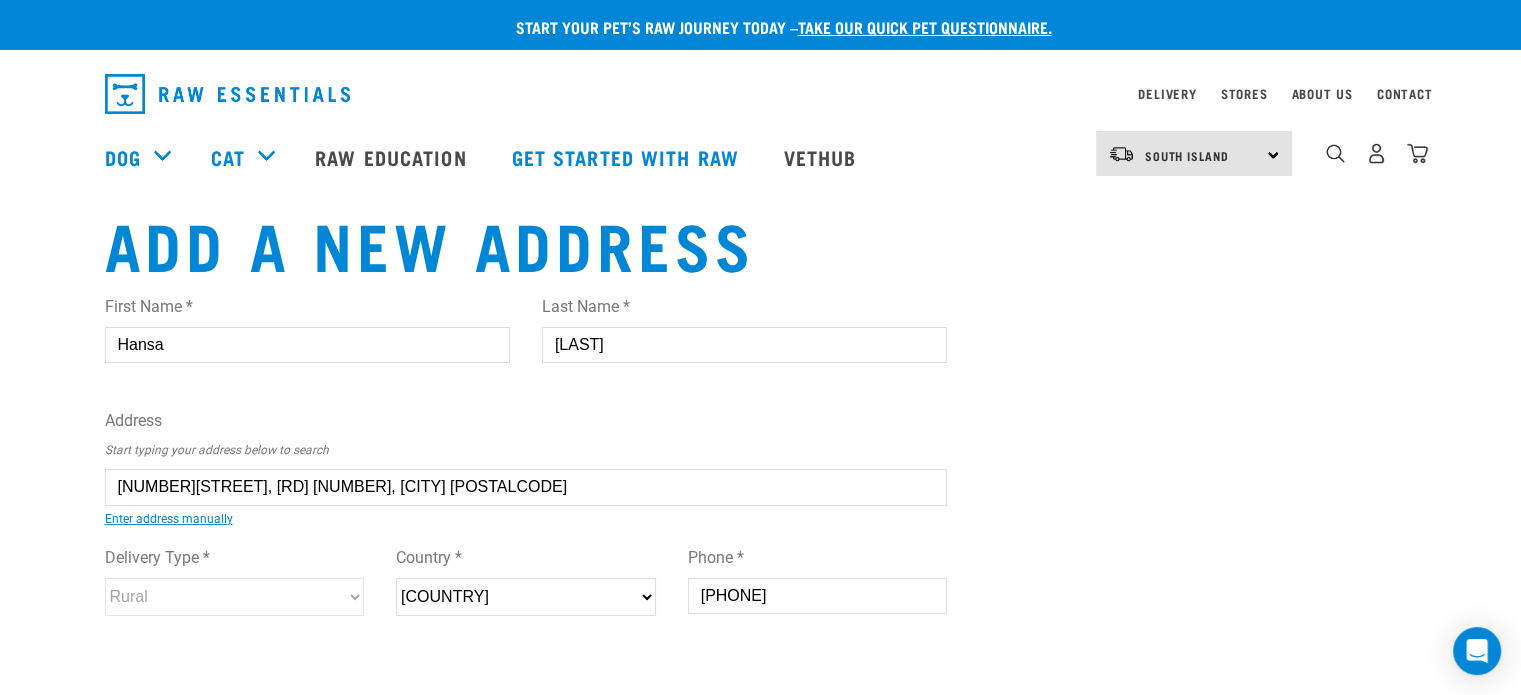 type on "114A Mcqueens Valley Road, RD 2, Christchurch 7672" 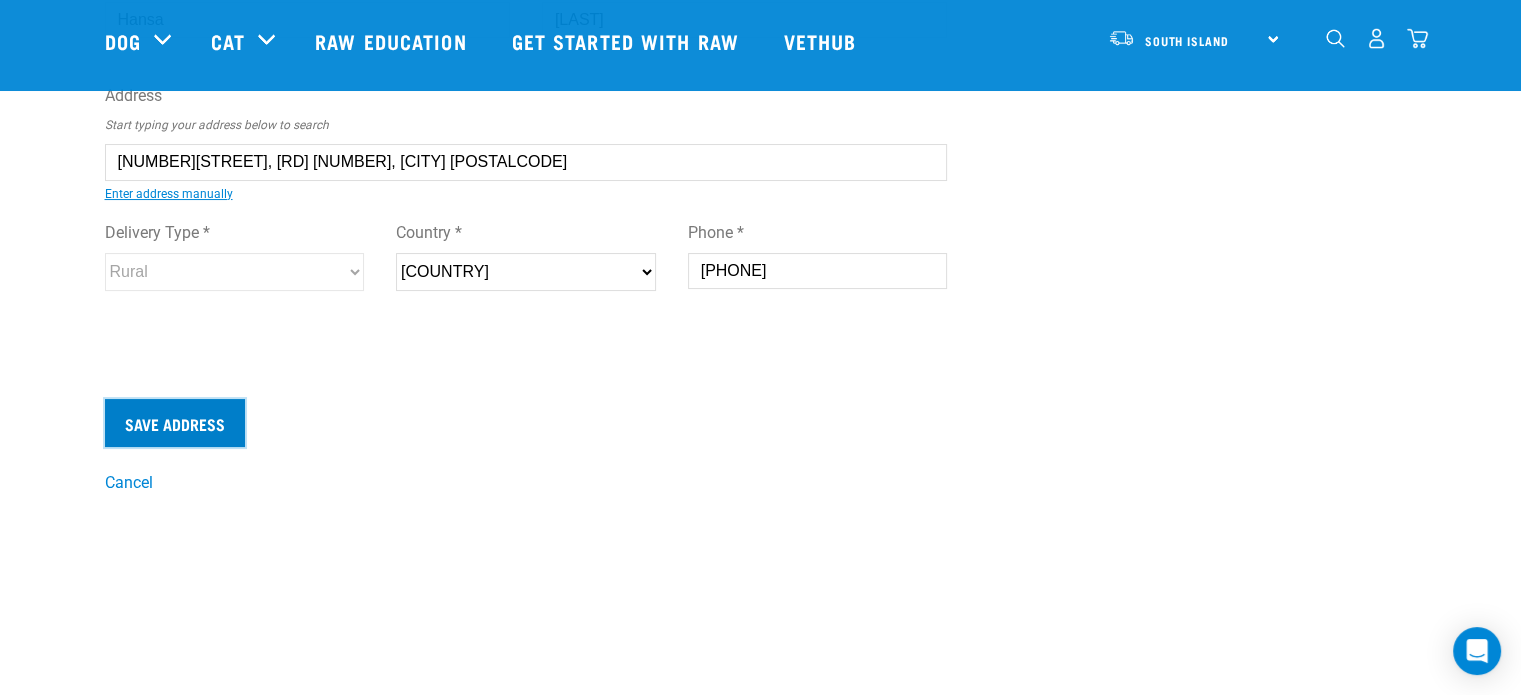 click on "Save Address" at bounding box center (175, 423) 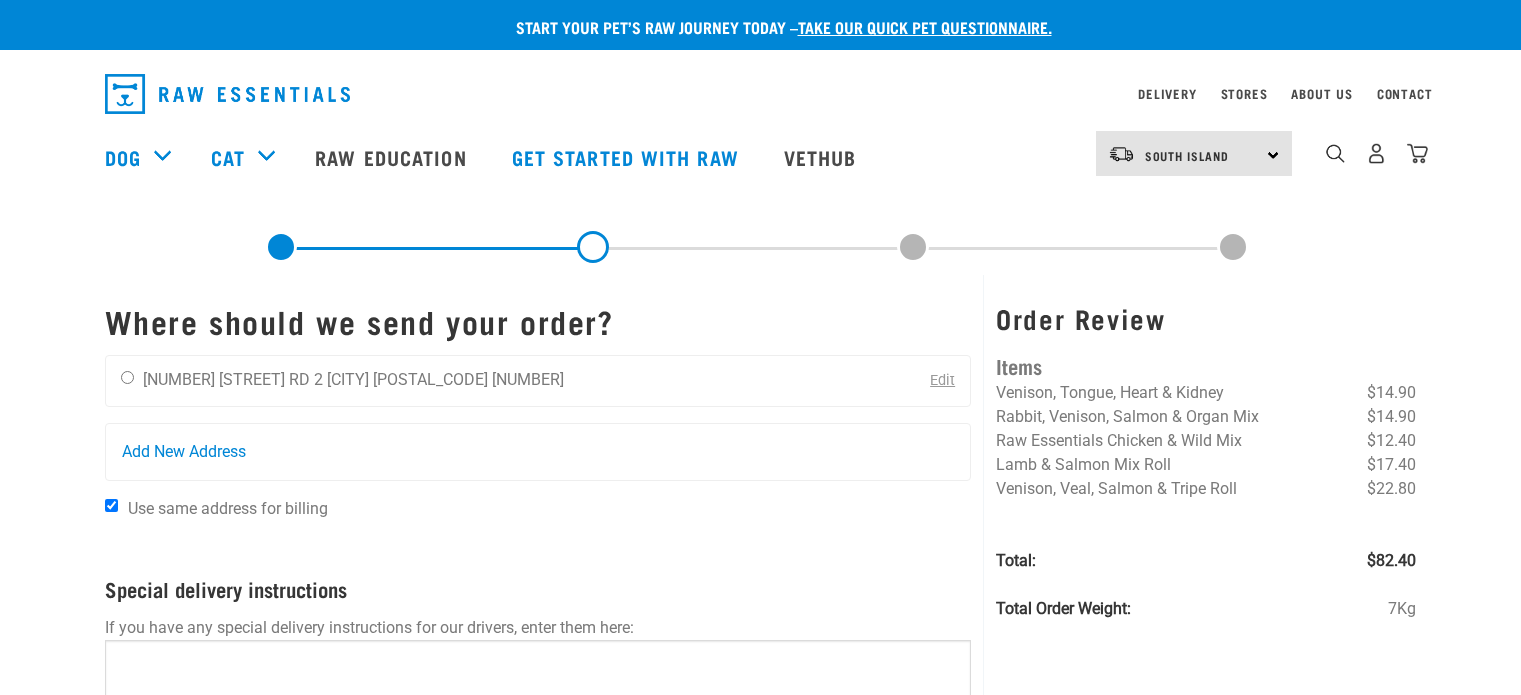 scroll, scrollTop: 0, scrollLeft: 0, axis: both 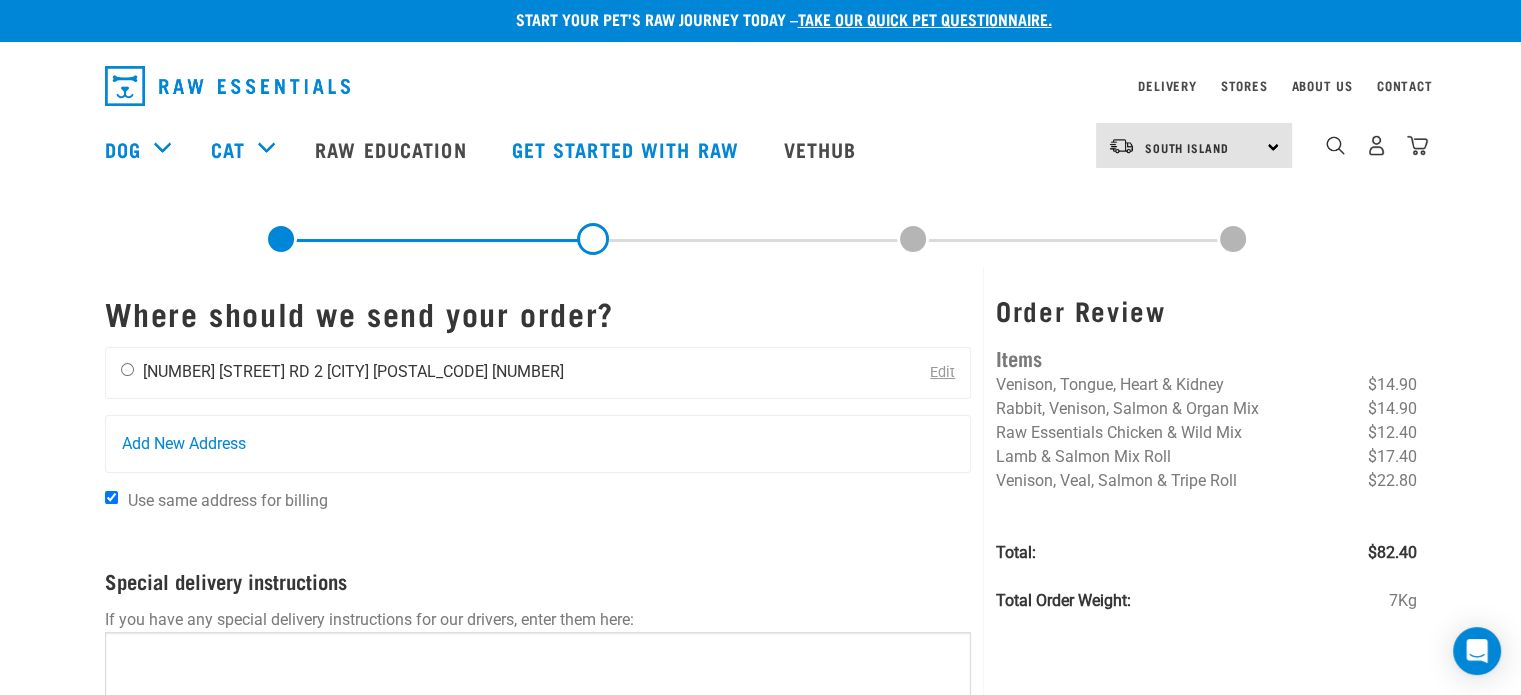 click at bounding box center [127, 369] 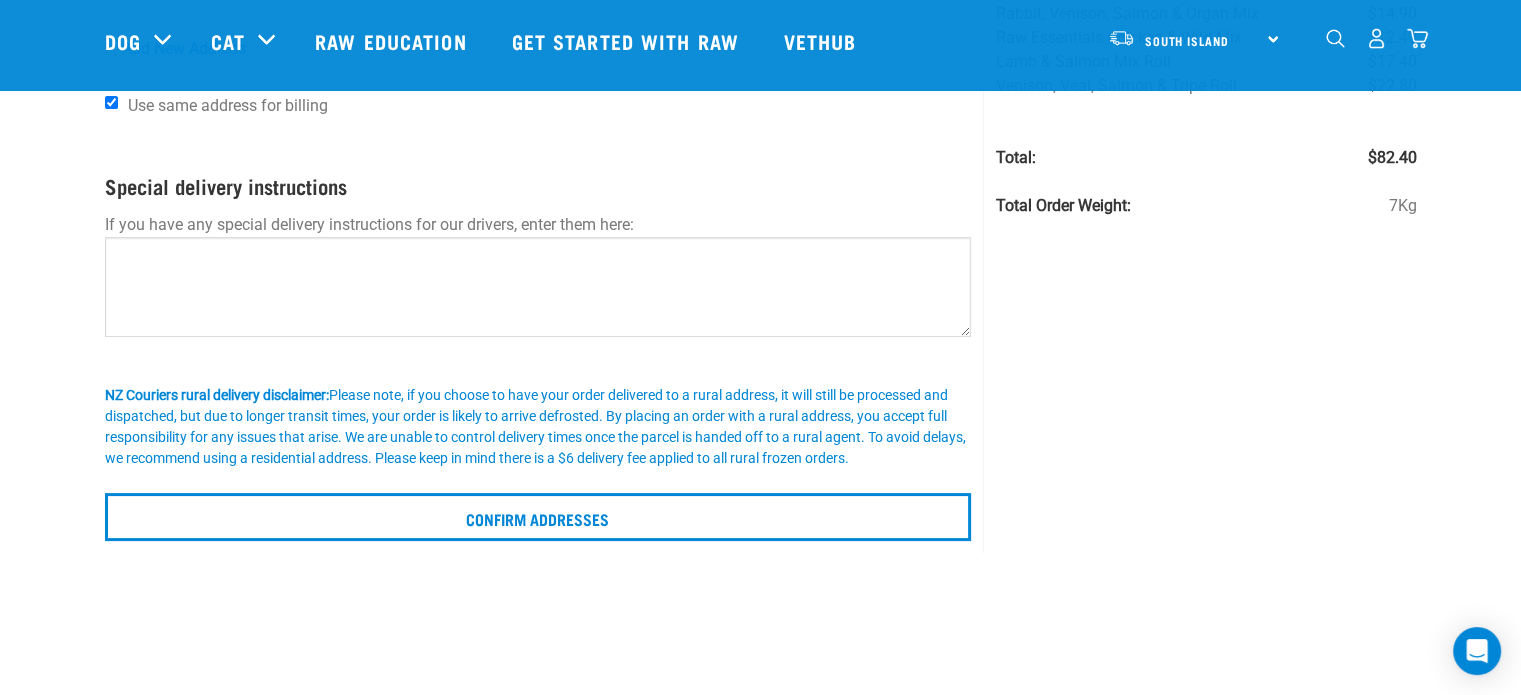 scroll, scrollTop: 255, scrollLeft: 0, axis: vertical 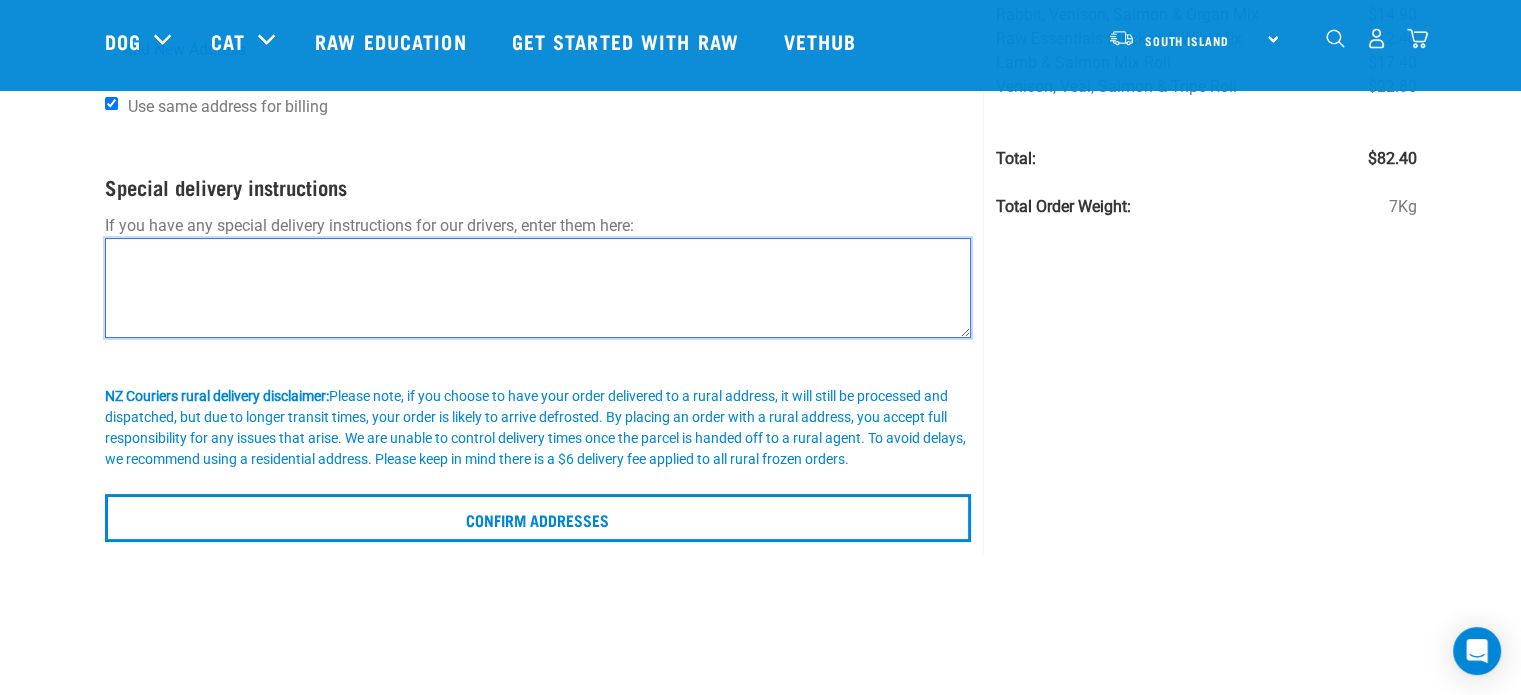 click at bounding box center (538, 288) 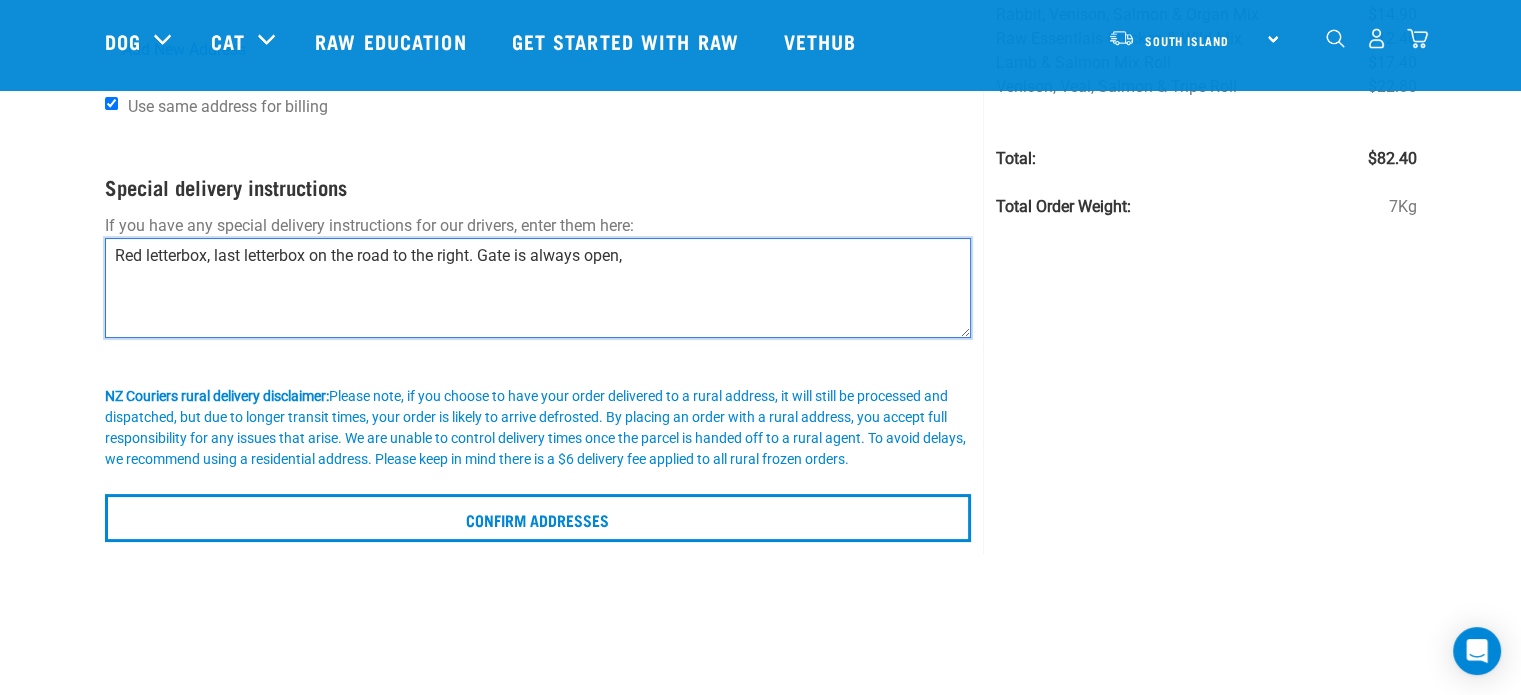 click on "Red letterbox, last letterbox on the road to the right. Gate is always open," at bounding box center (538, 288) 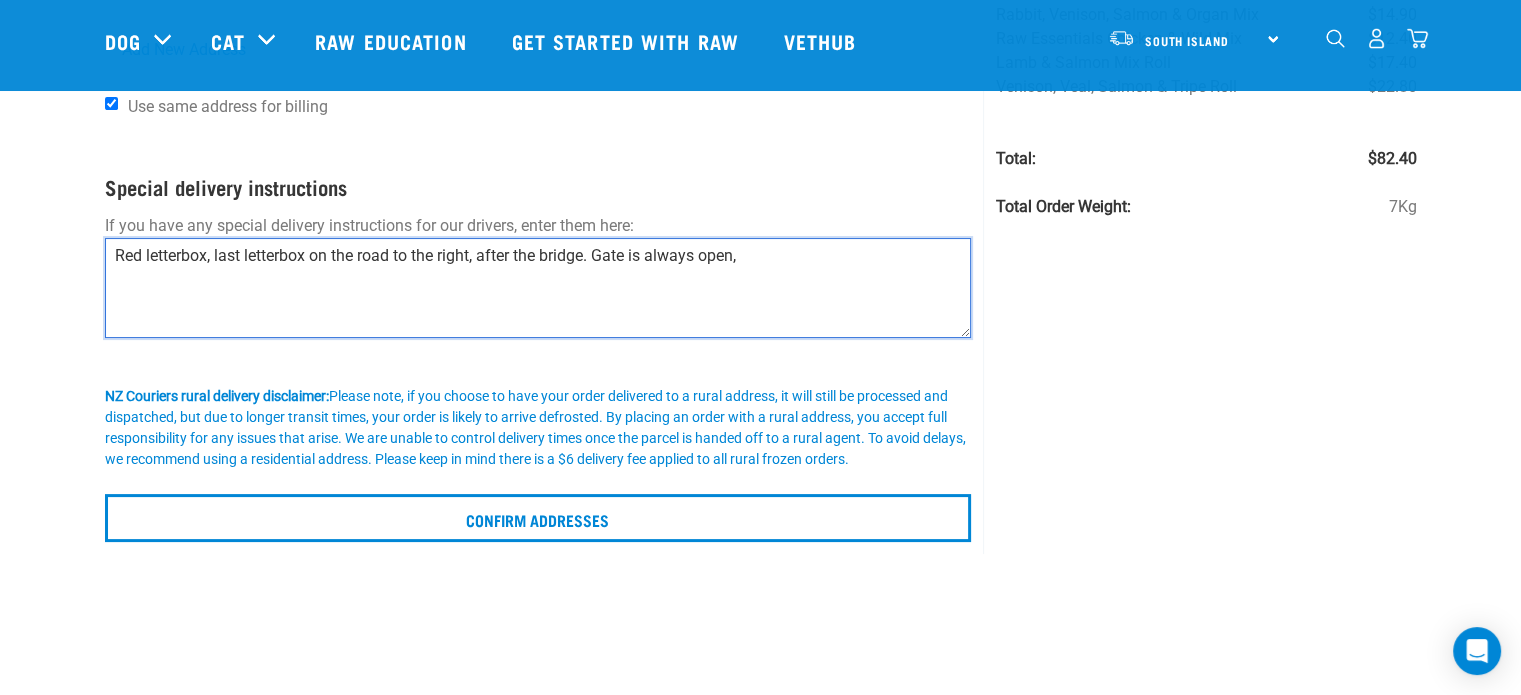 click on "Red letterbox, last letterbox on the road to the right, after the bridge. Gate is always open," at bounding box center (538, 288) 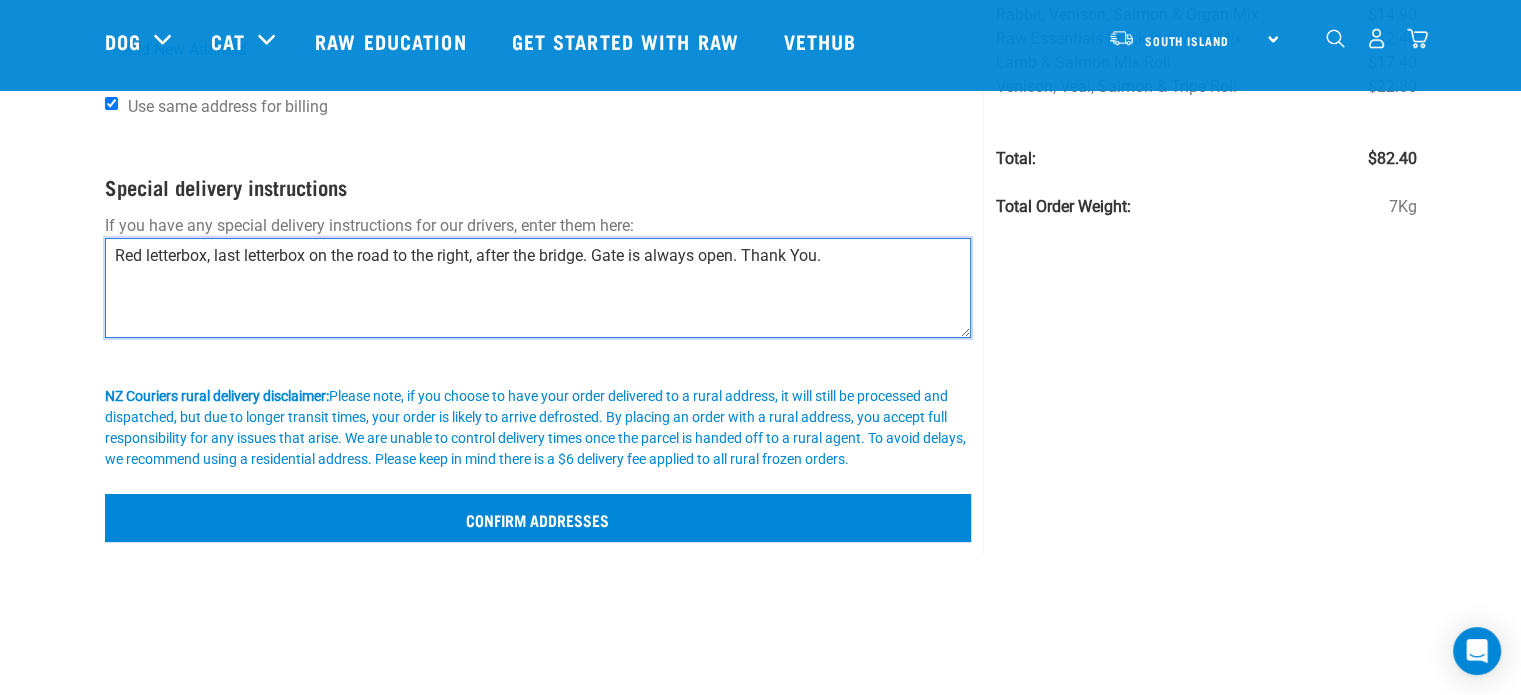 type on "Red letterbox, last letterbox on the road to the right, after the bridge. Gate is always open. Thank You." 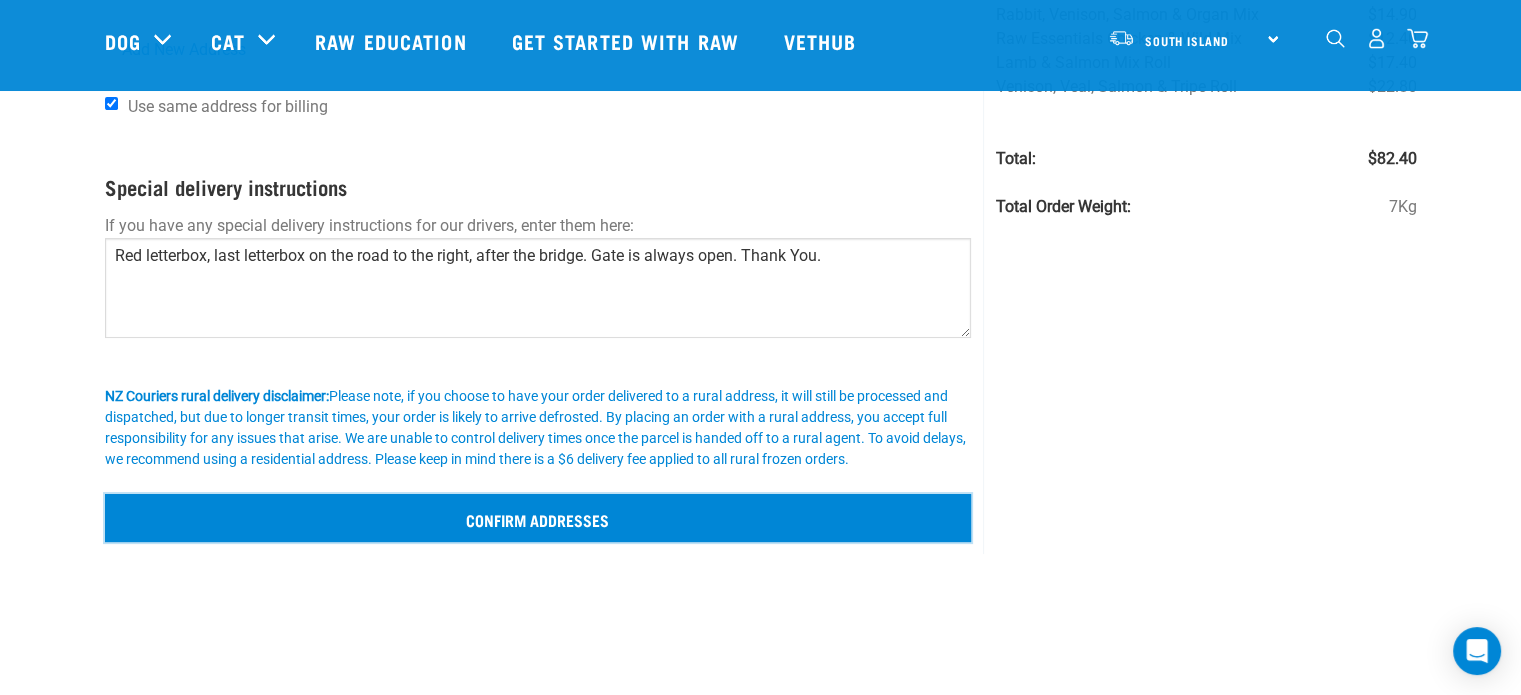 click on "Confirm addresses" at bounding box center (538, 518) 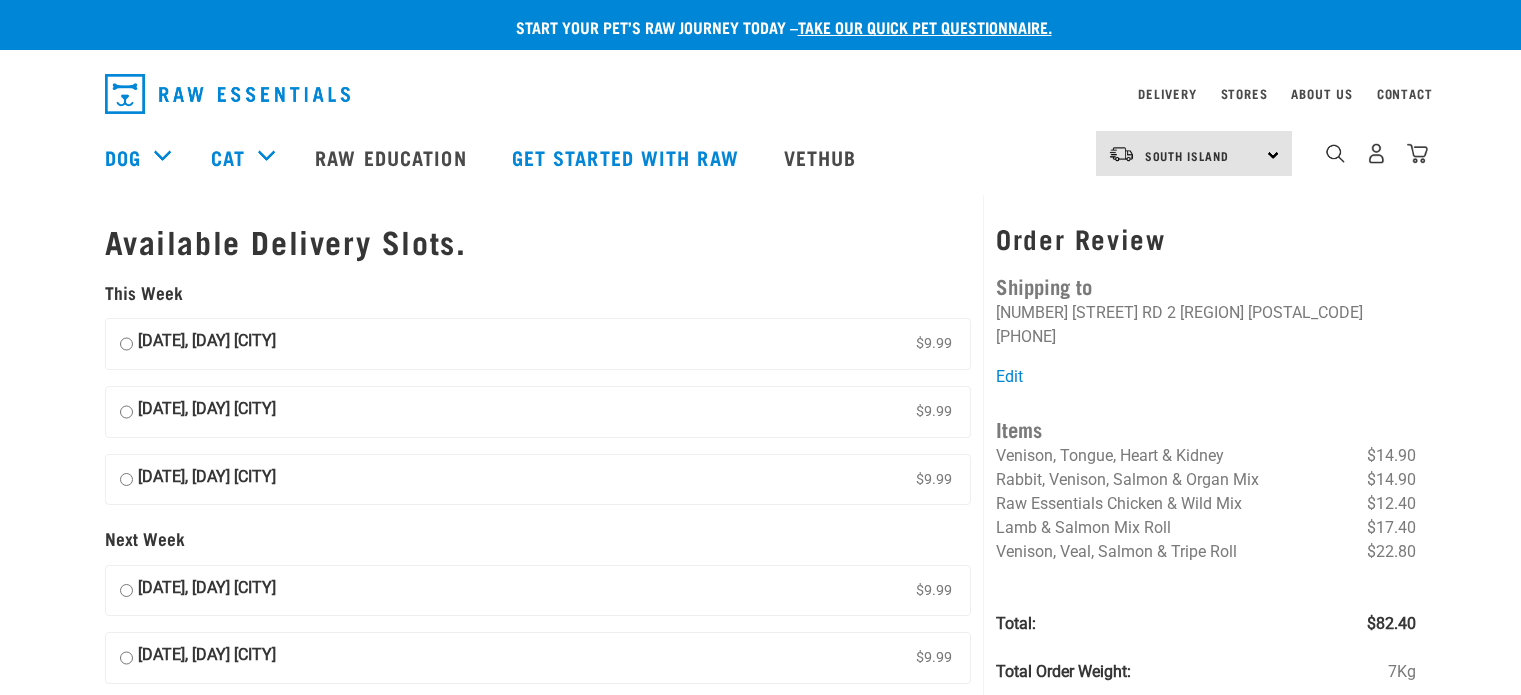 scroll, scrollTop: 0, scrollLeft: 0, axis: both 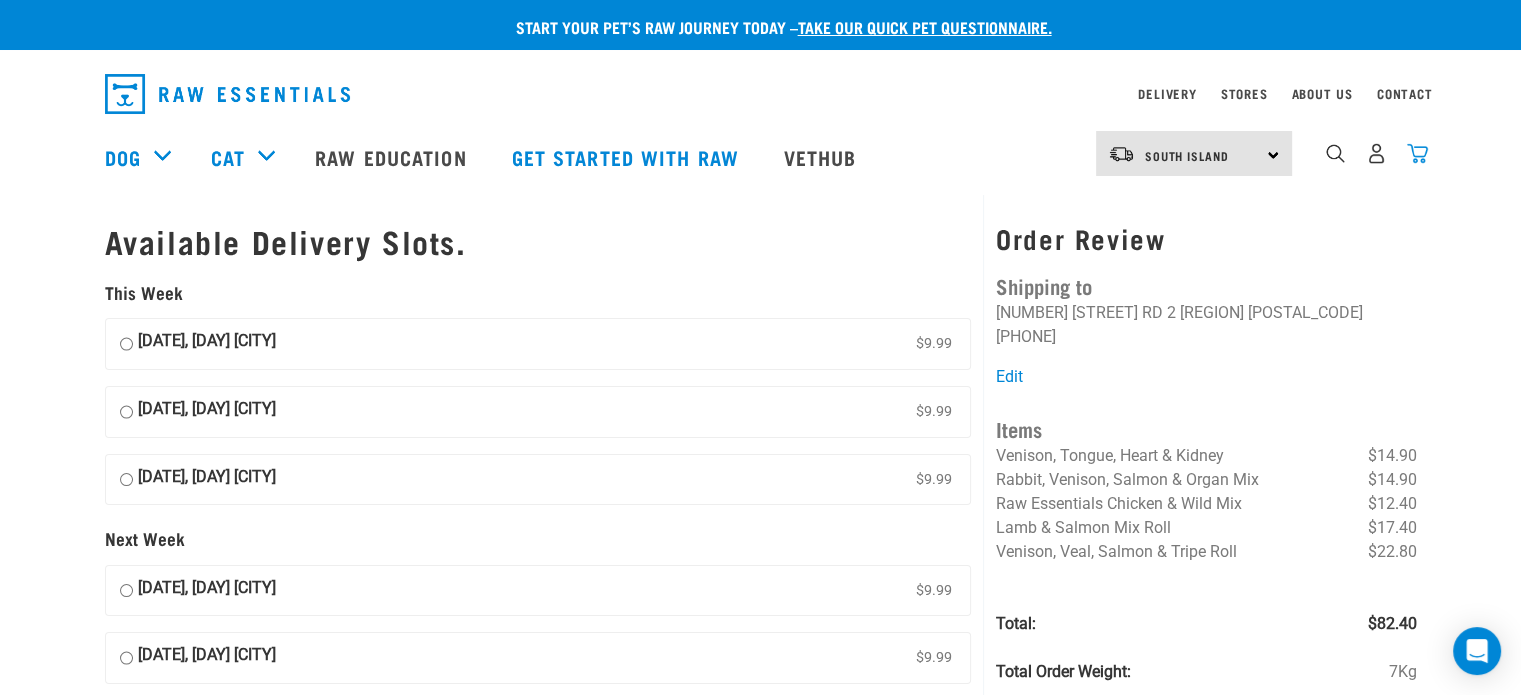 click at bounding box center (1417, 153) 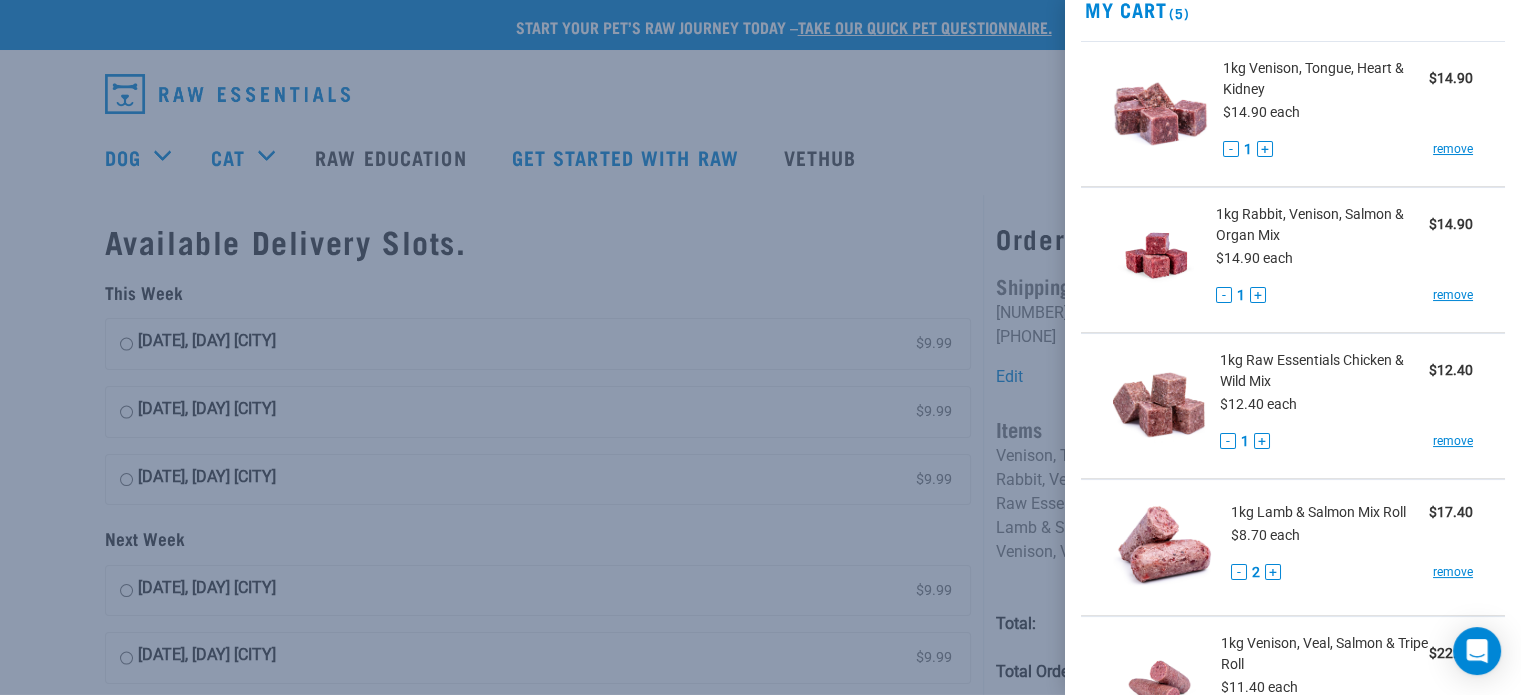scroll, scrollTop: 0, scrollLeft: 0, axis: both 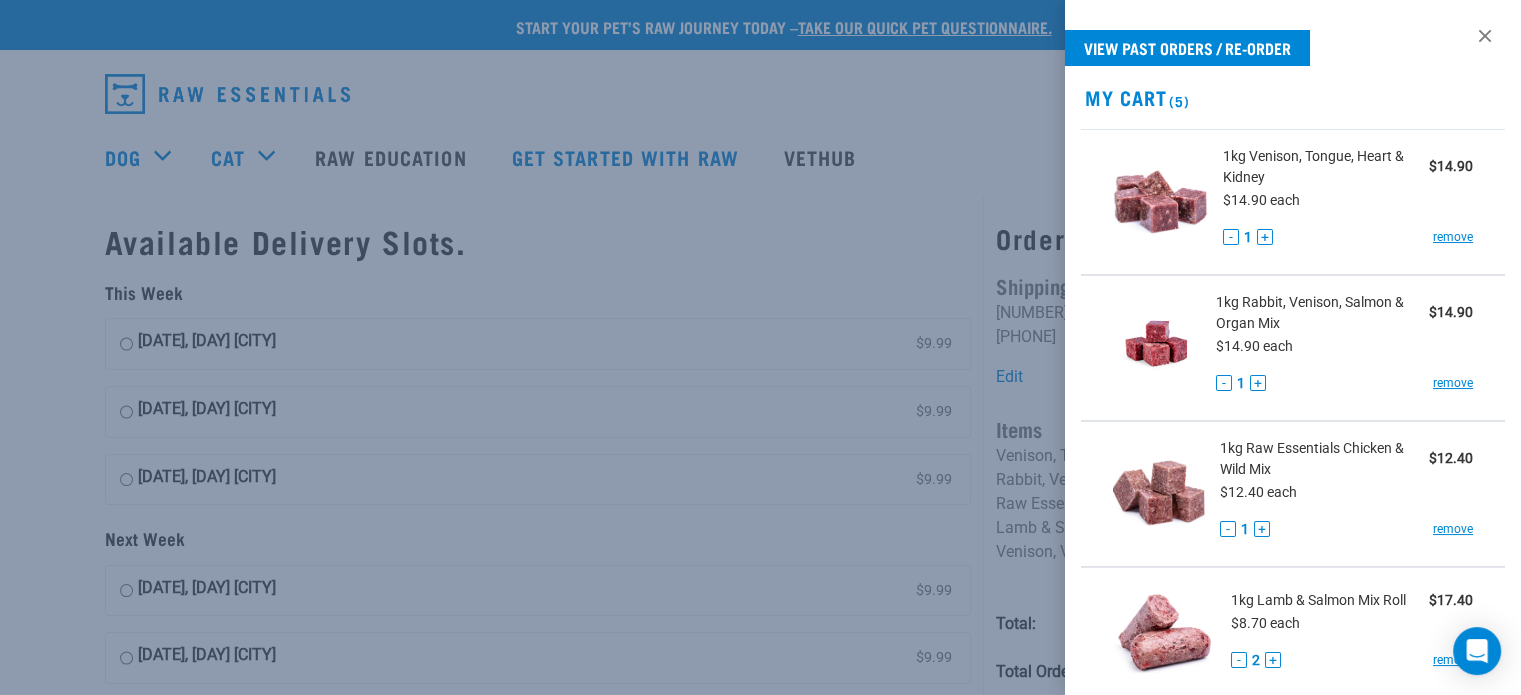 click at bounding box center [760, 347] 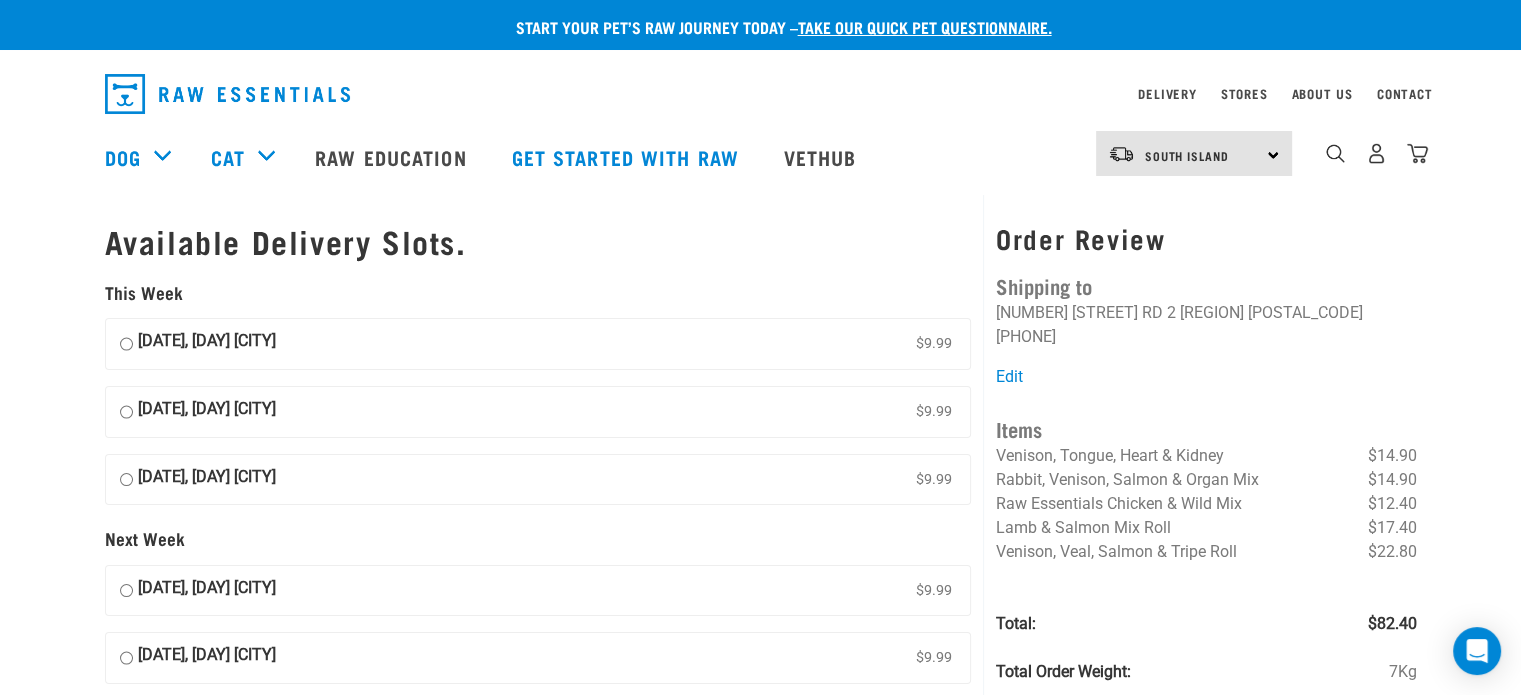 click on "07 August, Thursday Christchurch Local $9.99" at bounding box center (126, 412) 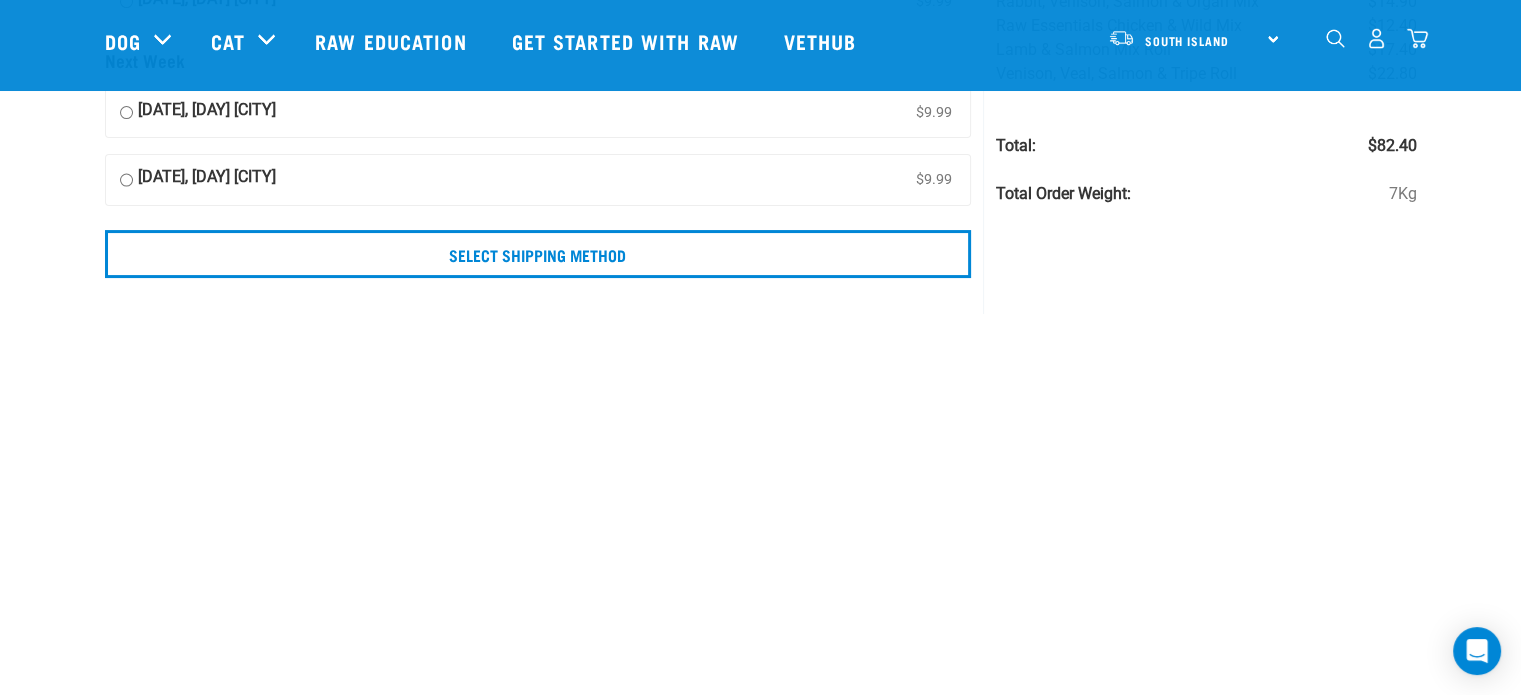 scroll, scrollTop: 332, scrollLeft: 0, axis: vertical 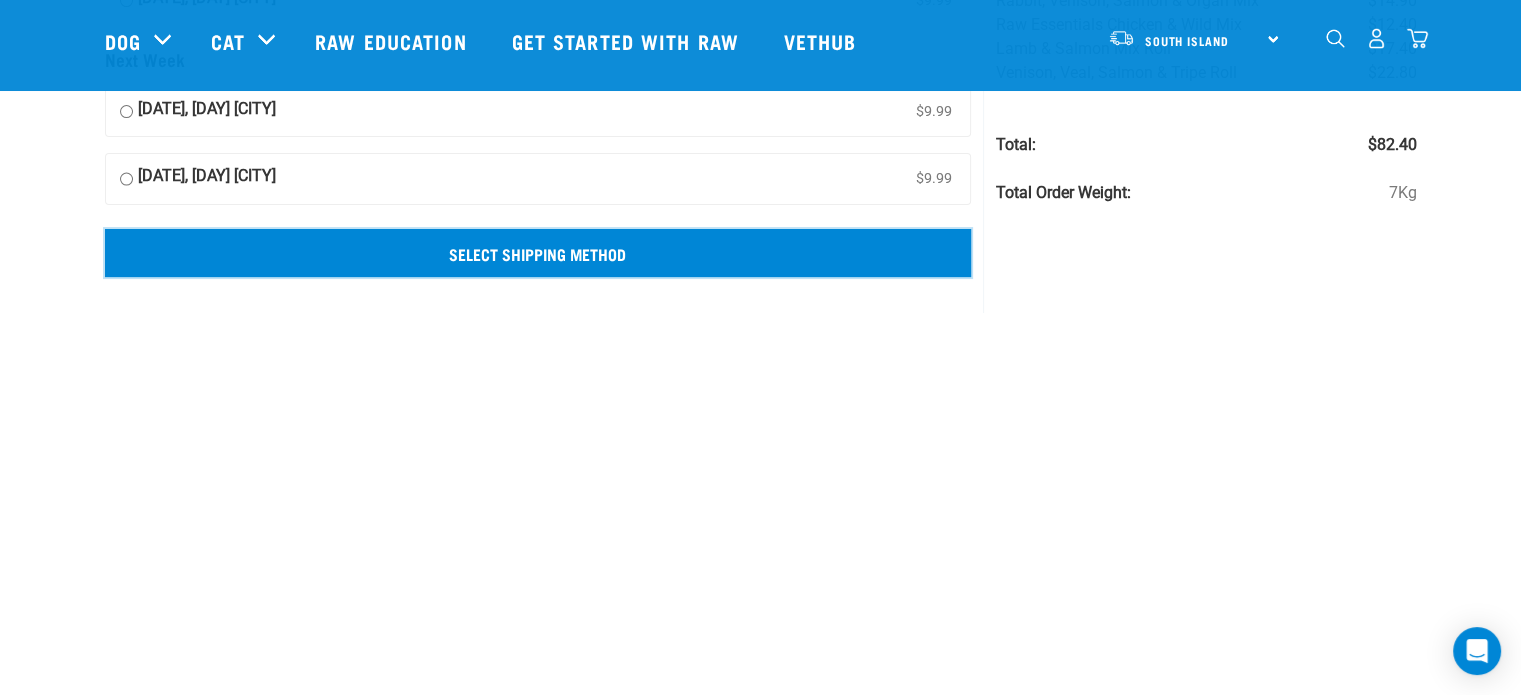 click on "Select Shipping Method" at bounding box center [538, 253] 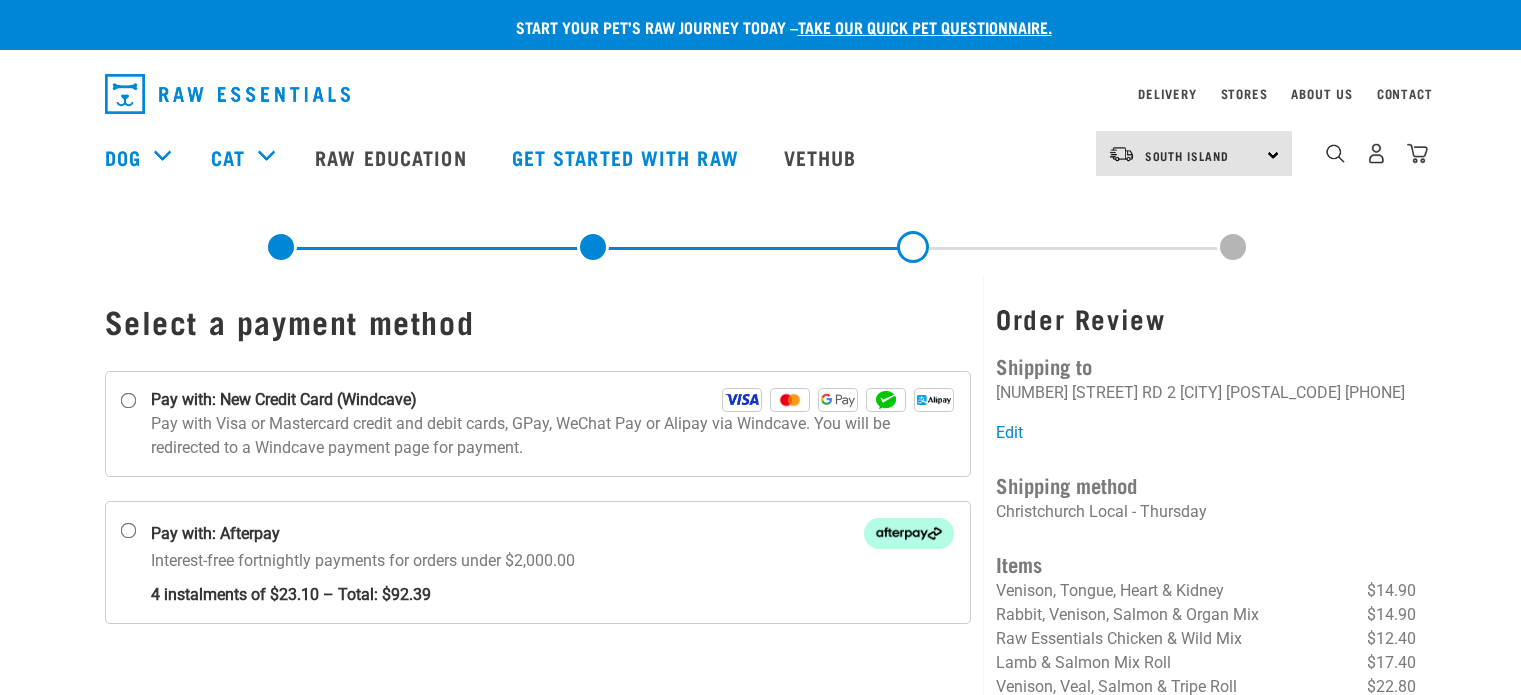 scroll, scrollTop: 0, scrollLeft: 0, axis: both 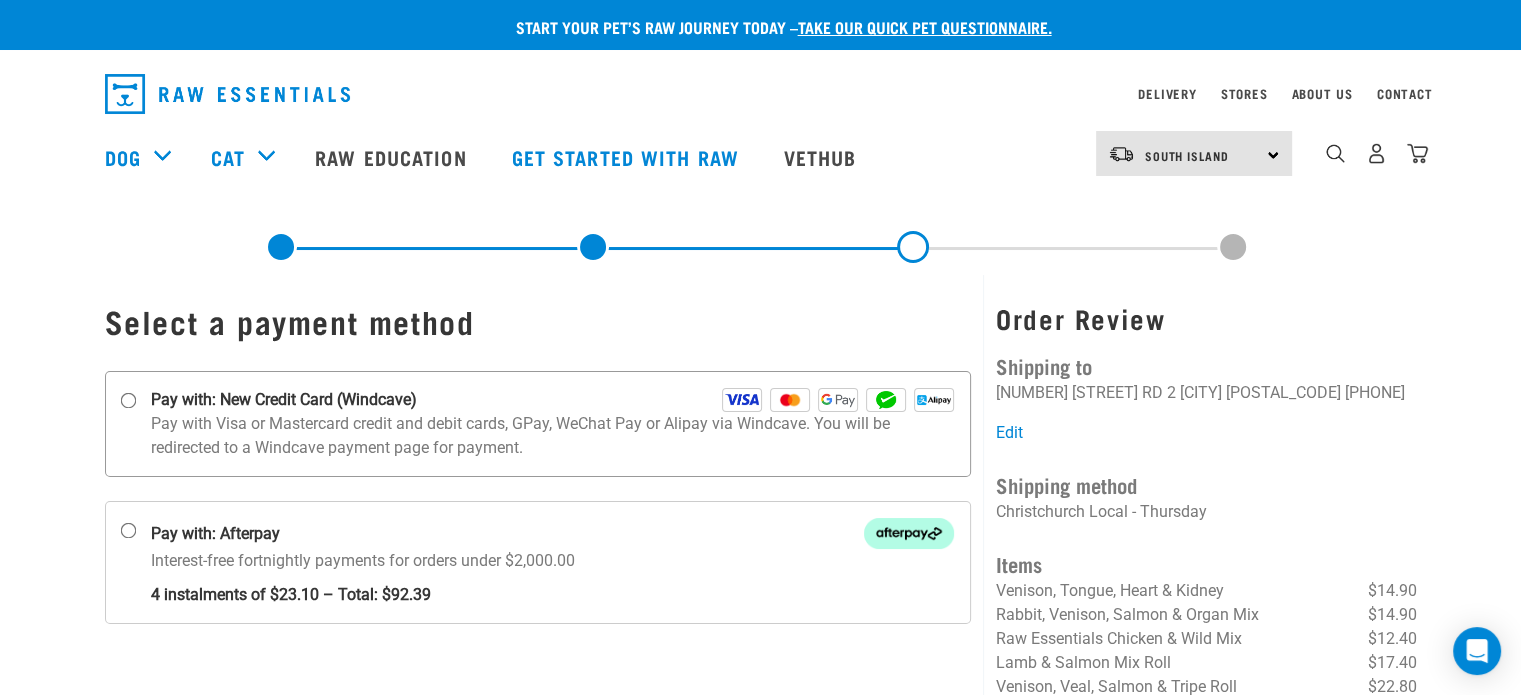 click on "Pay with: New Credit Card (Windcave)" at bounding box center [128, 401] 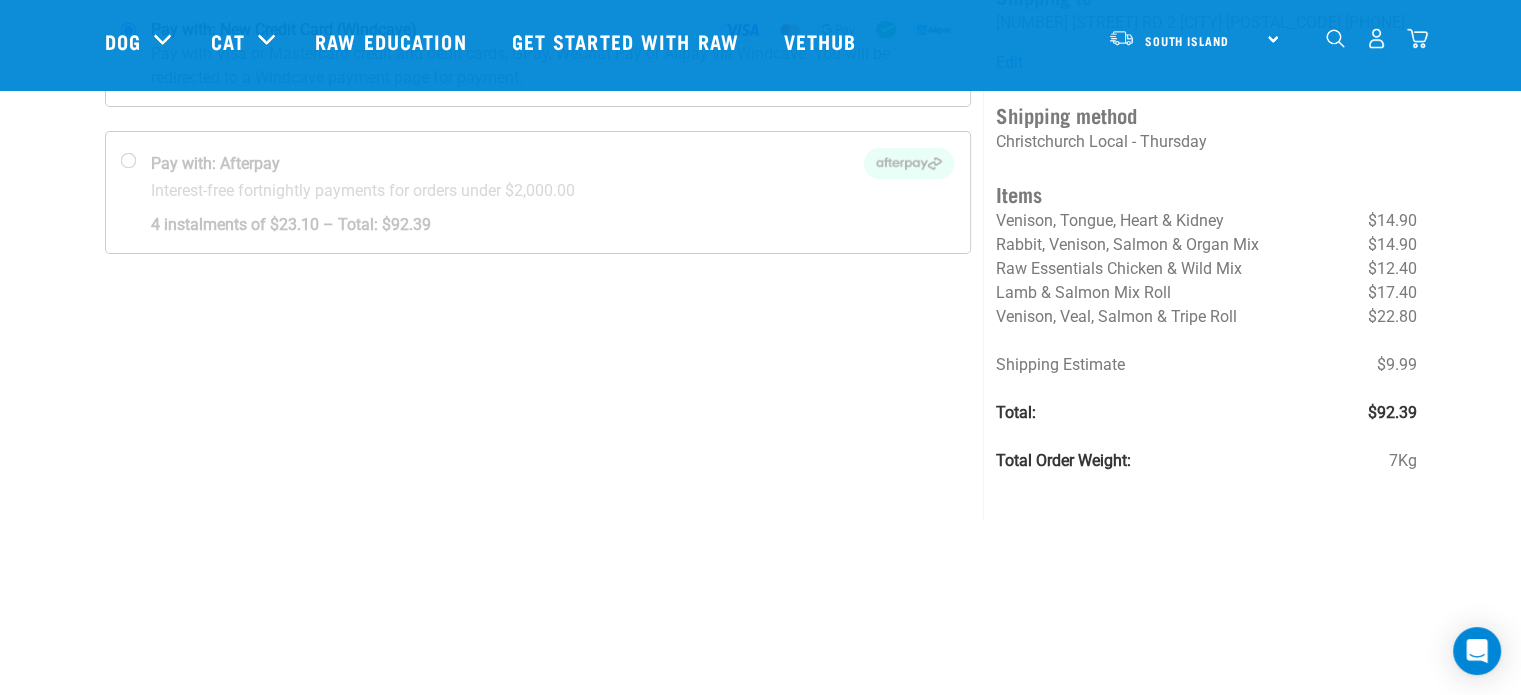 scroll, scrollTop: 224, scrollLeft: 0, axis: vertical 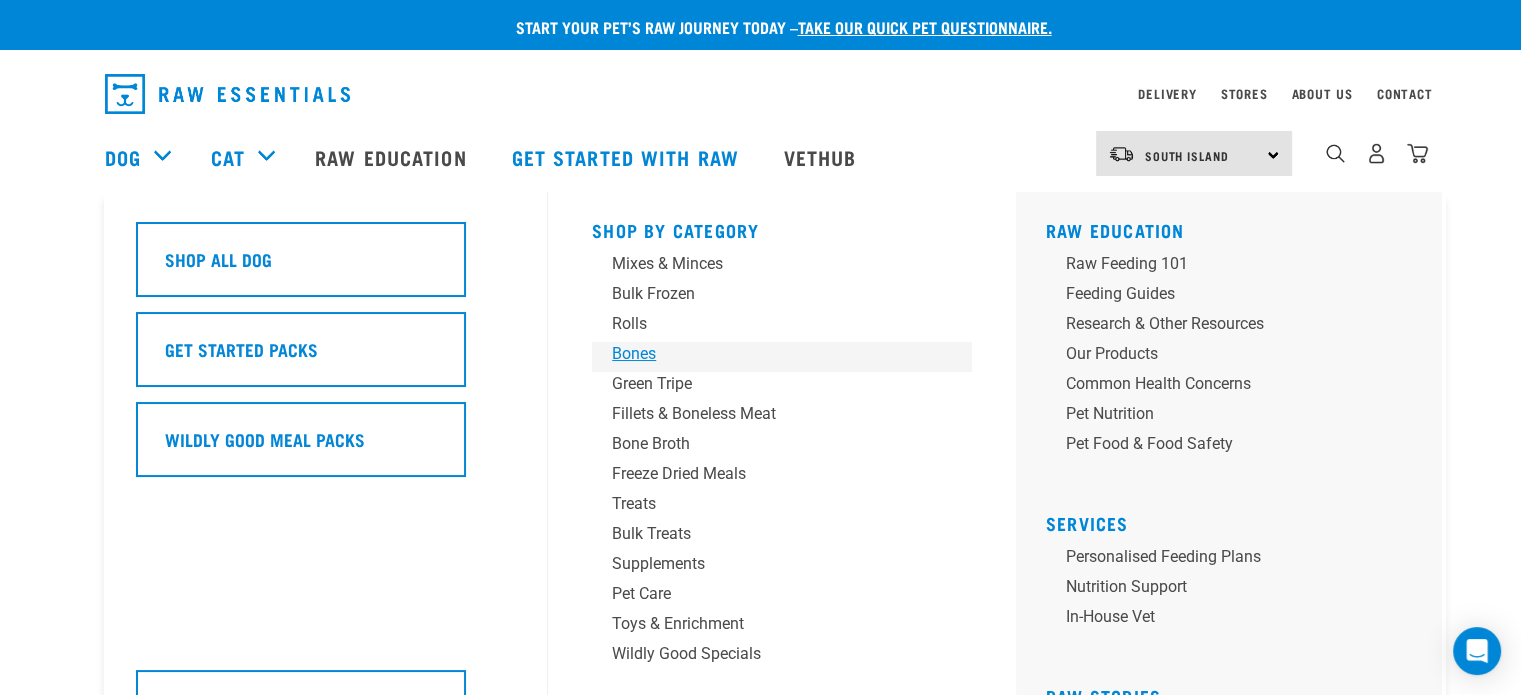 click on "Bones" at bounding box center (768, 354) 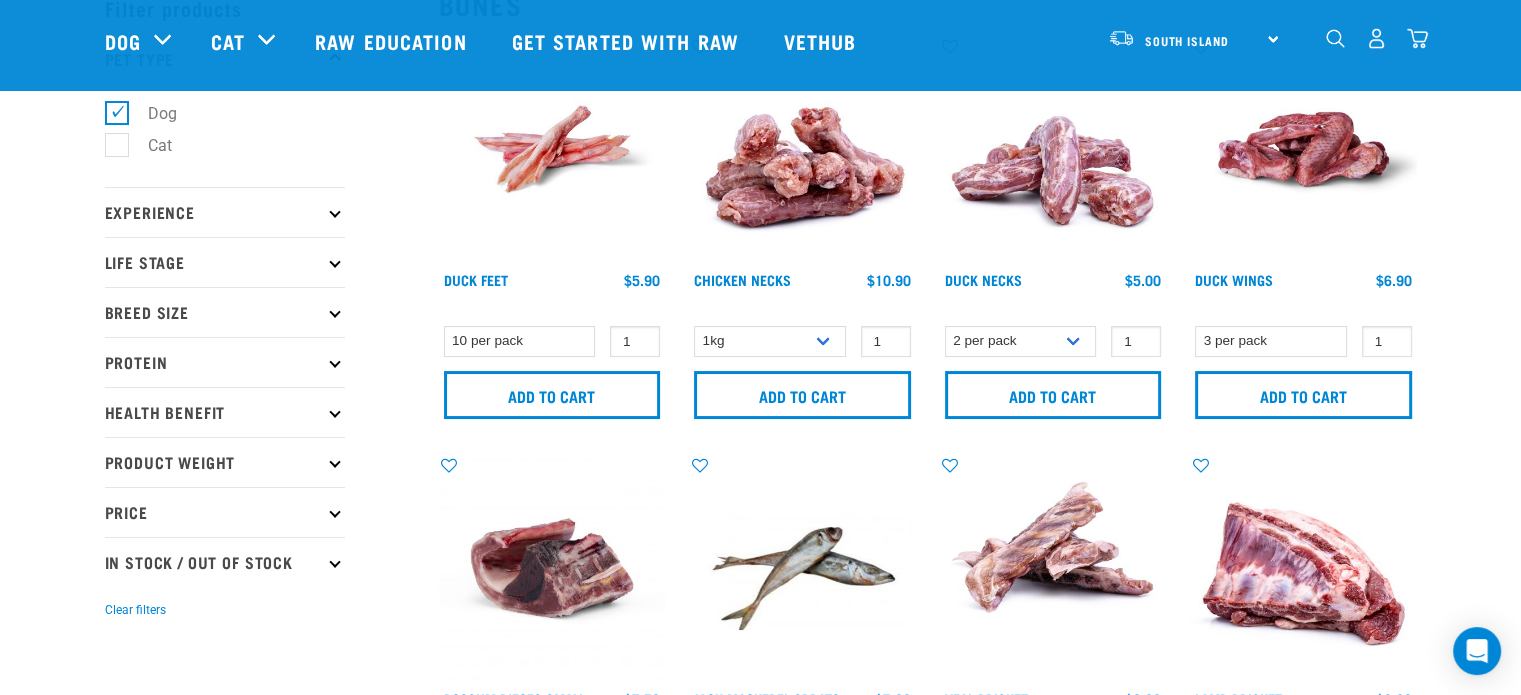 scroll, scrollTop: 108, scrollLeft: 0, axis: vertical 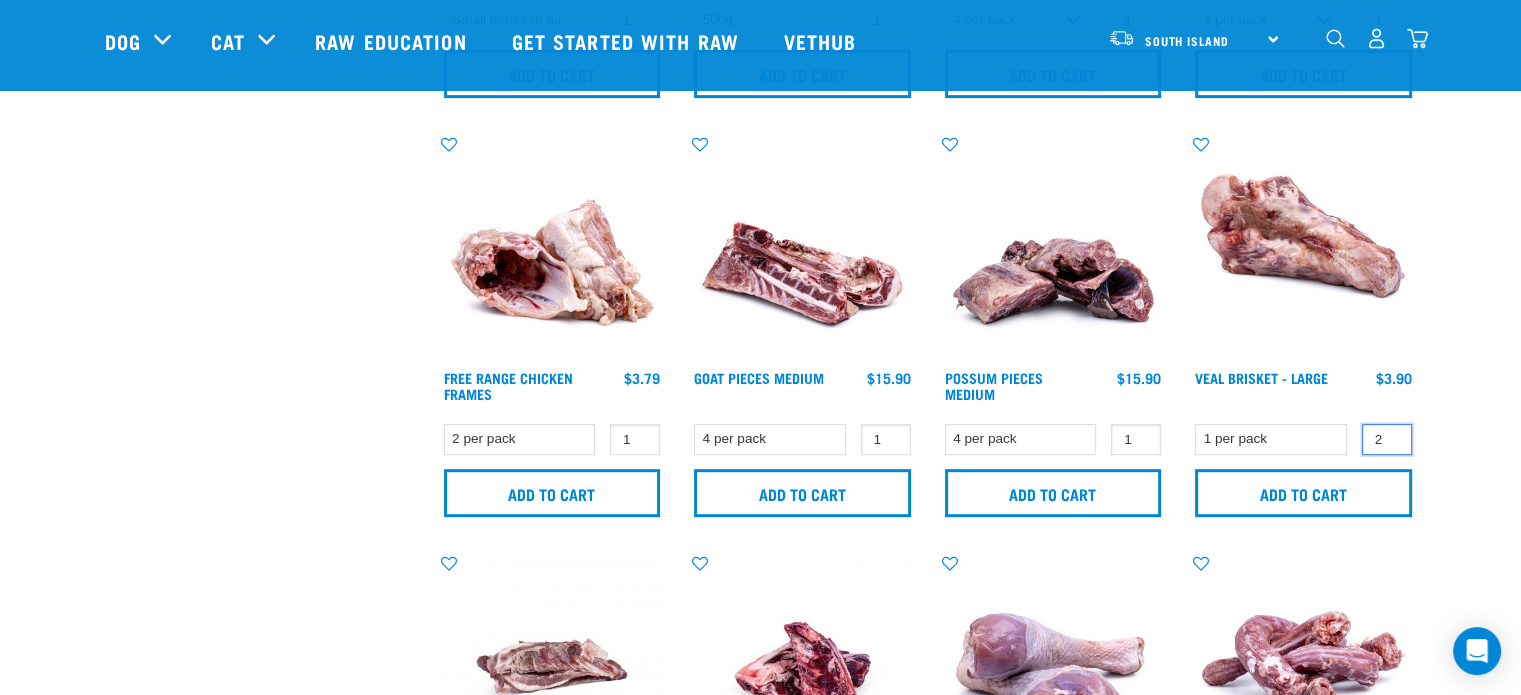 click on "2" at bounding box center (1387, 439) 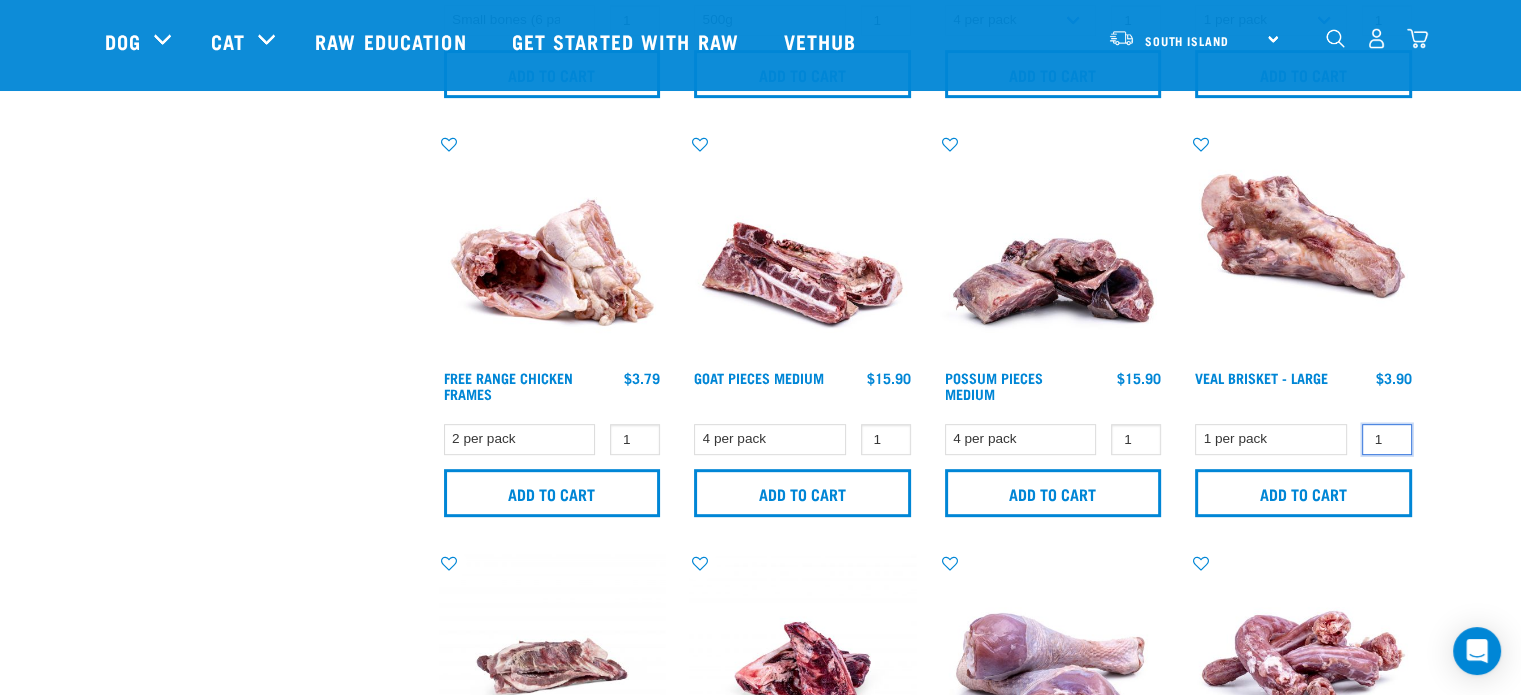 type on "1" 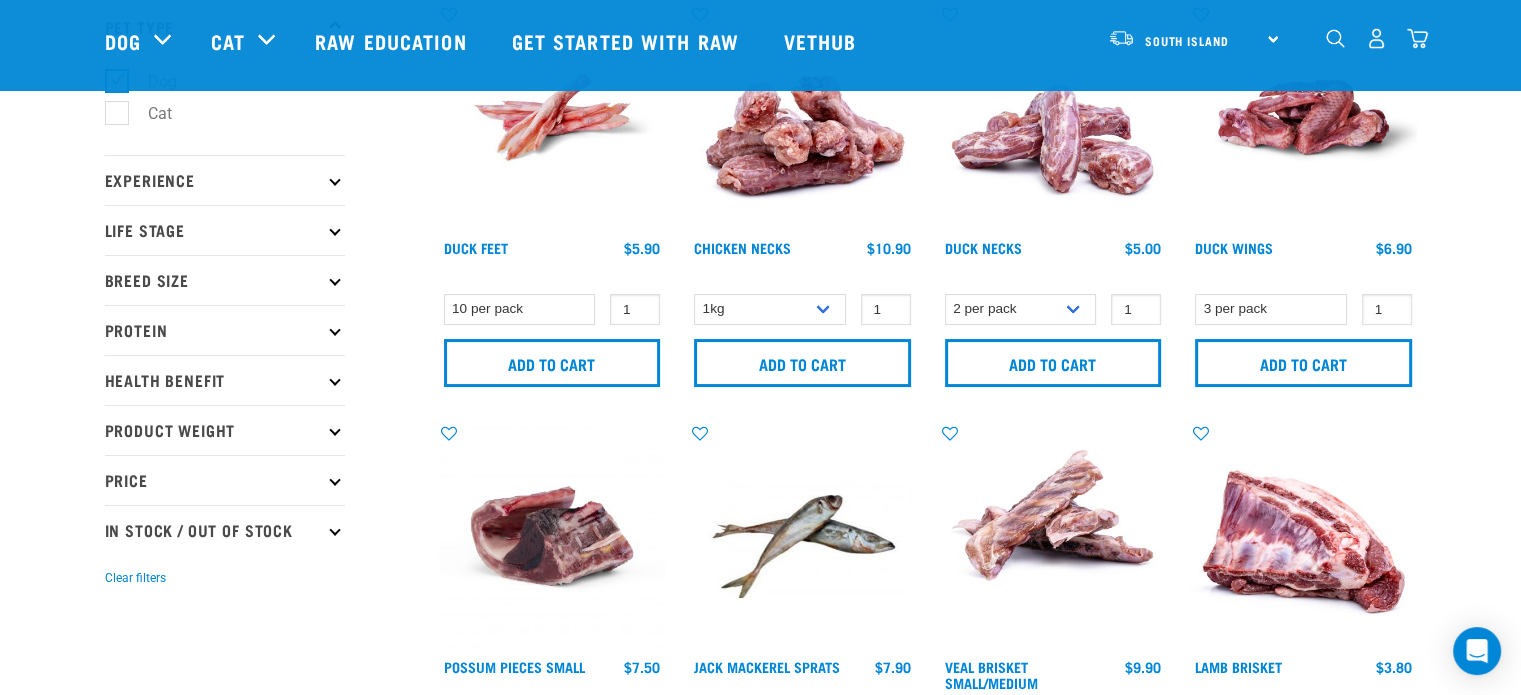 scroll, scrollTop: 12, scrollLeft: 0, axis: vertical 